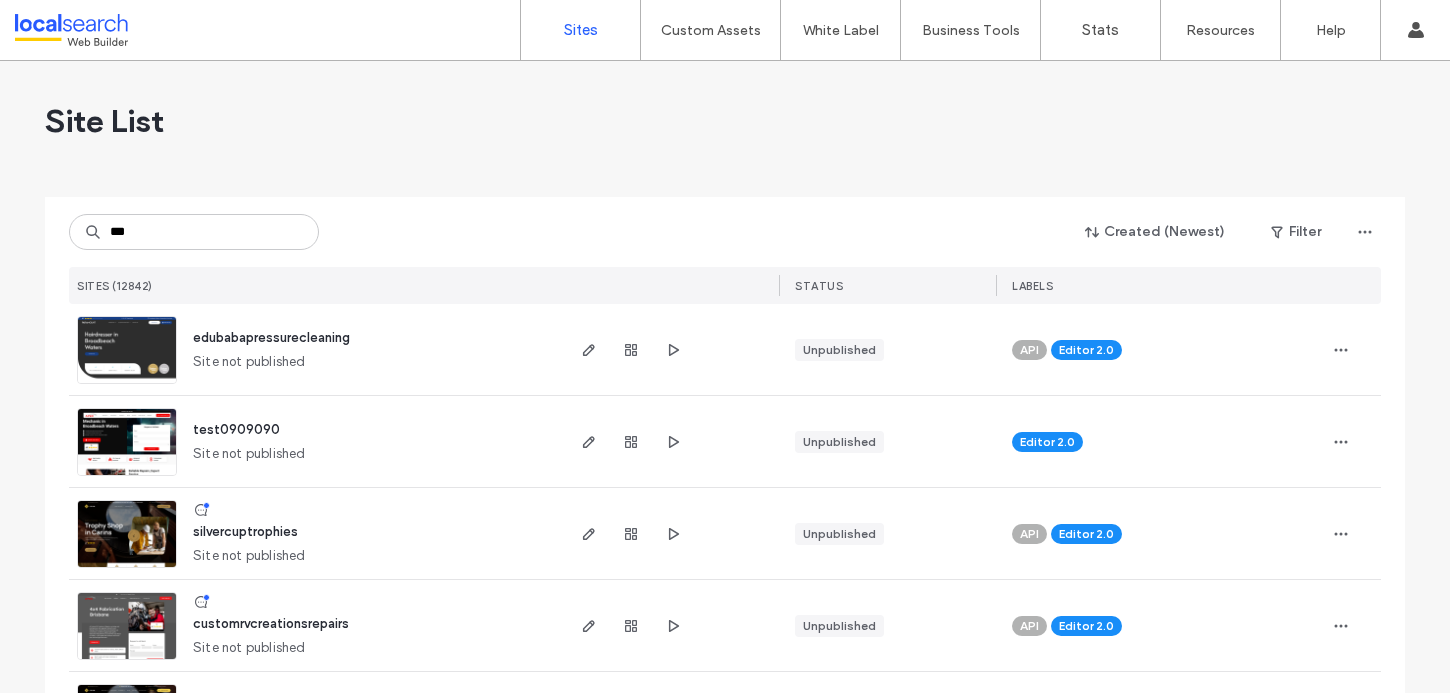 scroll, scrollTop: 0, scrollLeft: 0, axis: both 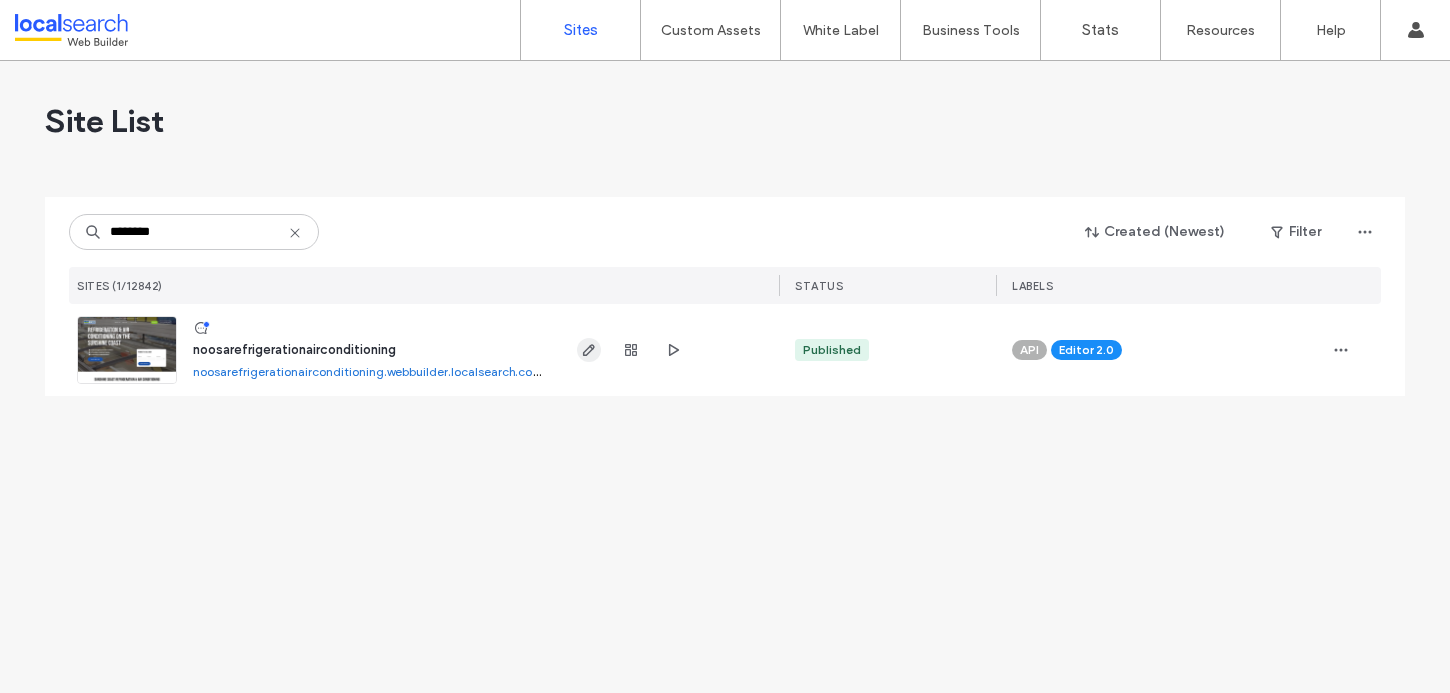 type on "********" 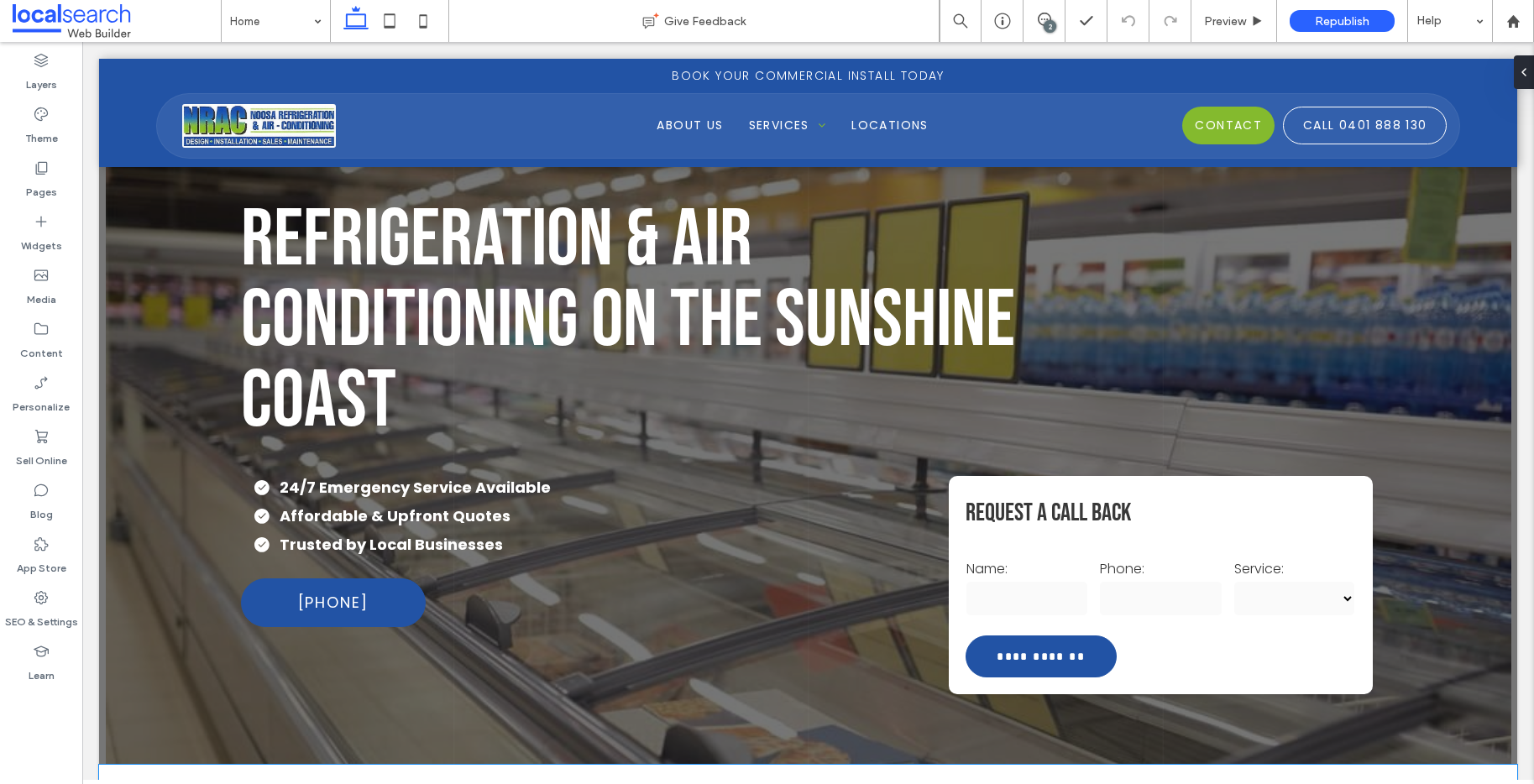scroll, scrollTop: 666, scrollLeft: 0, axis: vertical 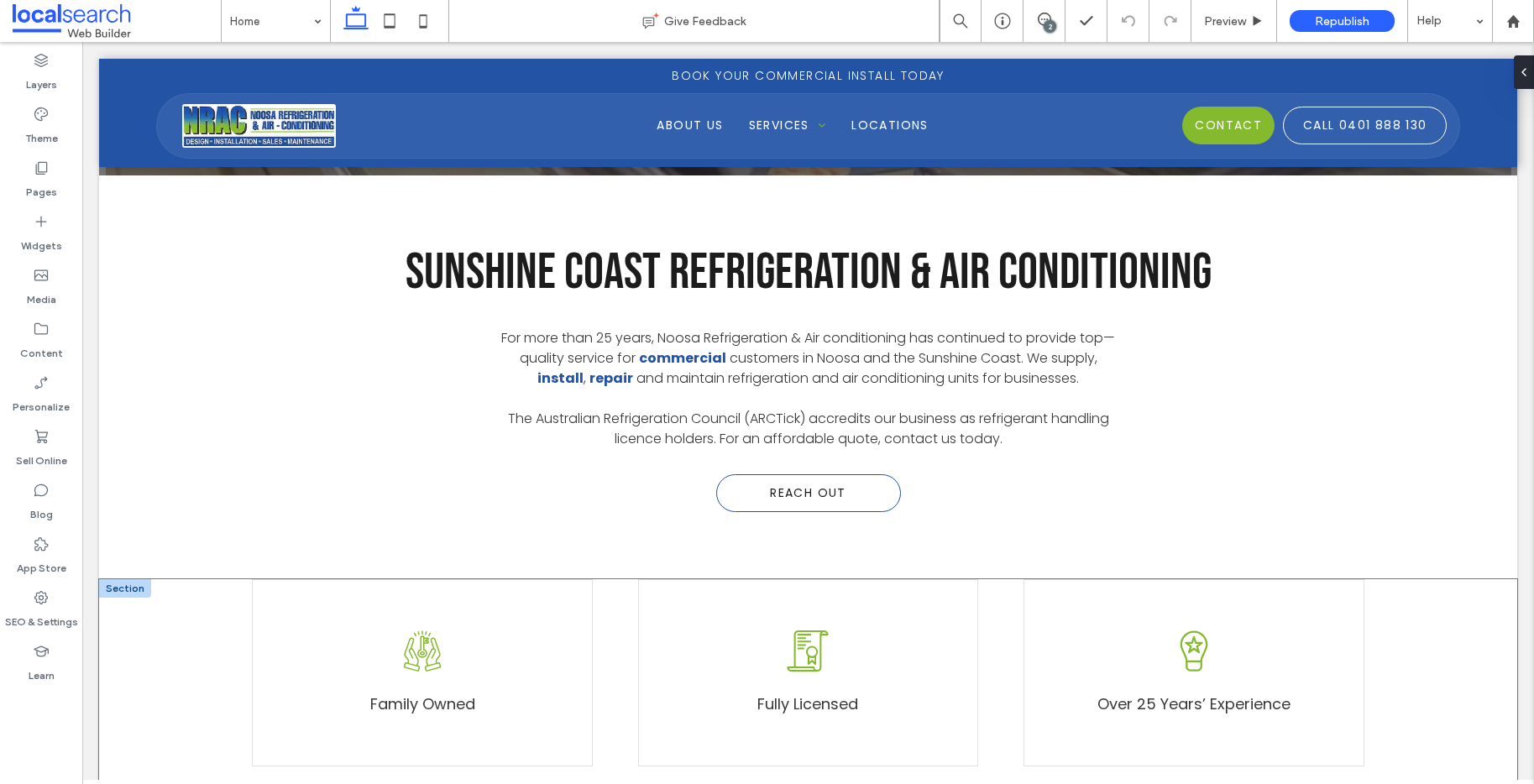 click on "Owned Icon
O
Family Owned
Licensed Icon
Fully Licensed
Experience Icon
Over 25 Years’ Experience" at bounding box center [808, 706] 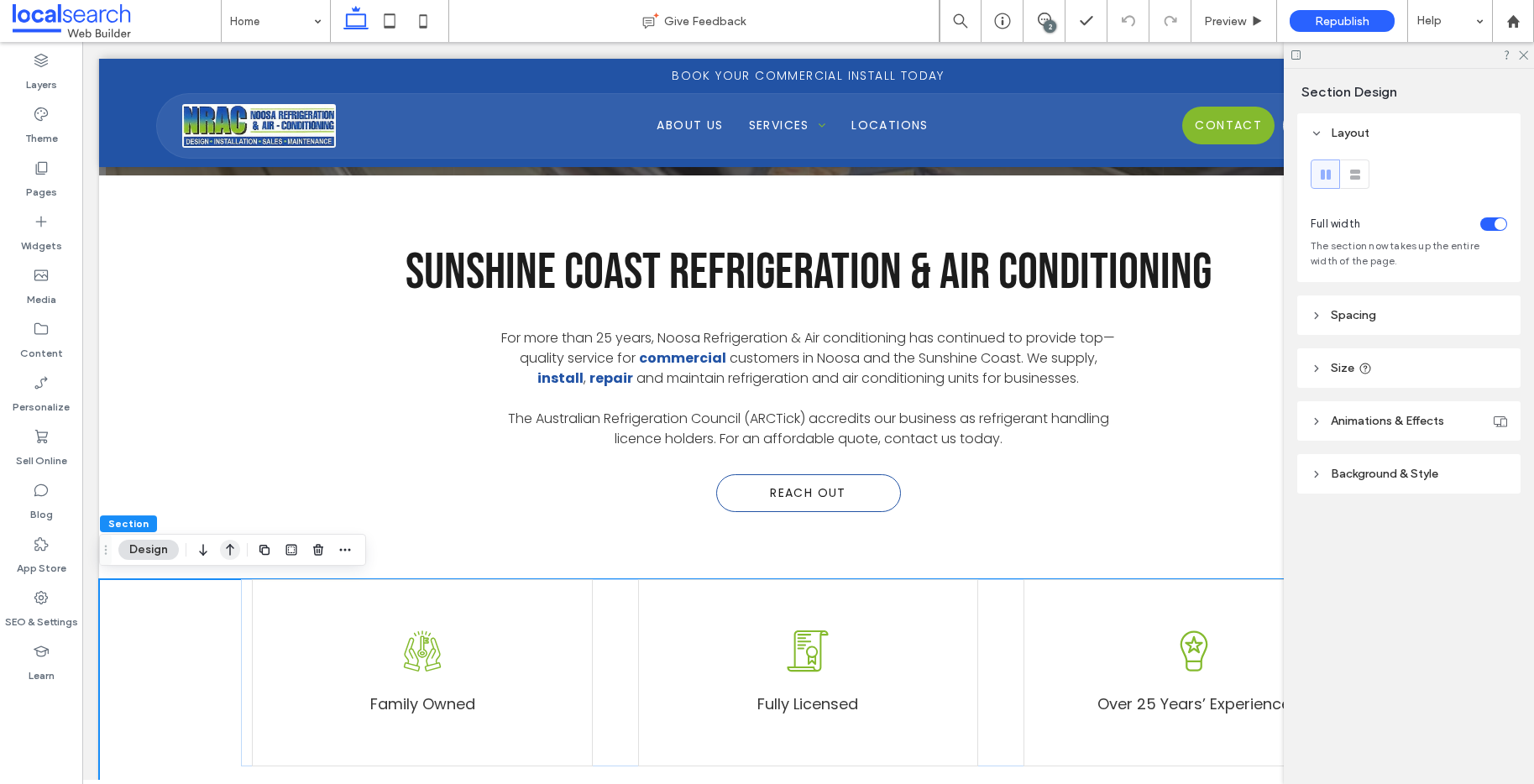 click 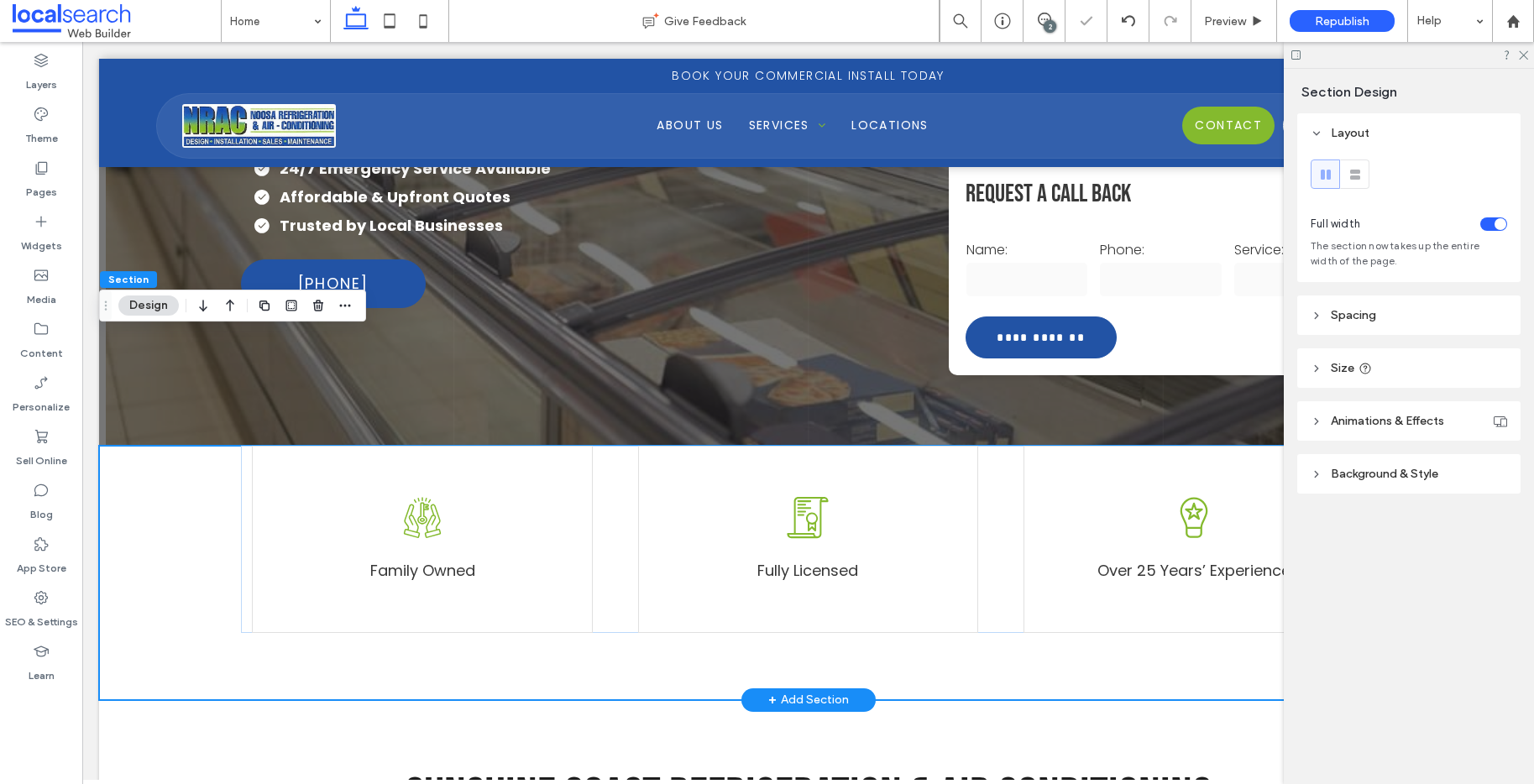 scroll, scrollTop: 296, scrollLeft: 0, axis: vertical 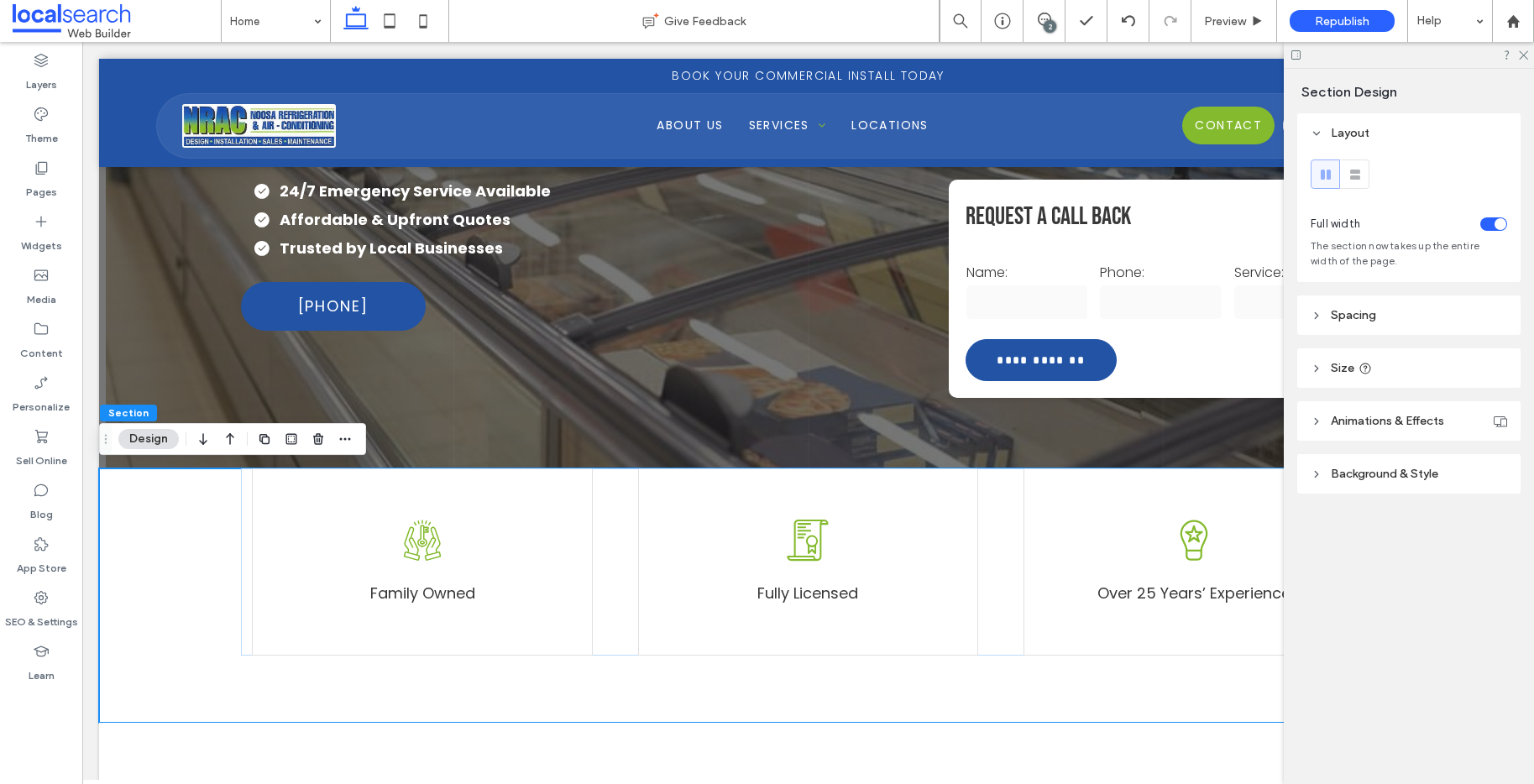 click 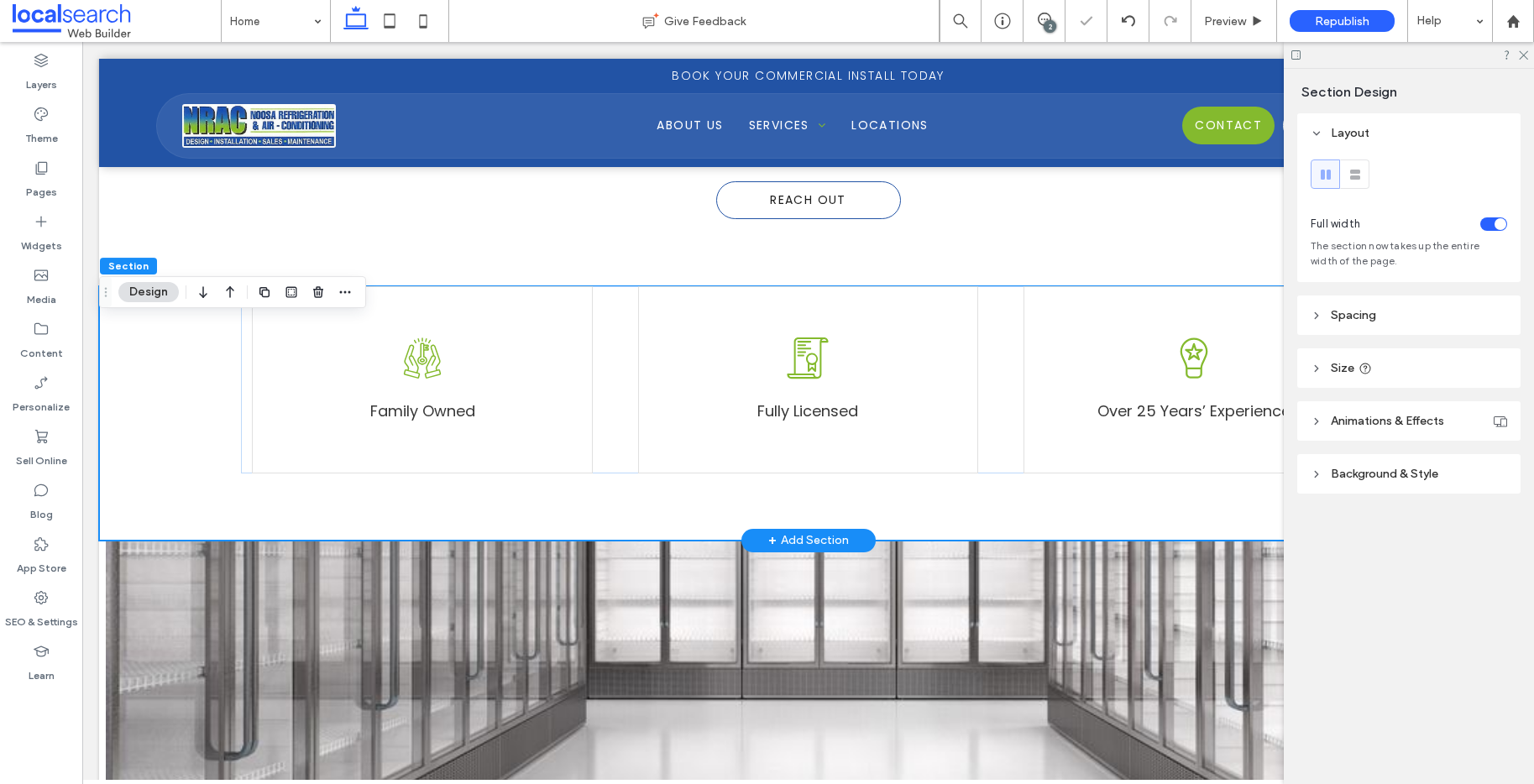 scroll, scrollTop: 792, scrollLeft: 0, axis: vertical 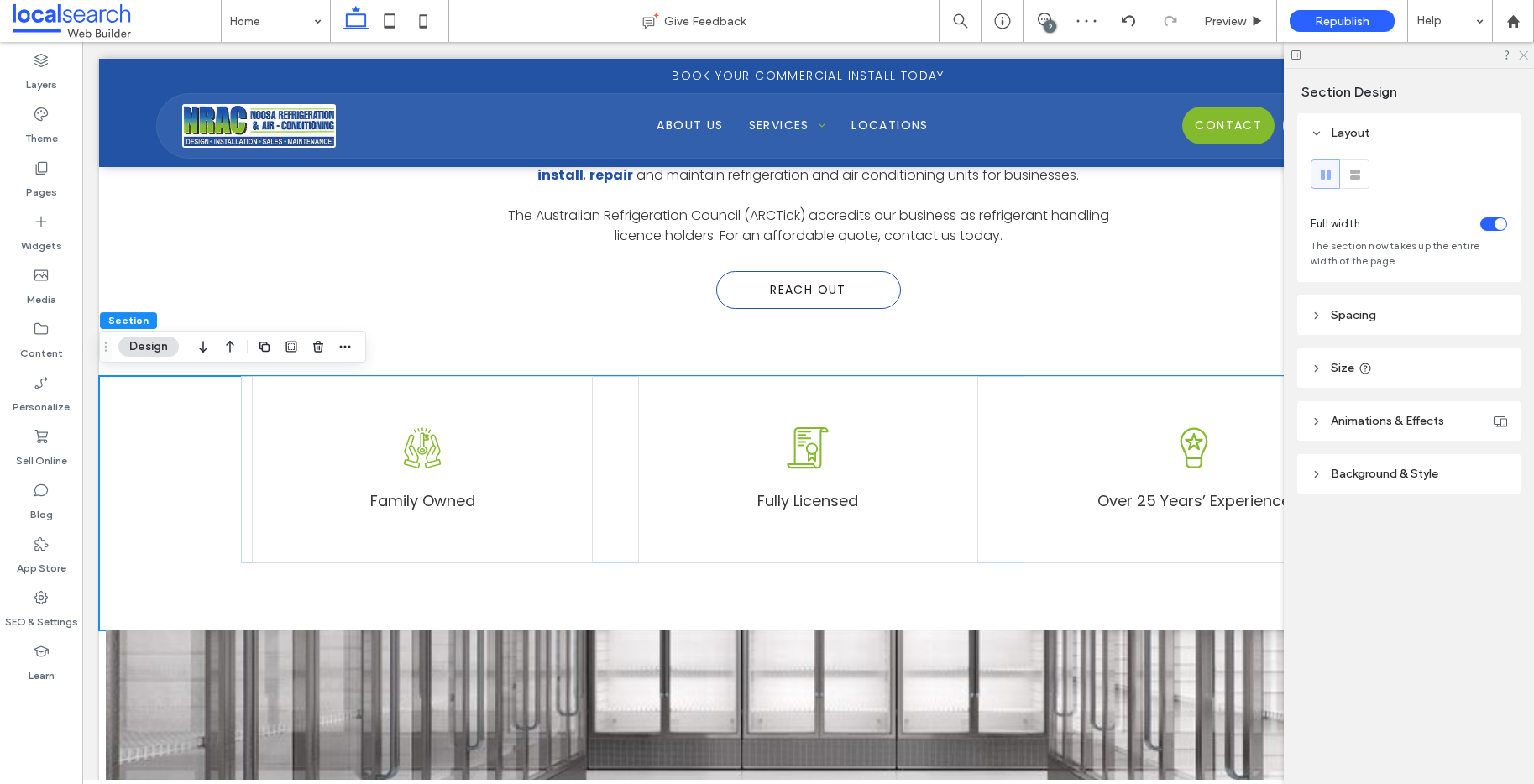 click 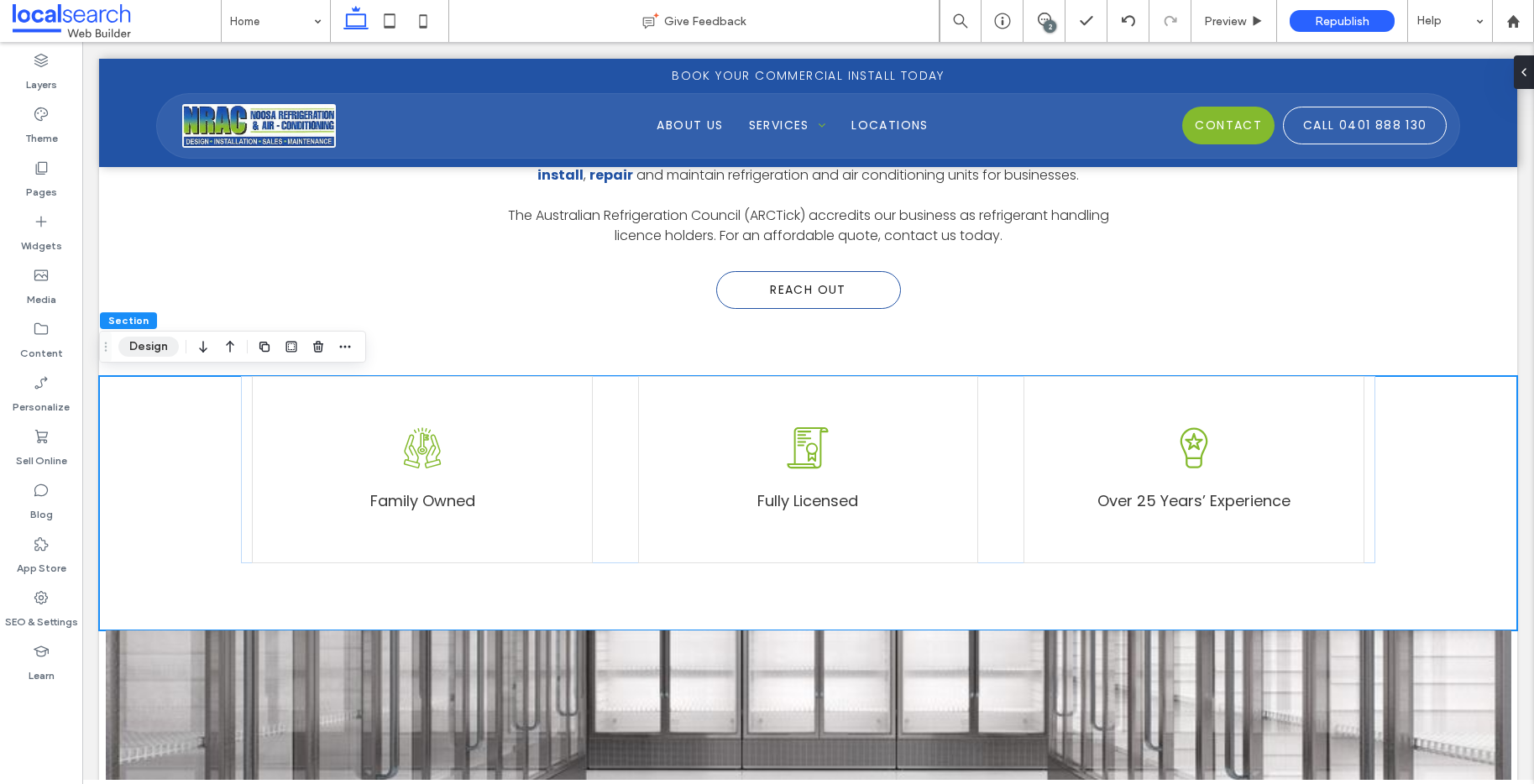 click on "Design" at bounding box center (149, 347) 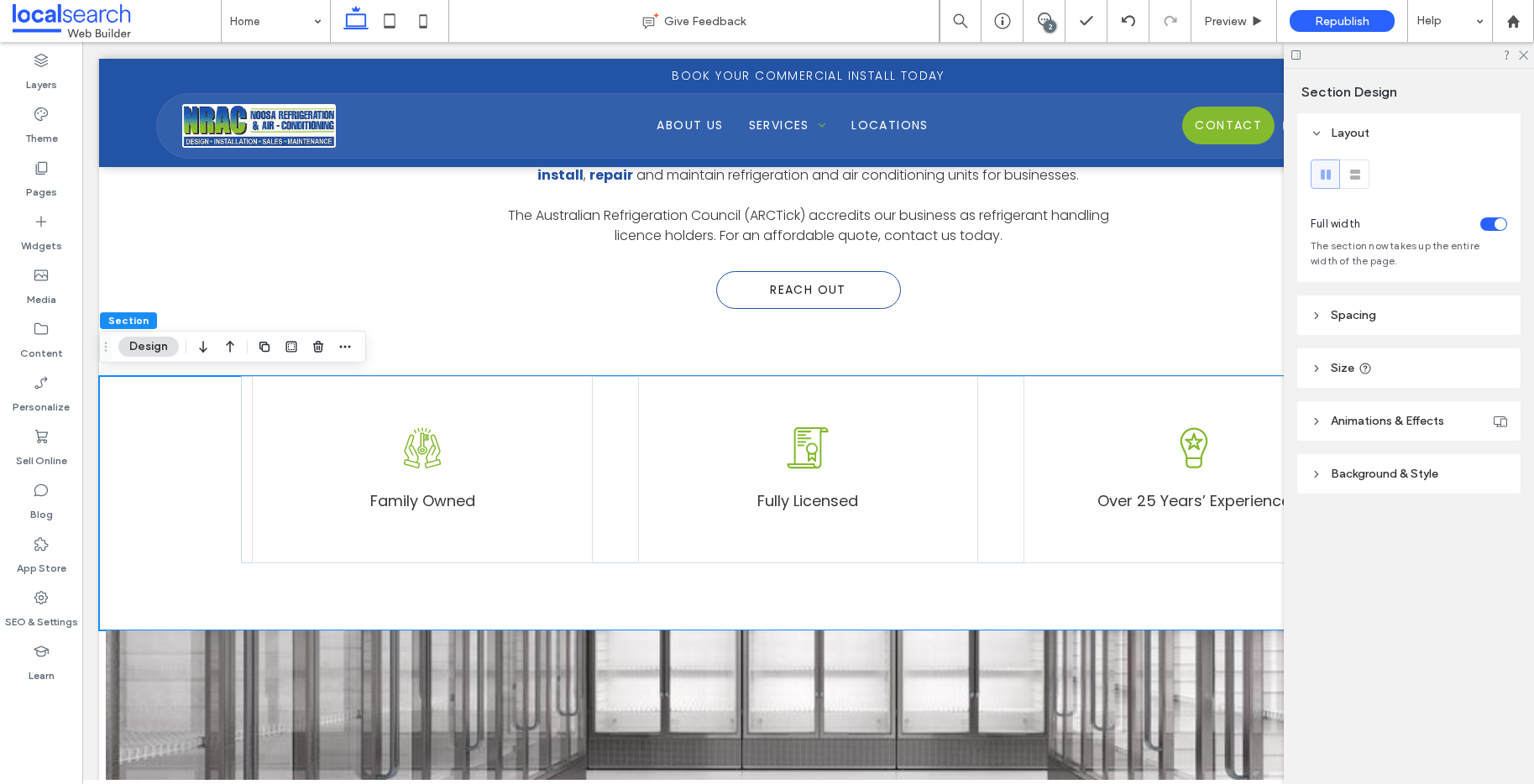 click on "Spacing" at bounding box center (1353, 315) 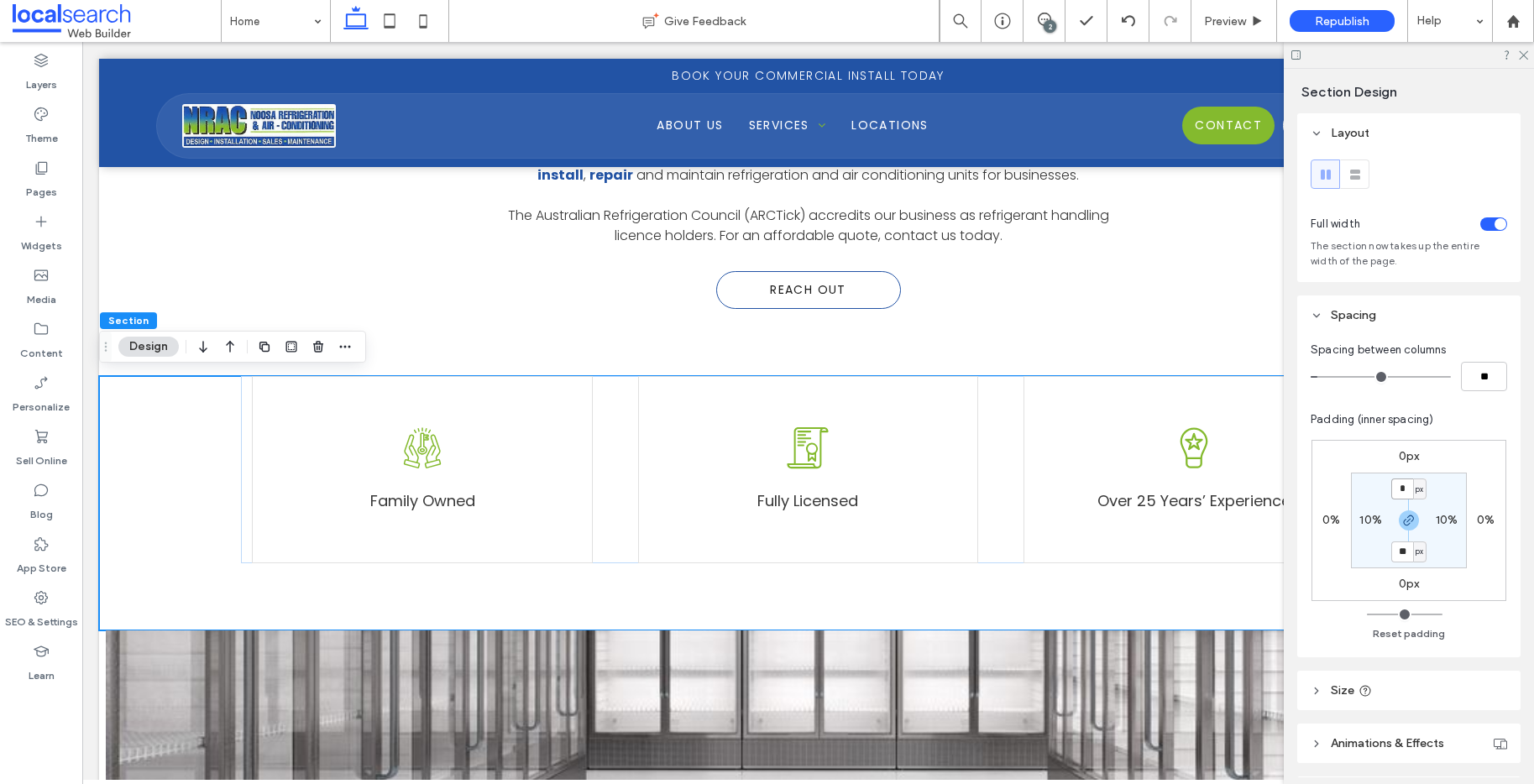 click on "*" at bounding box center [1402, 489] 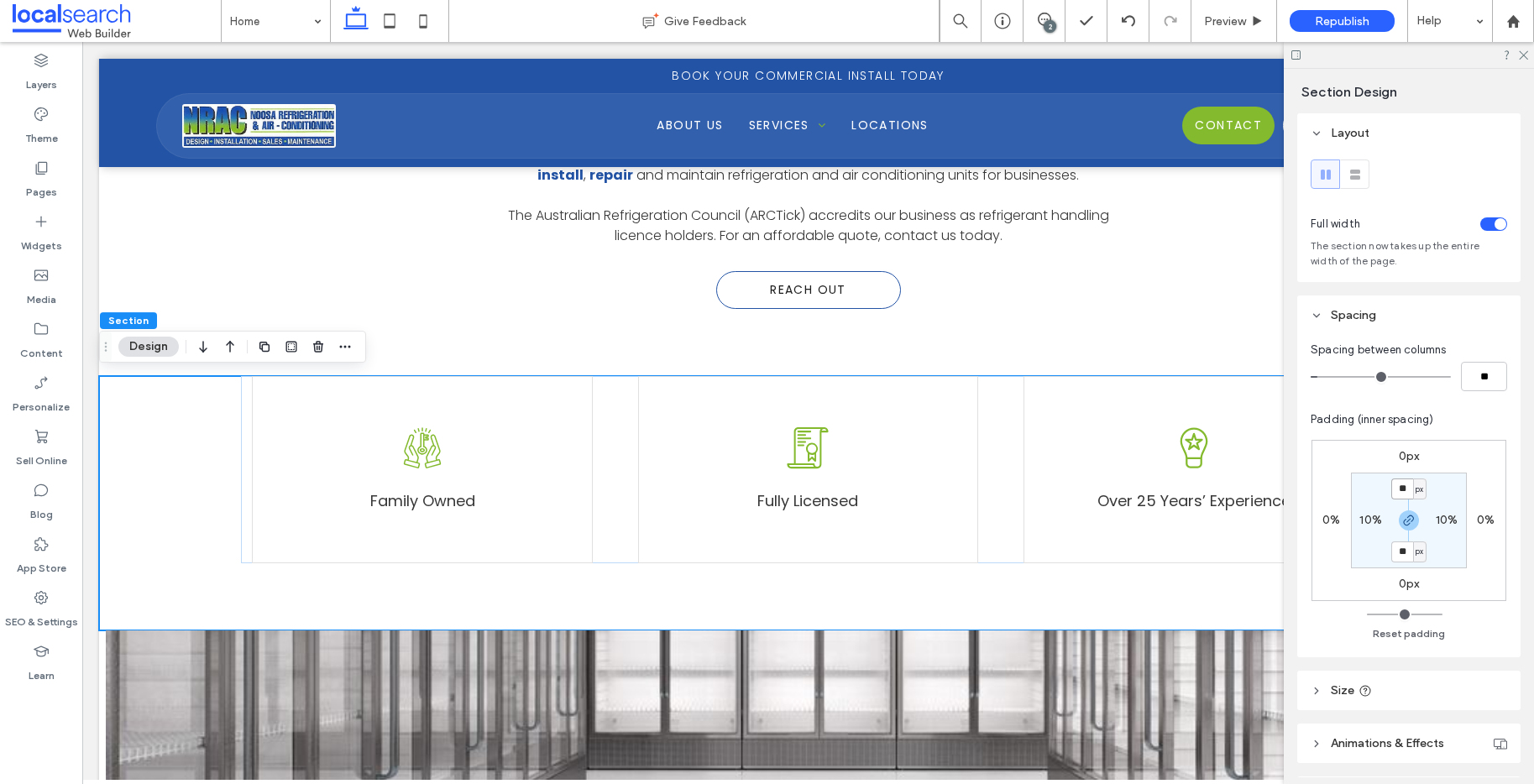 type on "**" 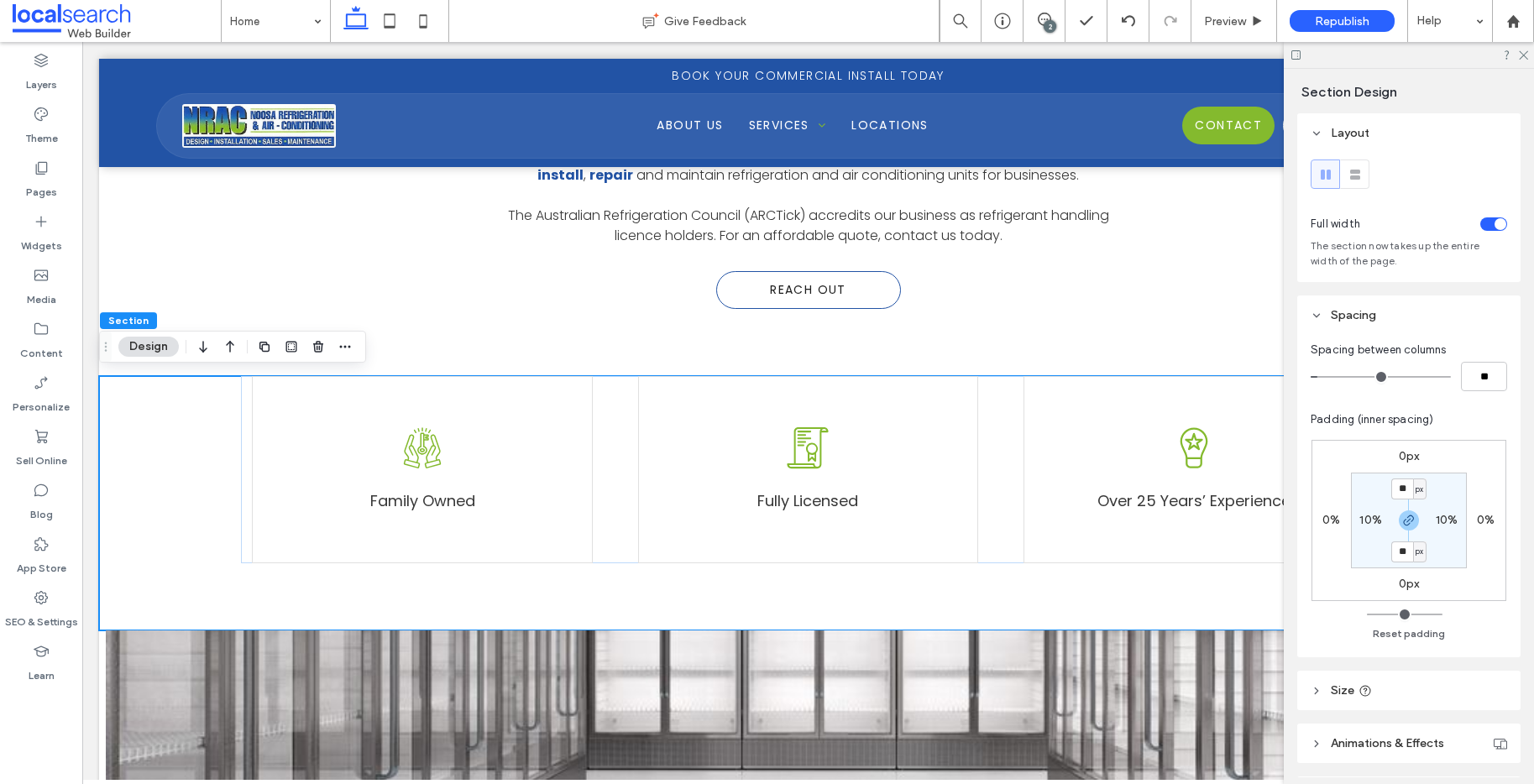 type on "**" 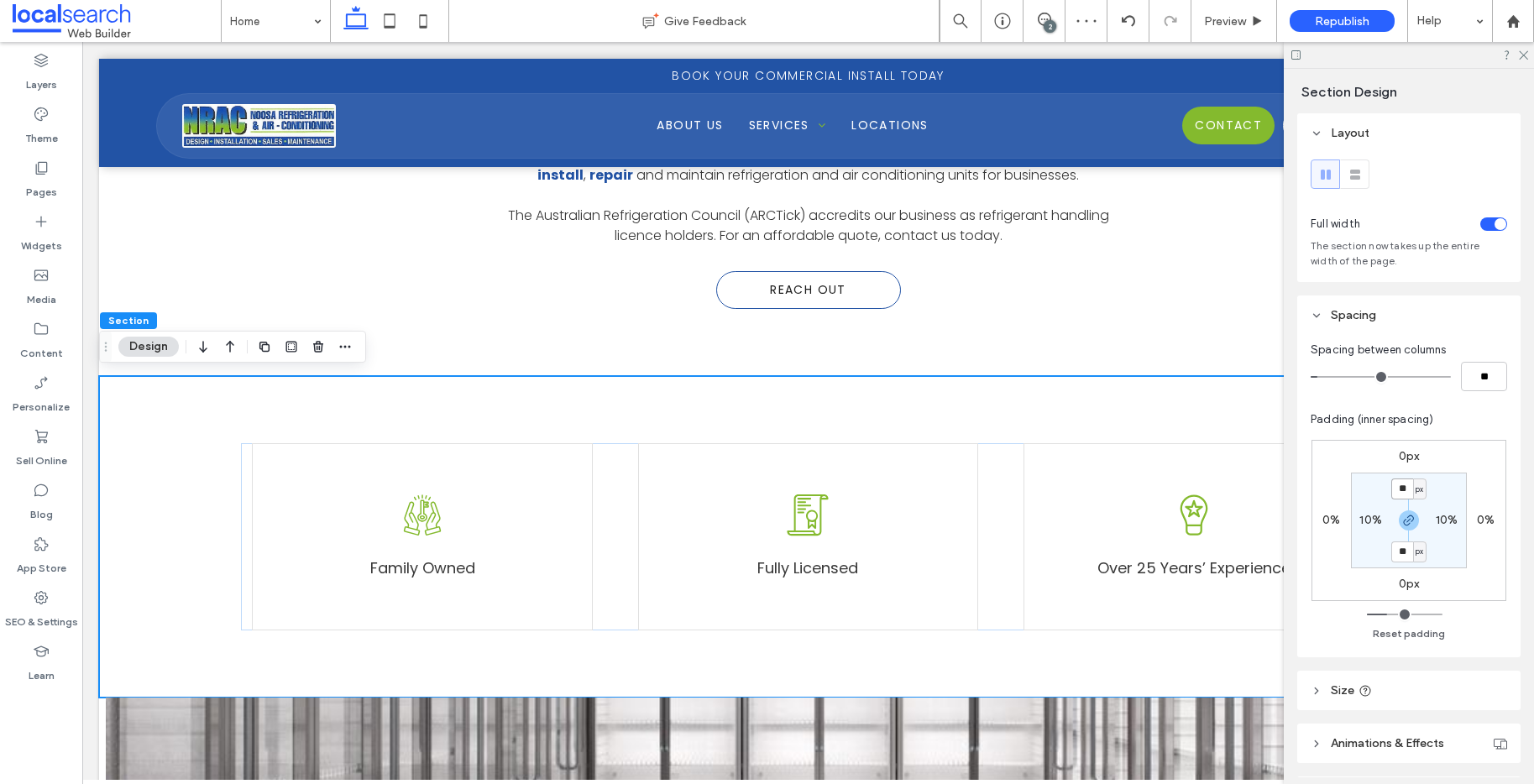 click on "**" at bounding box center [1402, 489] 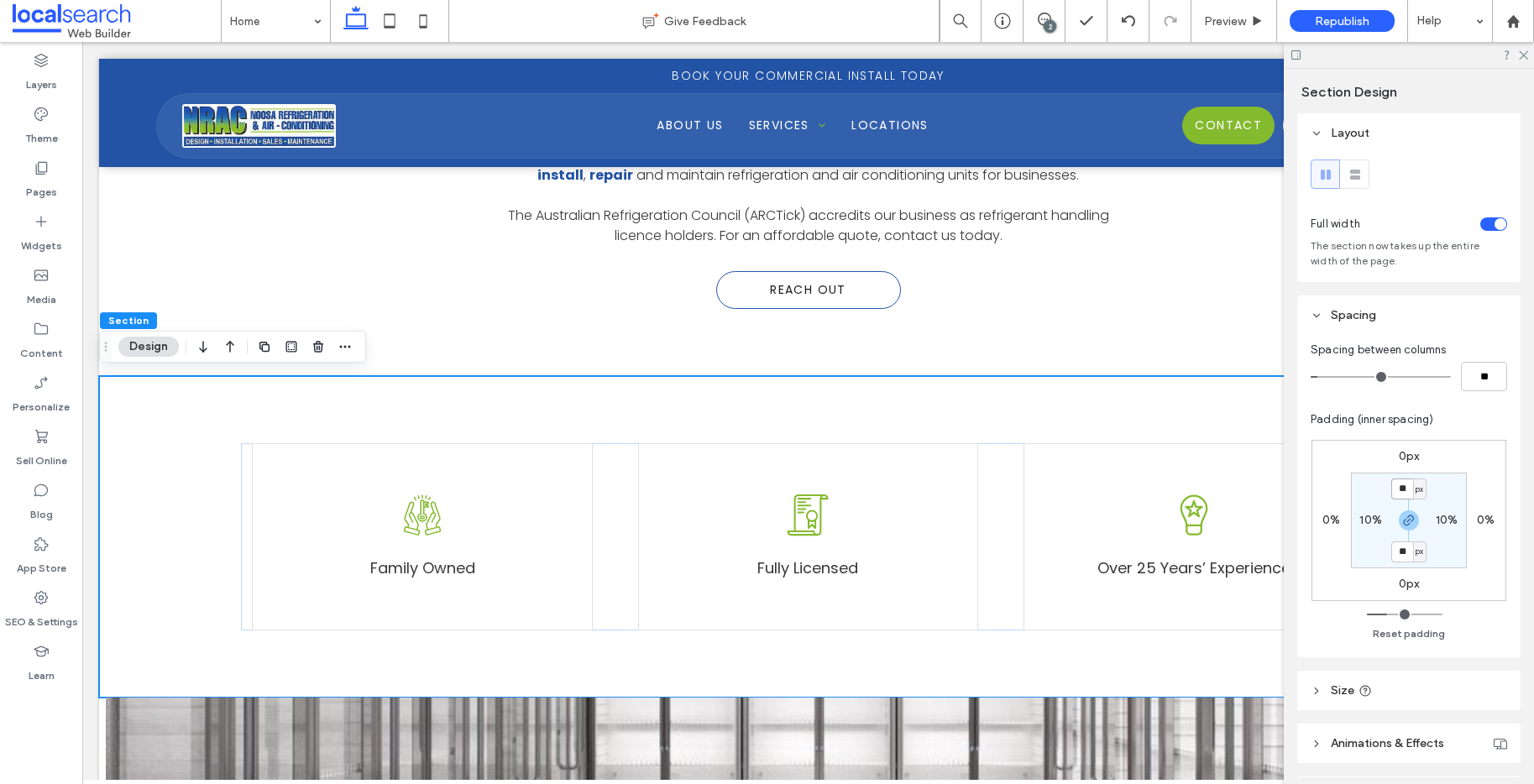 type on "**" 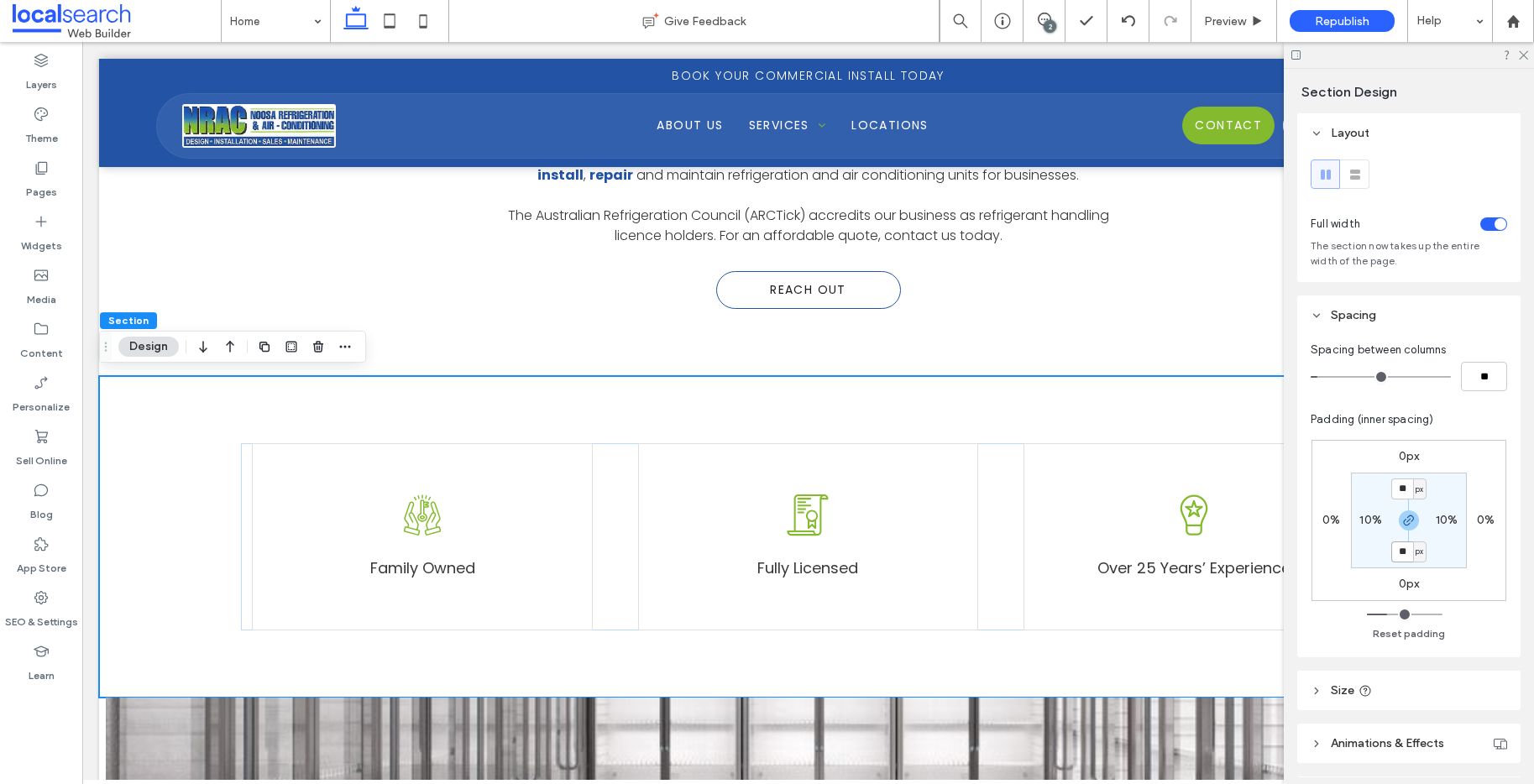 type on "**" 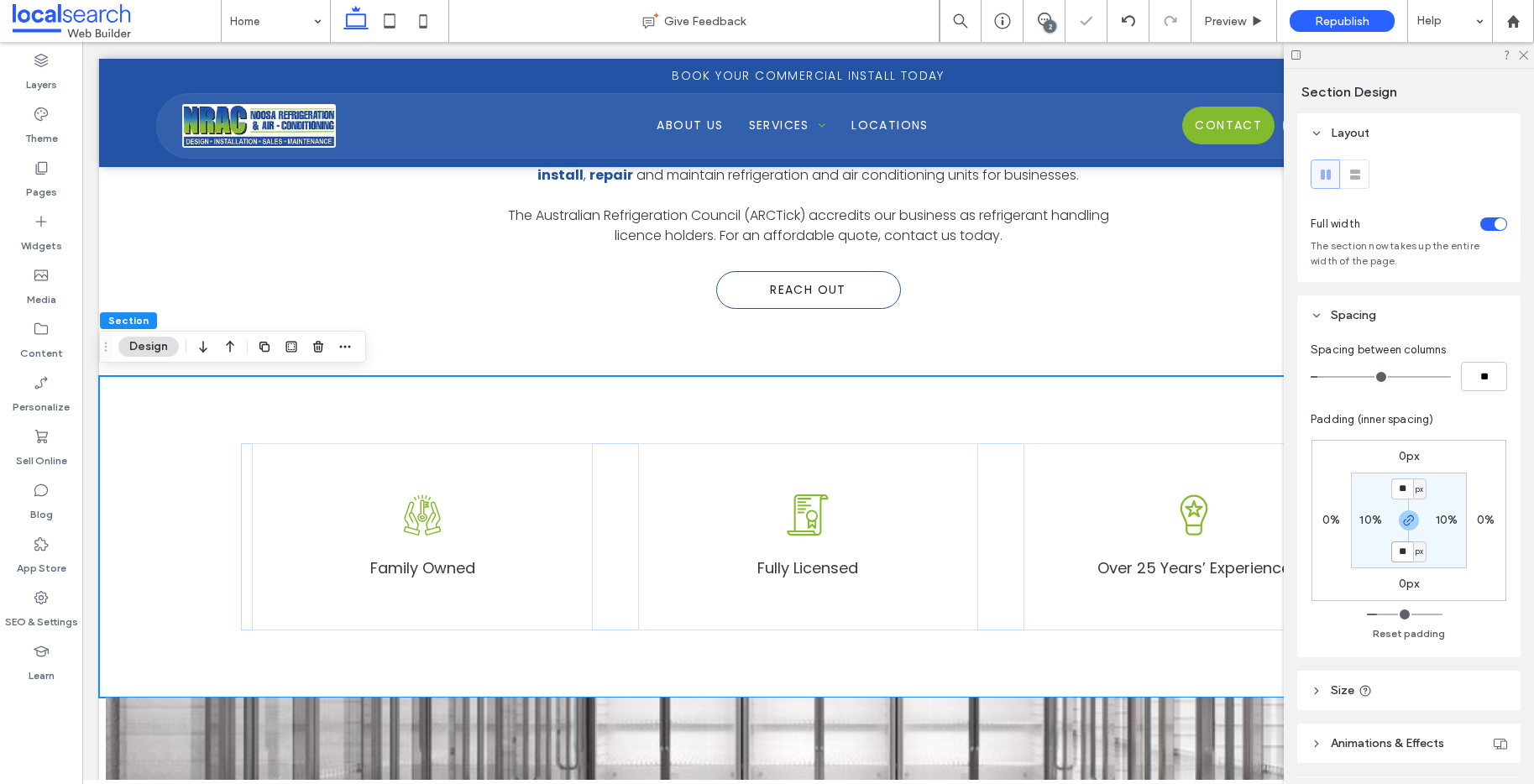 click on "**" at bounding box center [1402, 551] 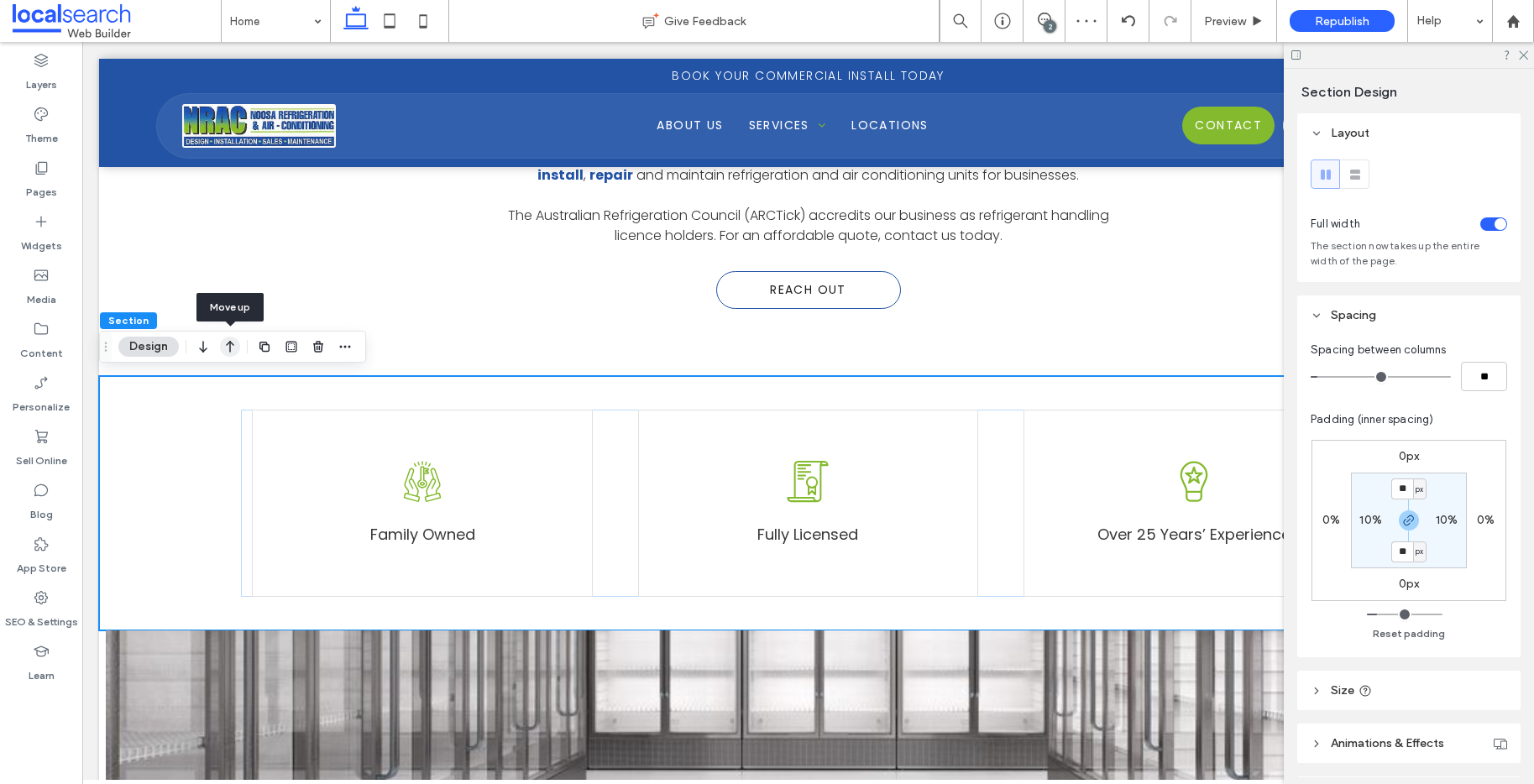 click 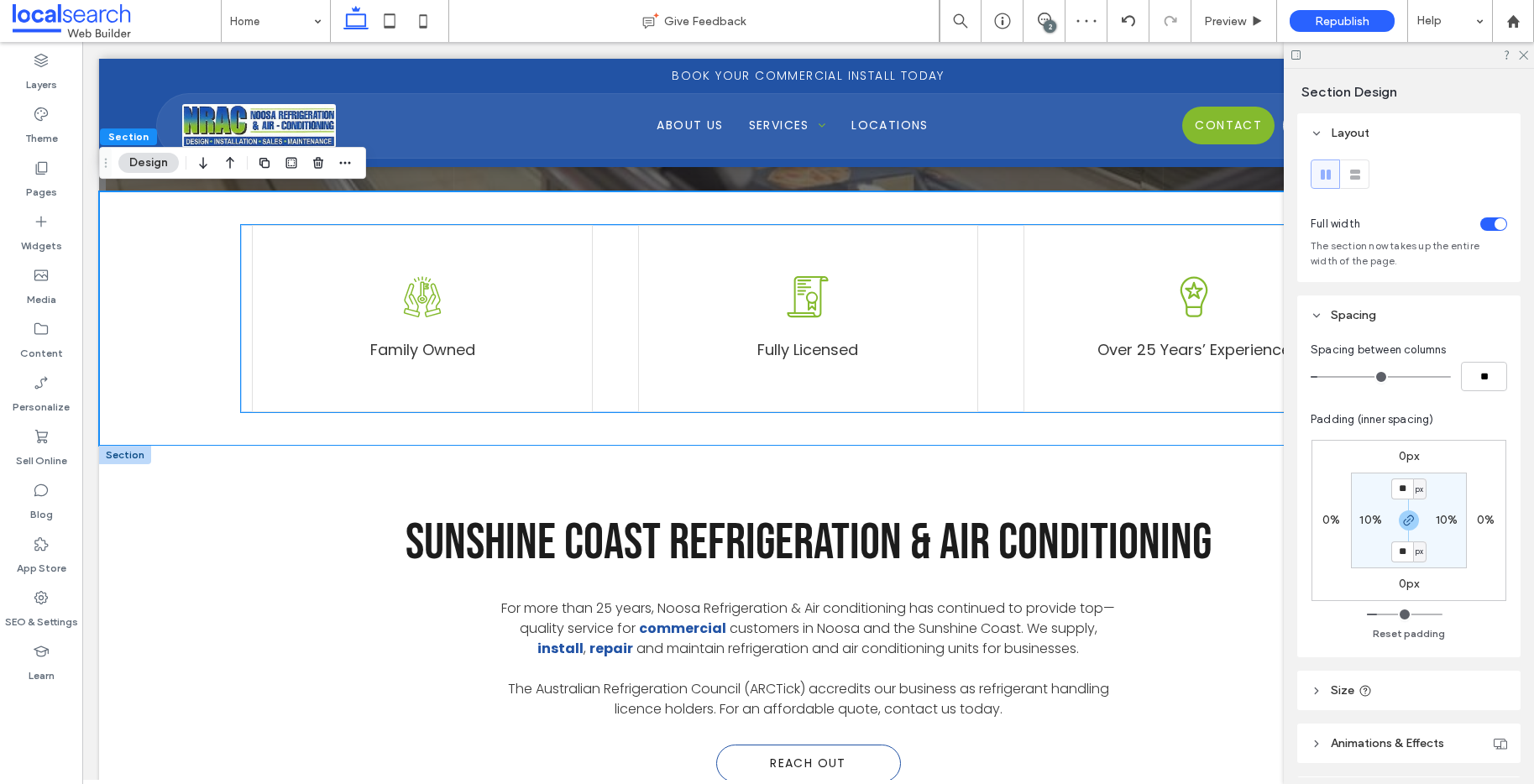 scroll, scrollTop: 572, scrollLeft: 0, axis: vertical 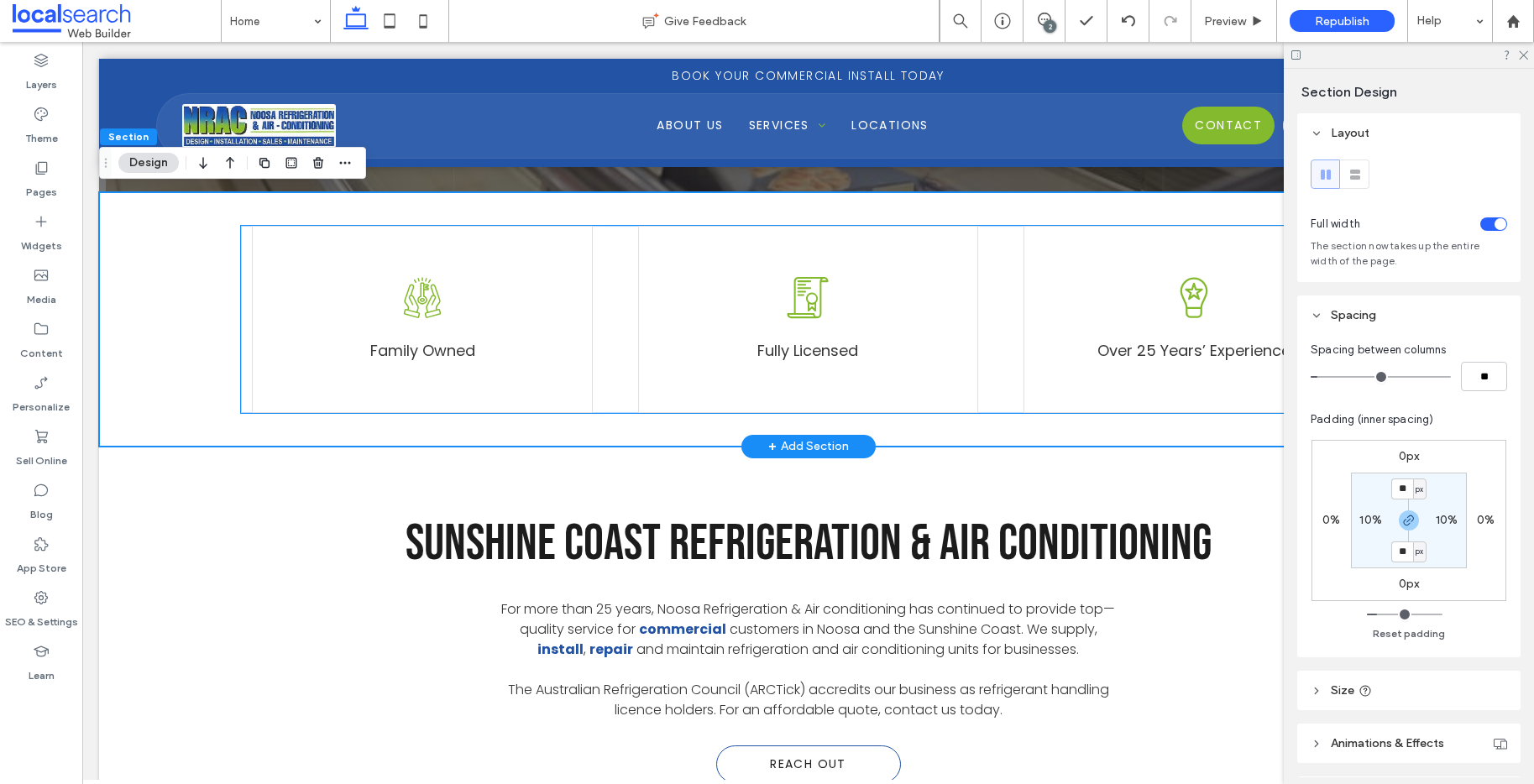 click on "Owned Icon
O
Family Owned" at bounding box center (421, 319) 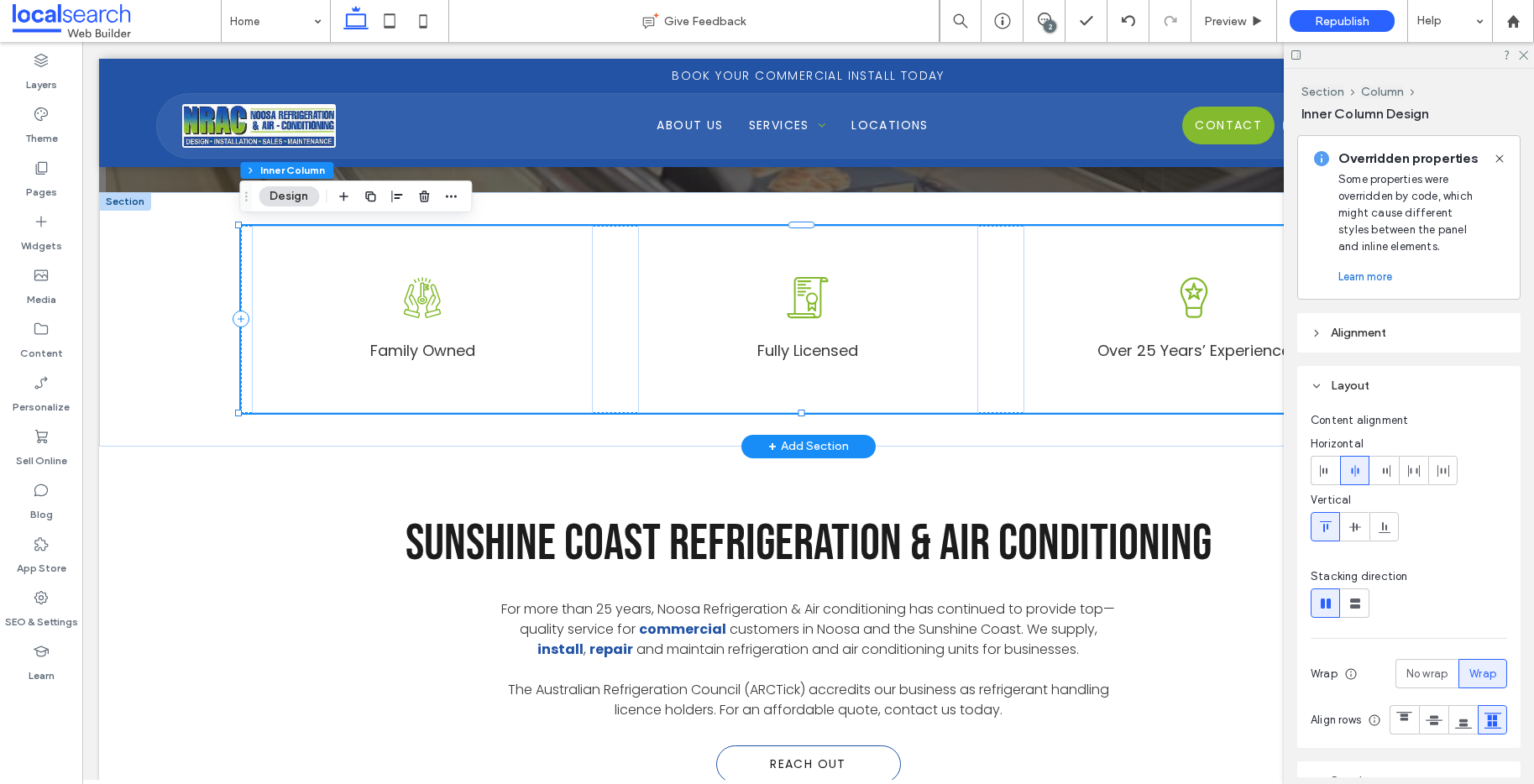click on "Owned Icon
O
Family Owned" at bounding box center [421, 319] 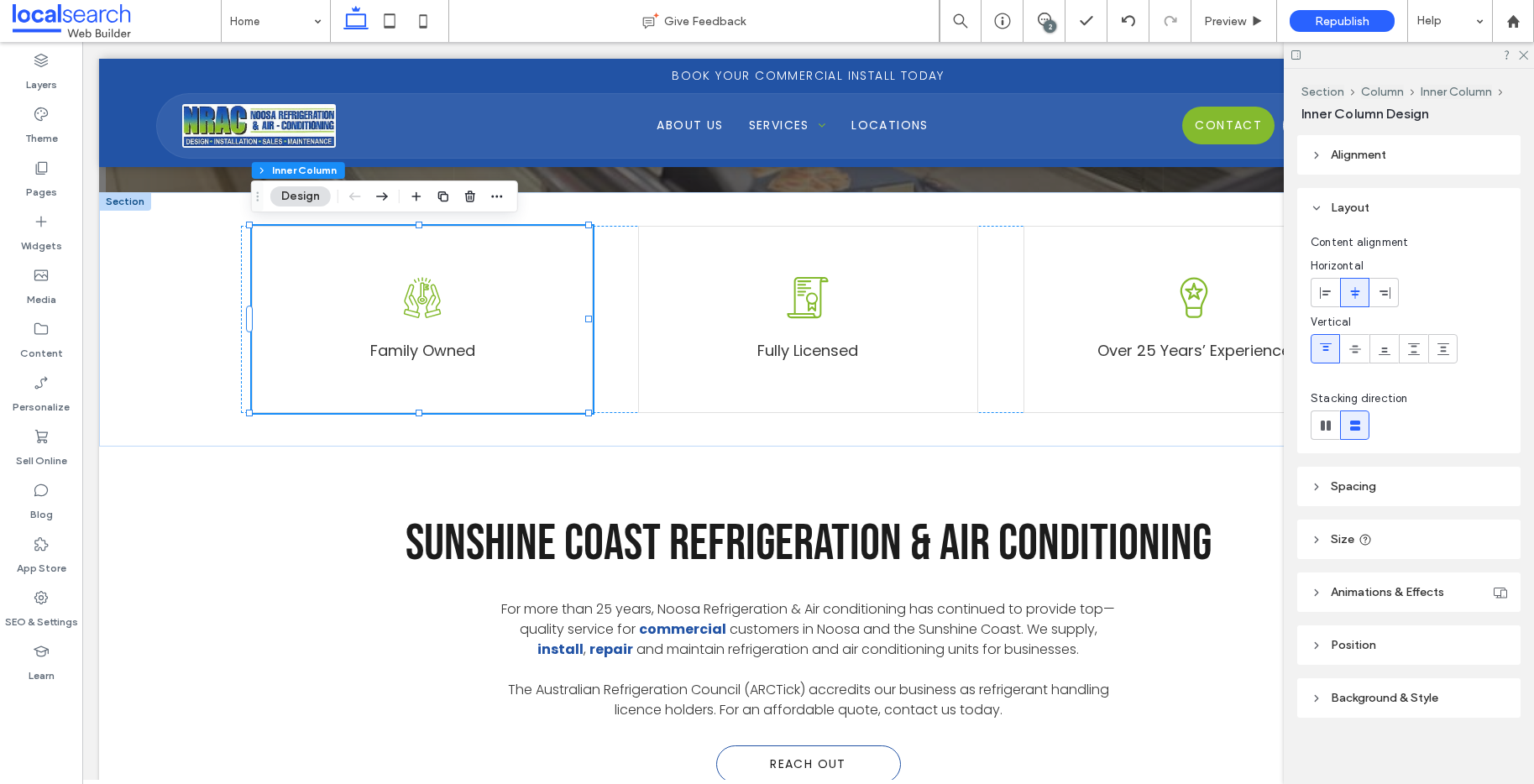 click on "Spacing" at bounding box center (1353, 486) 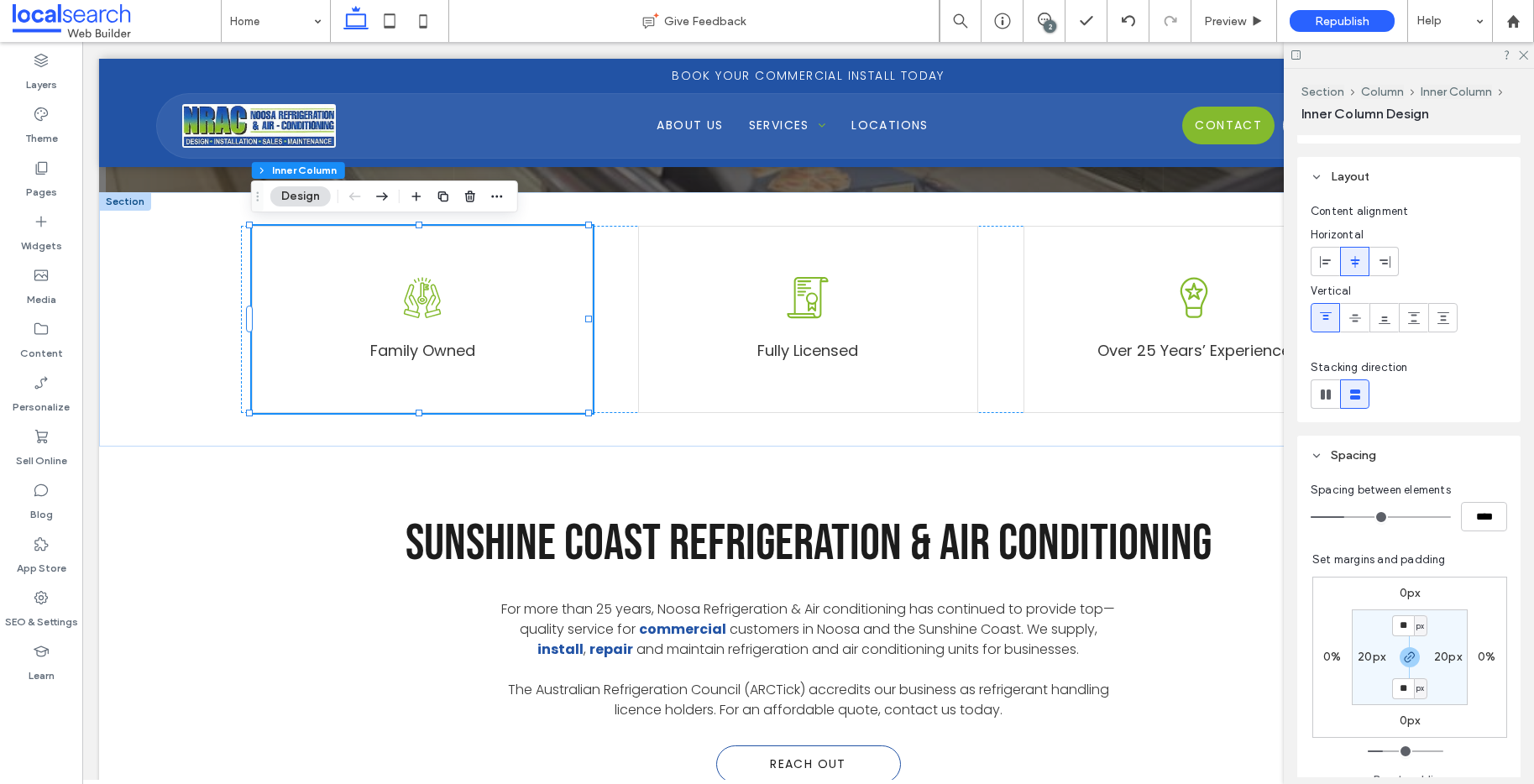 scroll, scrollTop: 32, scrollLeft: 0, axis: vertical 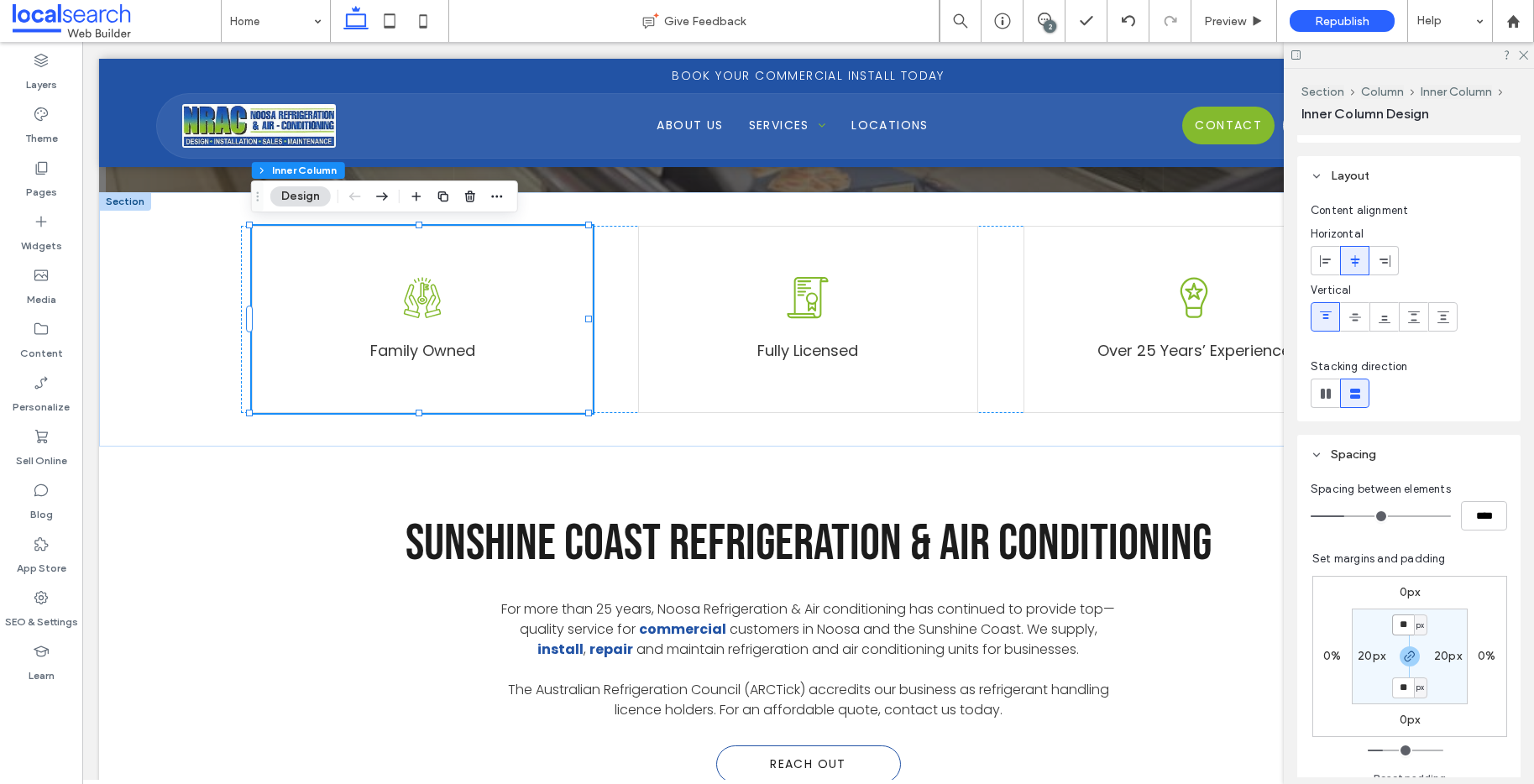 click on "**" at bounding box center [1403, 625] 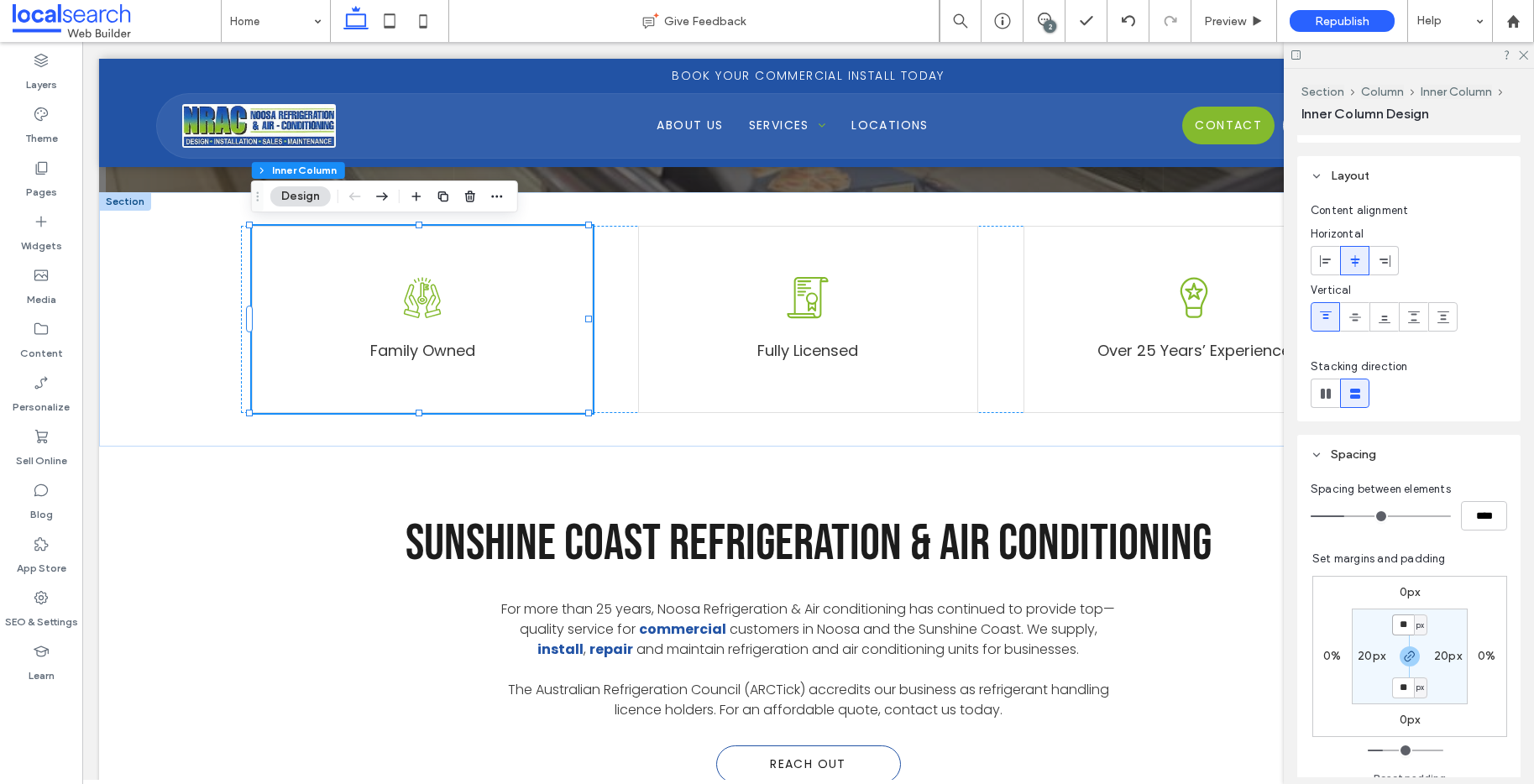 type on "**" 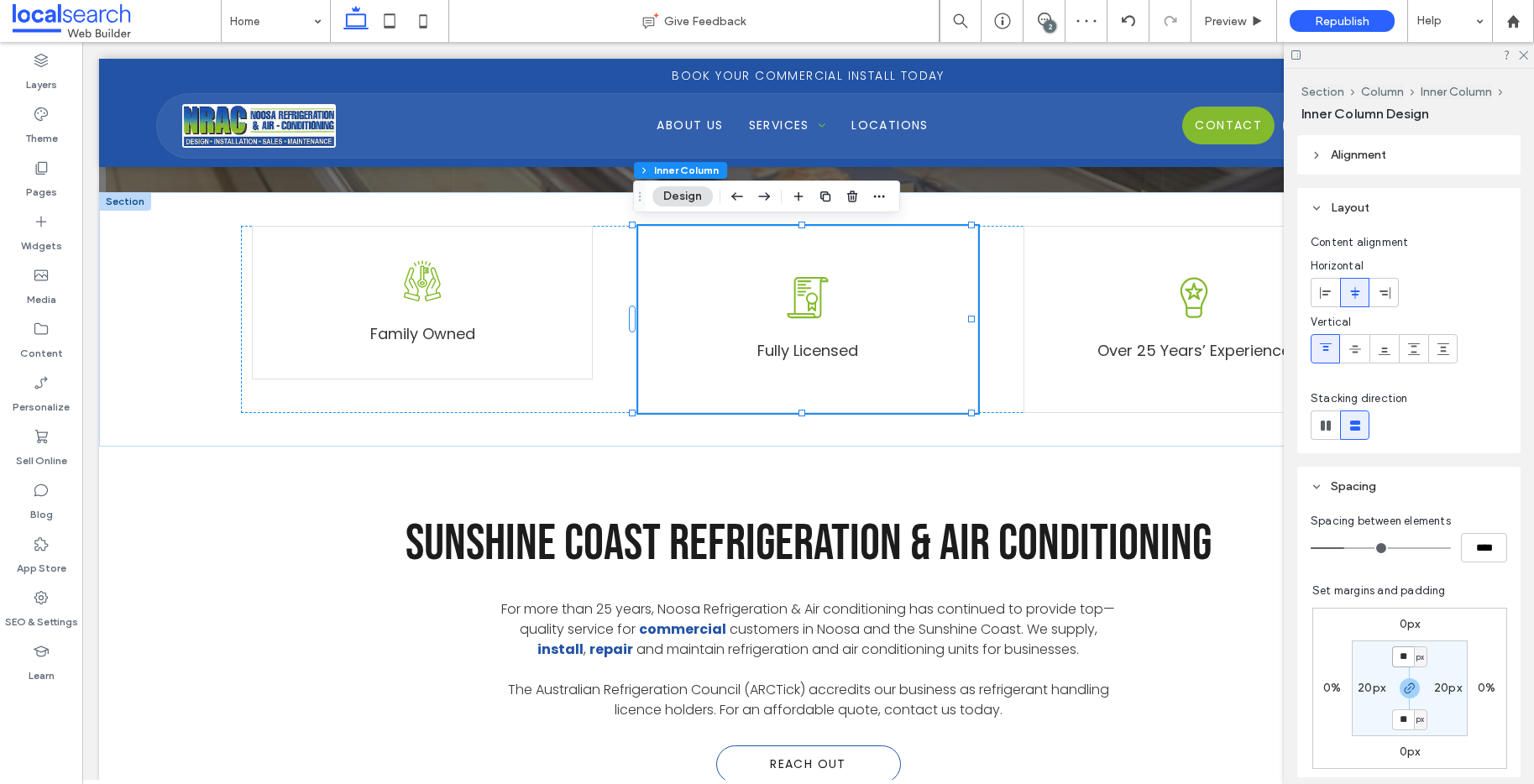 click on "**" at bounding box center (1403, 656) 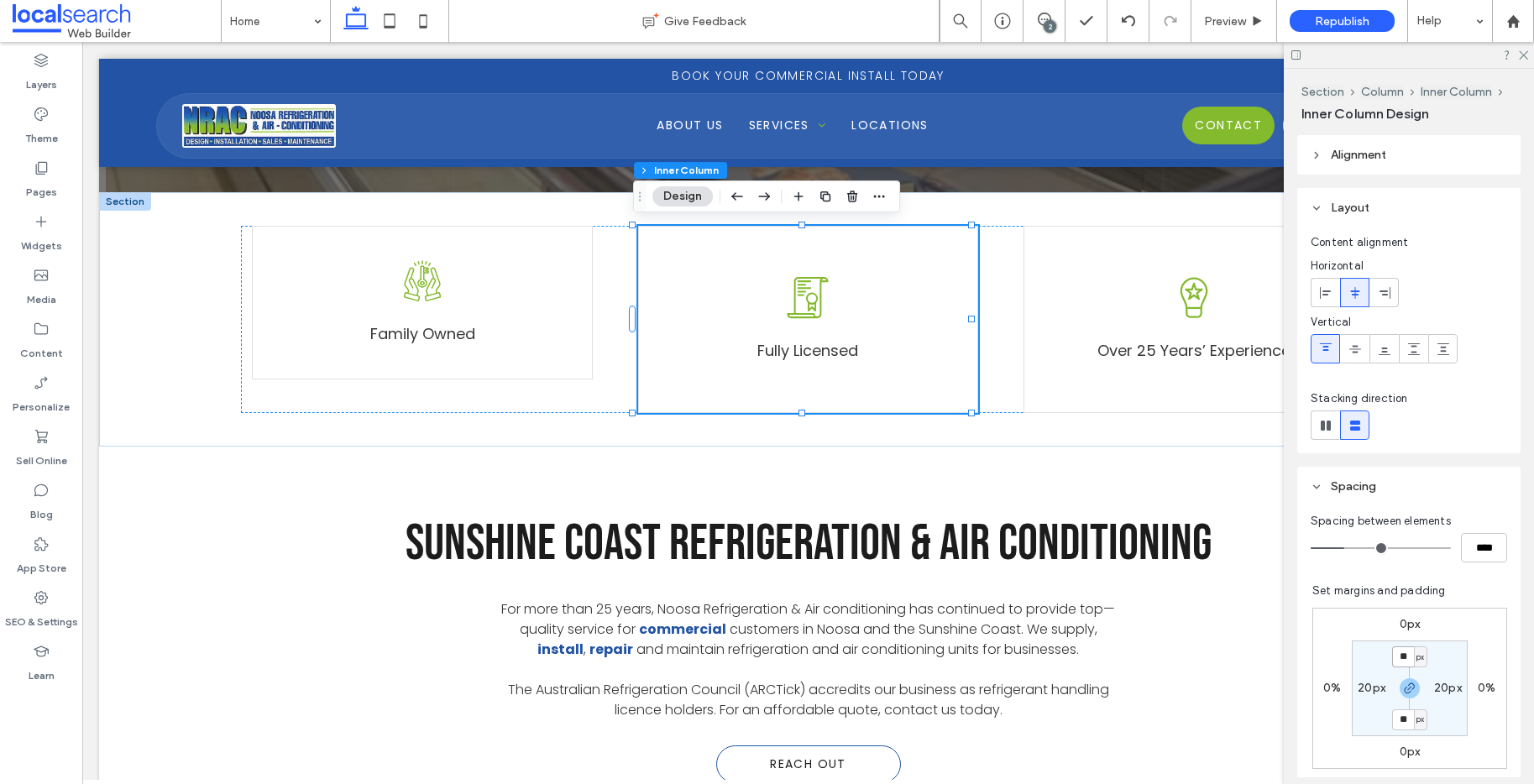 type on "**" 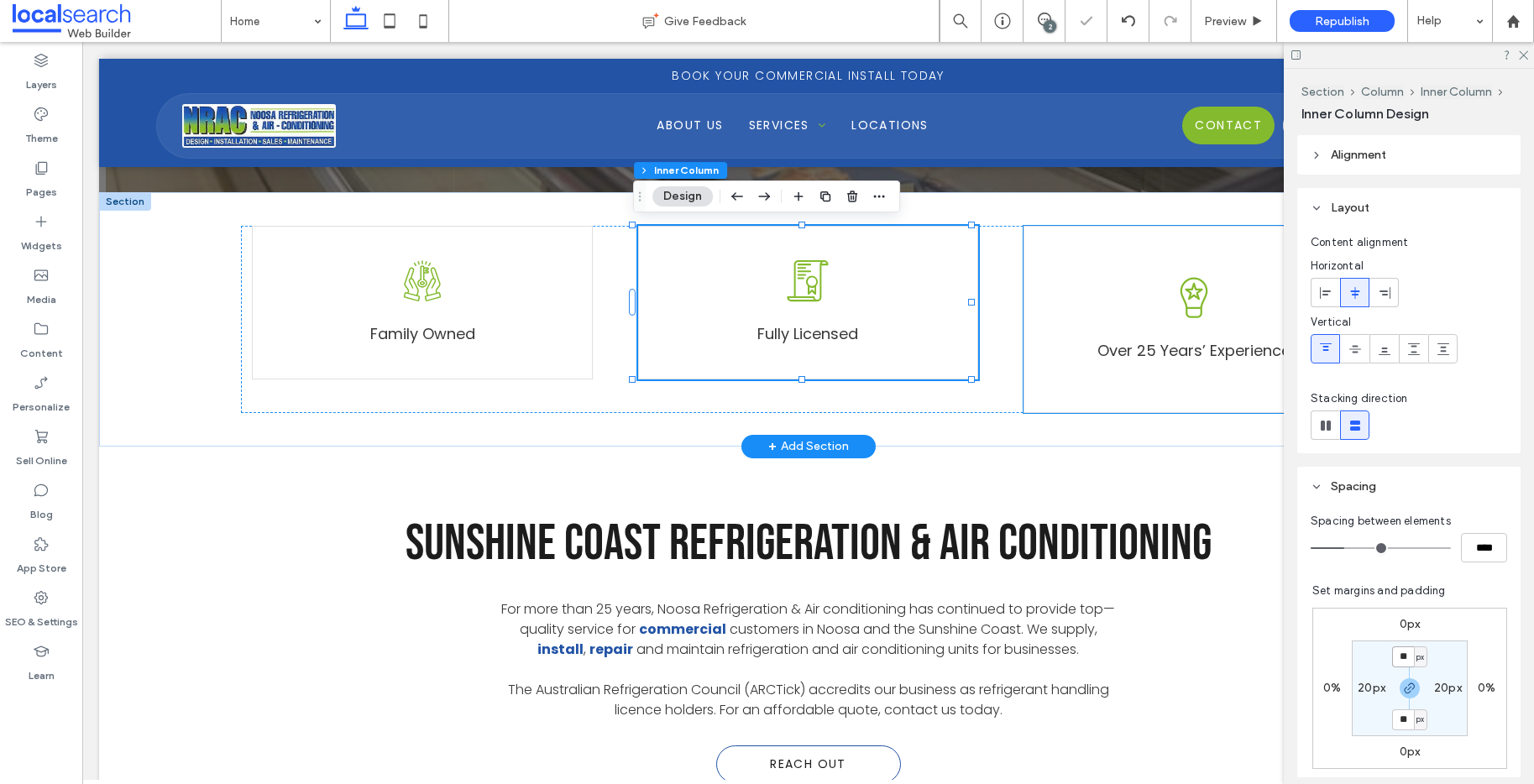 click on "Experience Icon
Over 25 Years’ Experience" at bounding box center [1193, 319] 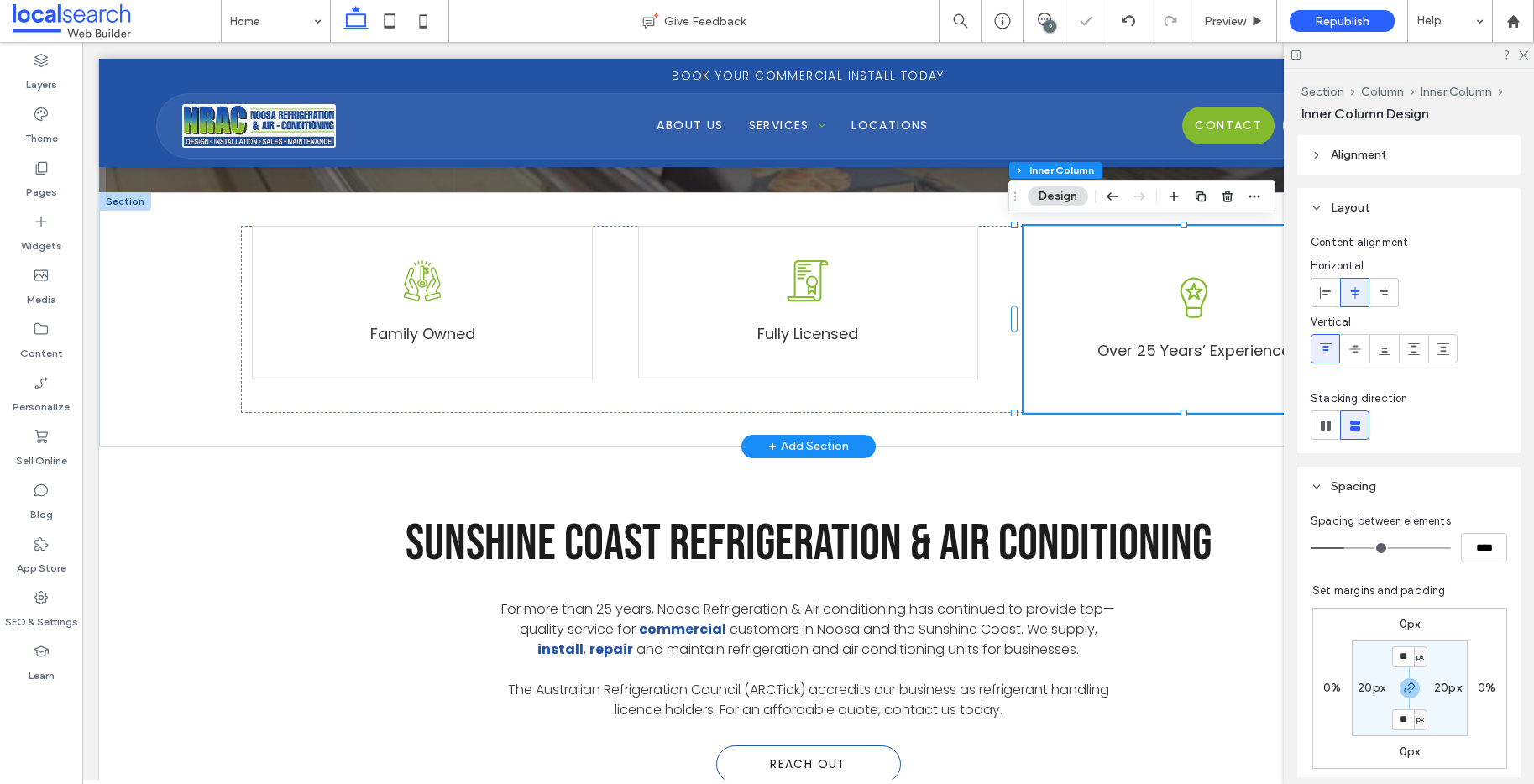 click on "Experience Icon
Over 25 Years’ Experience" at bounding box center [1193, 319] 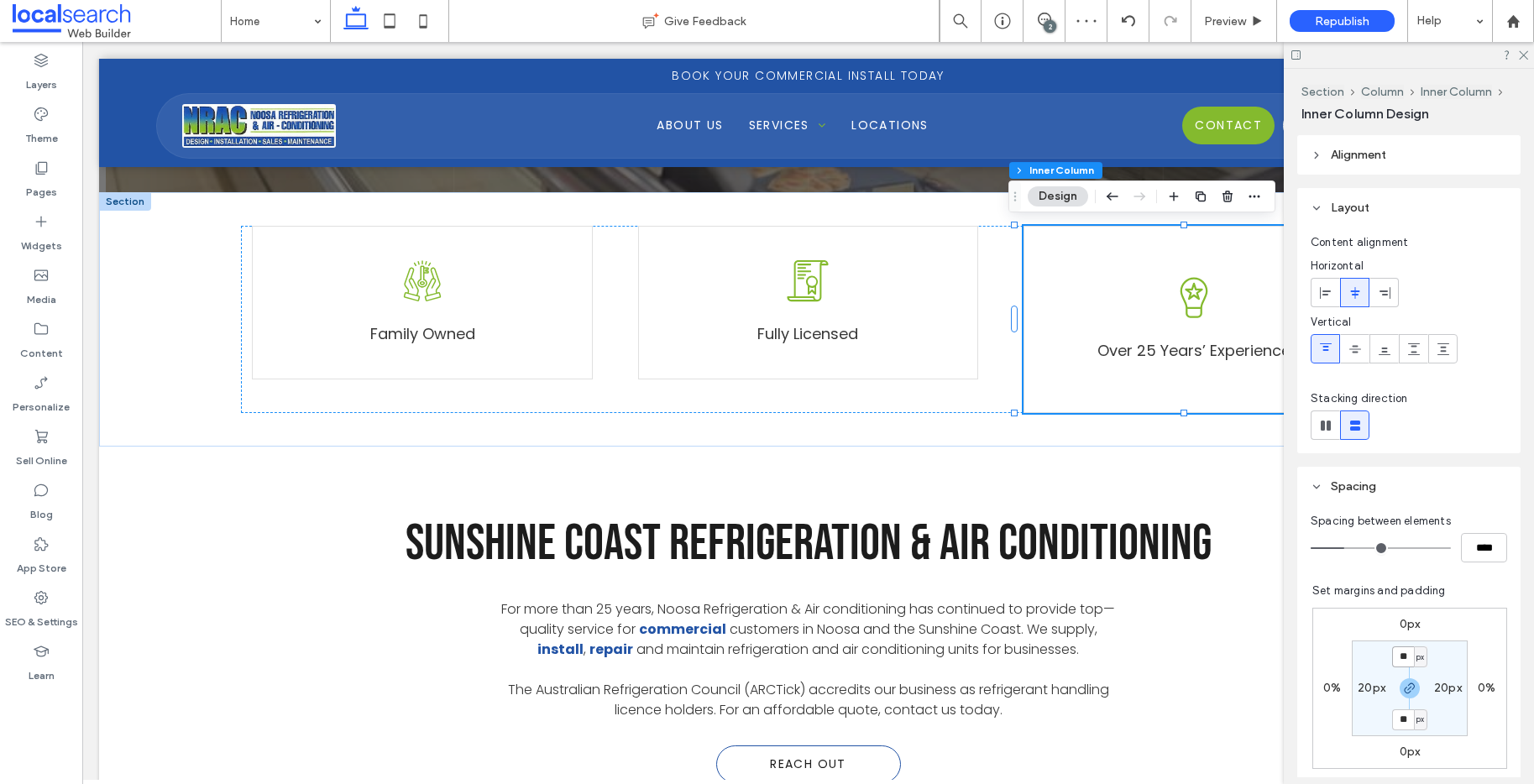 click on "**" at bounding box center [1403, 656] 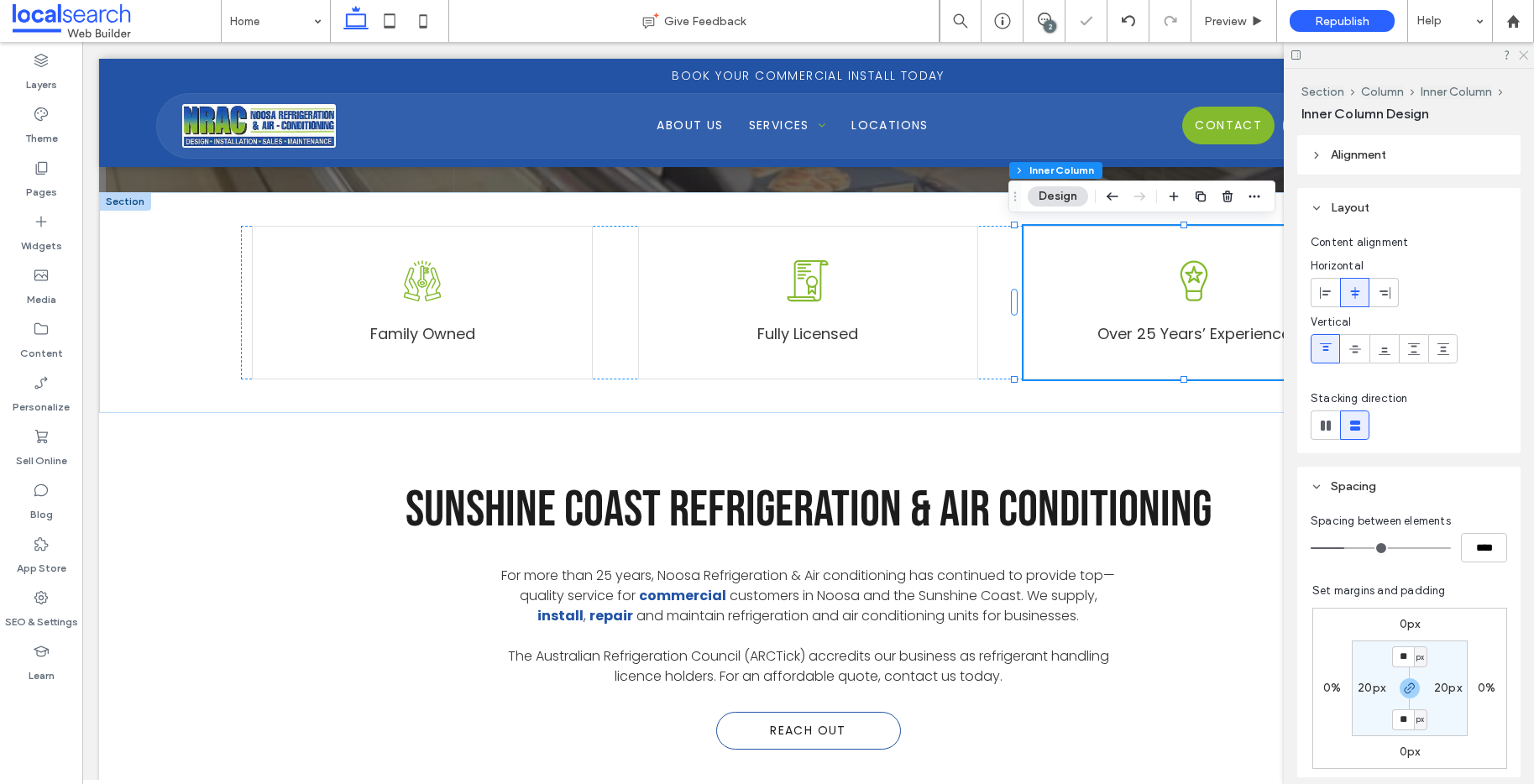click 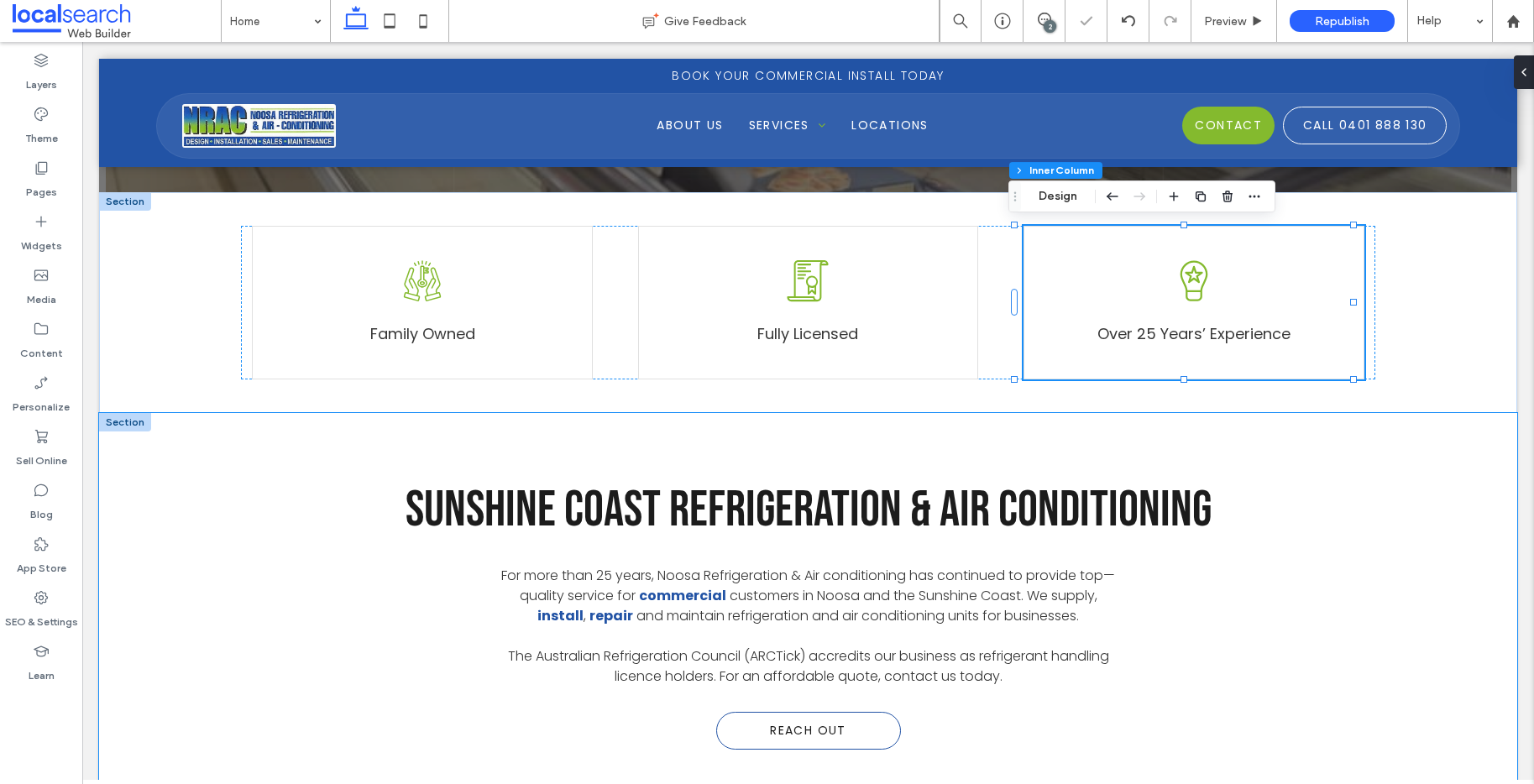 click on "Sunshine Coast
Refrigeration & Air Conditioning
For more than 25 years, Noosa Refrigeration & Air conditioning has continued to provide top—quality service for
commercial   customers in Noosa and the Sunshine Coast. We supply,
install ,
repair   and maintain refrigeration and air conditioning units for businesses. The Australian Refrigeration Council (ARCTick) accredits our business as refrigerant handling licence holders. For an affordable quote, contact us today.
Reach Out" at bounding box center (808, 614) 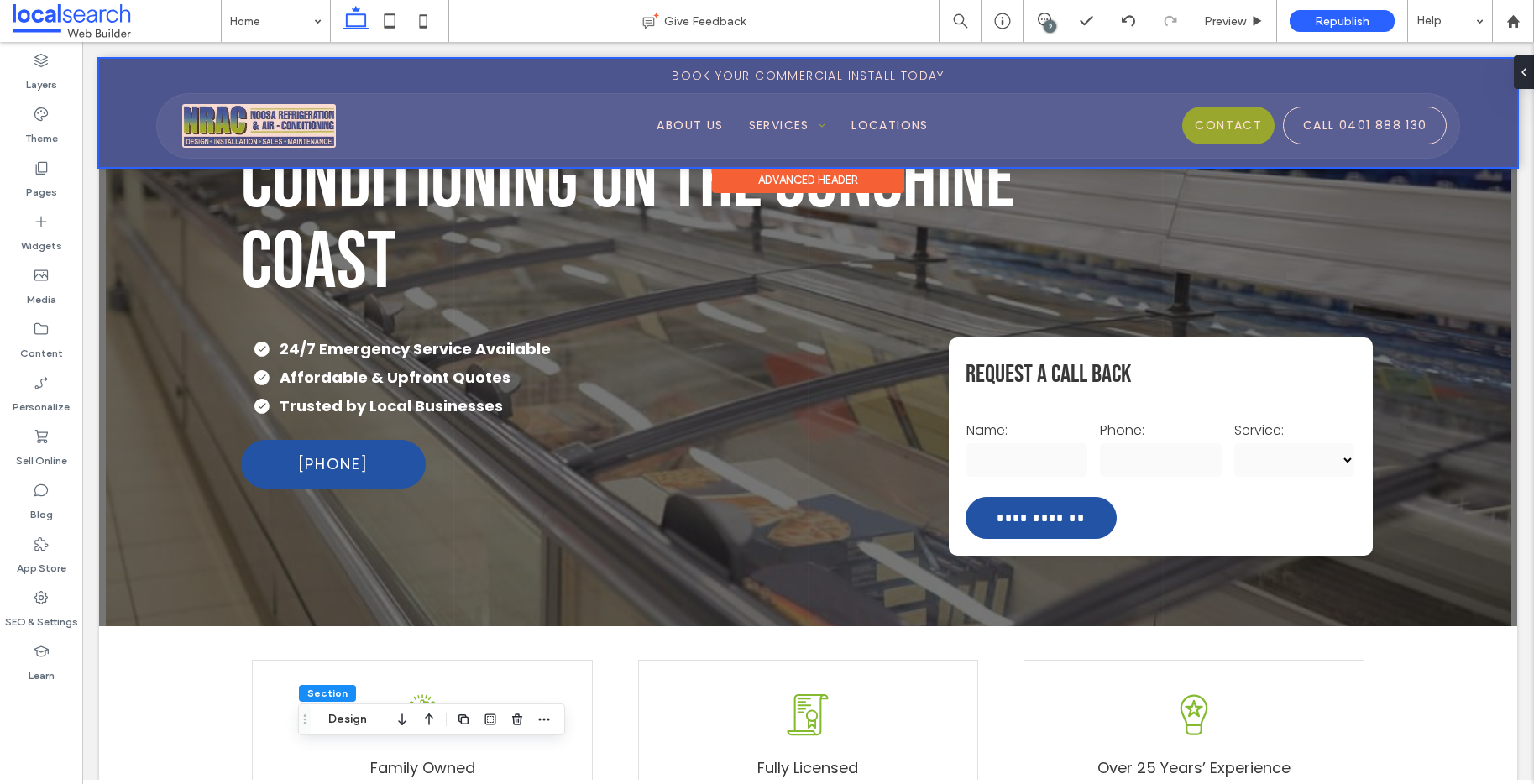 scroll, scrollTop: 148, scrollLeft: 0, axis: vertical 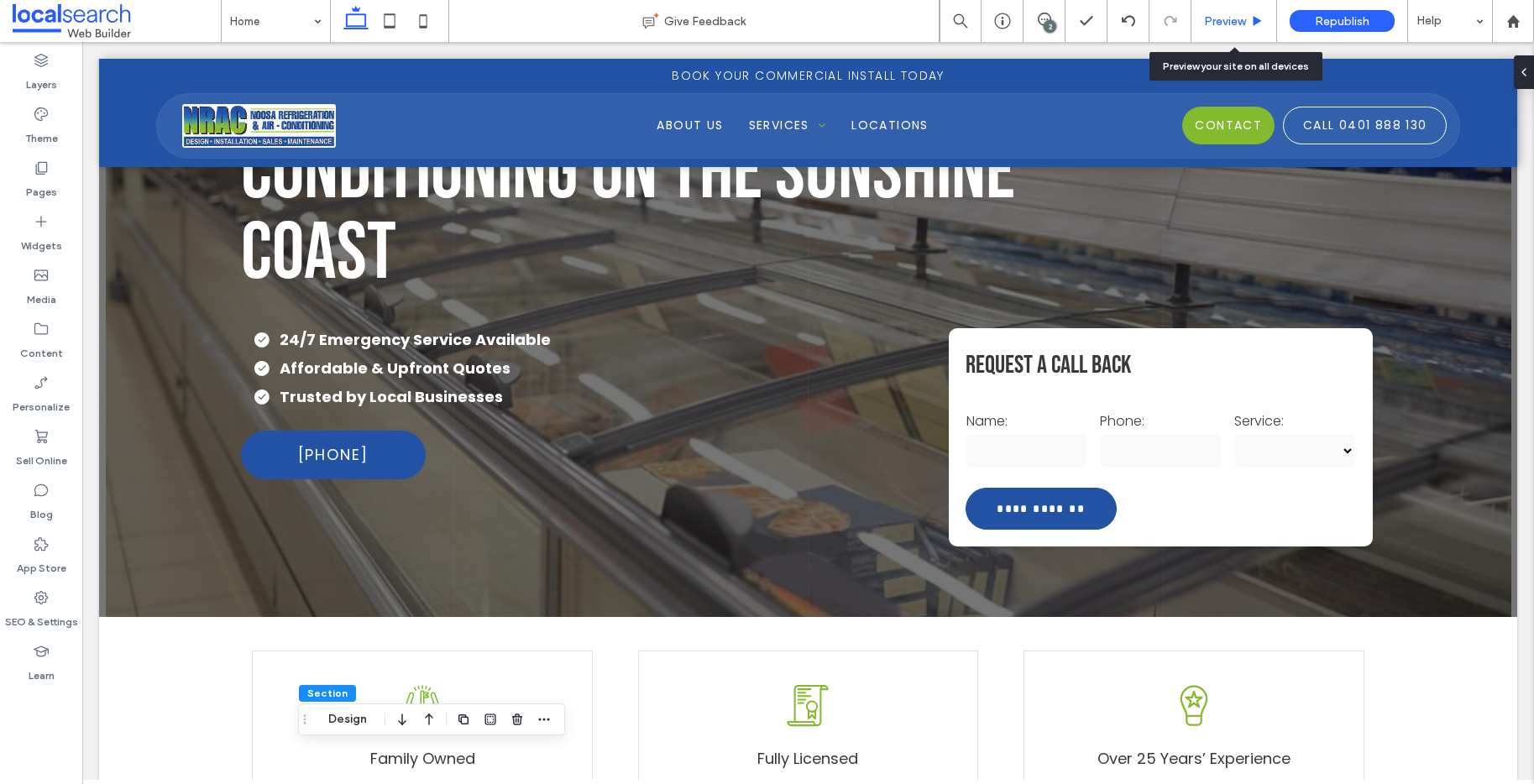 click on "Preview" at bounding box center [1225, 21] 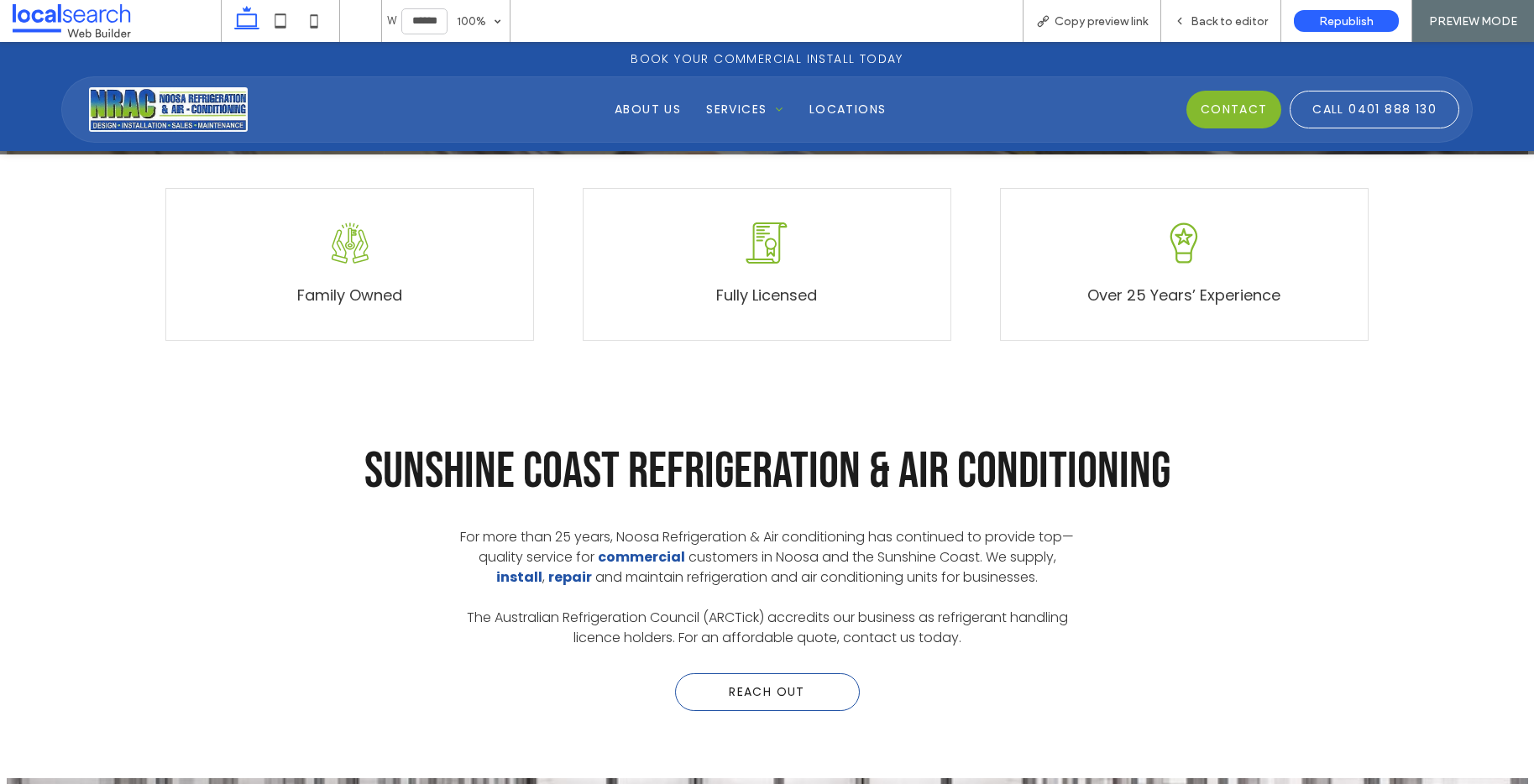 scroll, scrollTop: 1134, scrollLeft: 0, axis: vertical 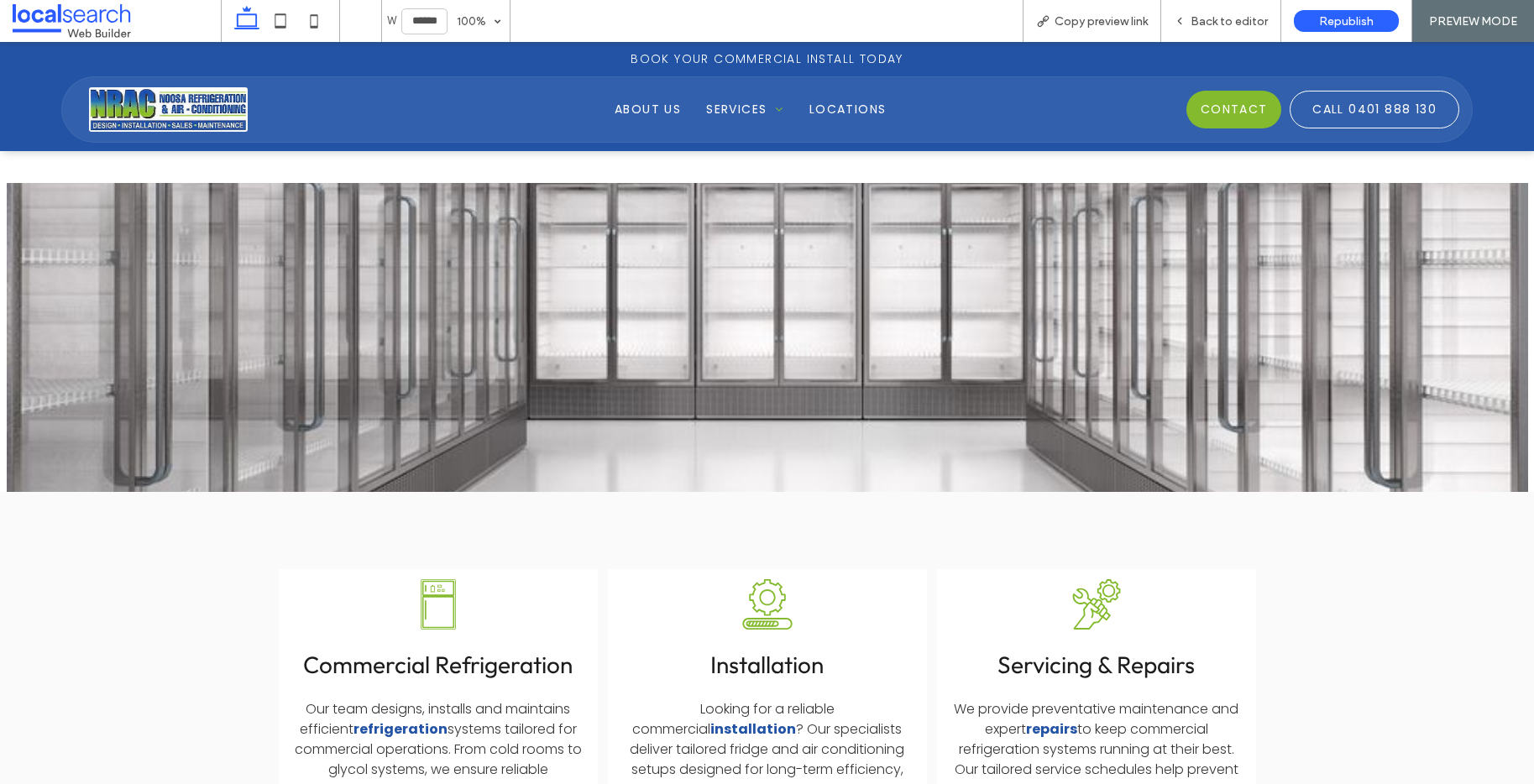 click at bounding box center (767, 337) 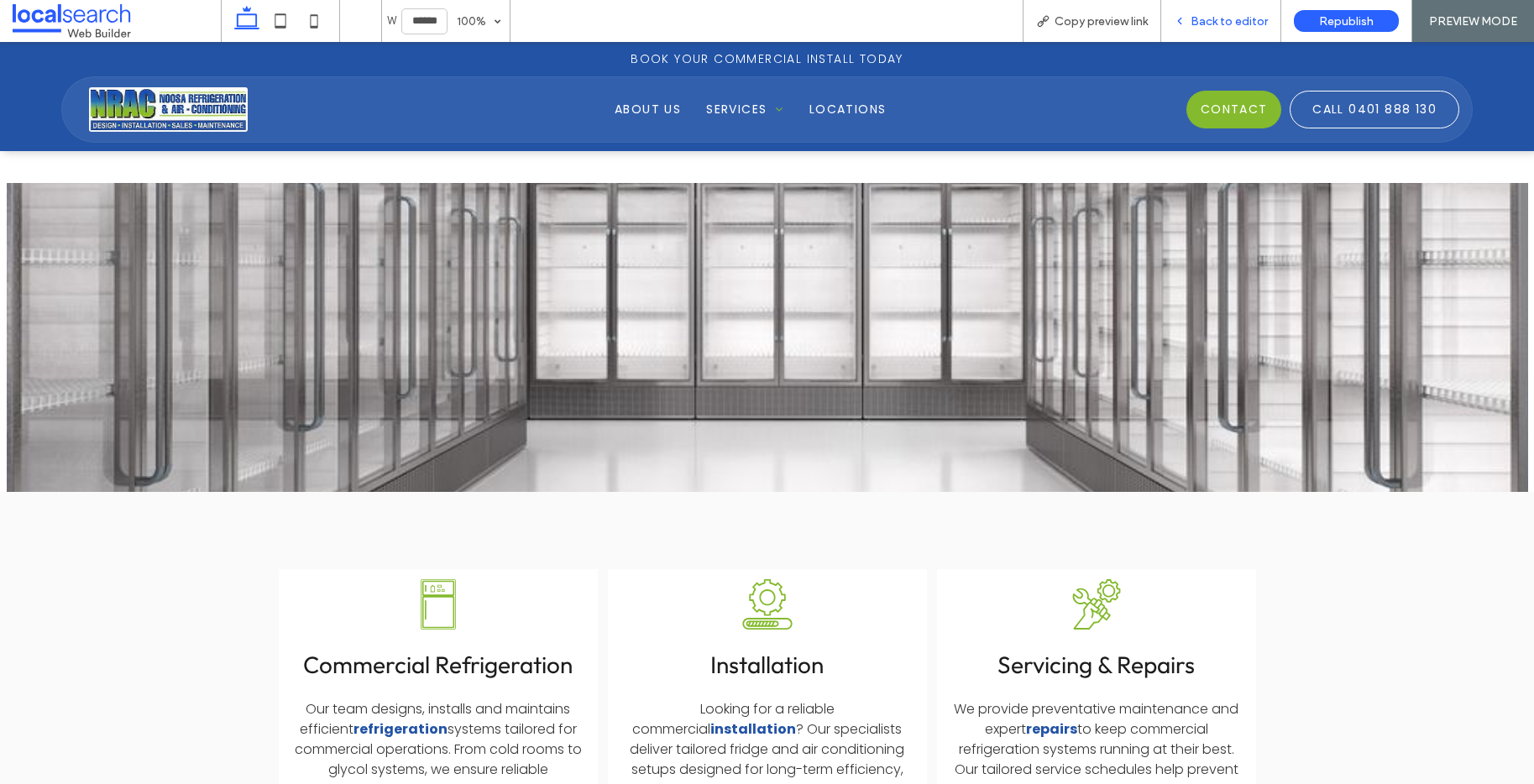 click on "Back to editor" at bounding box center [1229, 21] 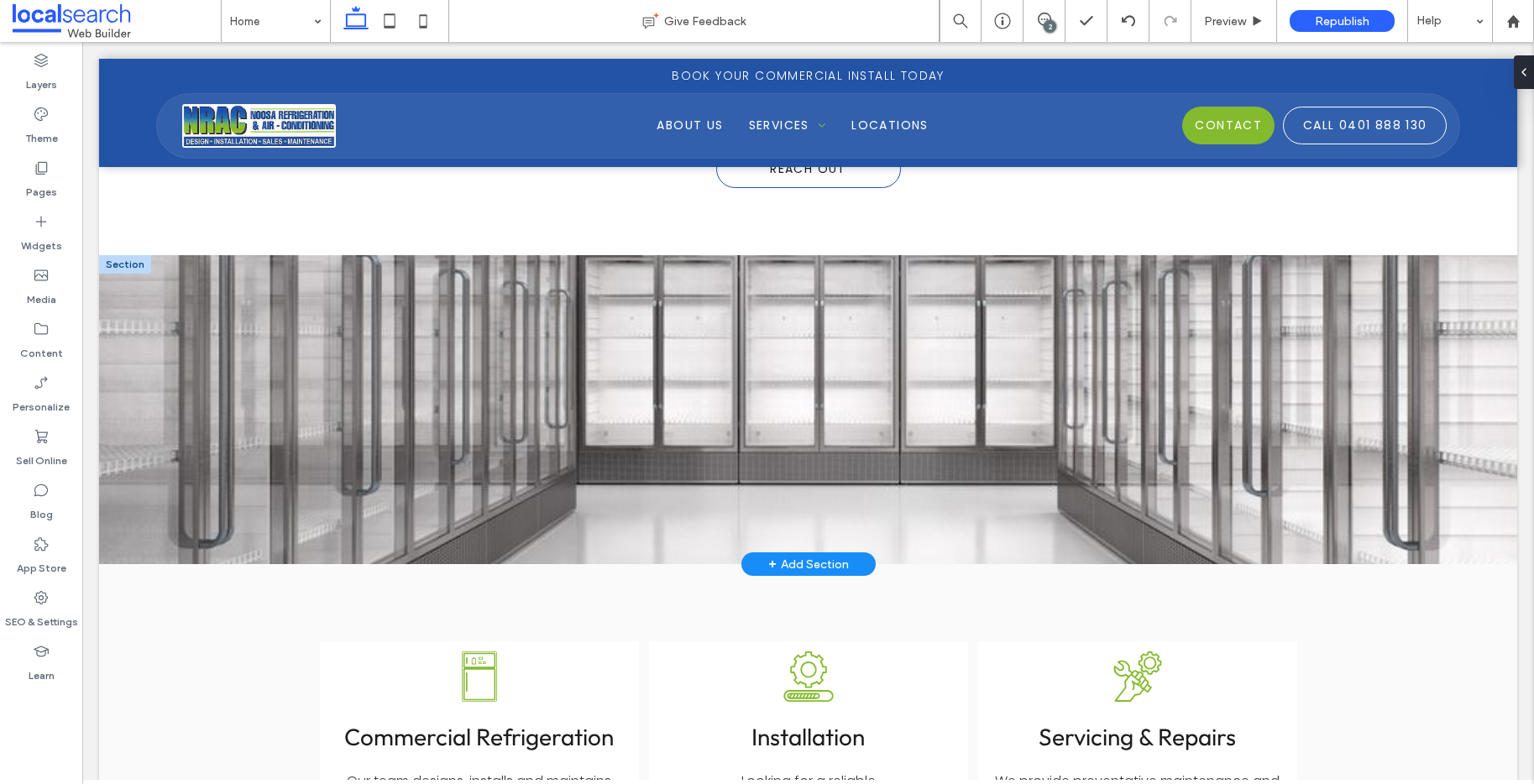 scroll, scrollTop: 1187, scrollLeft: 0, axis: vertical 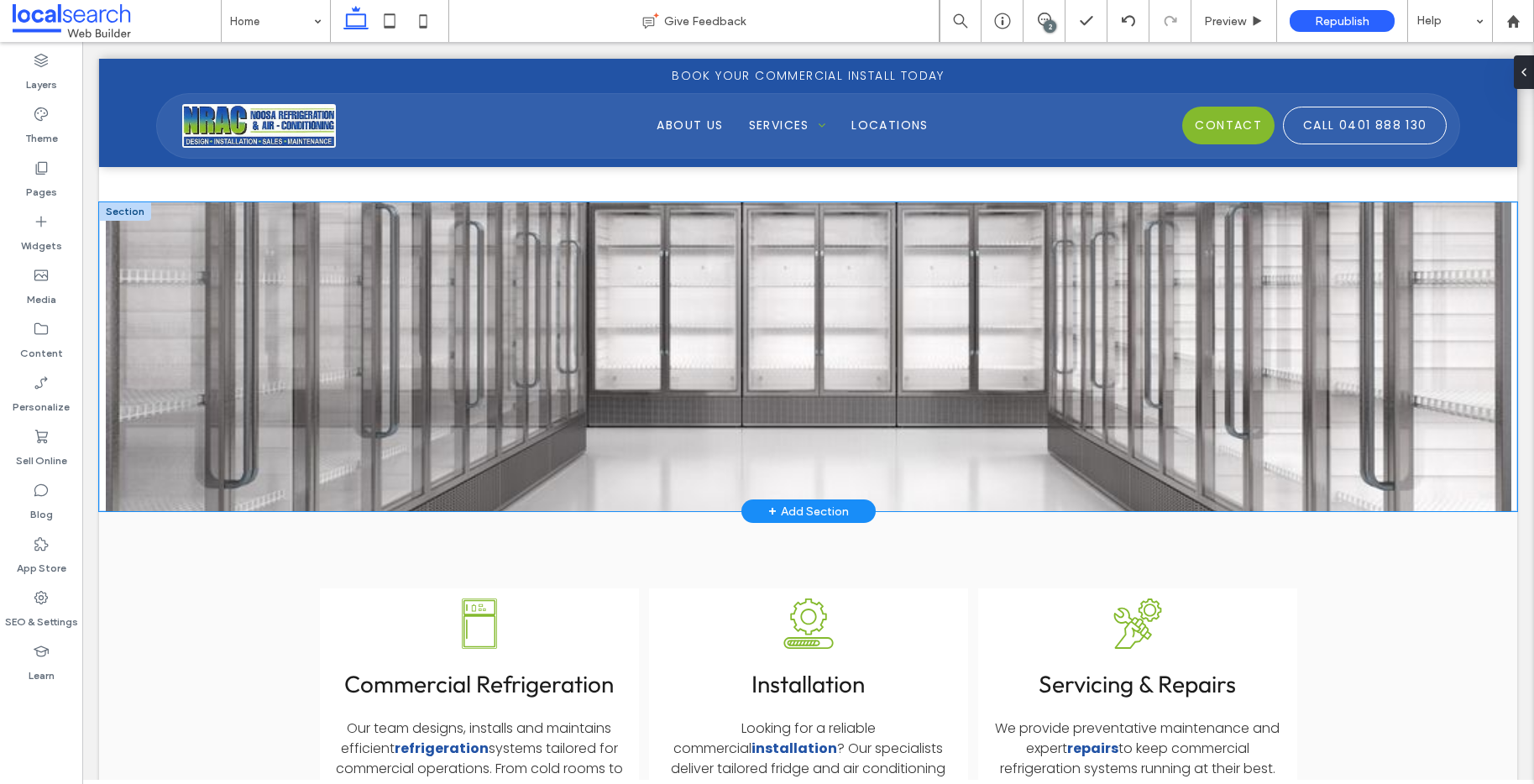 click at bounding box center [808, 357] 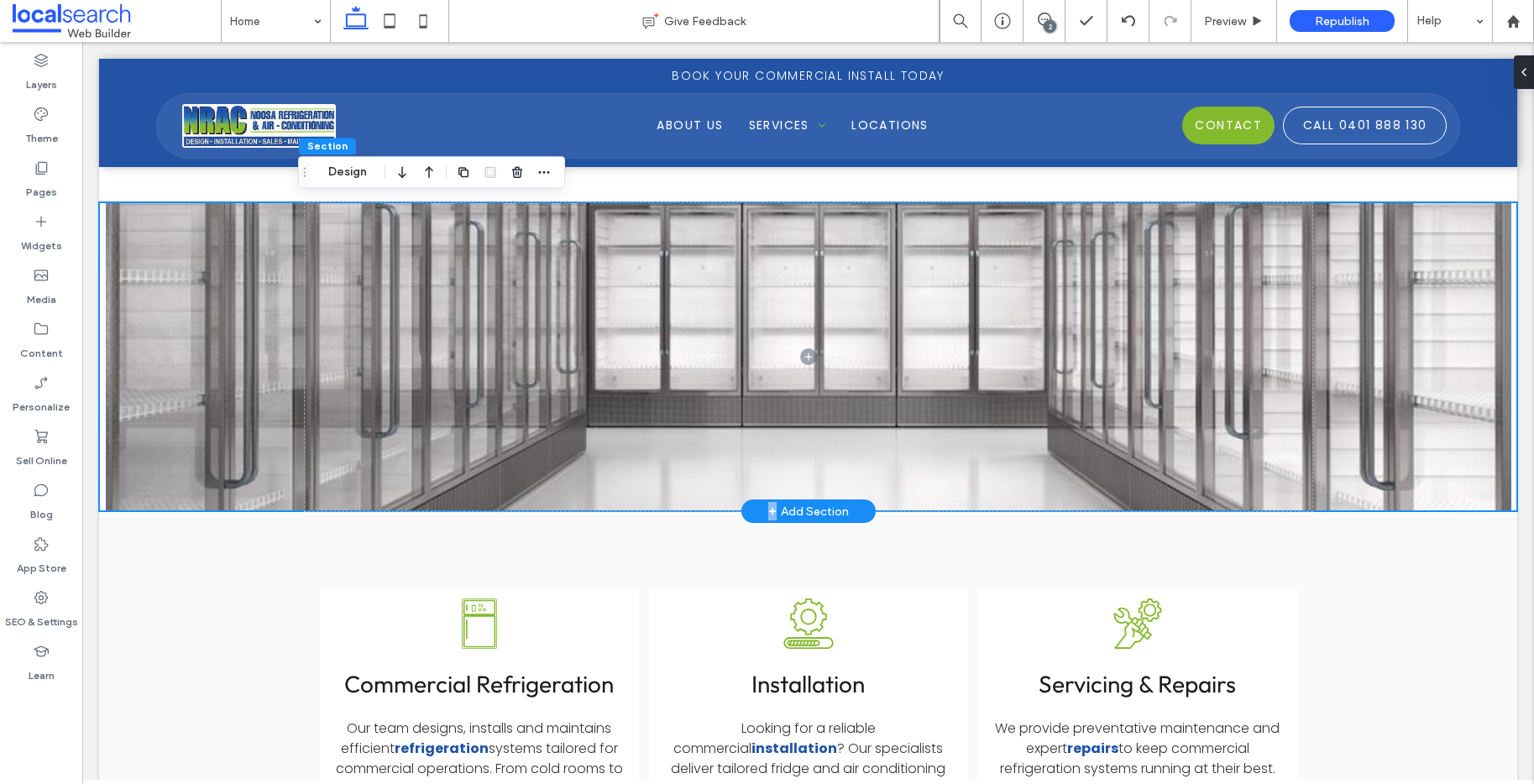 click at bounding box center (808, 357) 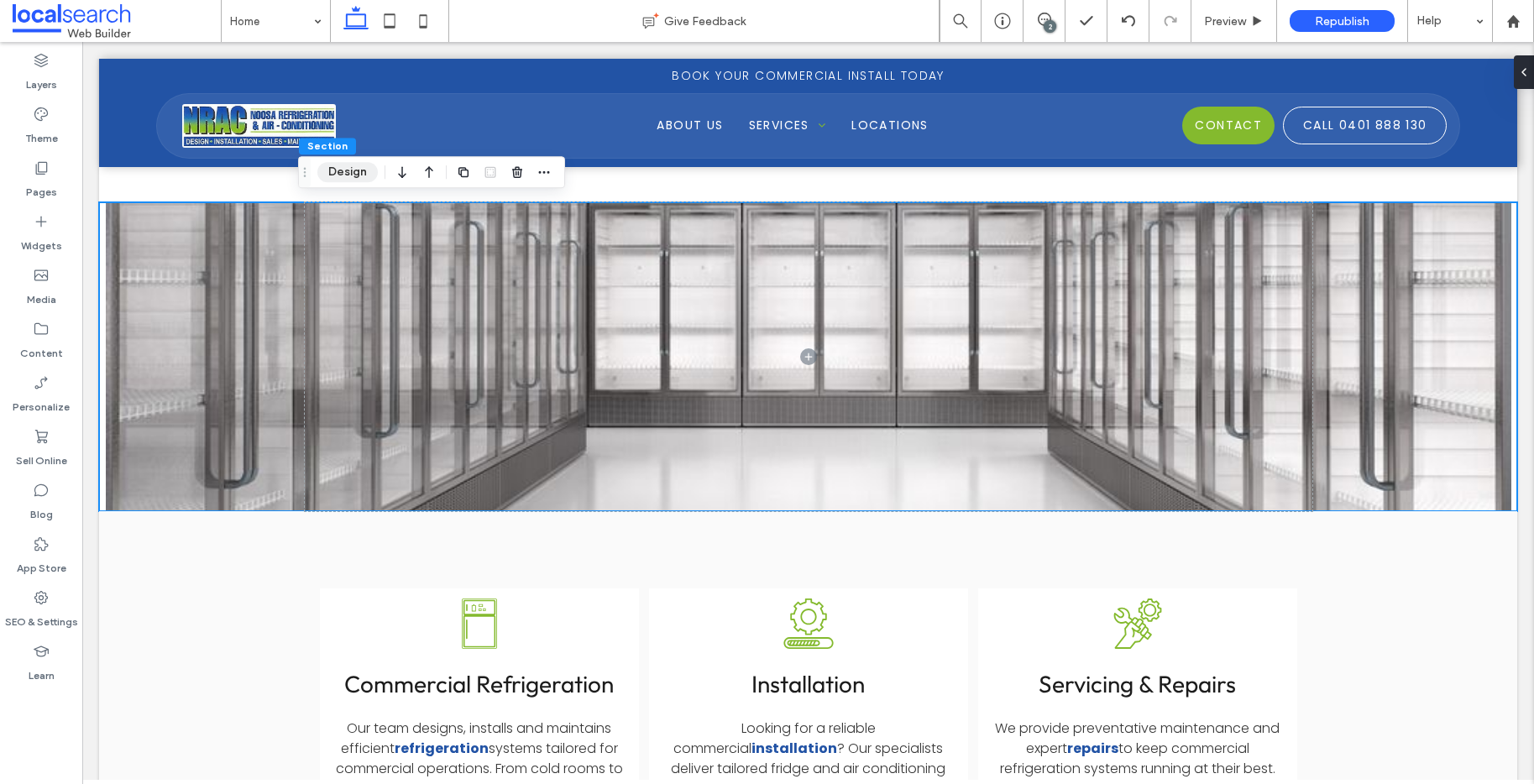 click on "Design" at bounding box center [348, 172] 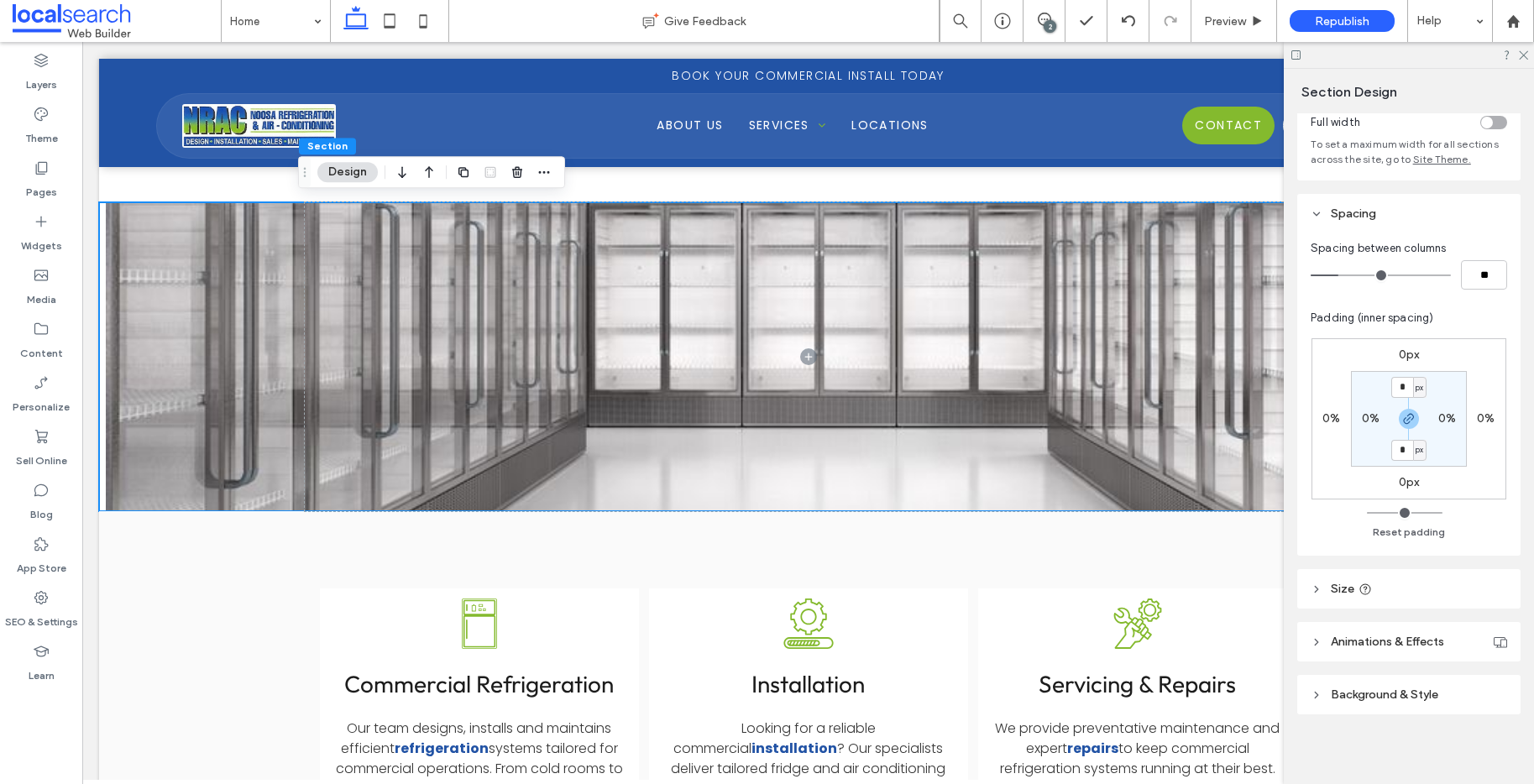 scroll, scrollTop: 106, scrollLeft: 0, axis: vertical 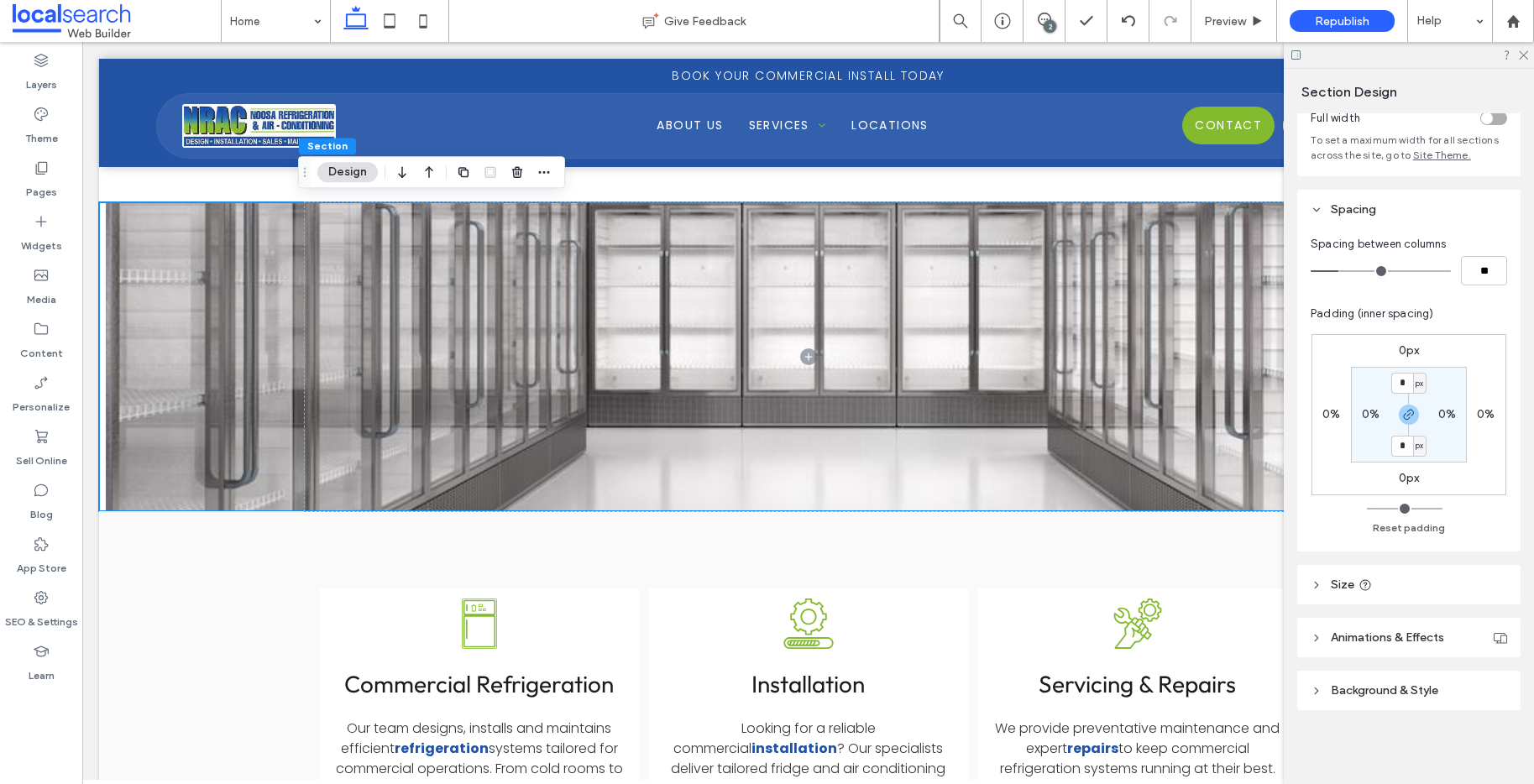 click on "Background & Style" at bounding box center (1409, 690) 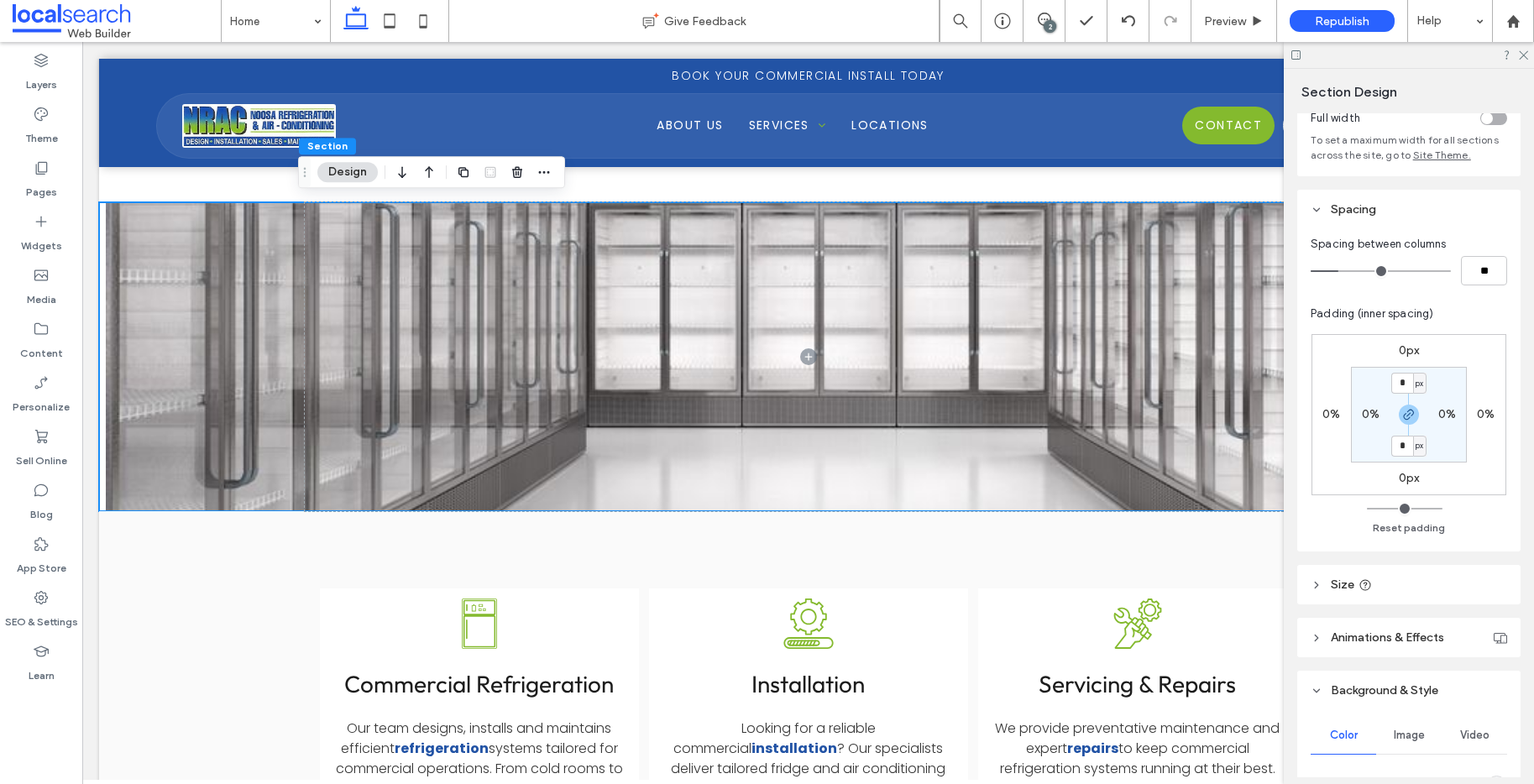 click on "Image" at bounding box center [1409, 735] 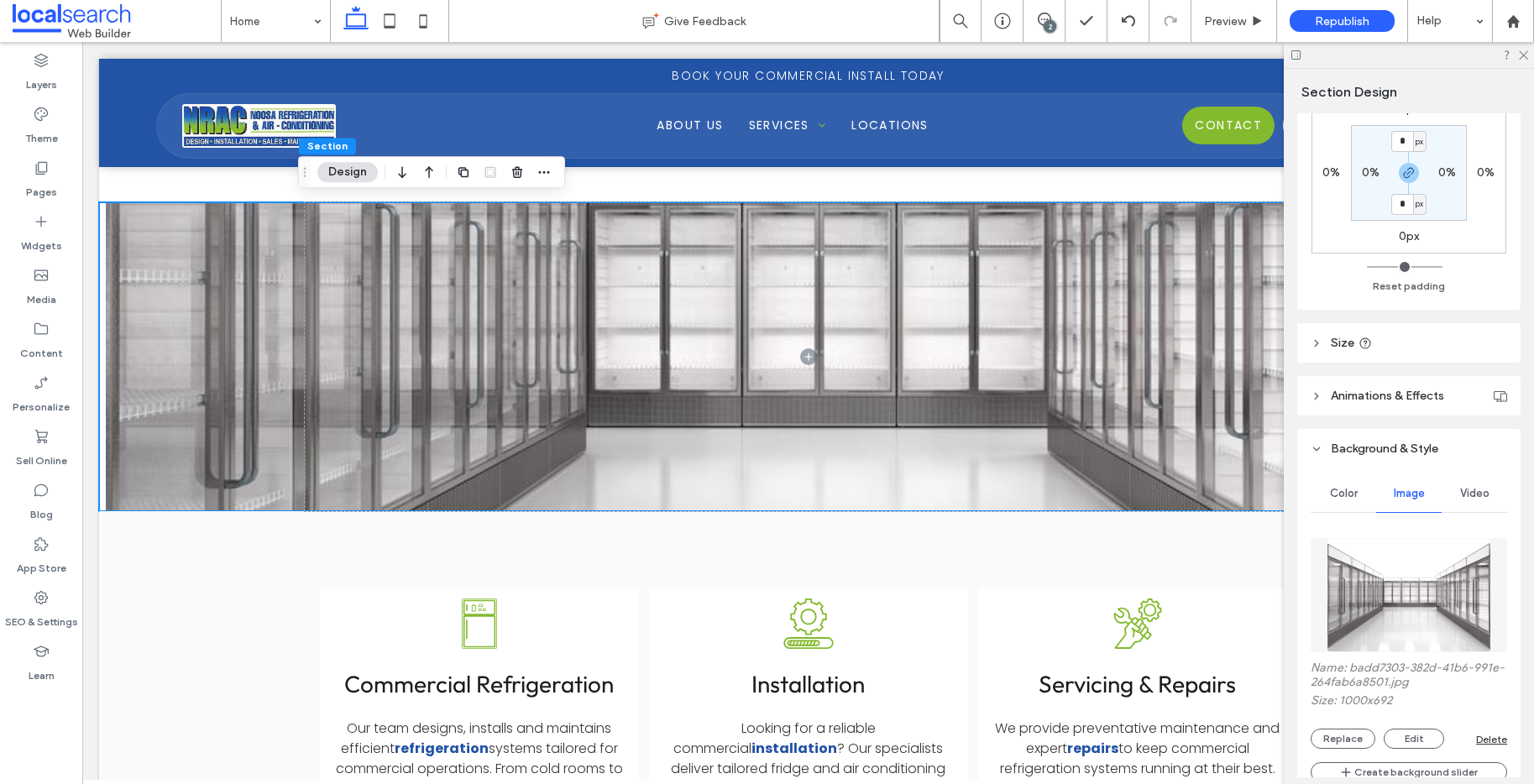 scroll, scrollTop: 351, scrollLeft: 0, axis: vertical 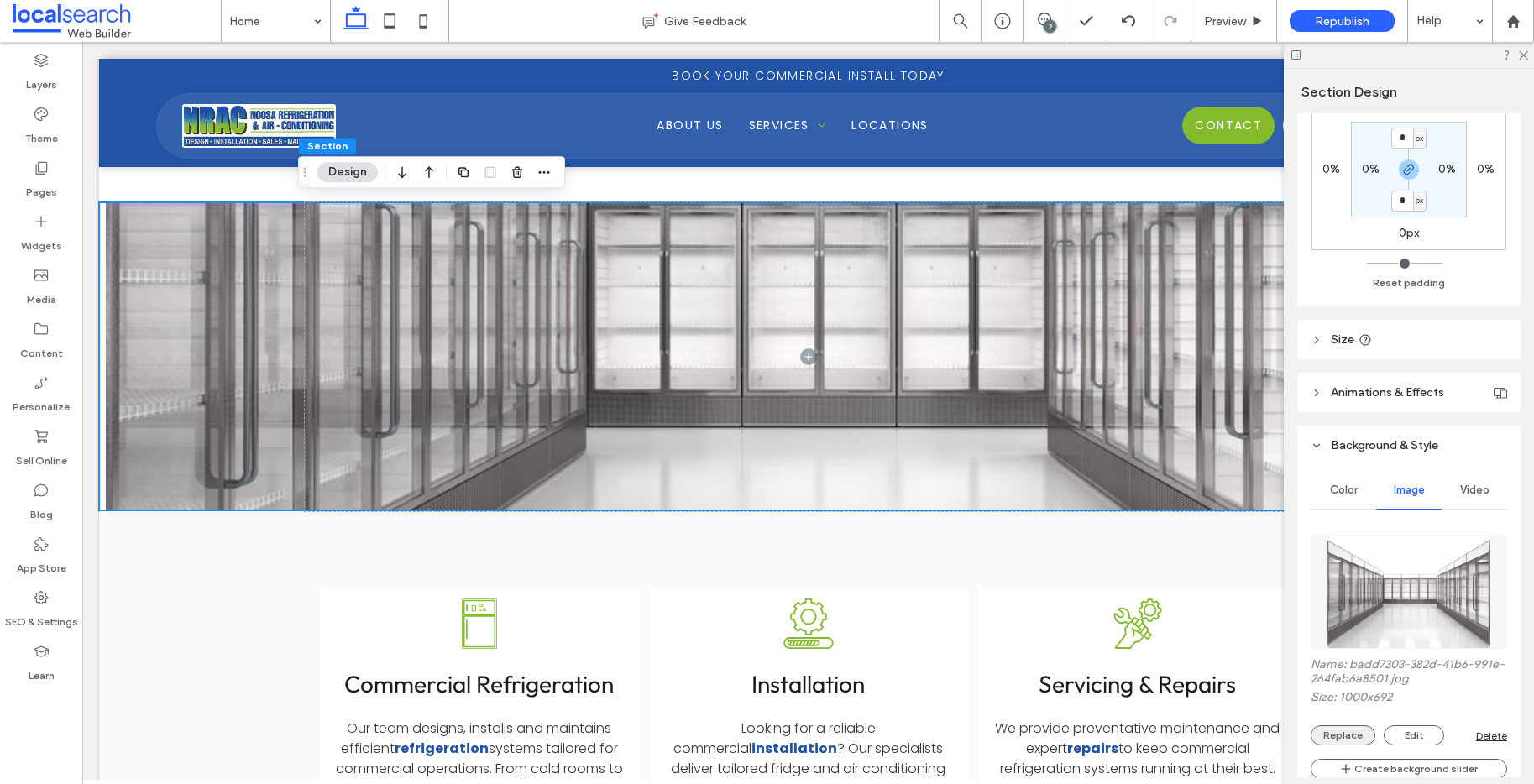 click on "Replace" at bounding box center (1343, 735) 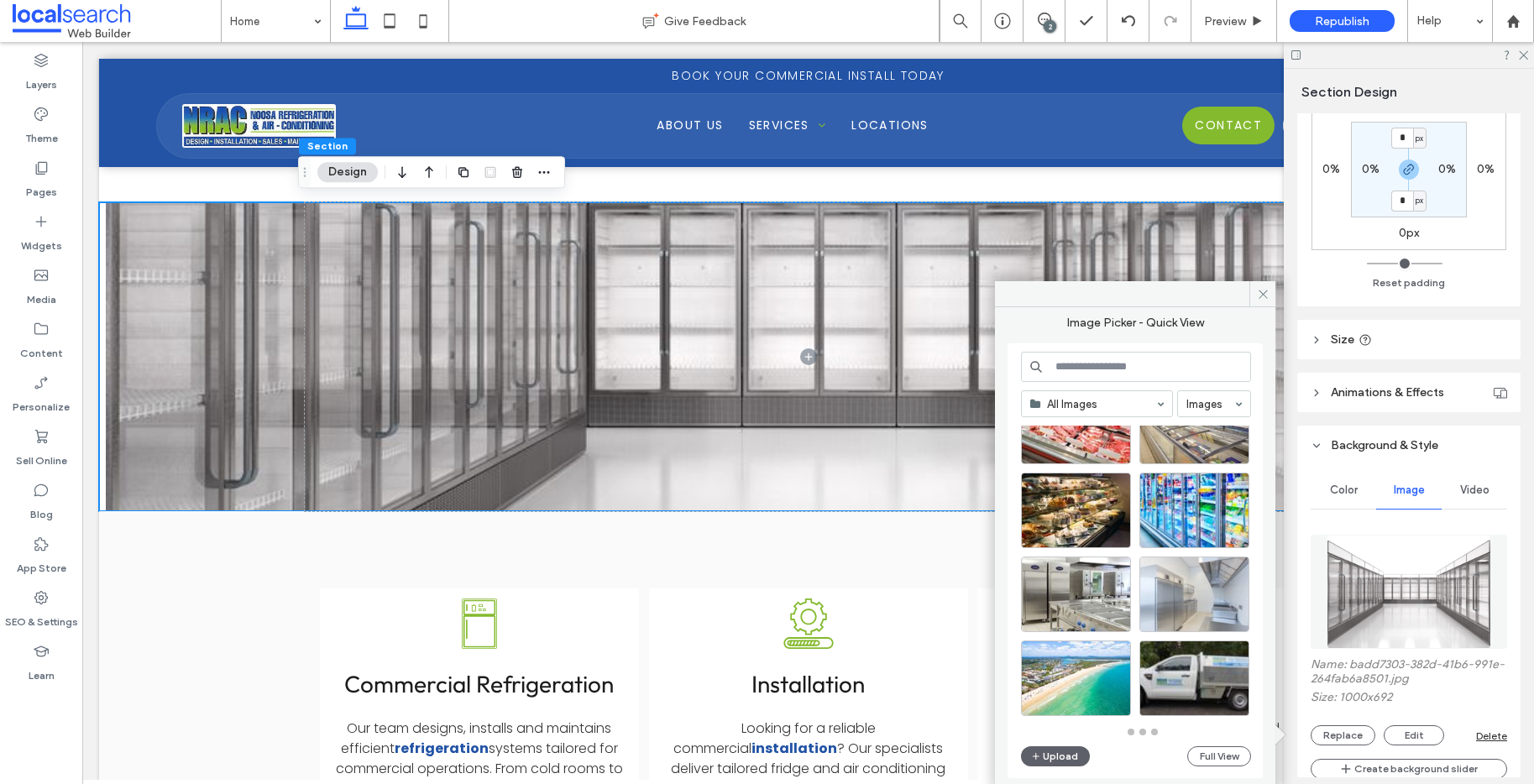 scroll, scrollTop: 735, scrollLeft: 0, axis: vertical 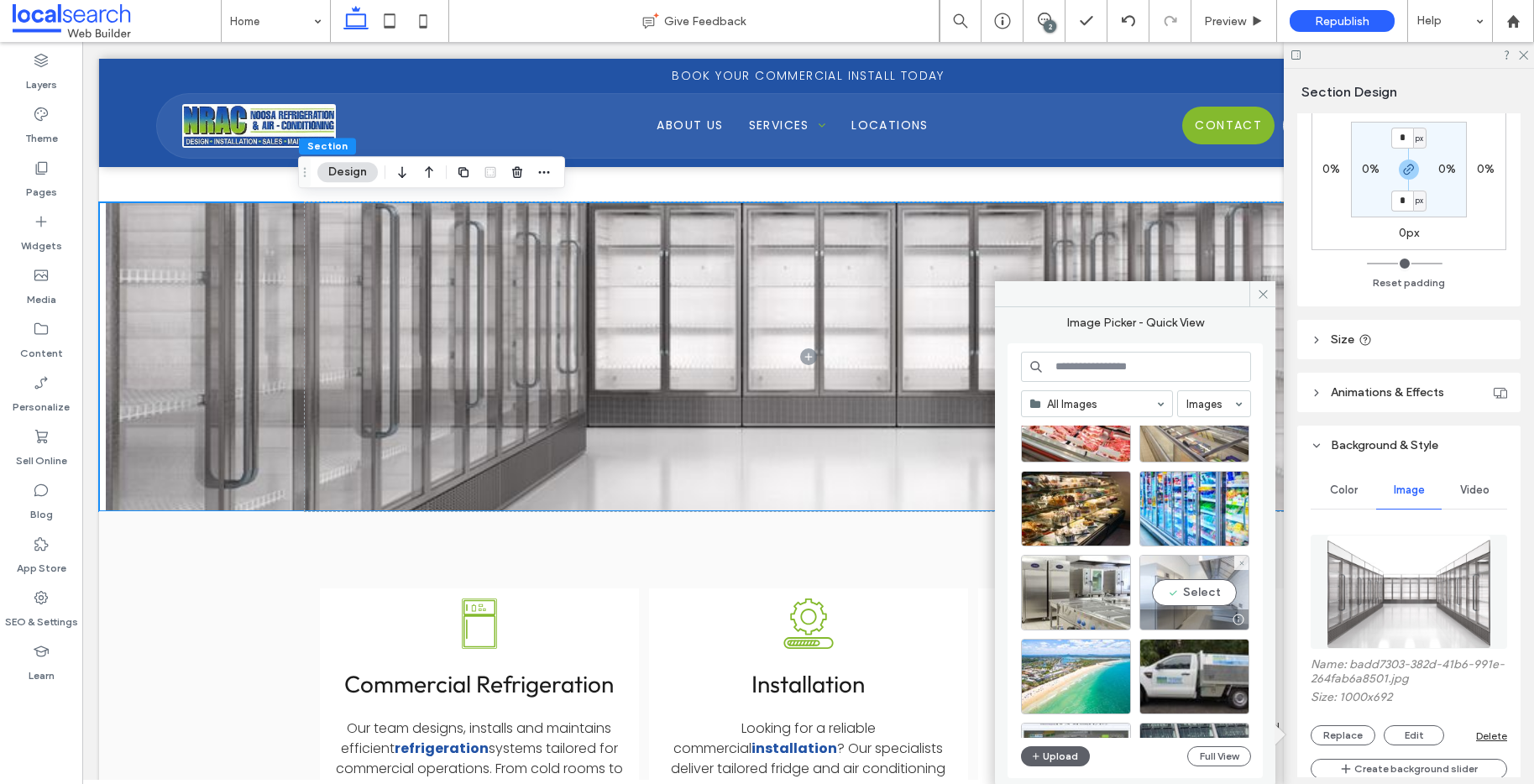 click on "Select" at bounding box center (1194, 593) 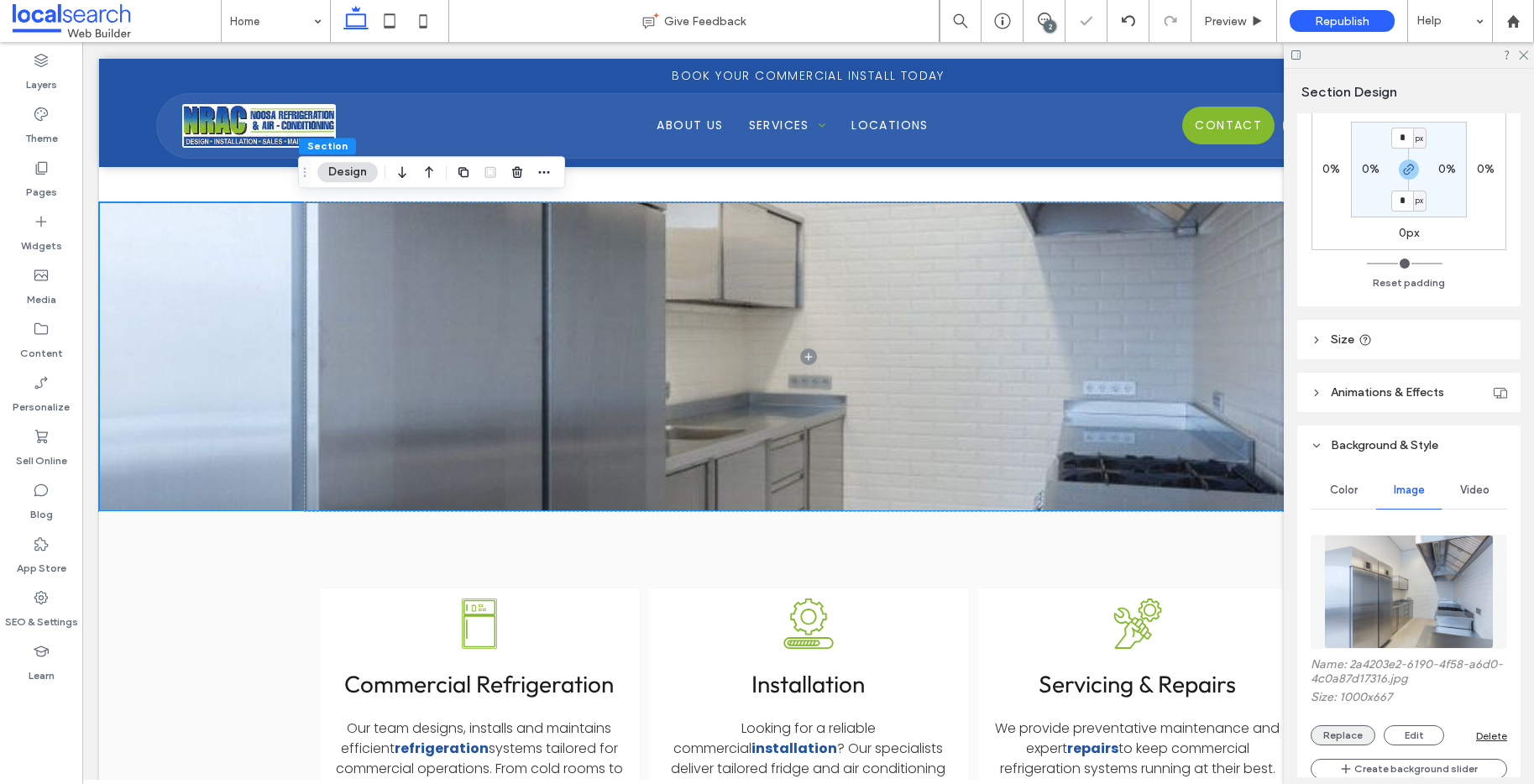 click on "Replace" at bounding box center (1343, 735) 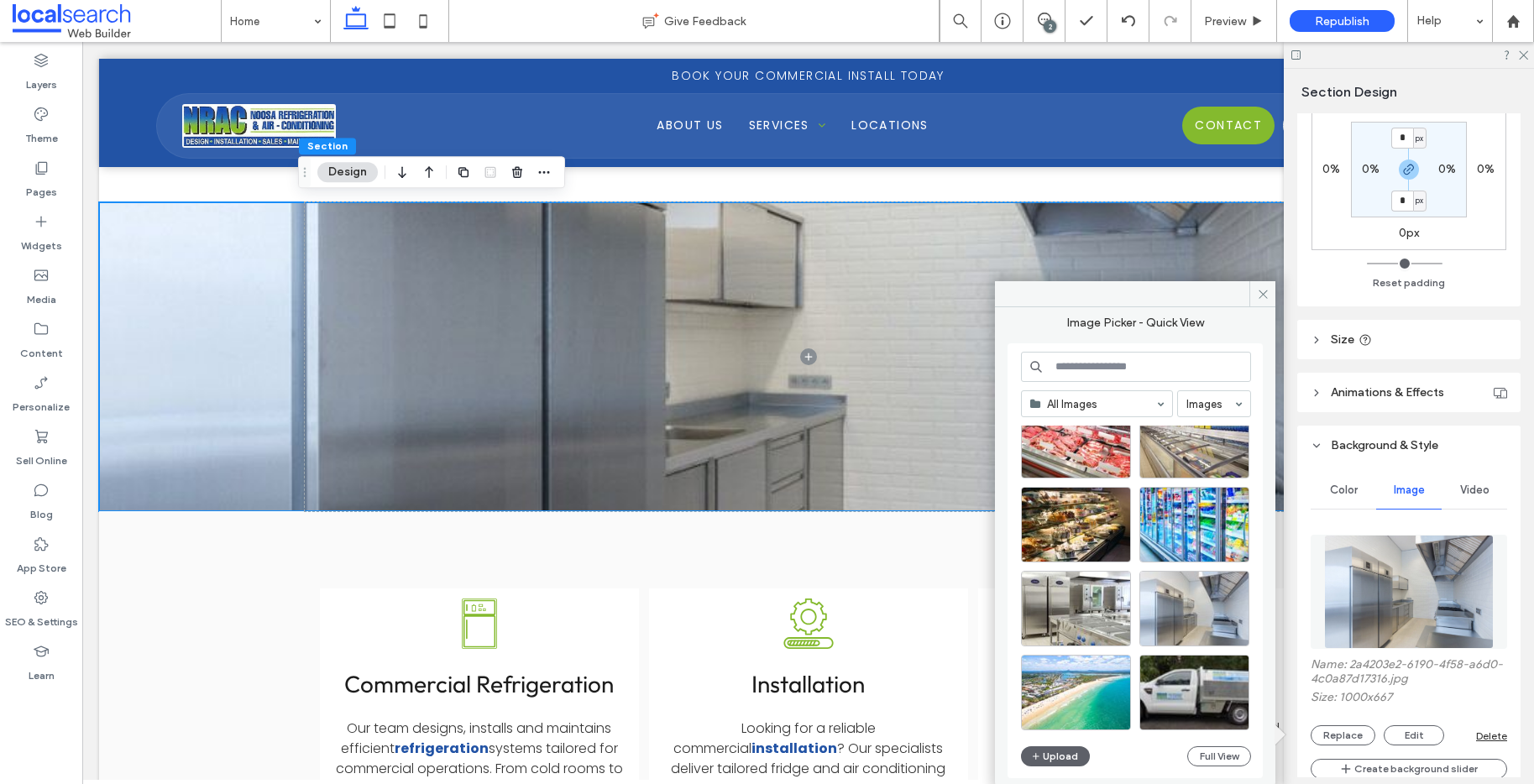 scroll, scrollTop: 720, scrollLeft: 0, axis: vertical 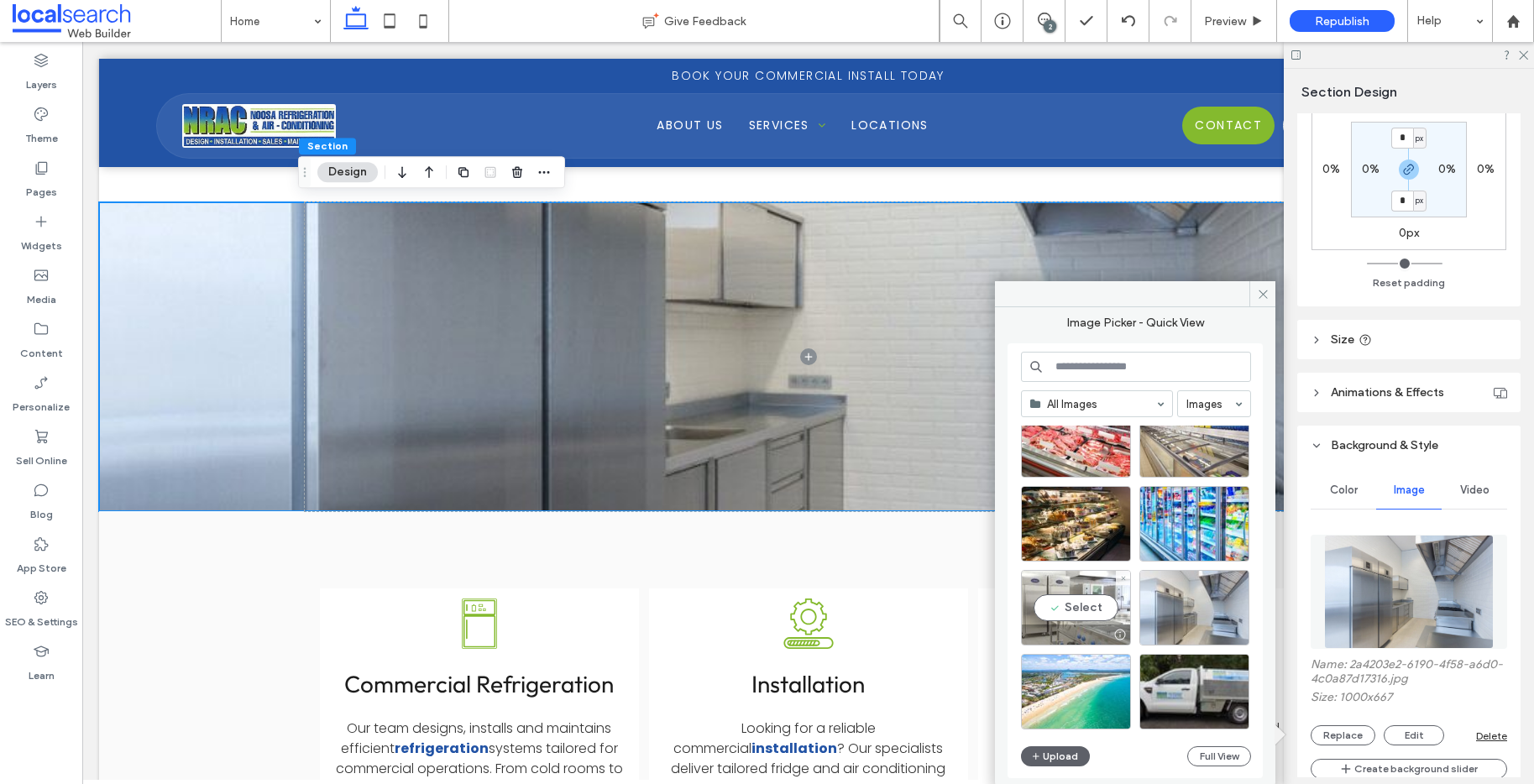 click on "Select" at bounding box center (1076, 608) 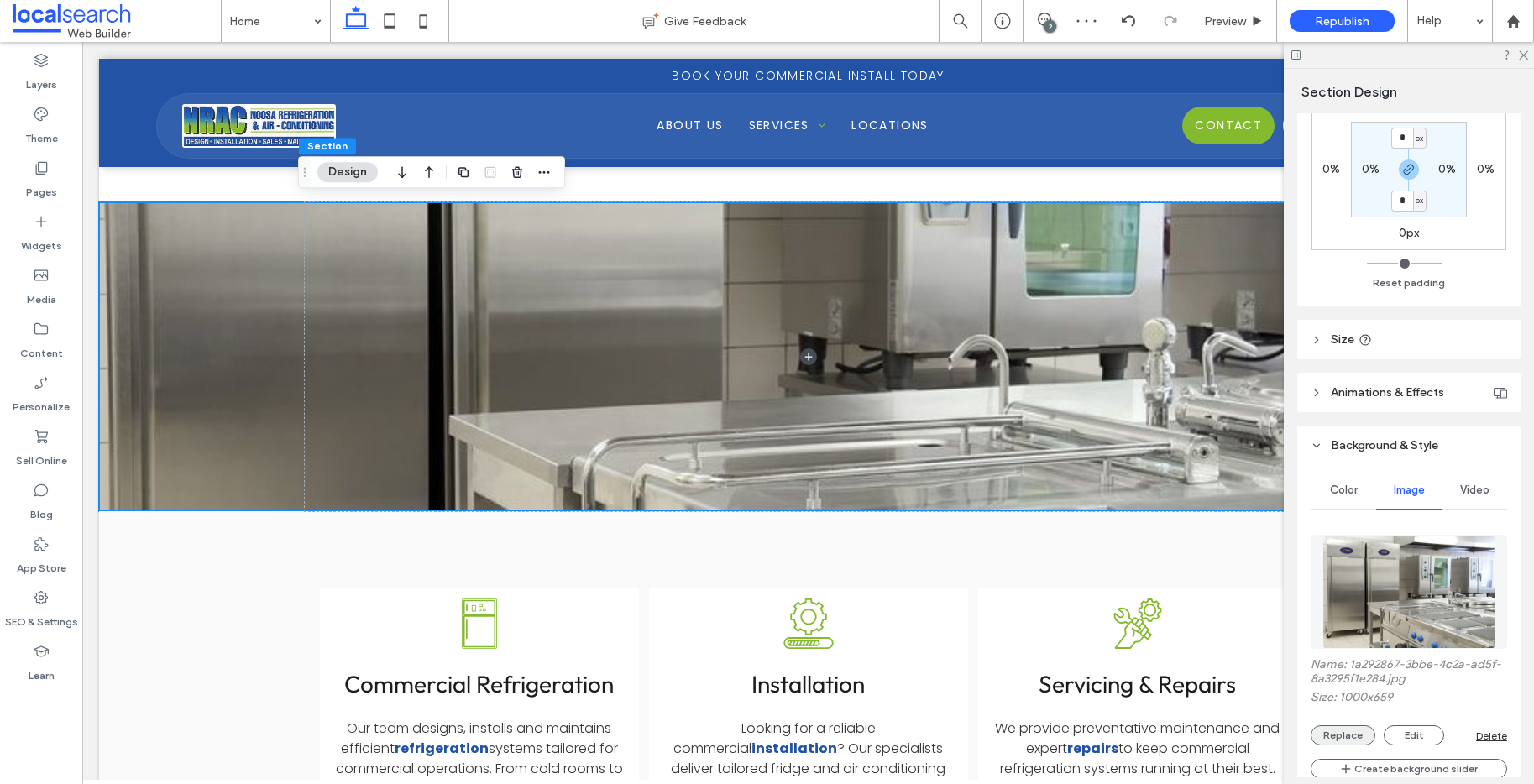 click on "Replace" at bounding box center [1343, 735] 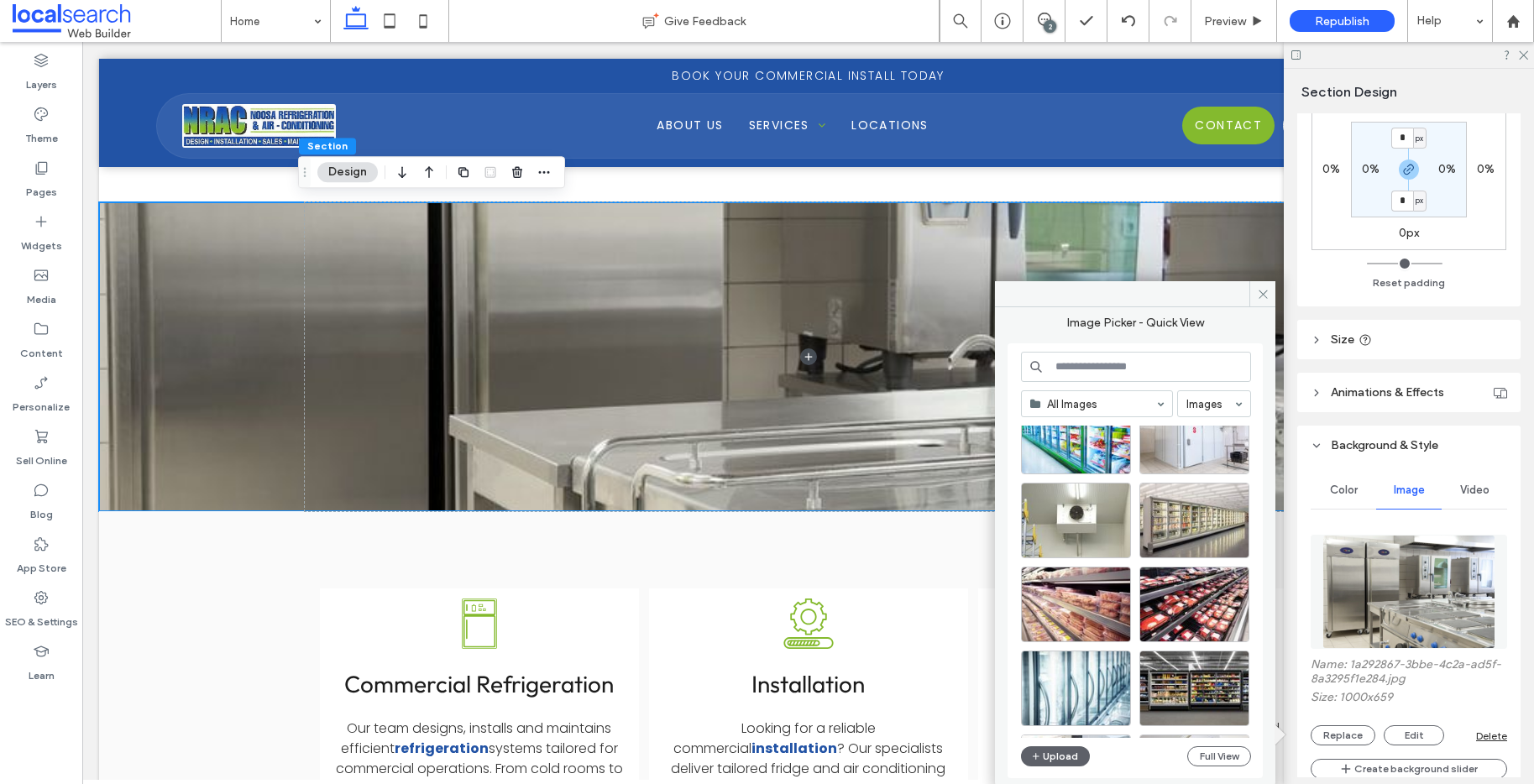 scroll, scrollTop: 1648, scrollLeft: 0, axis: vertical 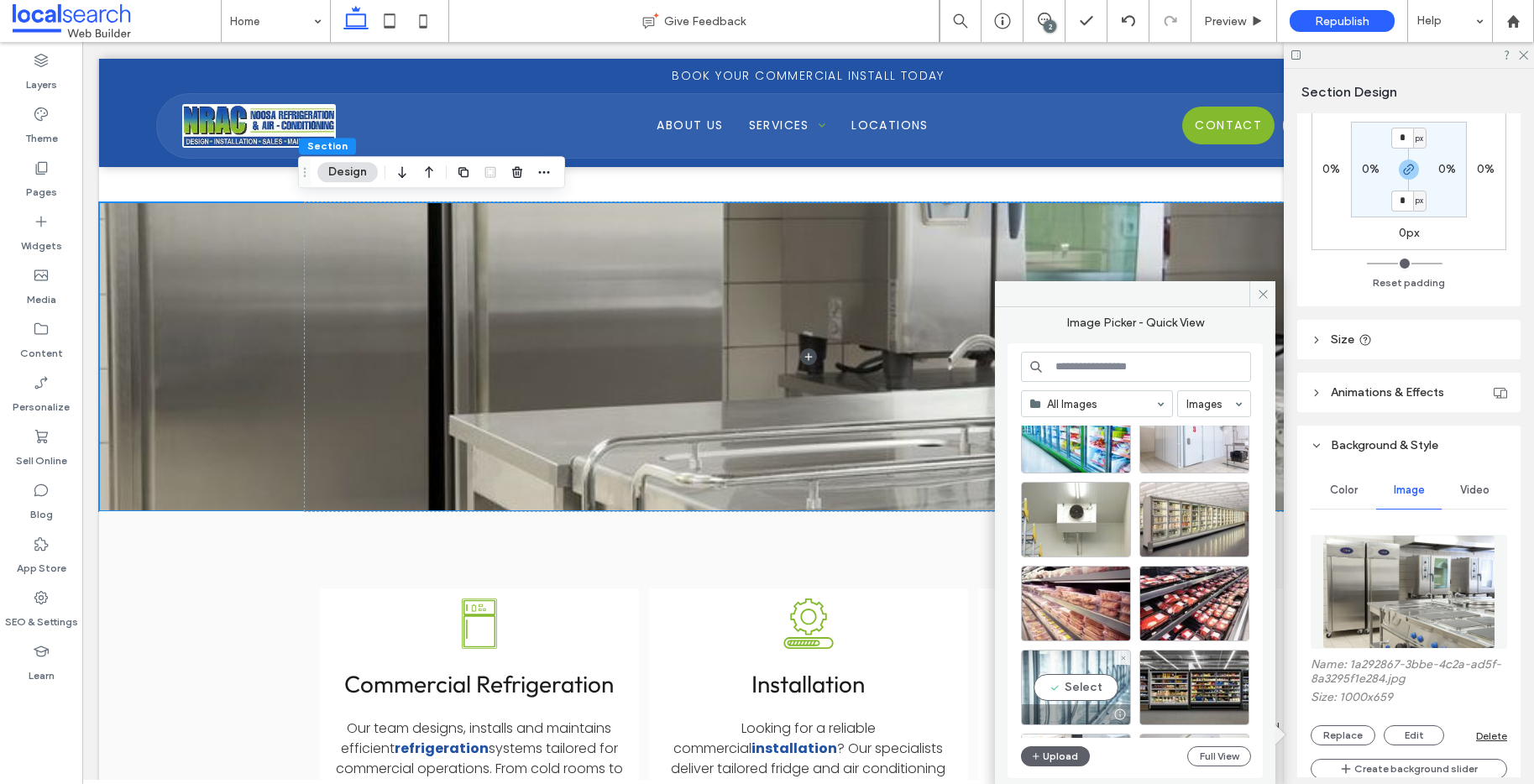 click on "Select" at bounding box center (1076, 687) 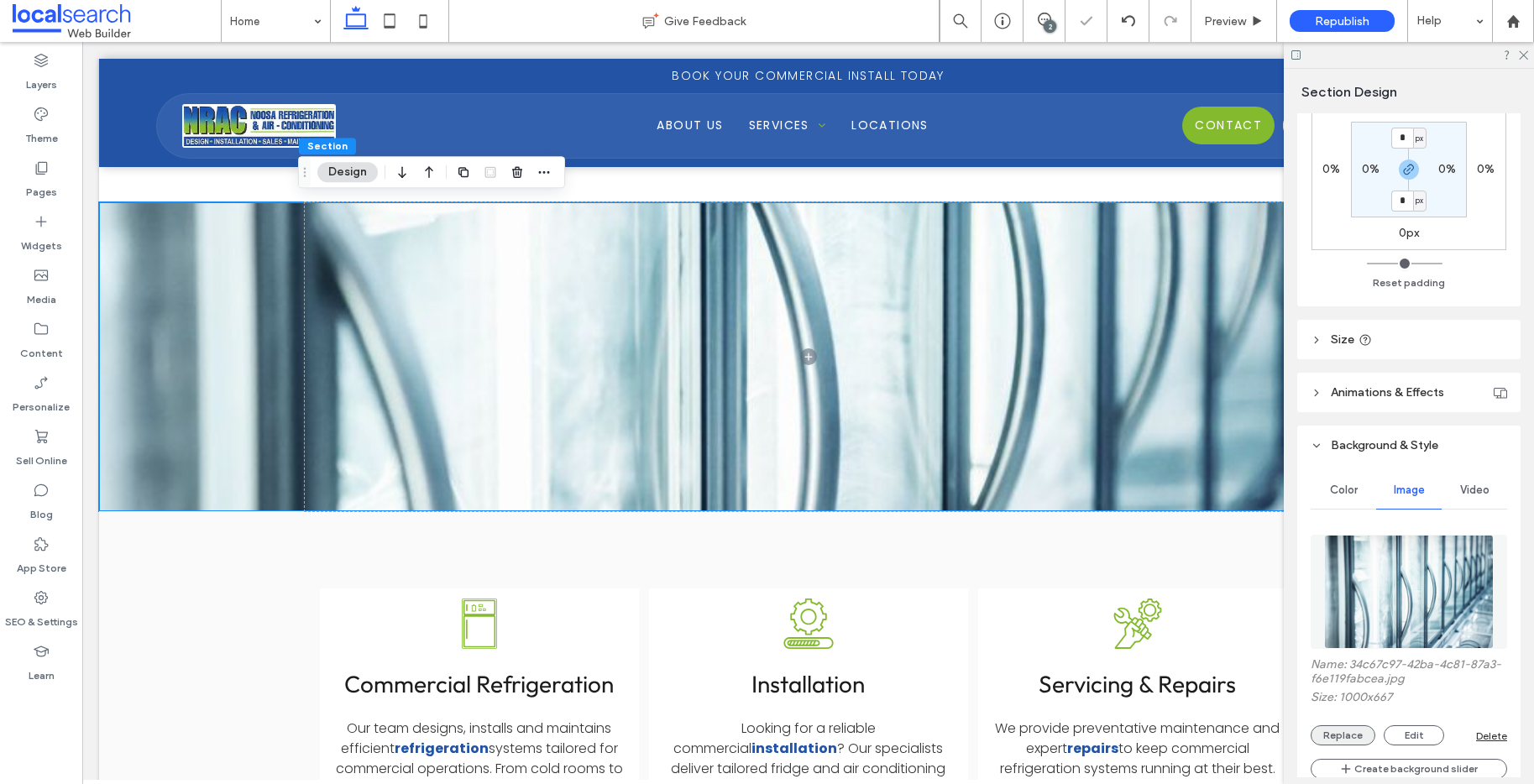 click on "Replace" at bounding box center [1343, 735] 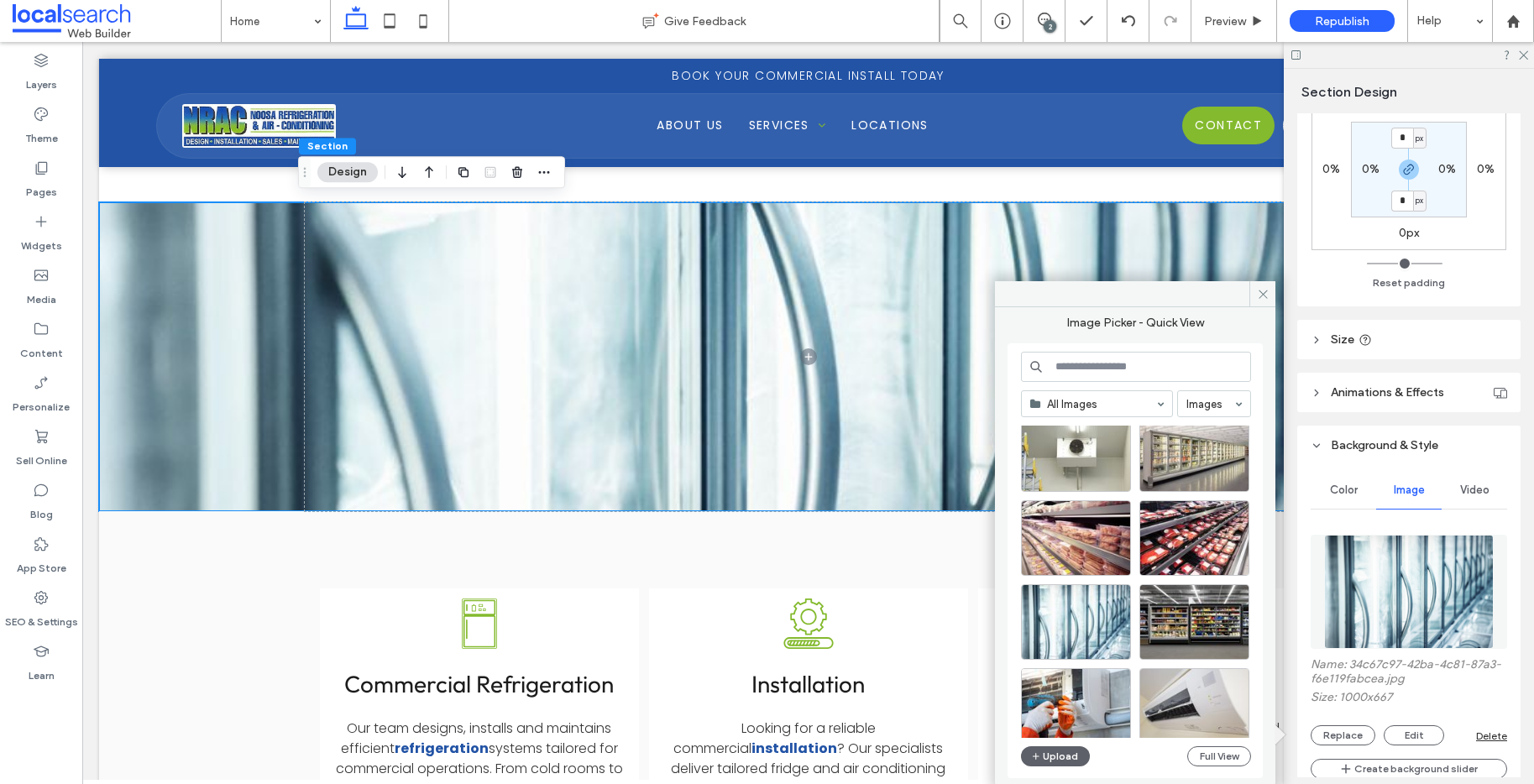 scroll, scrollTop: 1691, scrollLeft: 0, axis: vertical 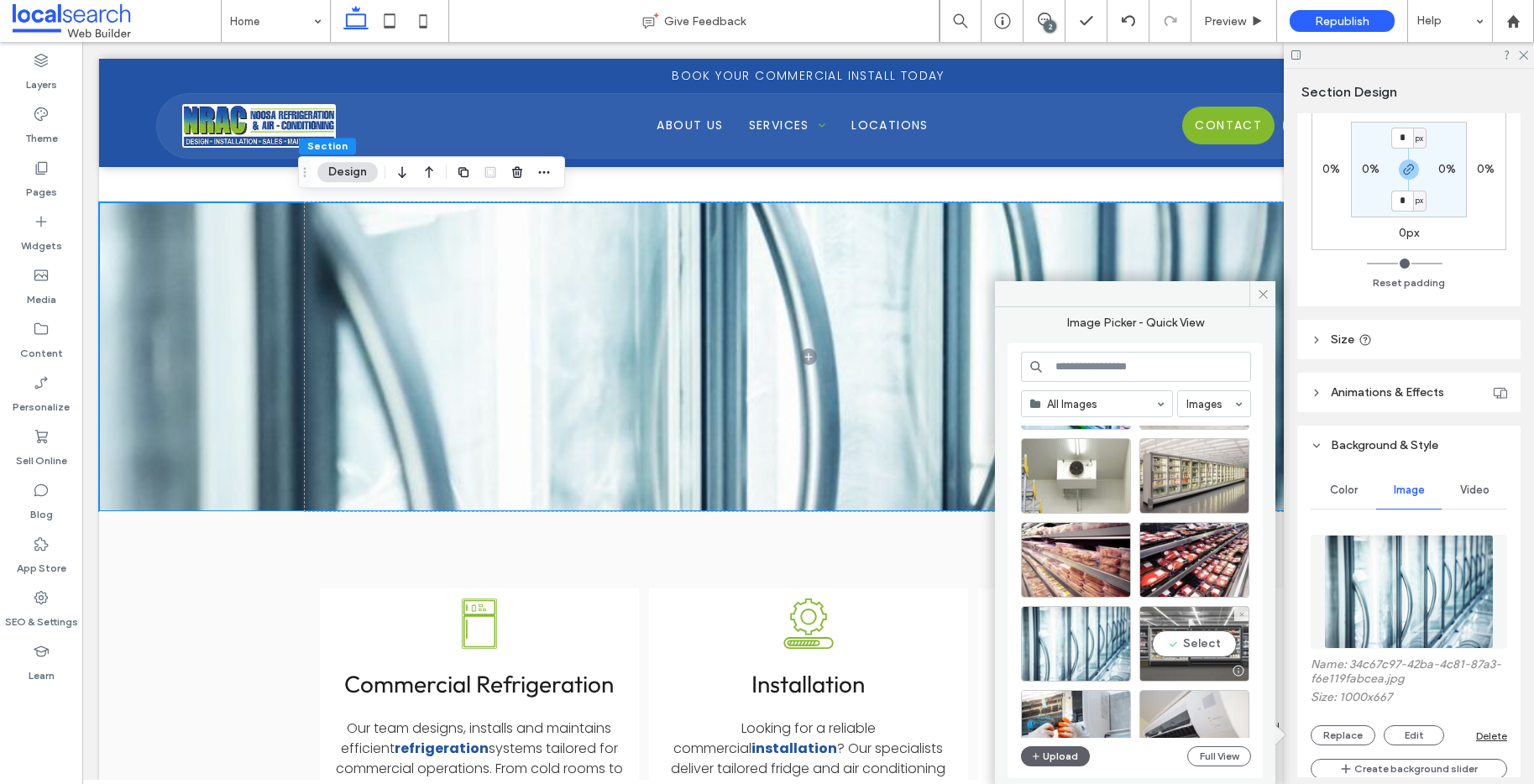 click on "Select" at bounding box center [1194, 644] 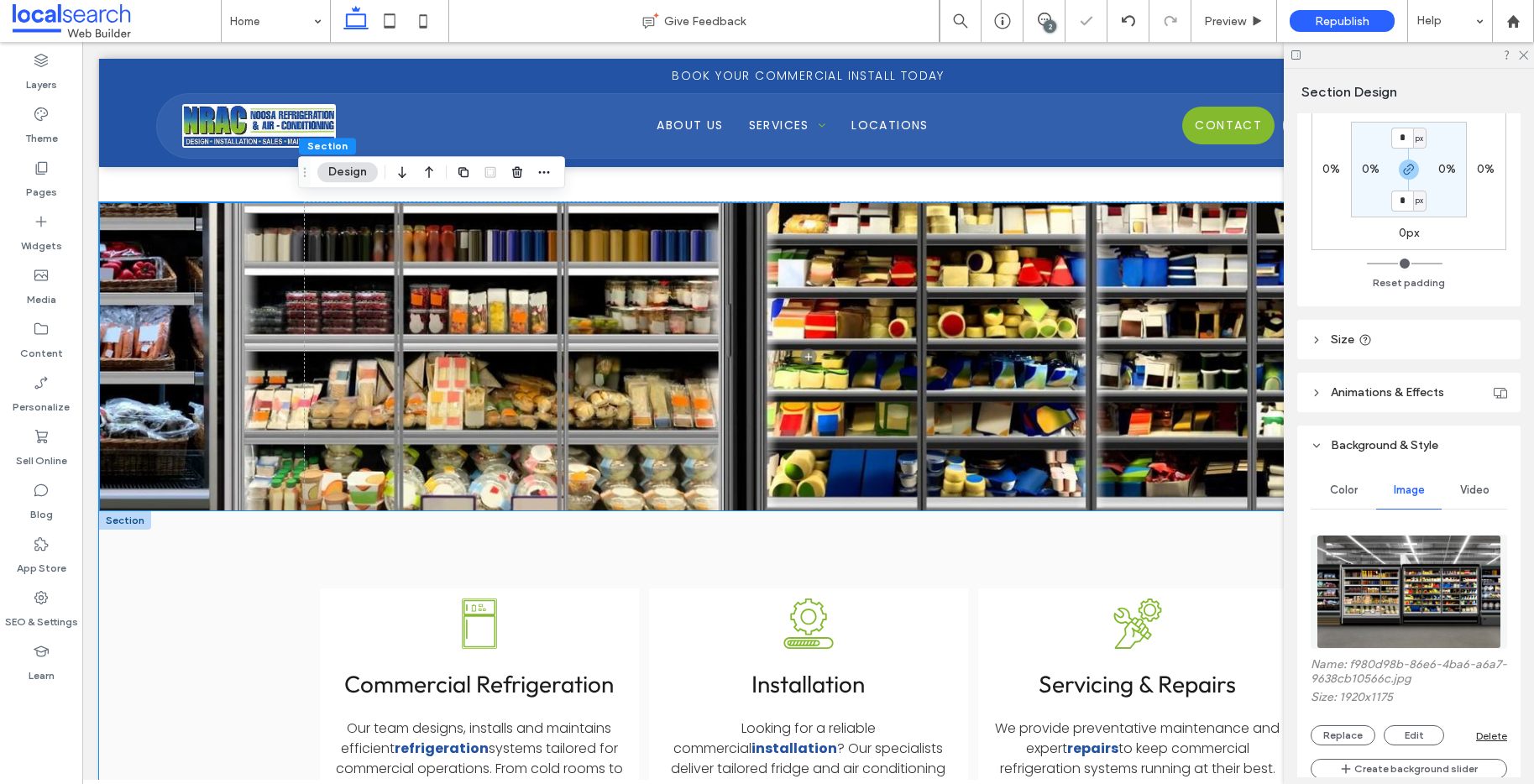 scroll, scrollTop: 1152, scrollLeft: 0, axis: vertical 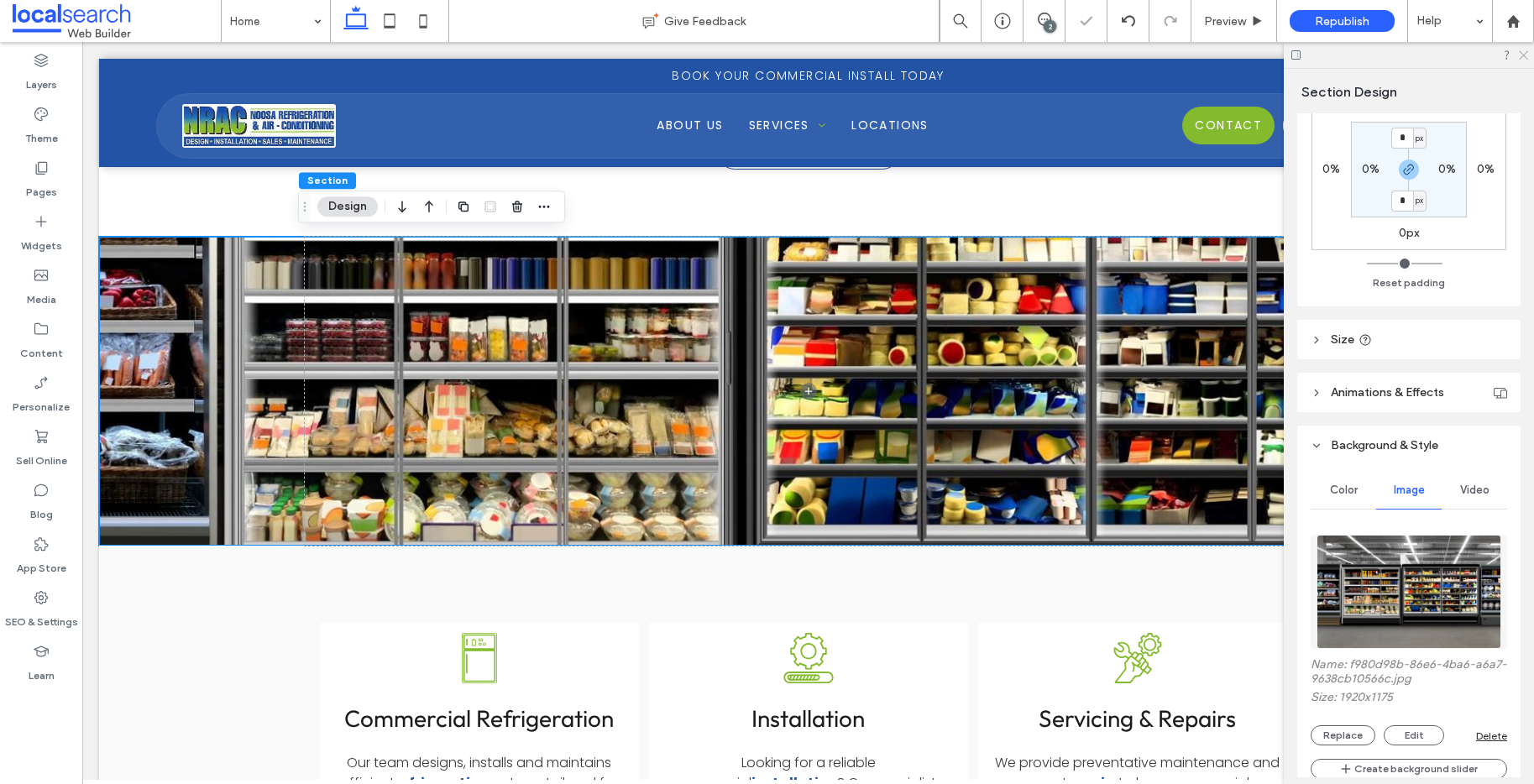 click 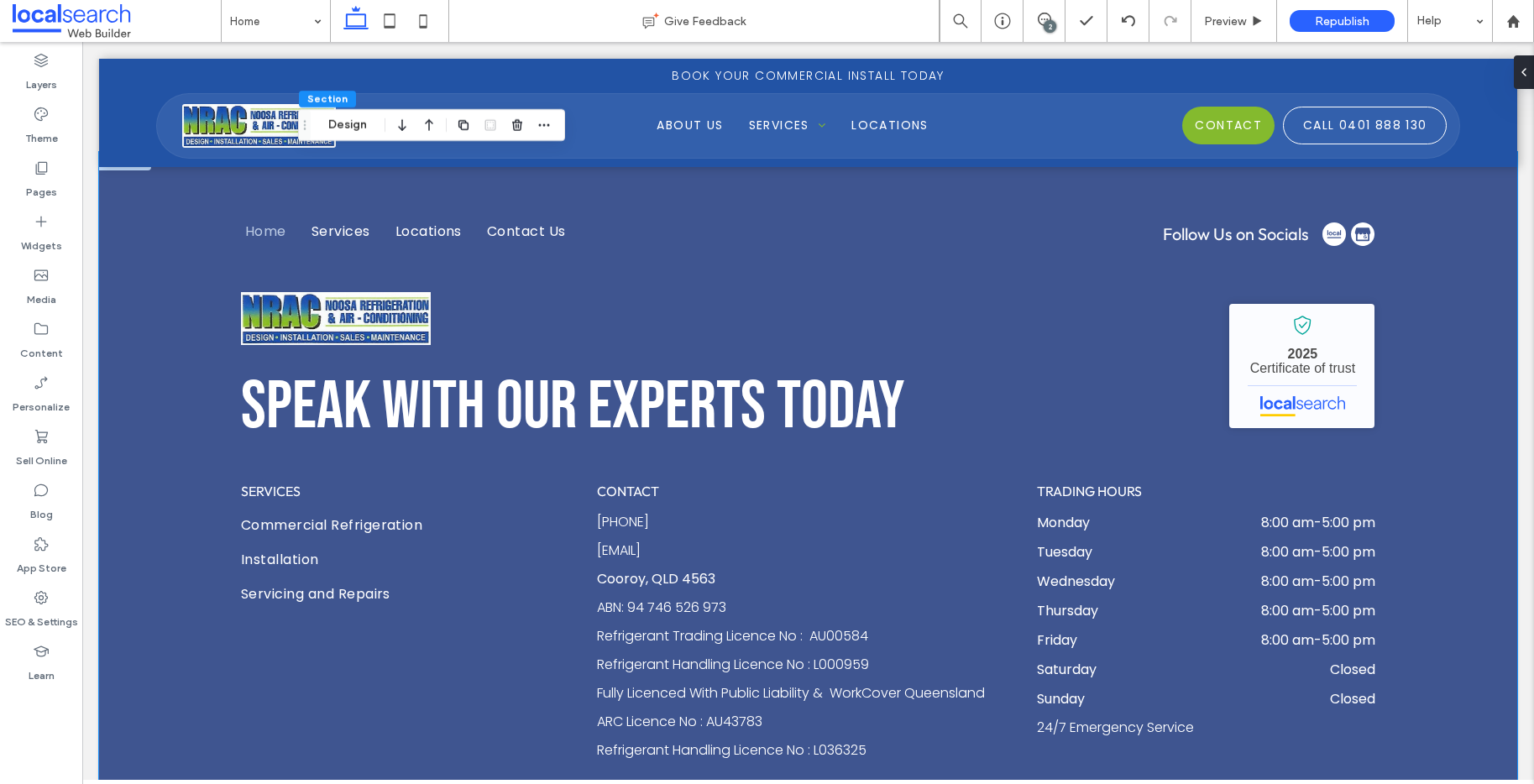 scroll, scrollTop: 3143, scrollLeft: 0, axis: vertical 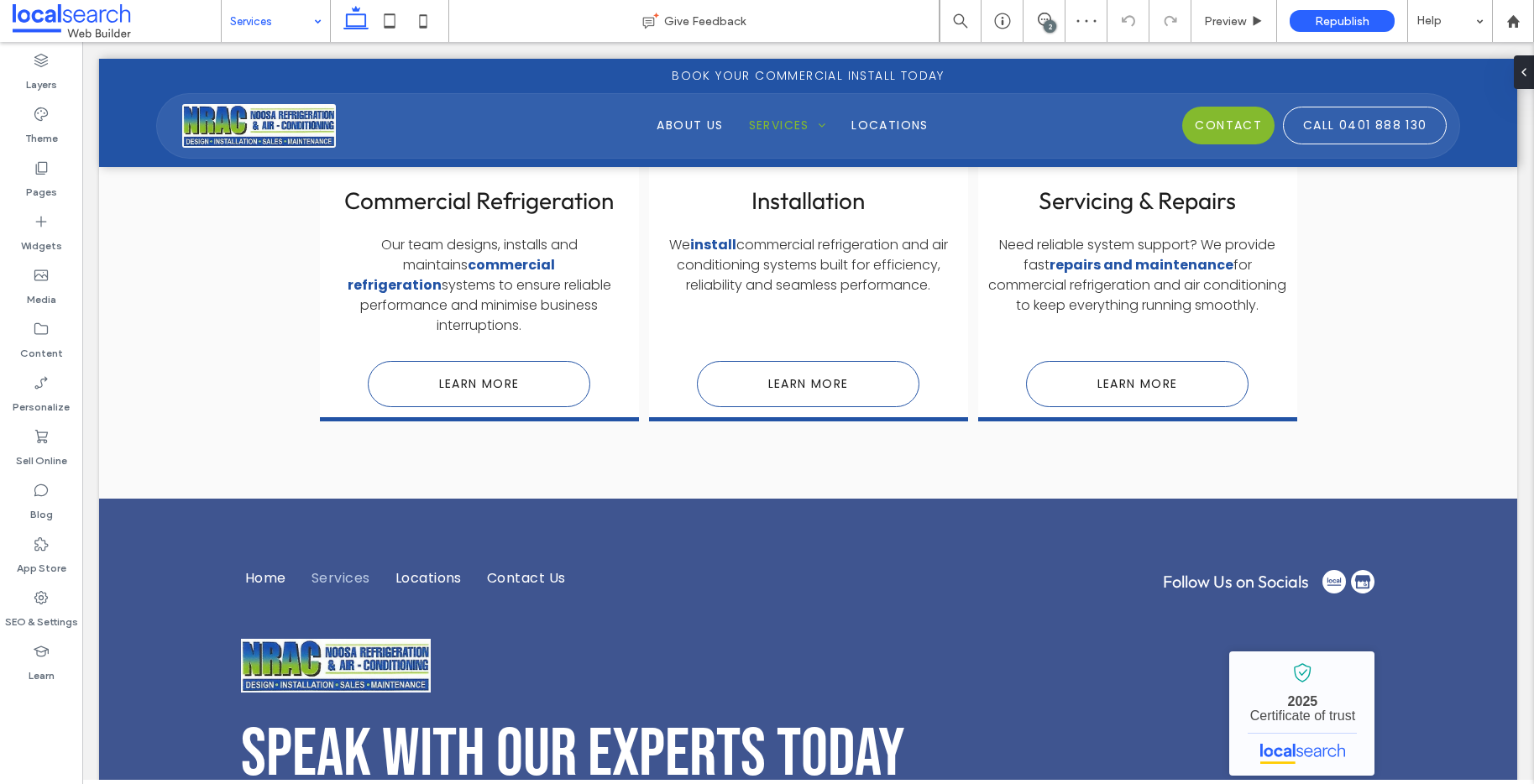 click at bounding box center [271, 21] 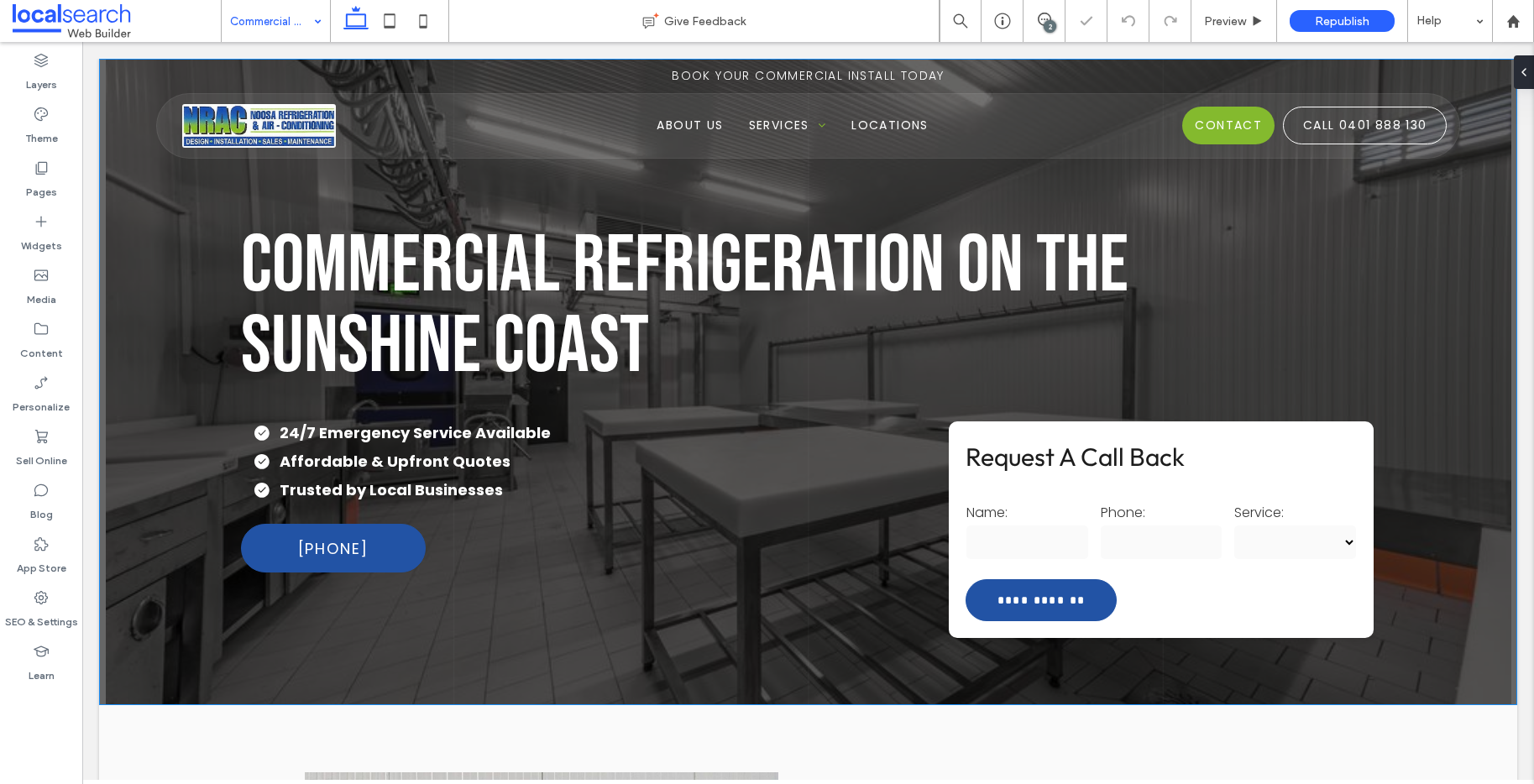 scroll, scrollTop: 0, scrollLeft: 0, axis: both 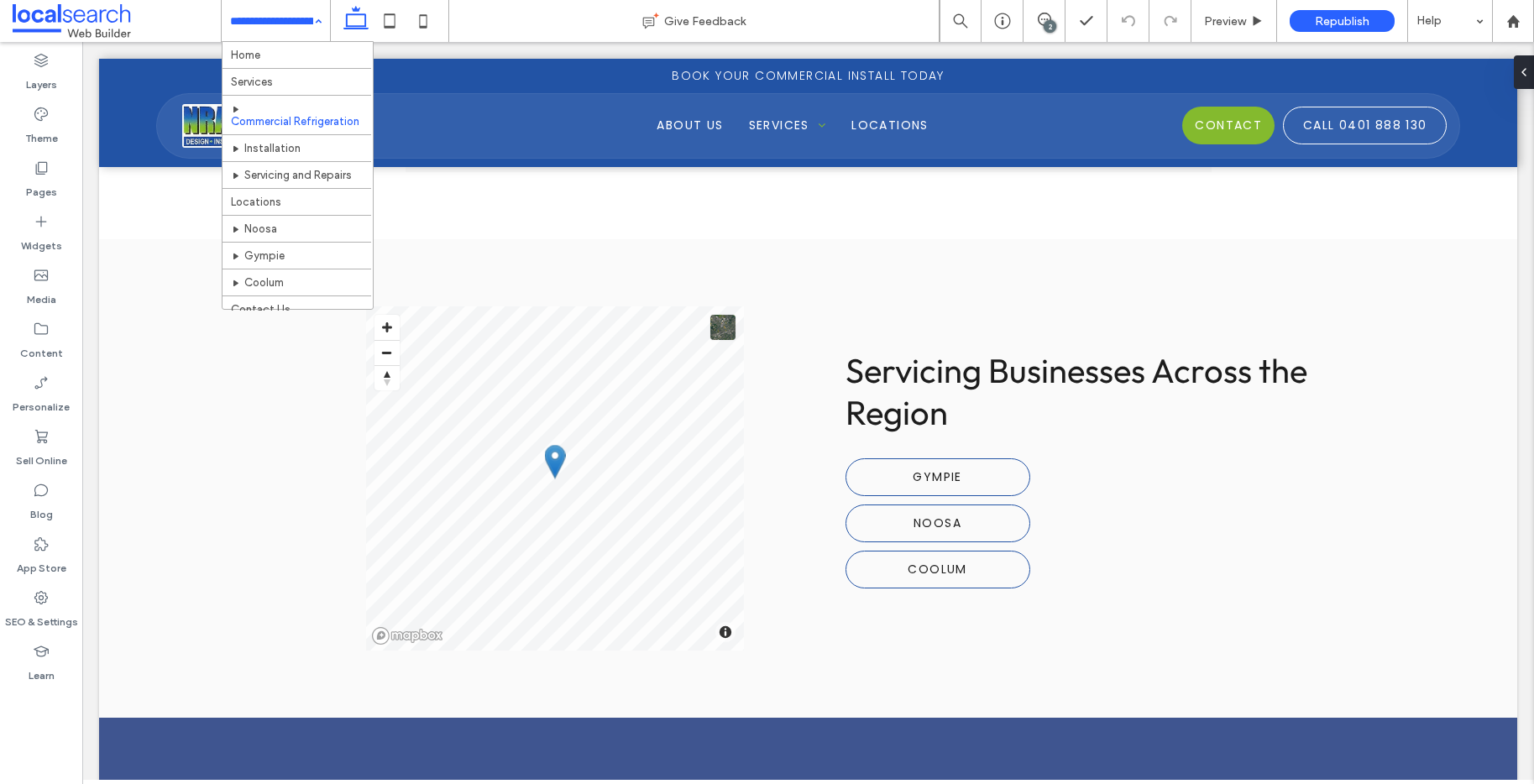 click at bounding box center [271, 21] 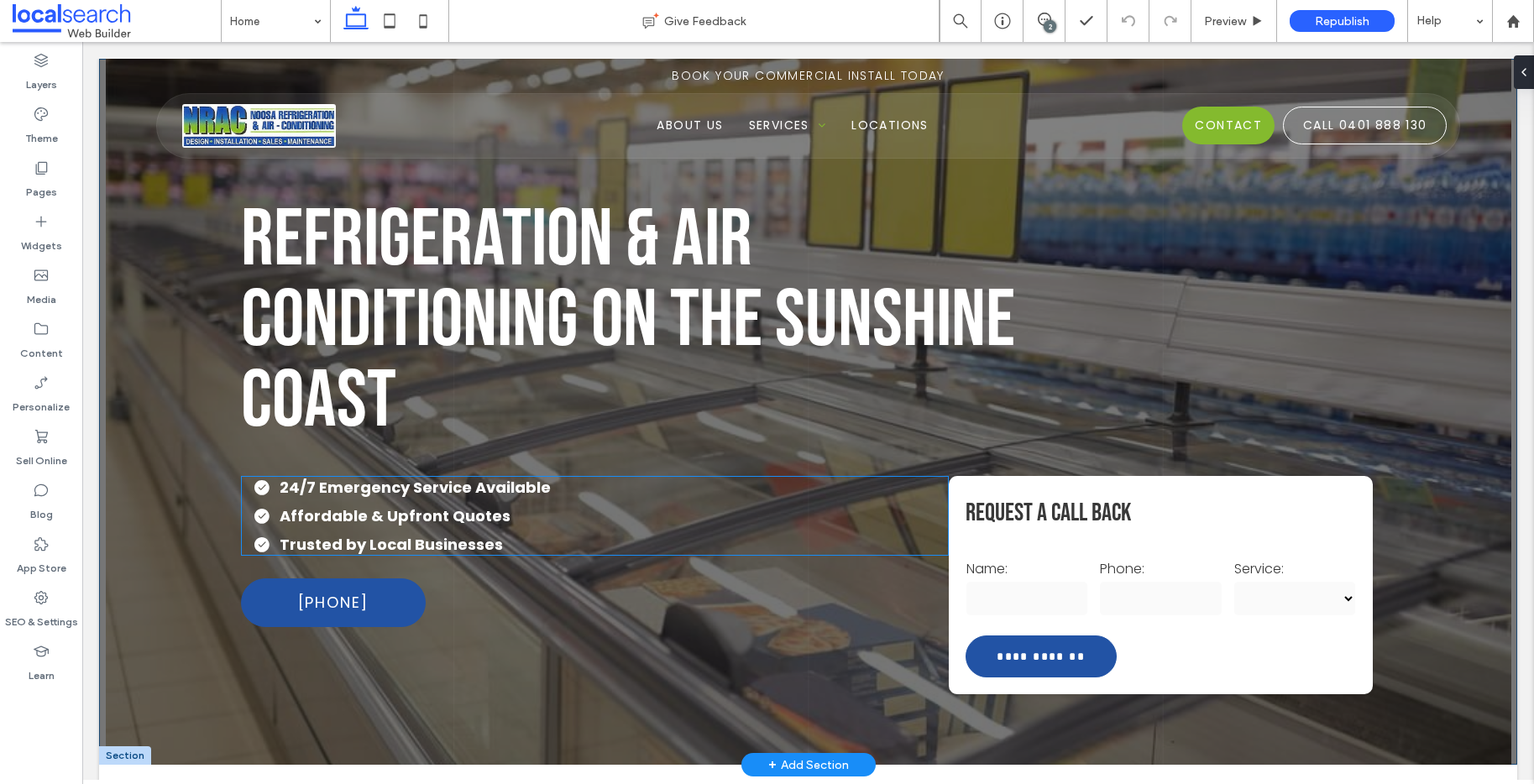 scroll, scrollTop: 0, scrollLeft: 0, axis: both 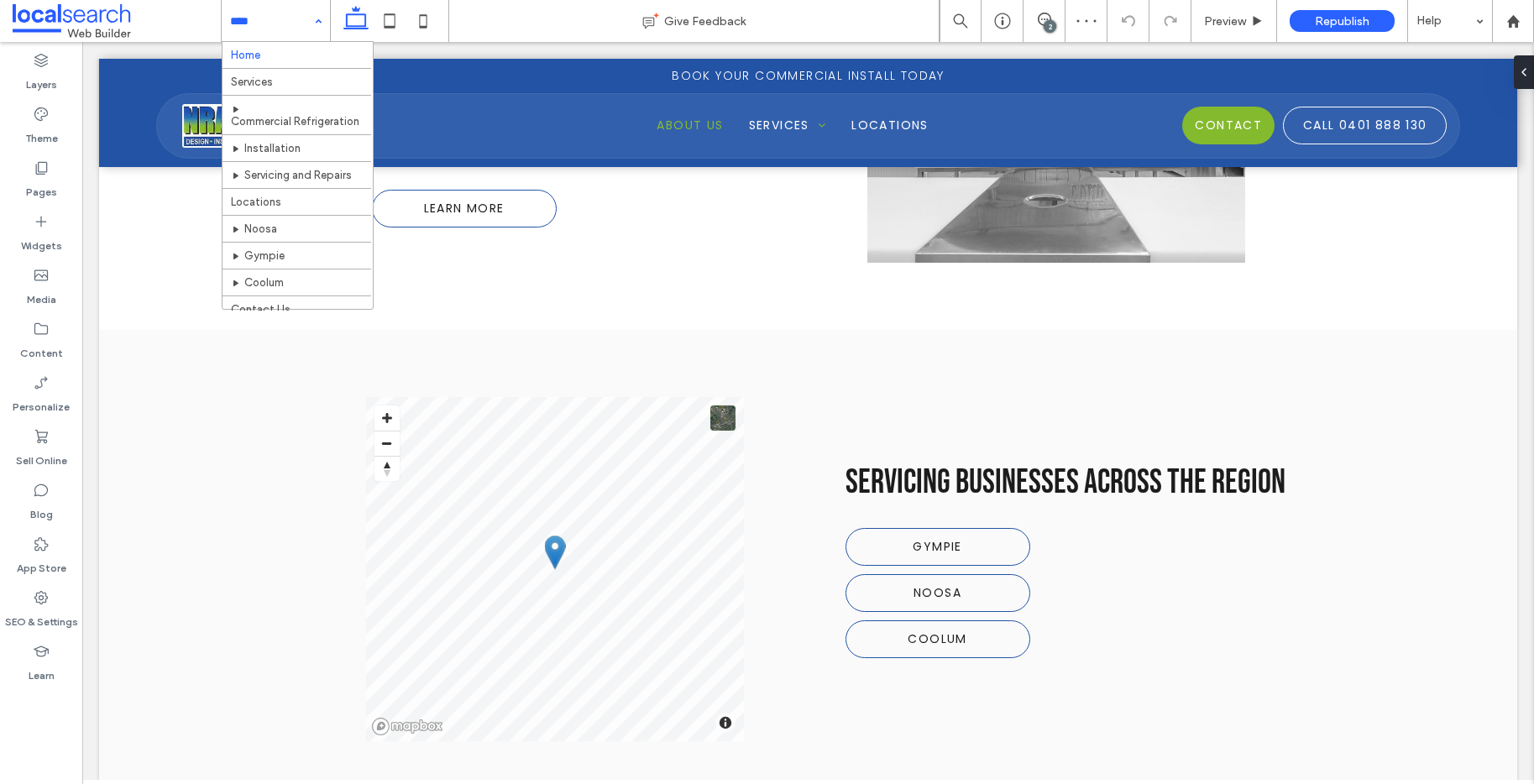 click at bounding box center [271, 21] 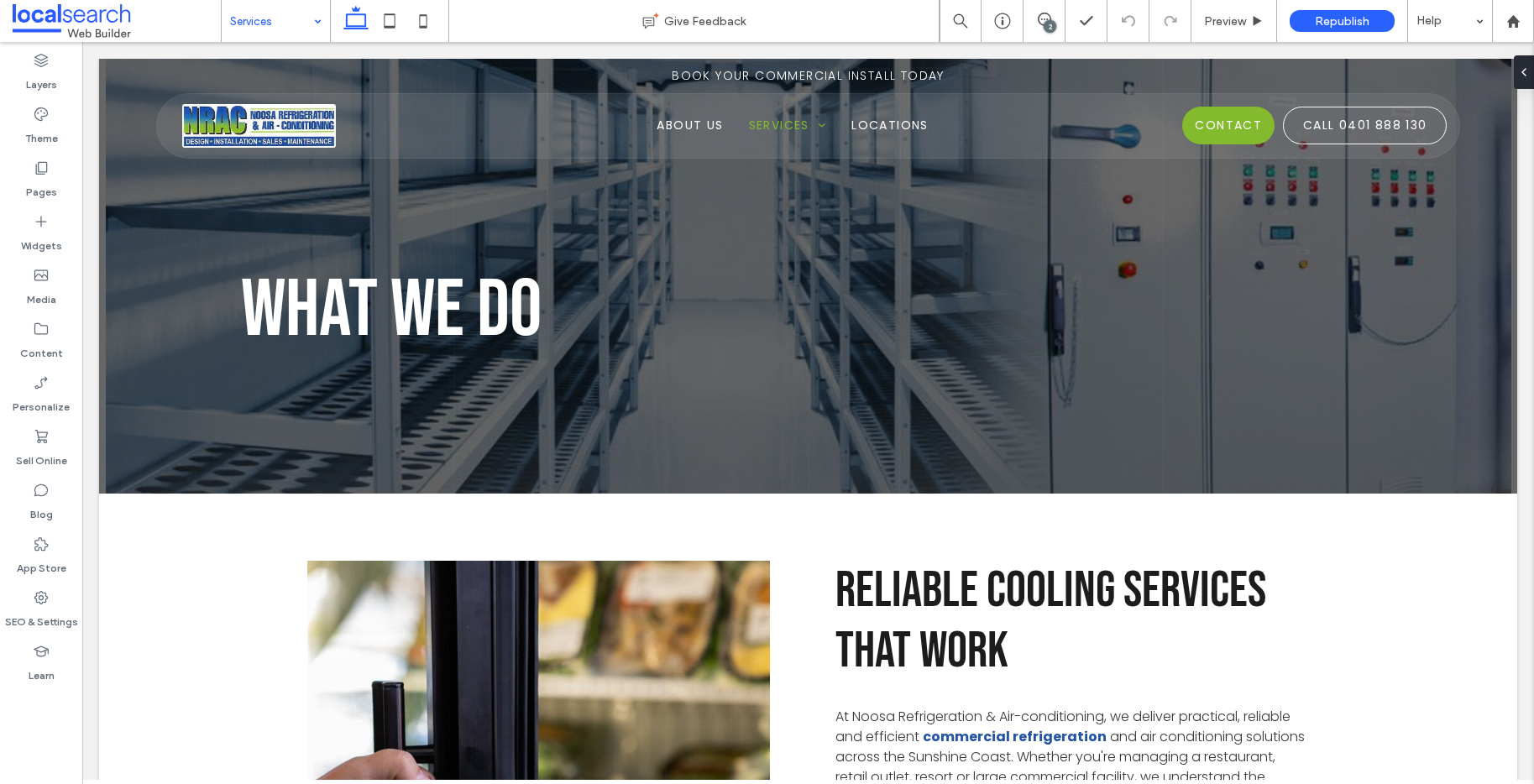 scroll, scrollTop: 0, scrollLeft: 0, axis: both 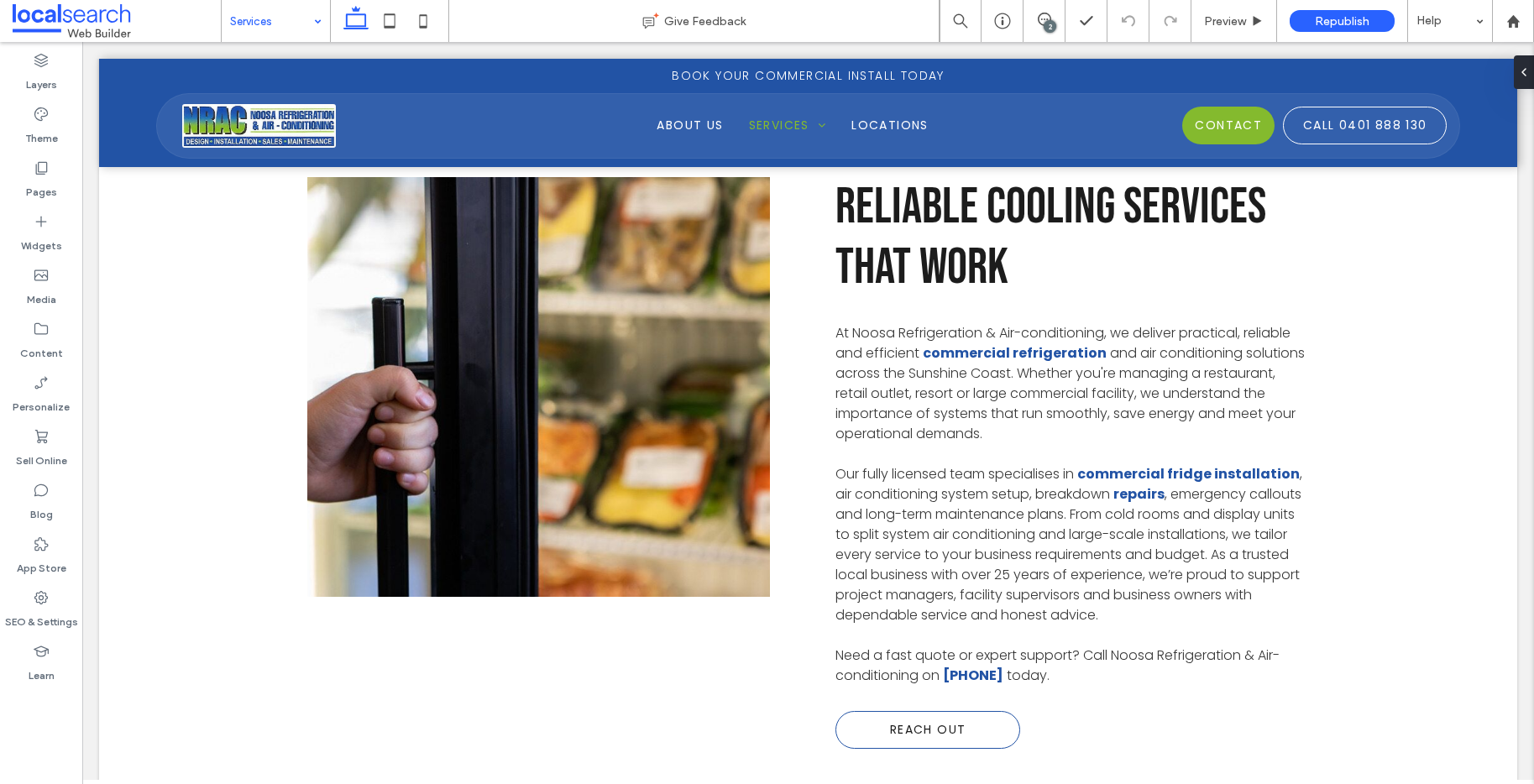 click at bounding box center (271, 21) 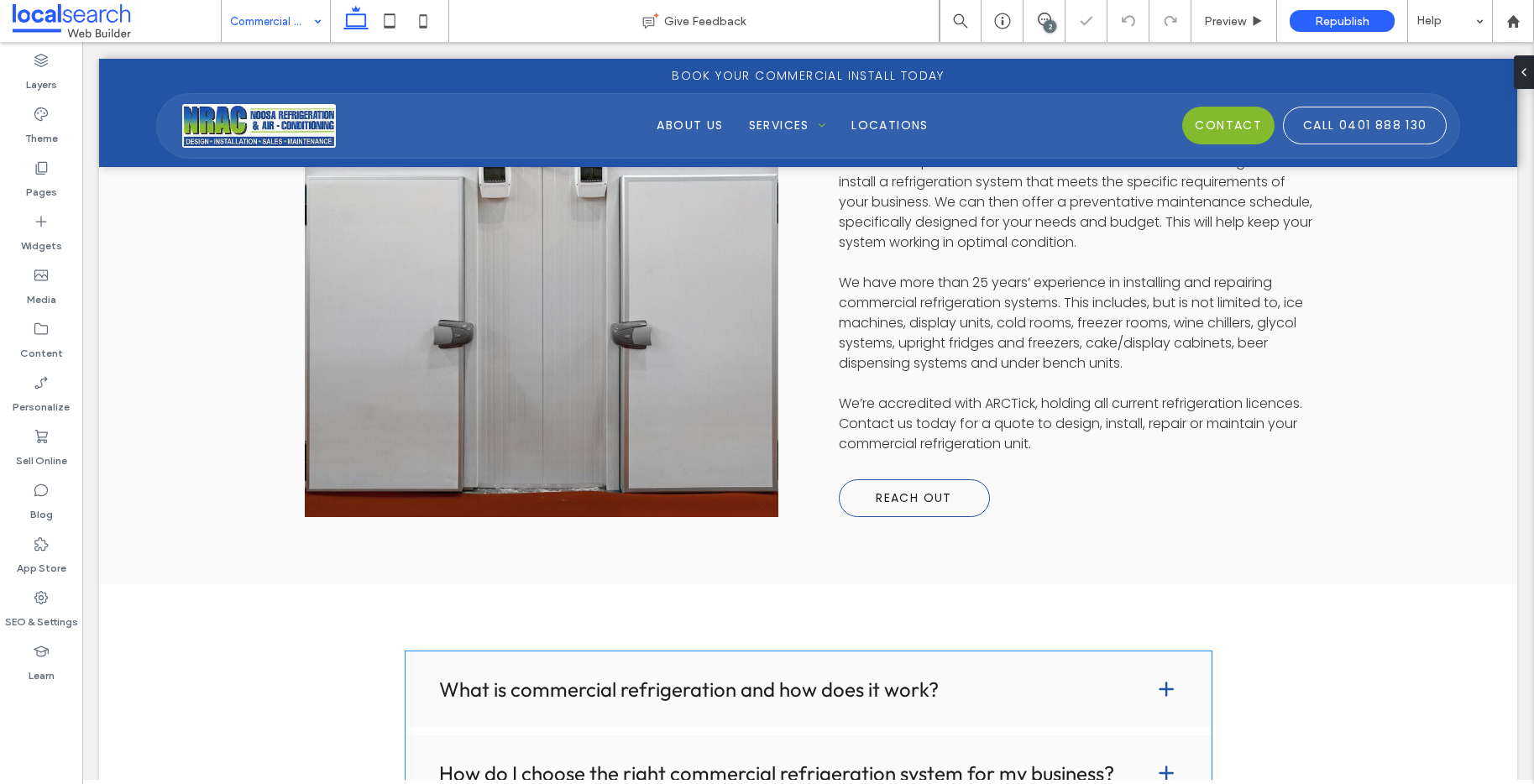 scroll, scrollTop: 1646, scrollLeft: 0, axis: vertical 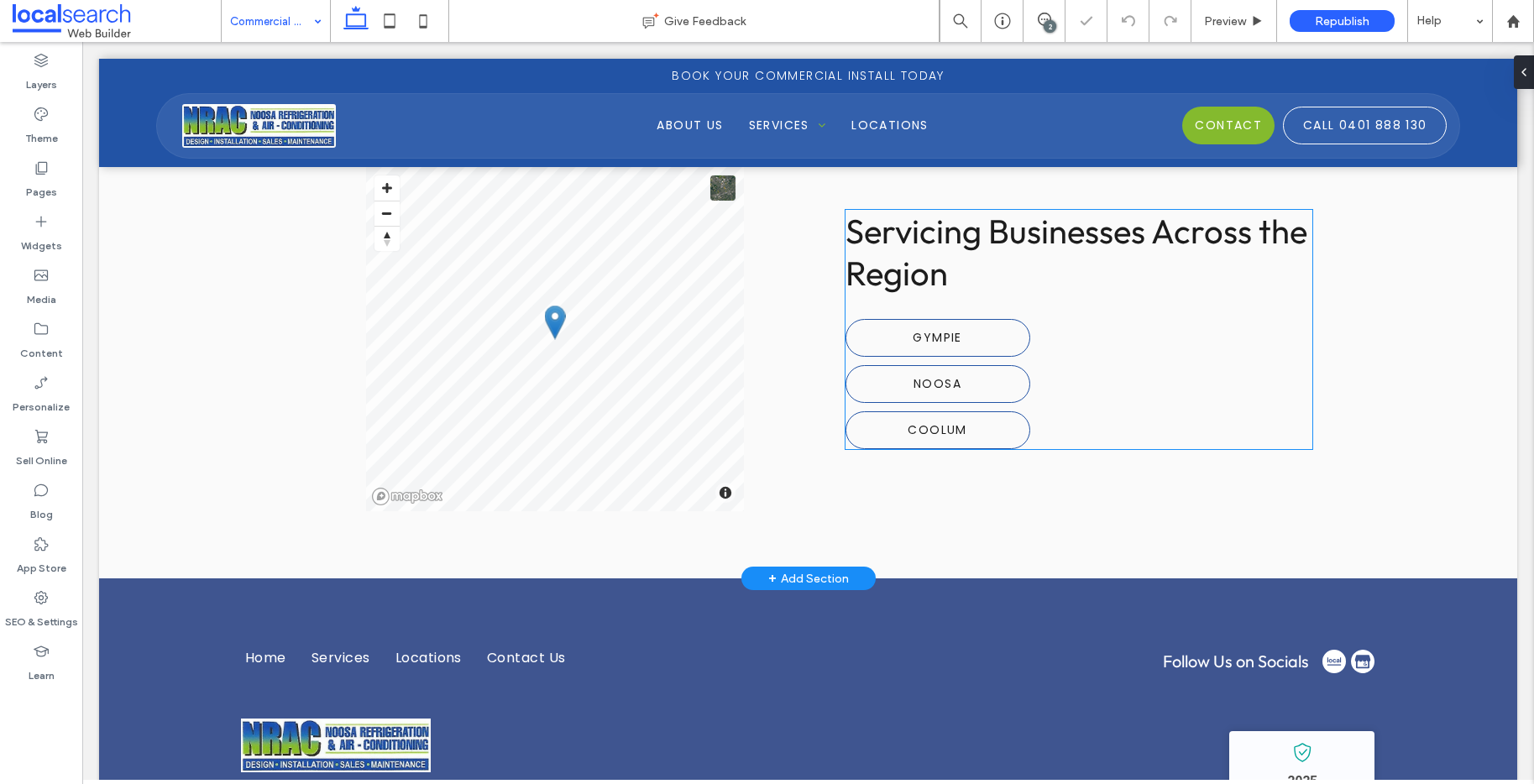 click on "Servicing Businesses Across the Region" at bounding box center (1076, 252) 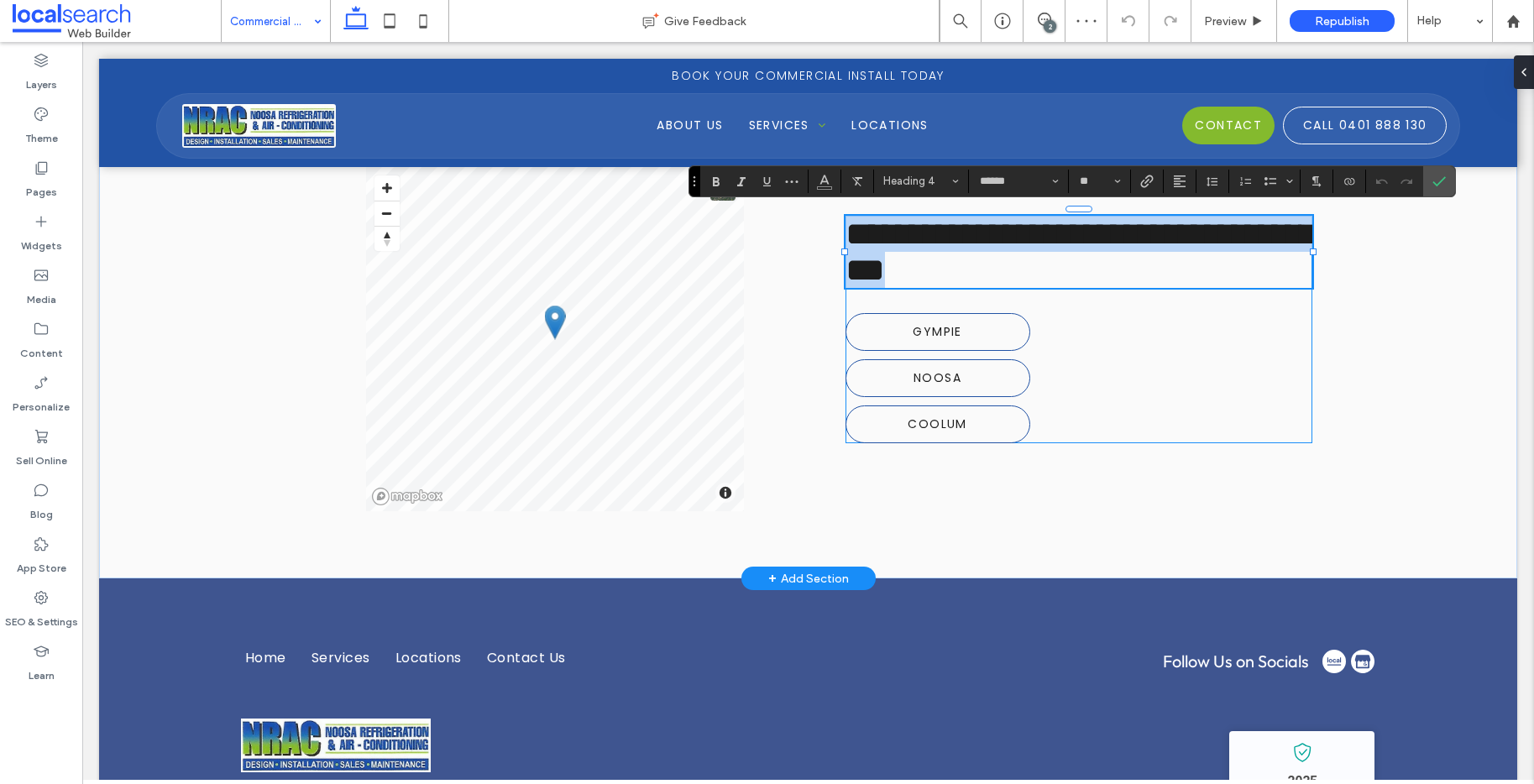 click on "**********" at bounding box center [1080, 252] 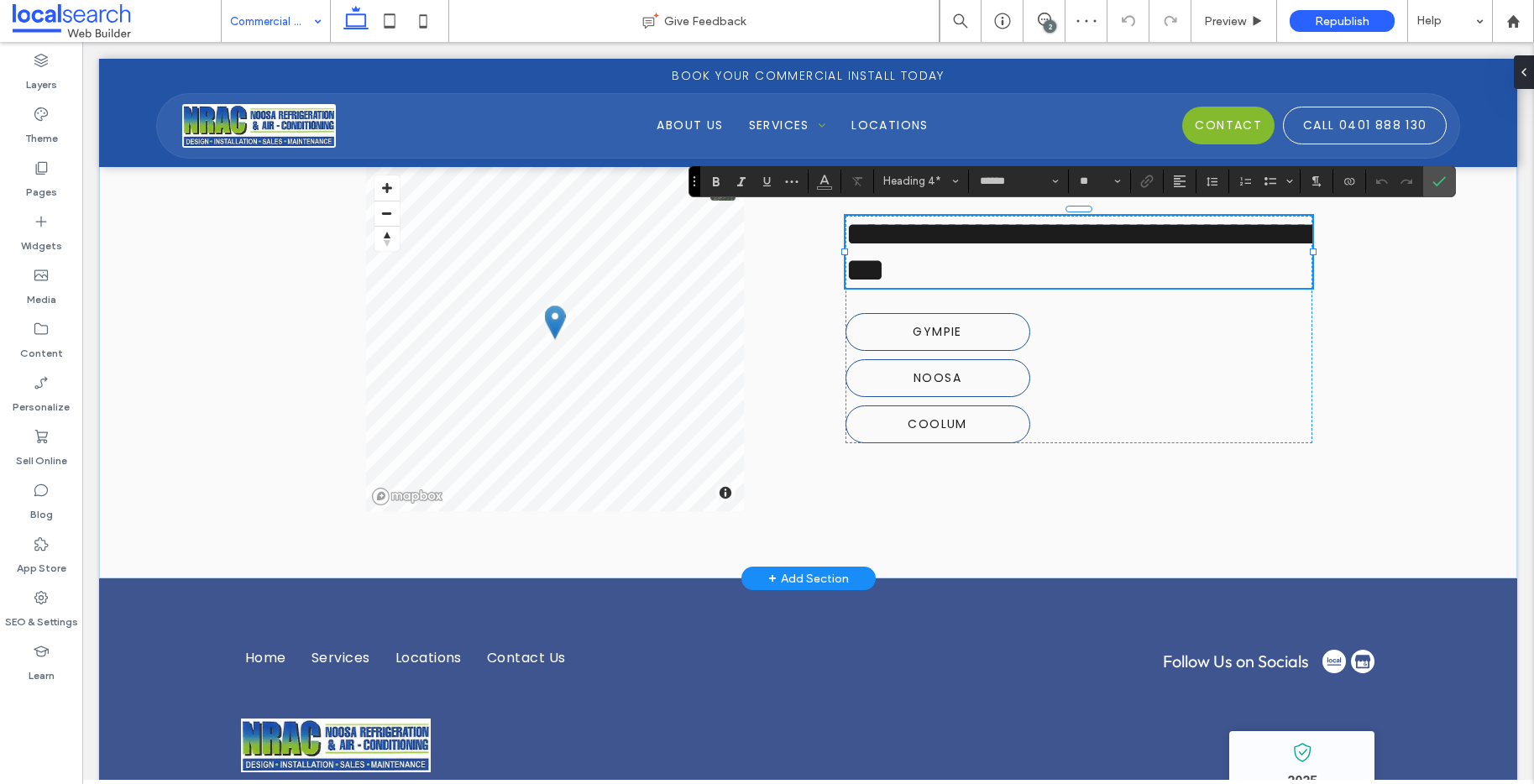 click on "**********" at bounding box center (1079, 252) 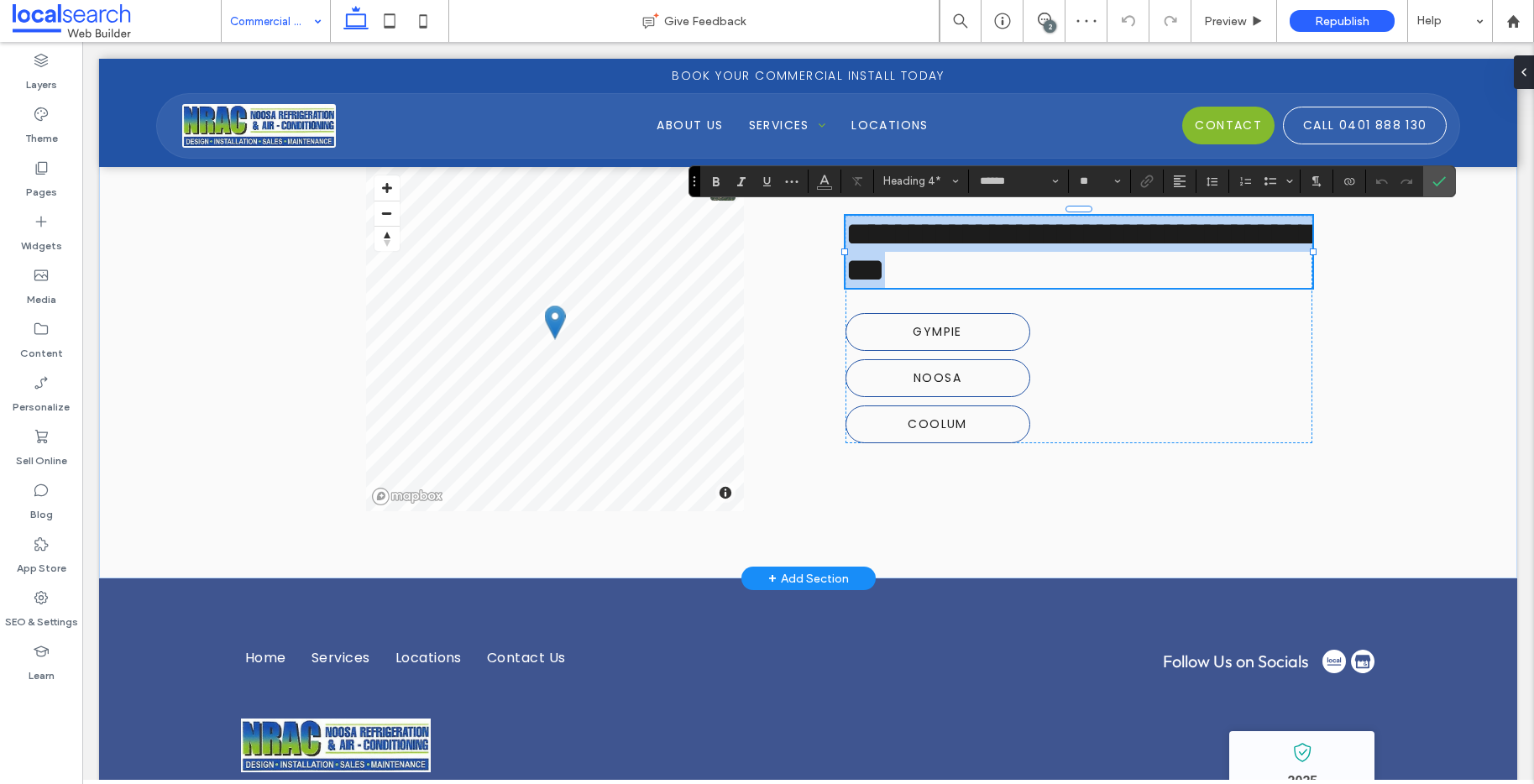 click on "**********" at bounding box center [1079, 252] 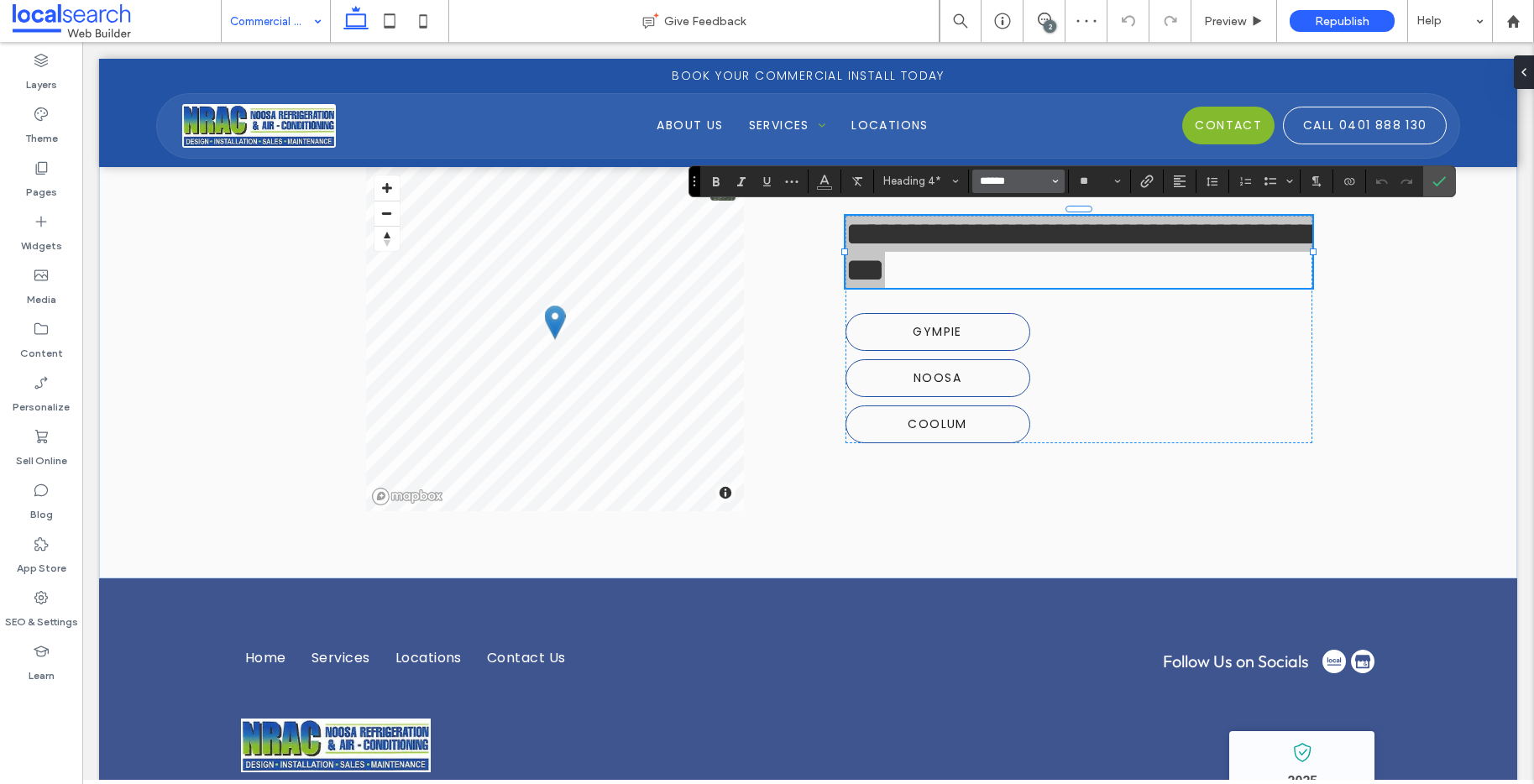 click on "******" at bounding box center [1013, 181] 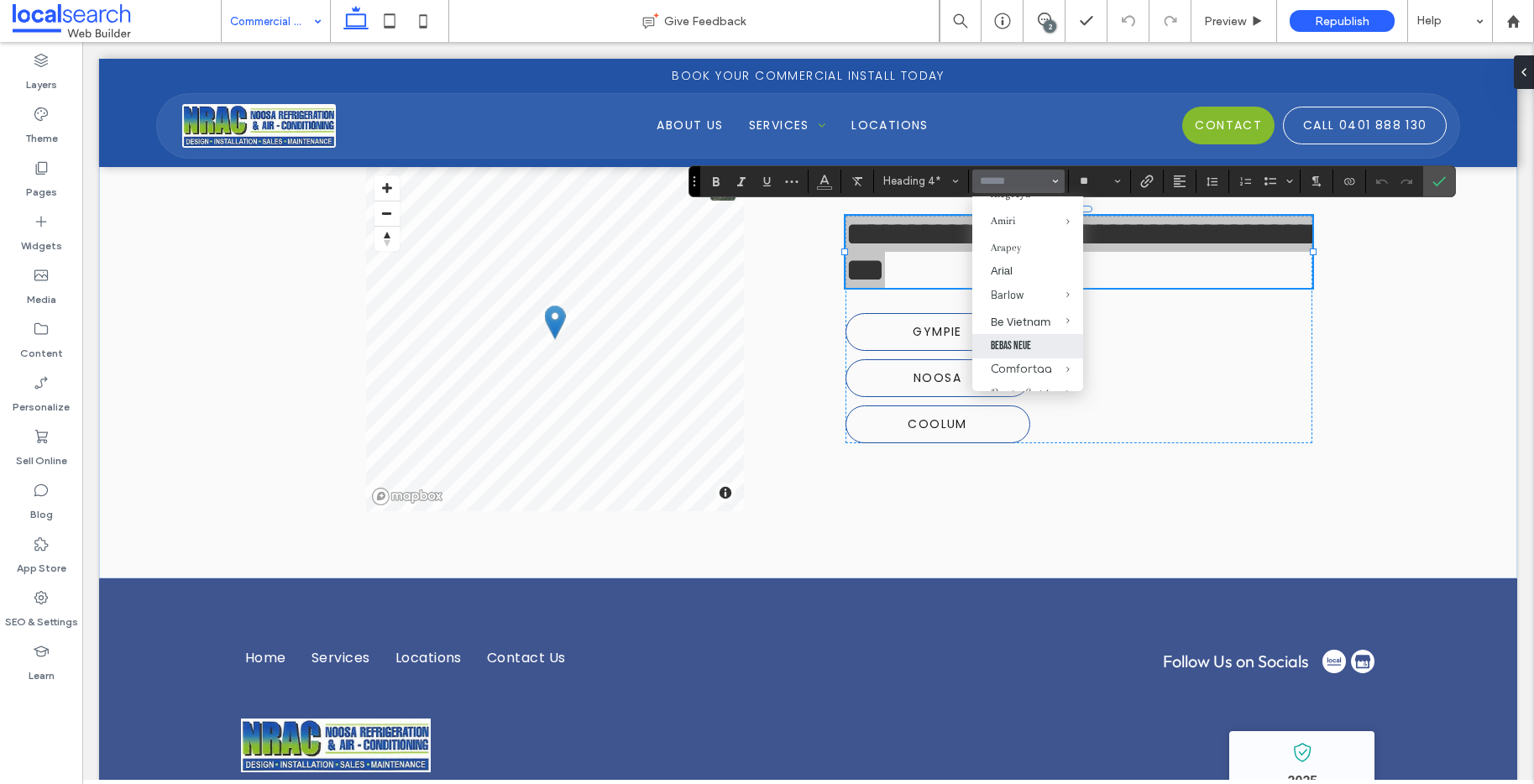 scroll, scrollTop: 170, scrollLeft: 0, axis: vertical 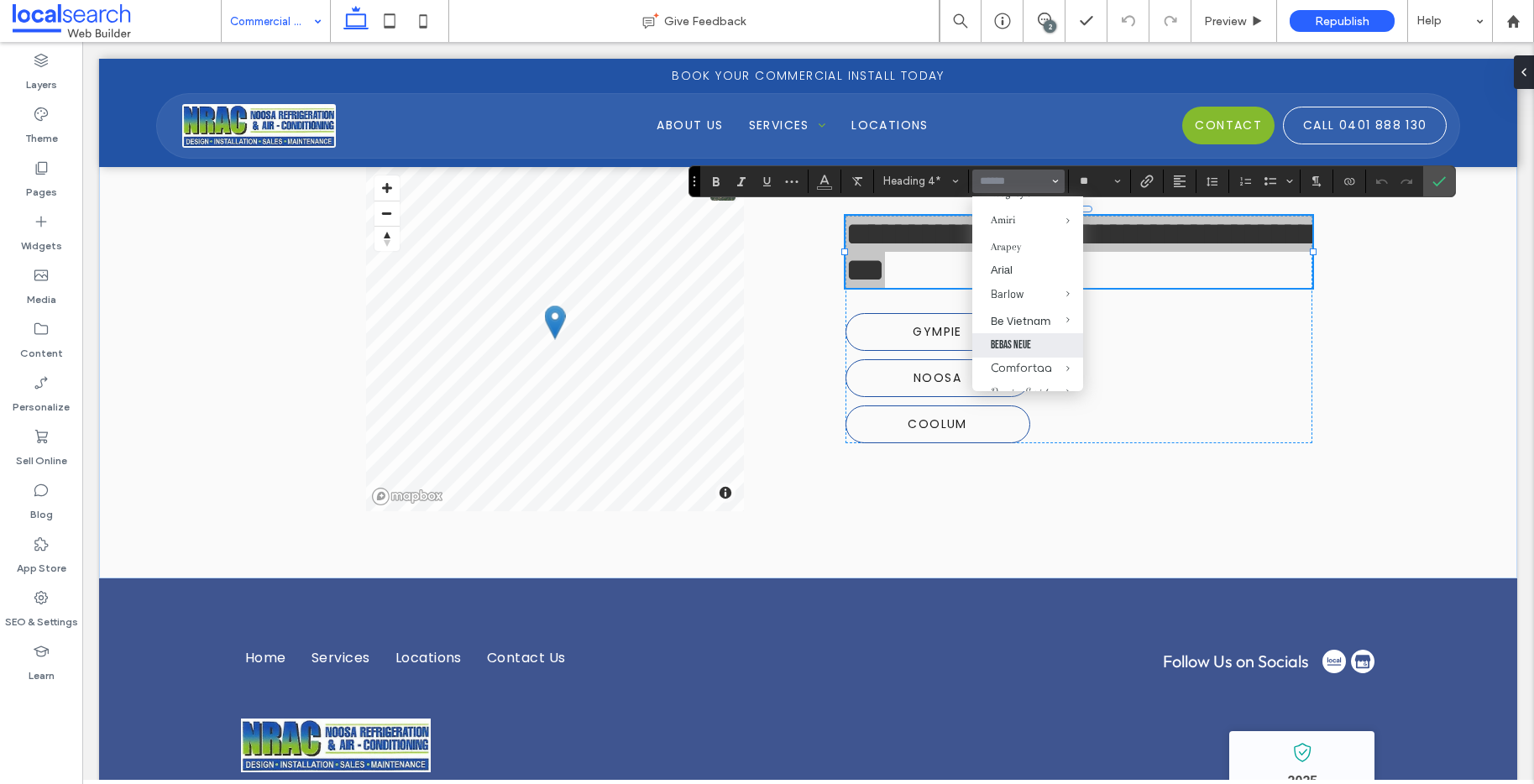 click on "Bebas Neue" at bounding box center (1028, 345) 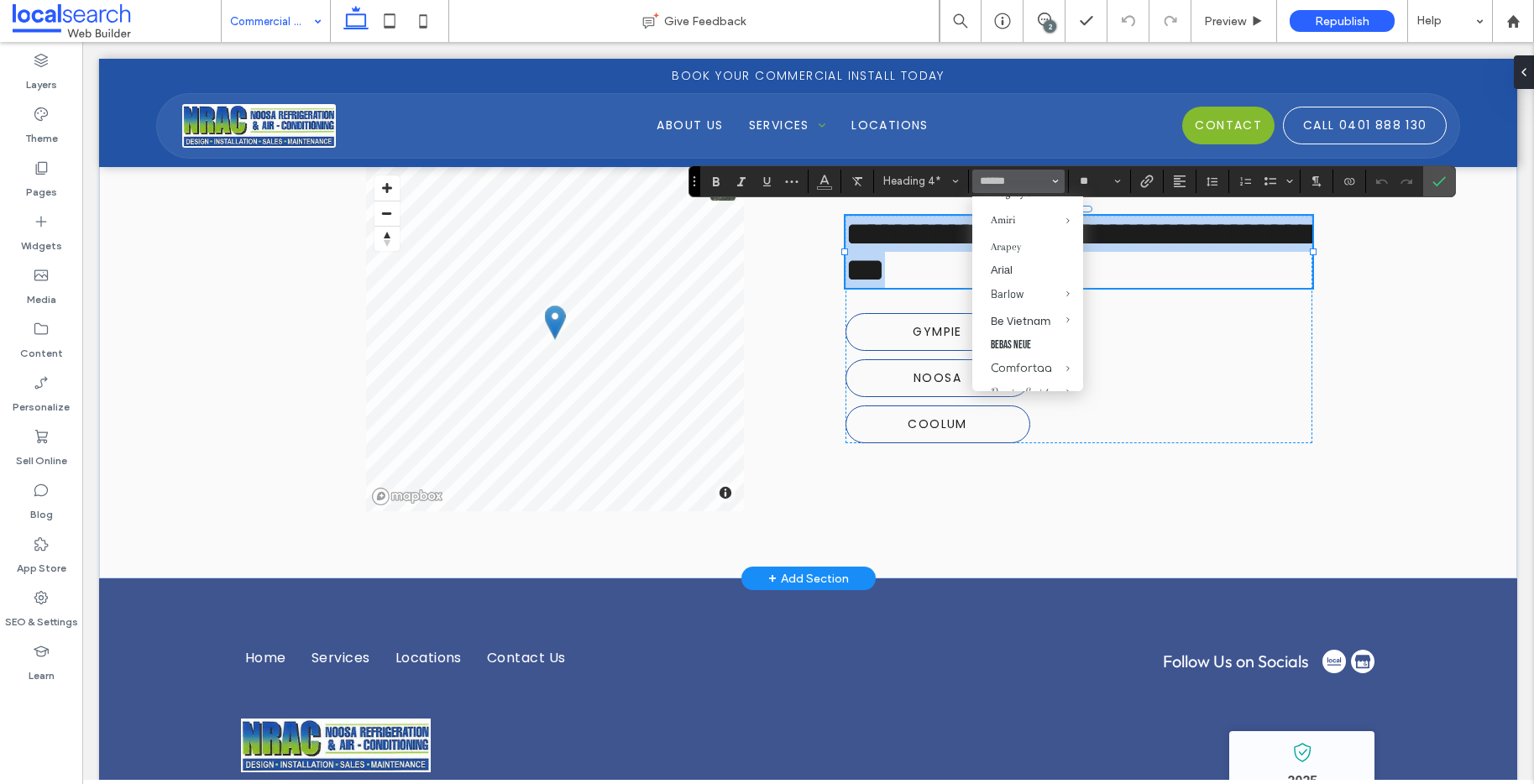 type on "**********" 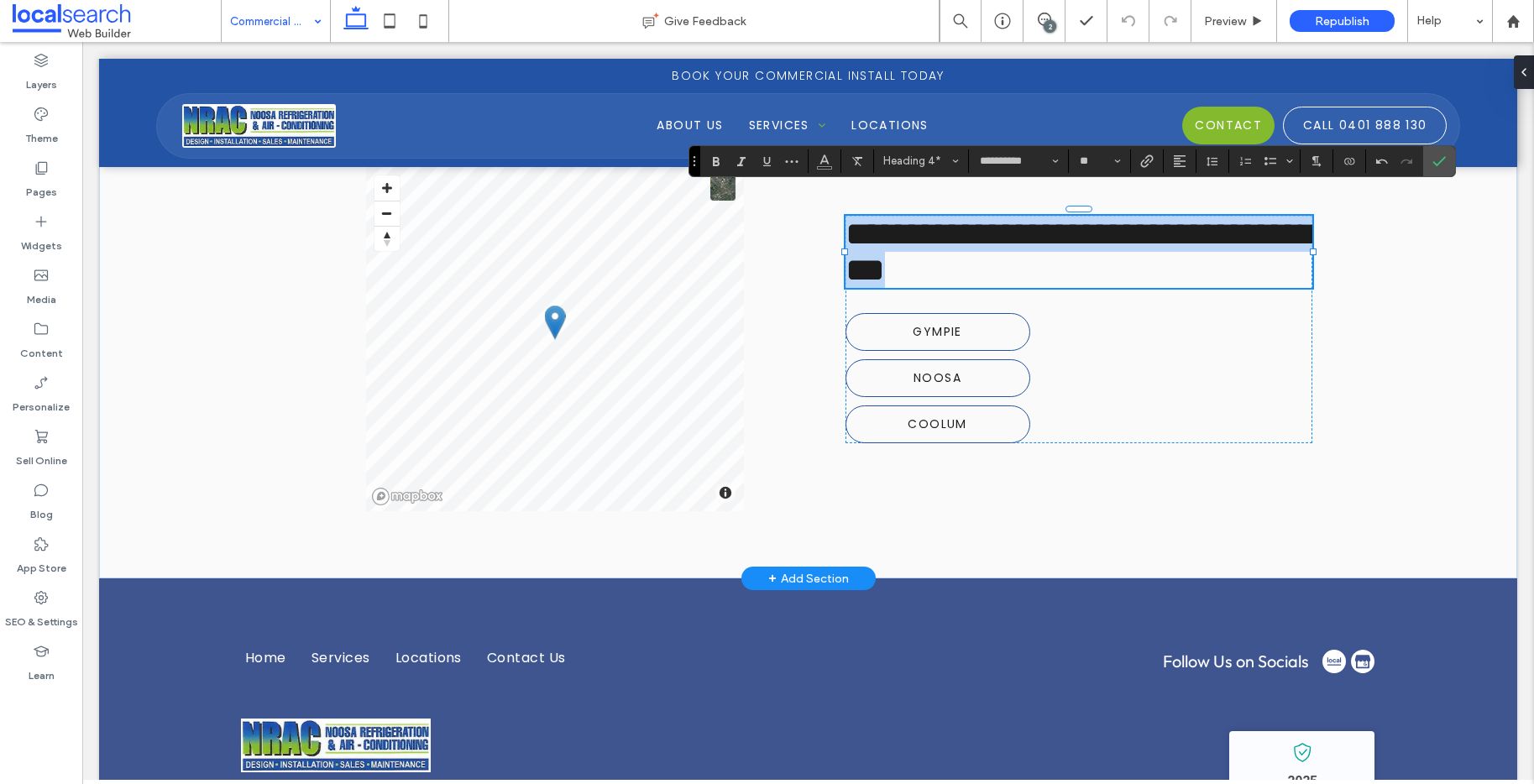 scroll, scrollTop: 1669, scrollLeft: 0, axis: vertical 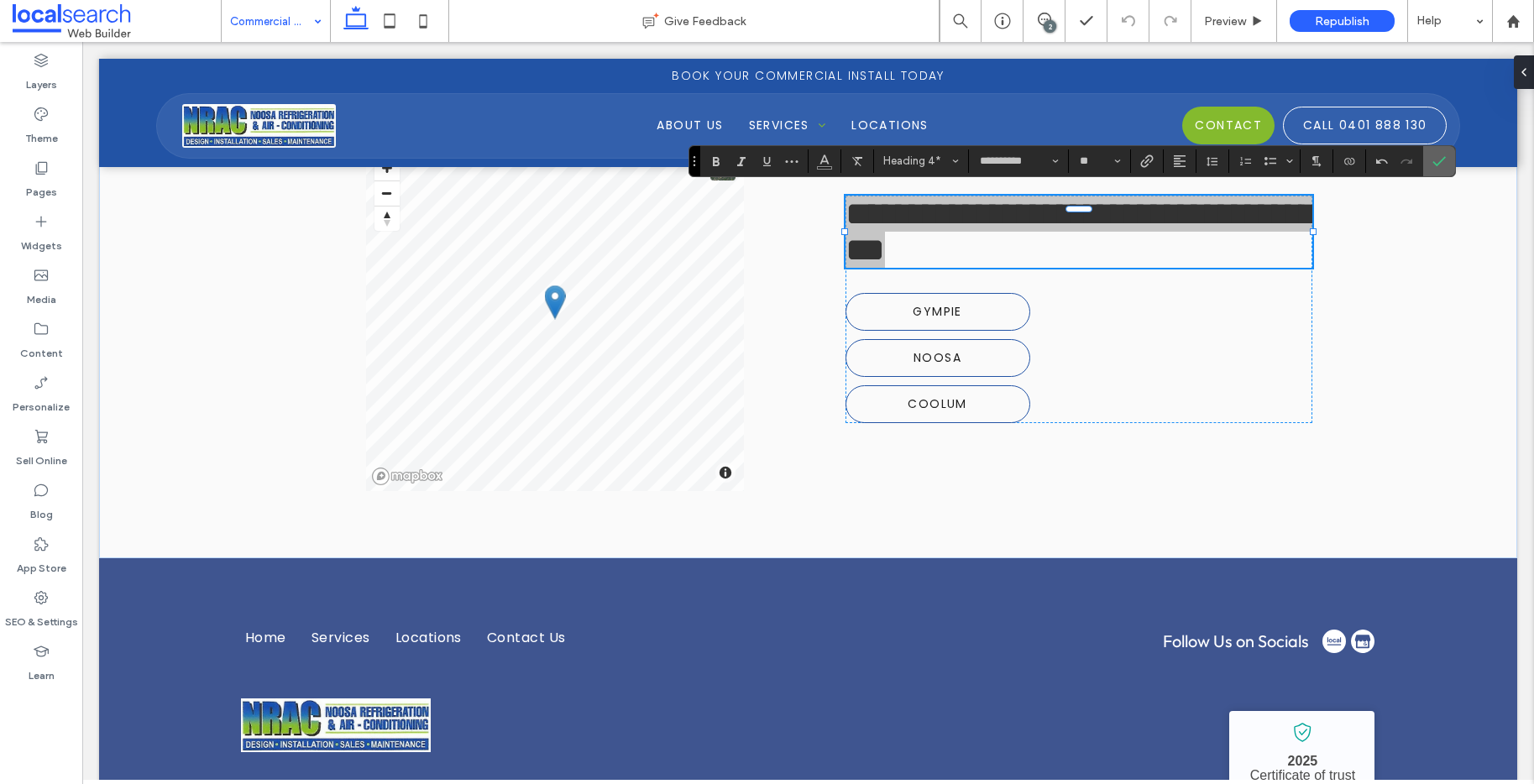 click 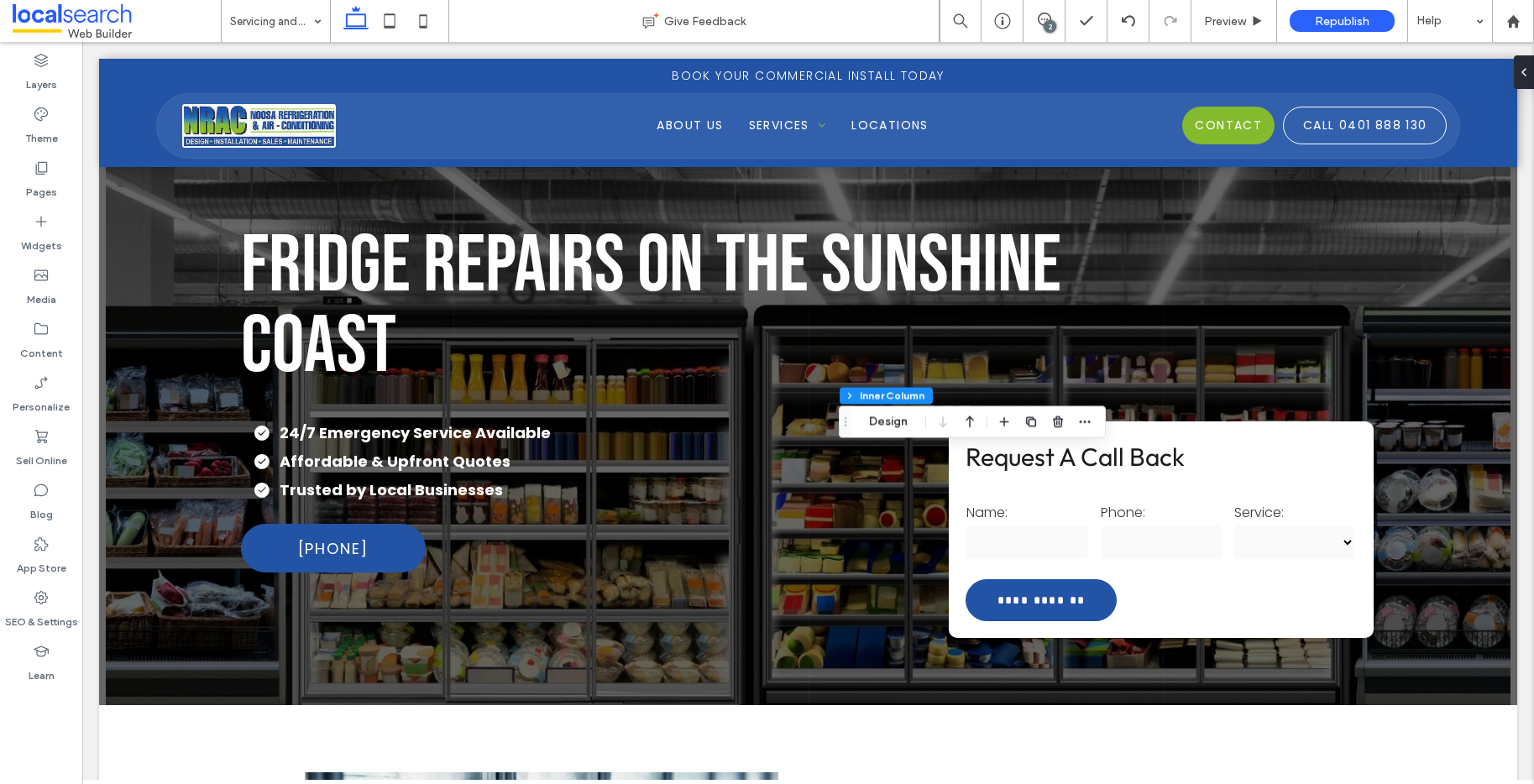 scroll, scrollTop: 1558, scrollLeft: 0, axis: vertical 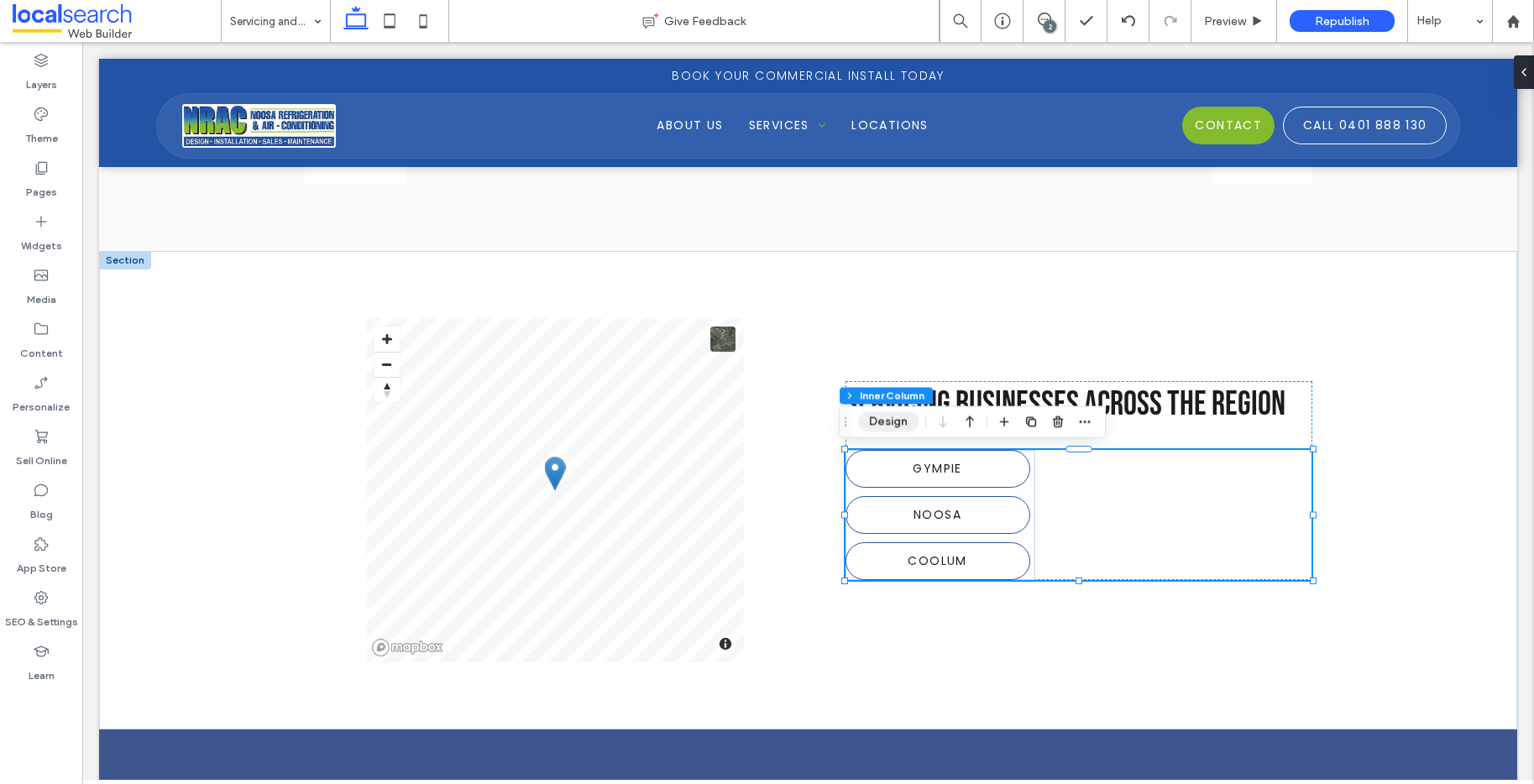 click on "Design" at bounding box center (888, 422) 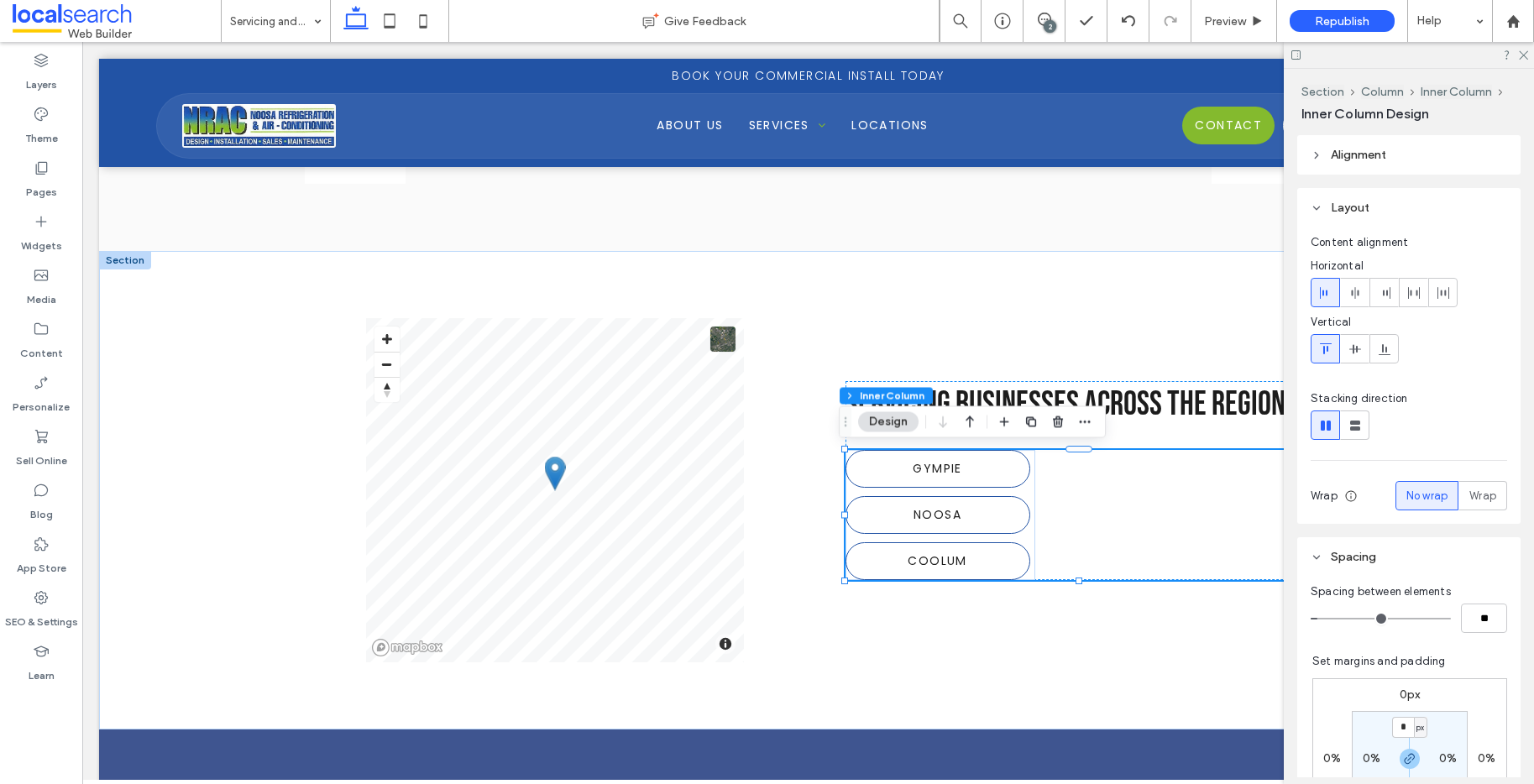 click 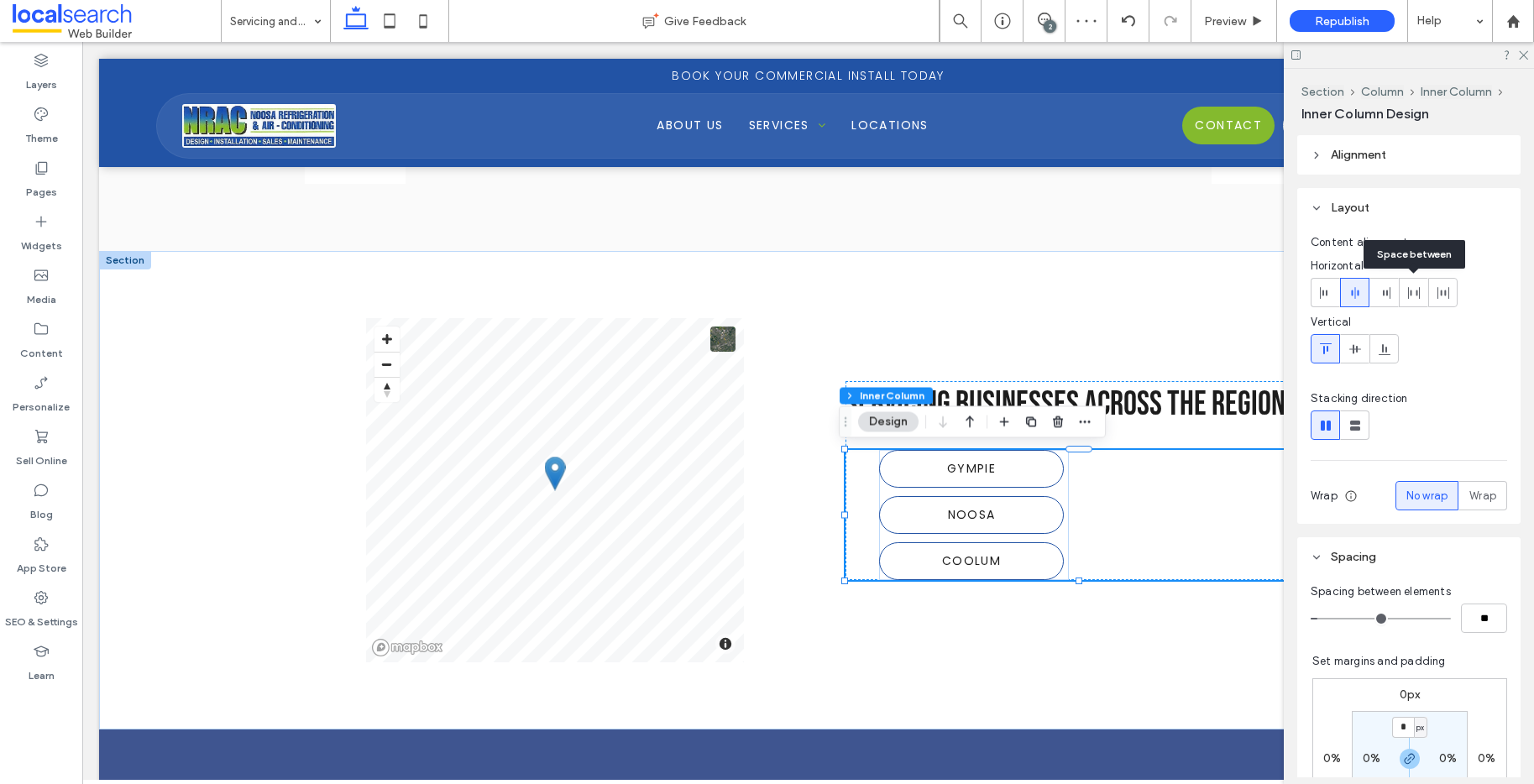 click 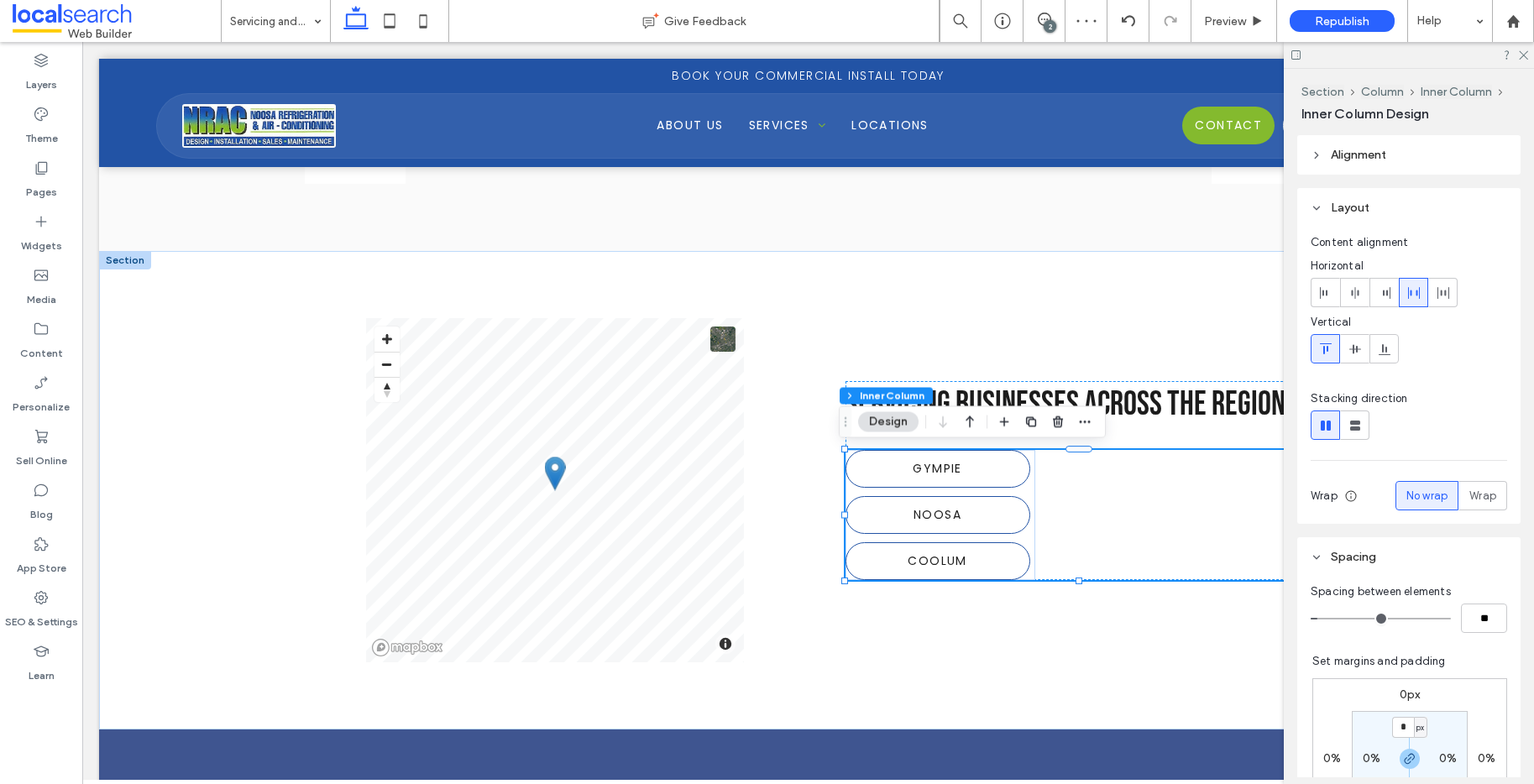click 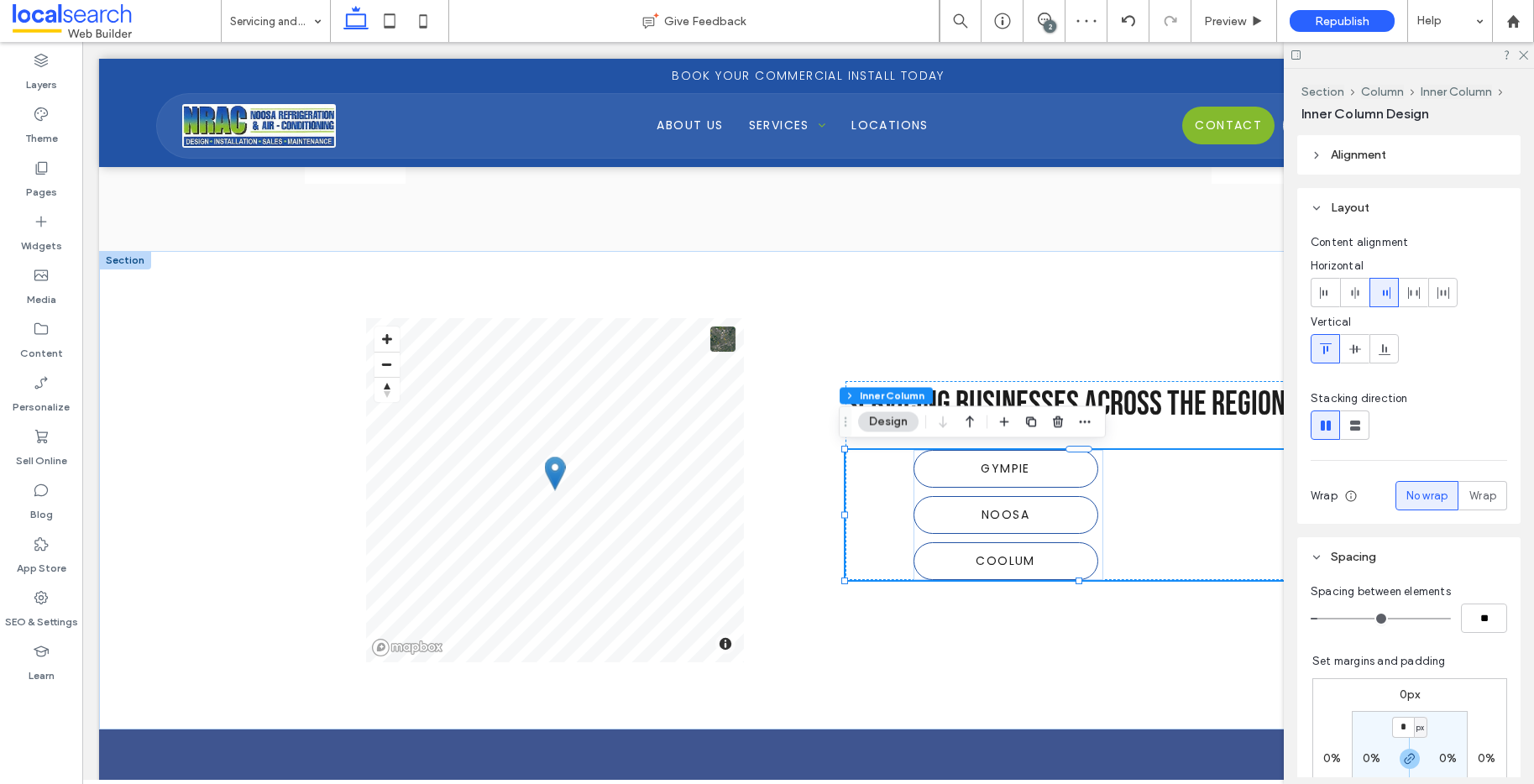 click 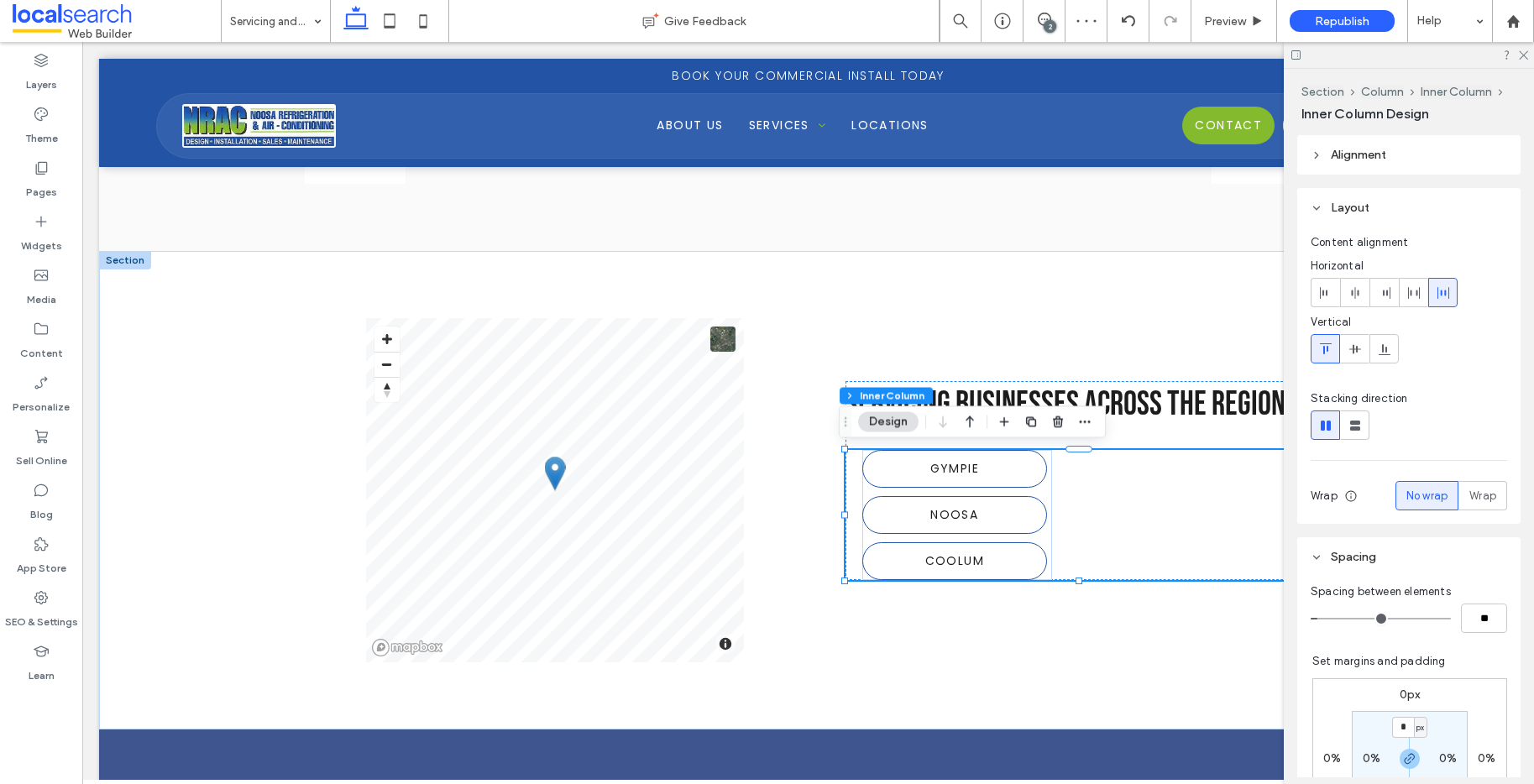 click 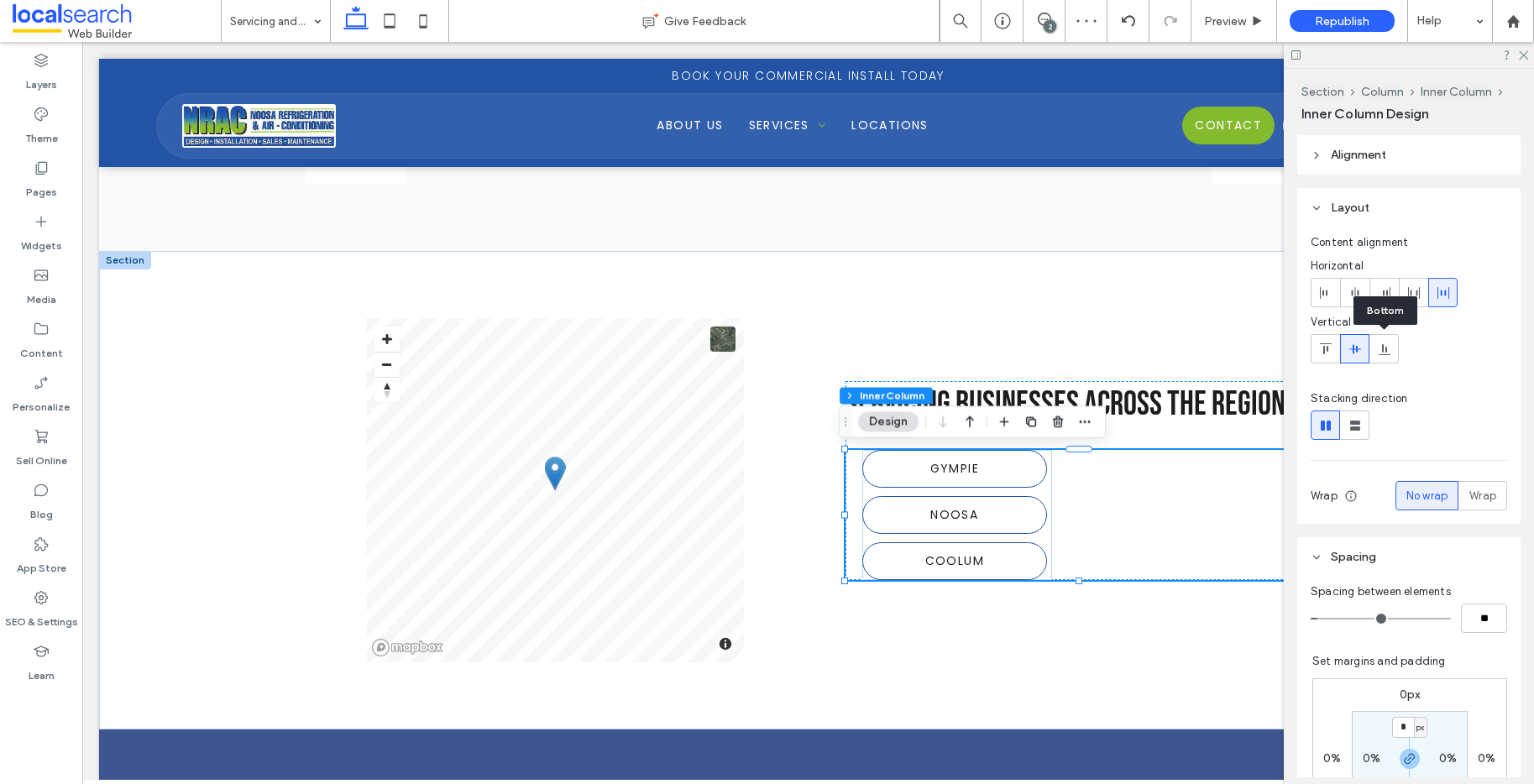 click 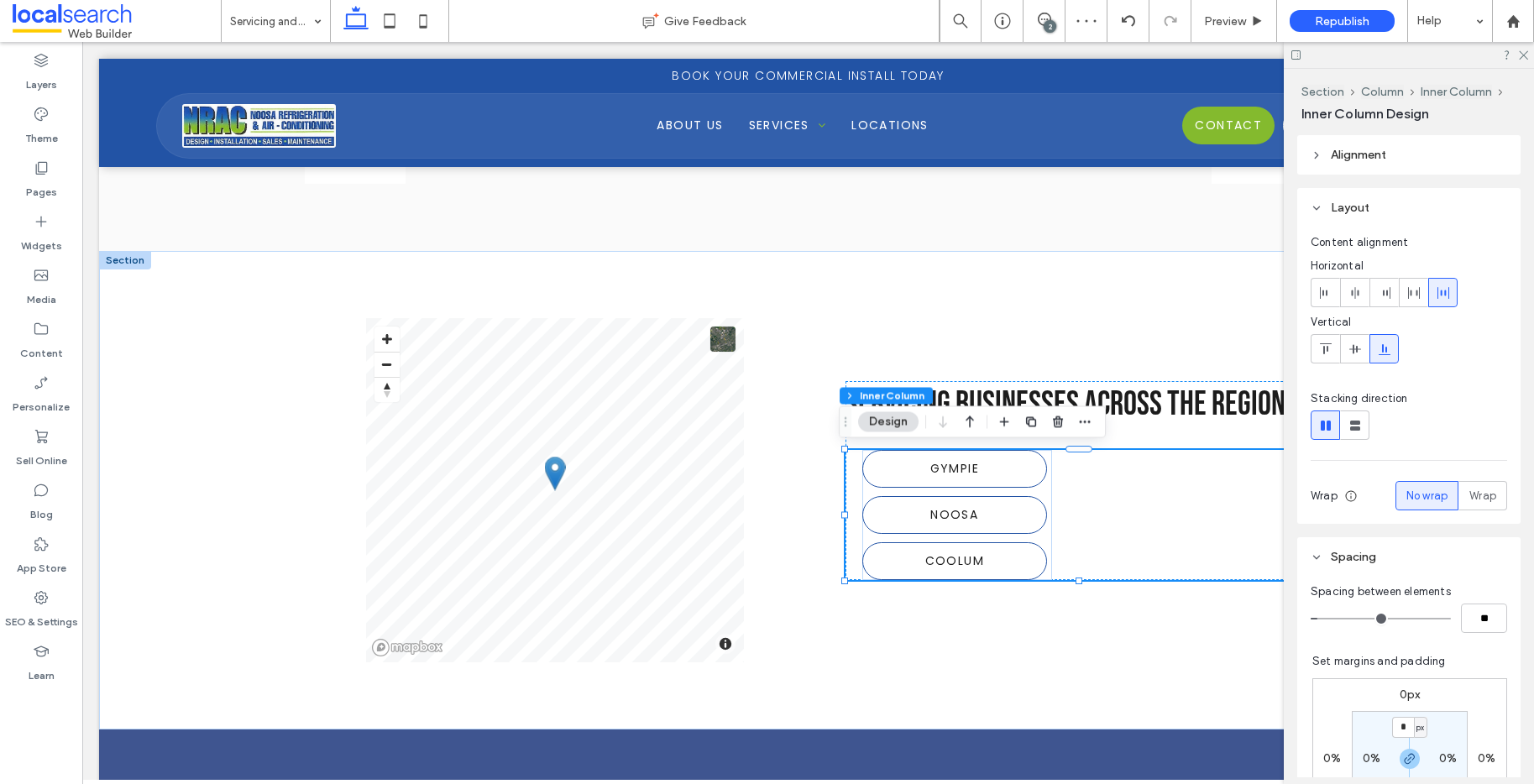 click at bounding box center [1354, 348] 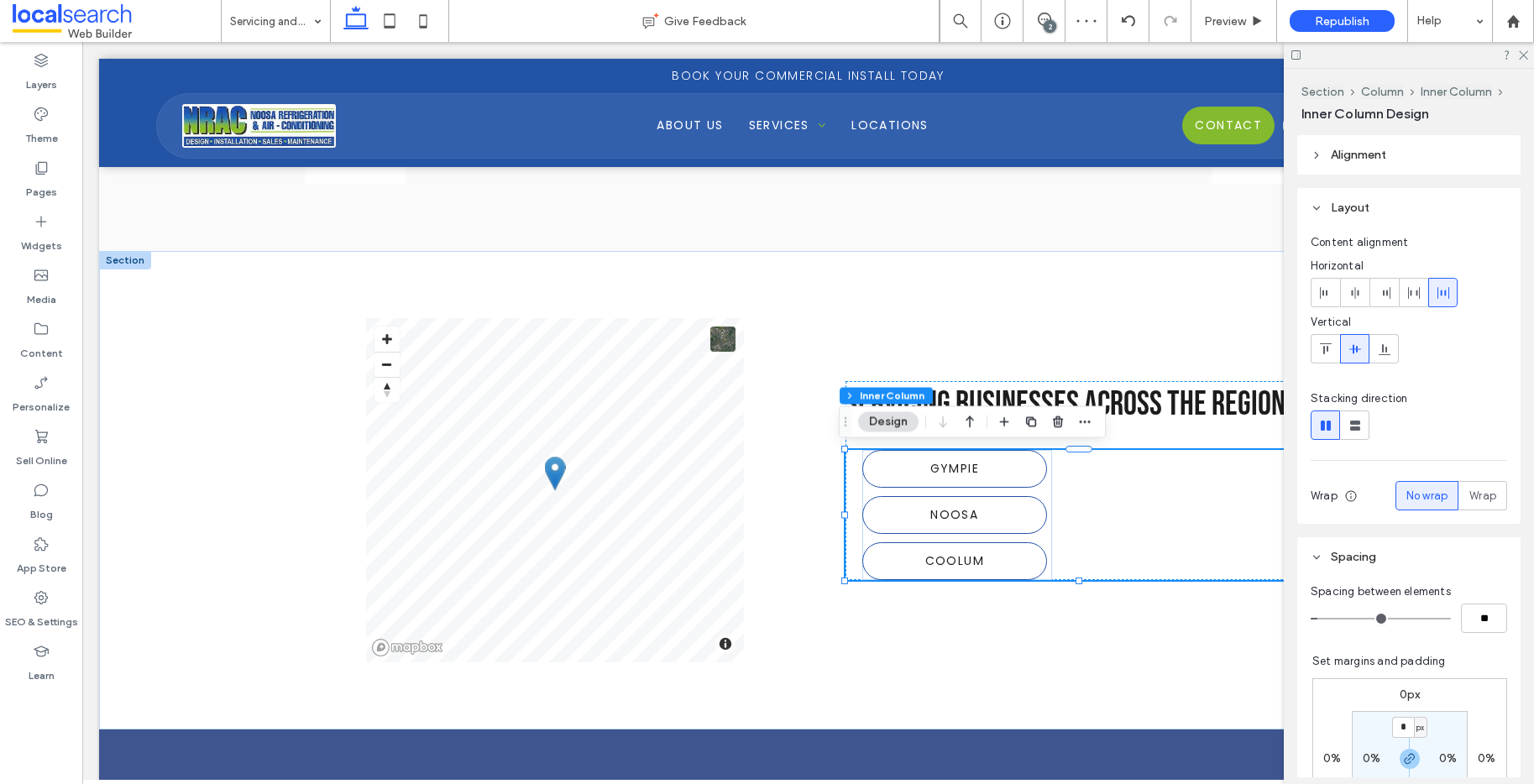 click 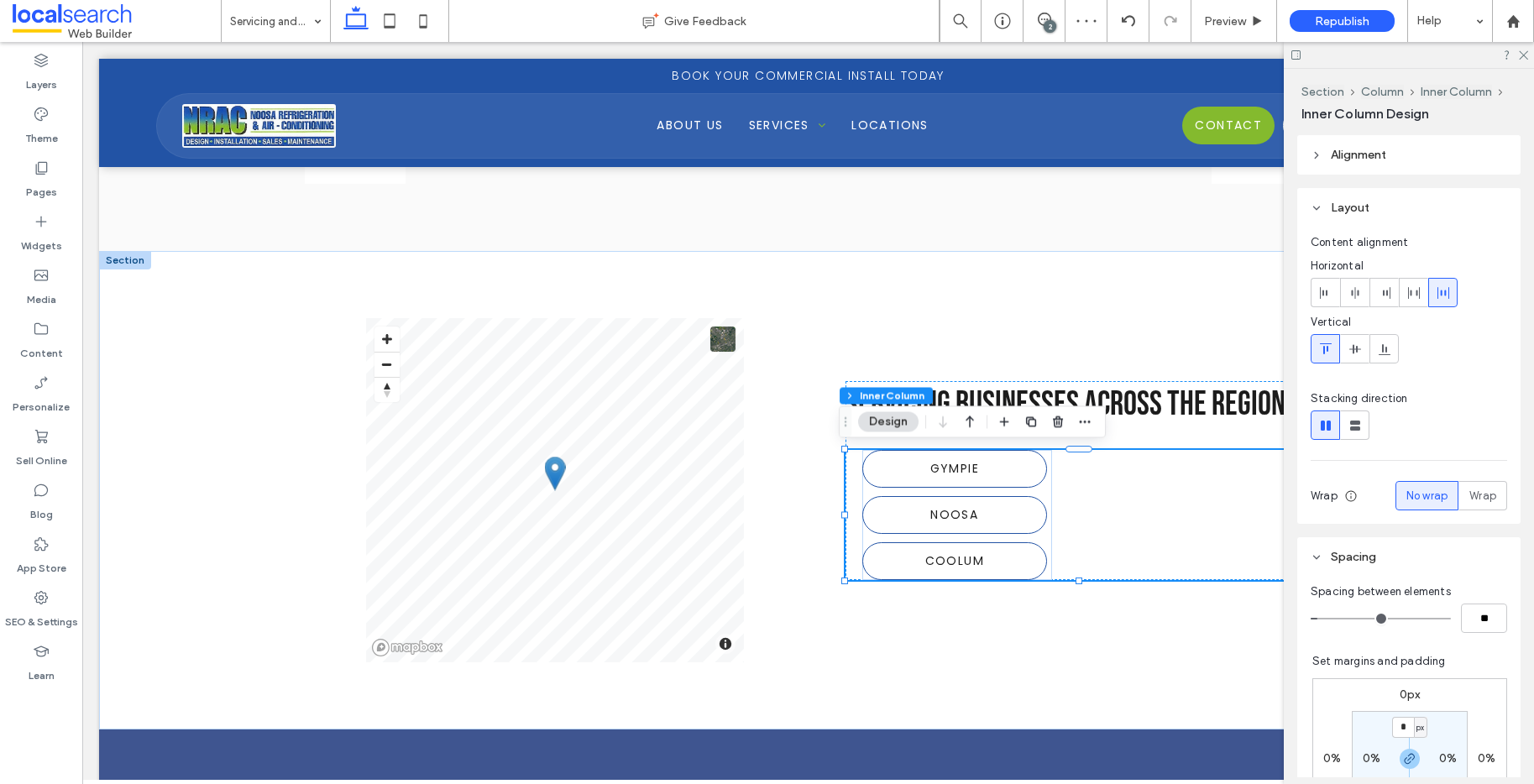 click 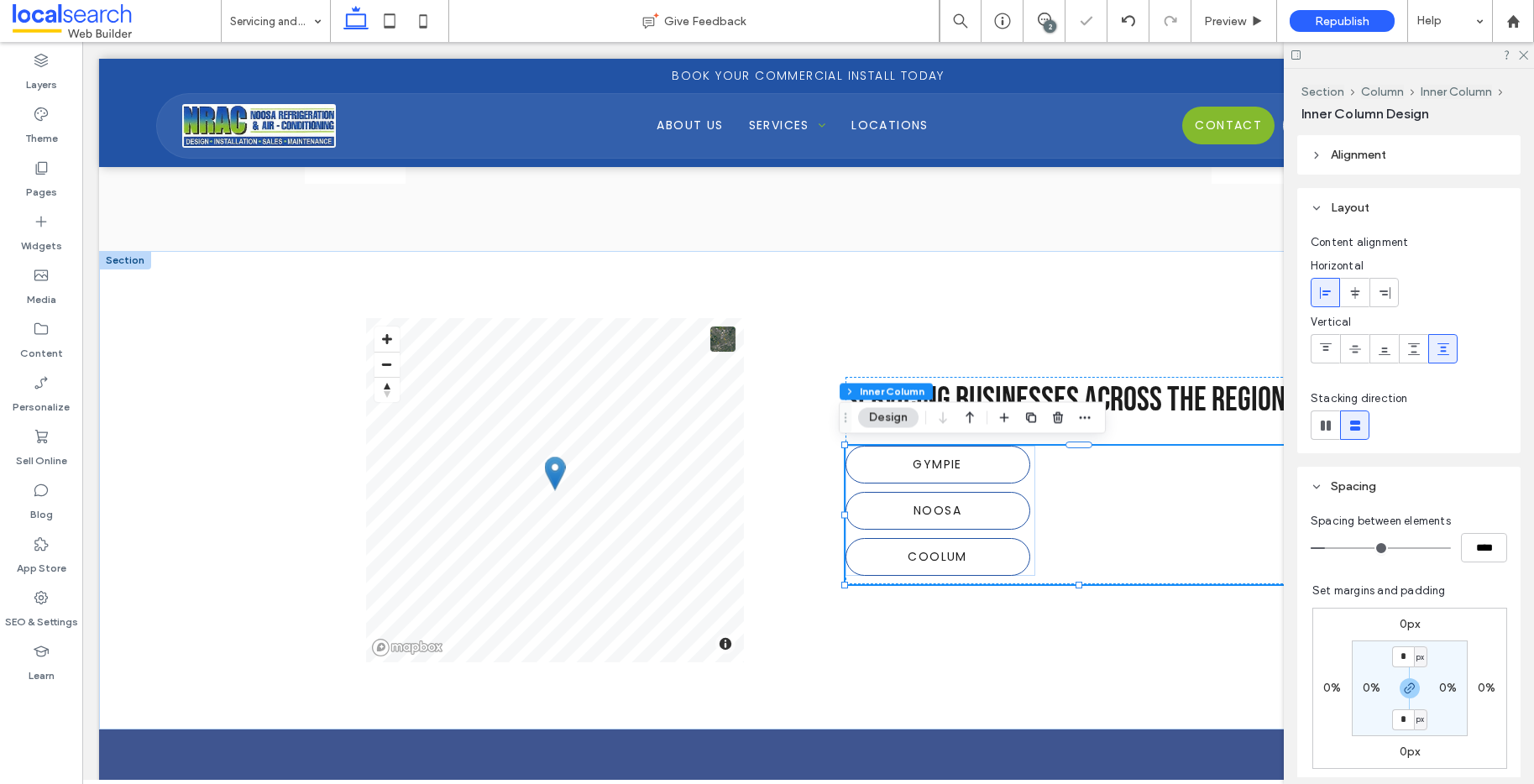 click 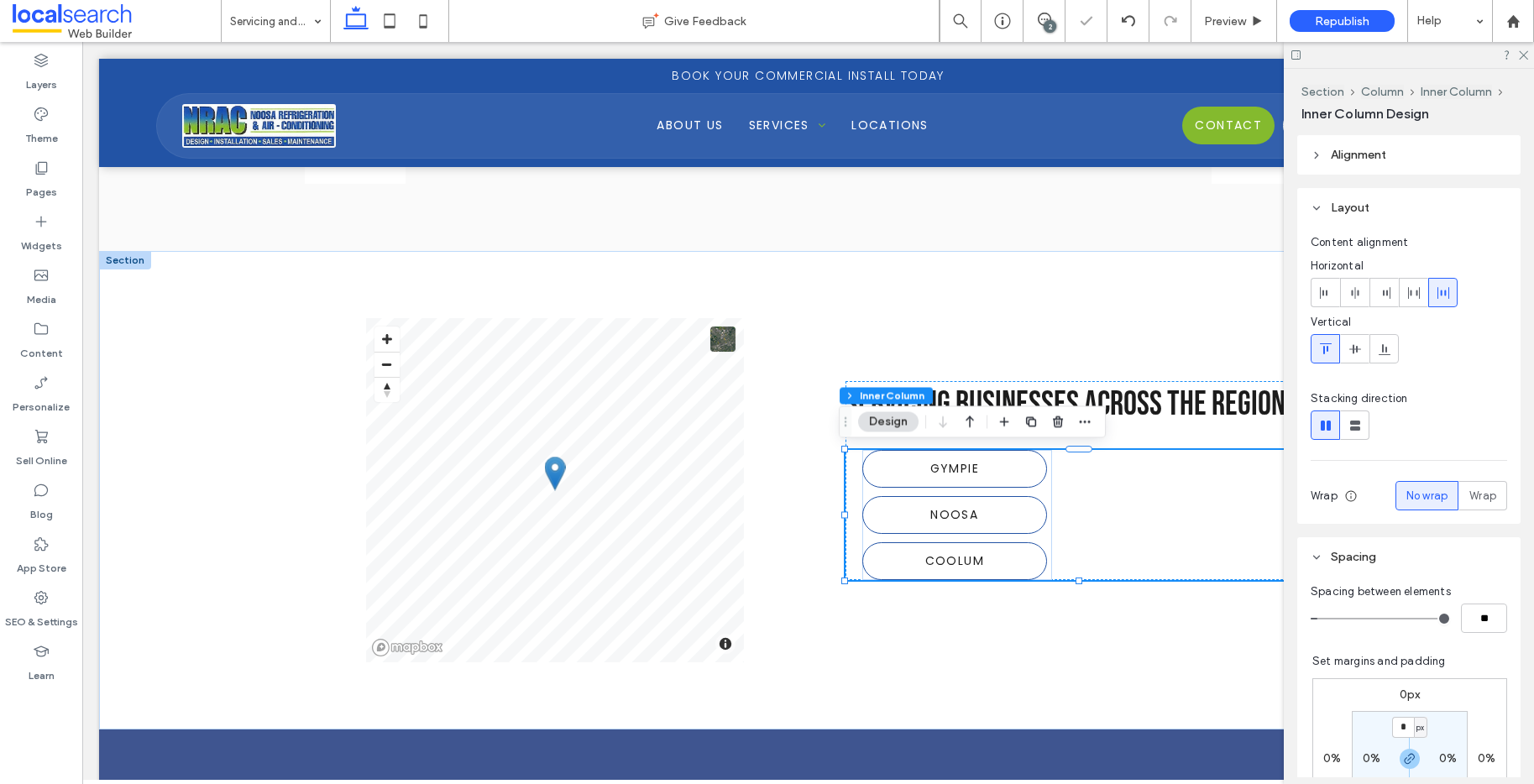 click 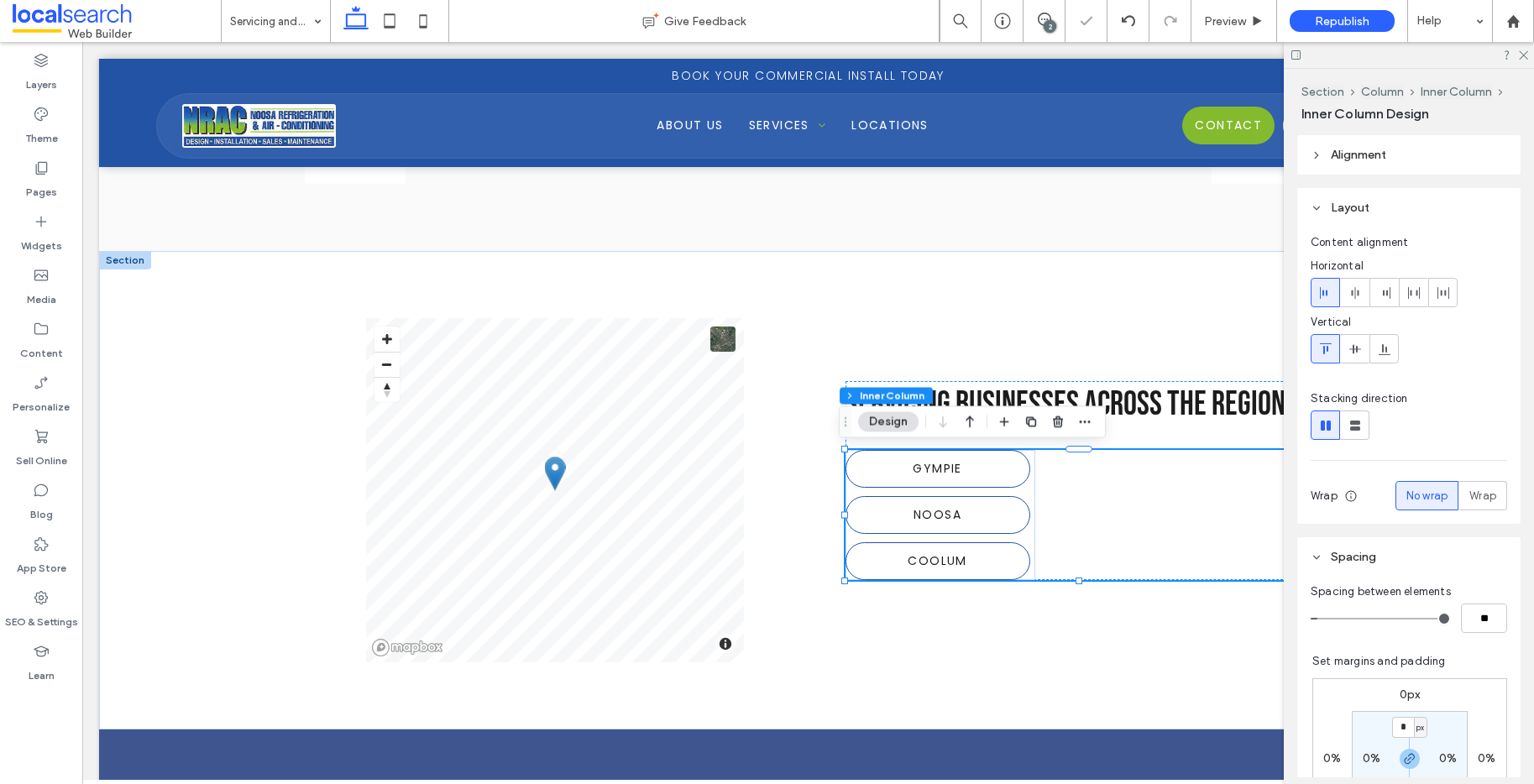 click on "Stacking direction" at bounding box center [1409, 399] 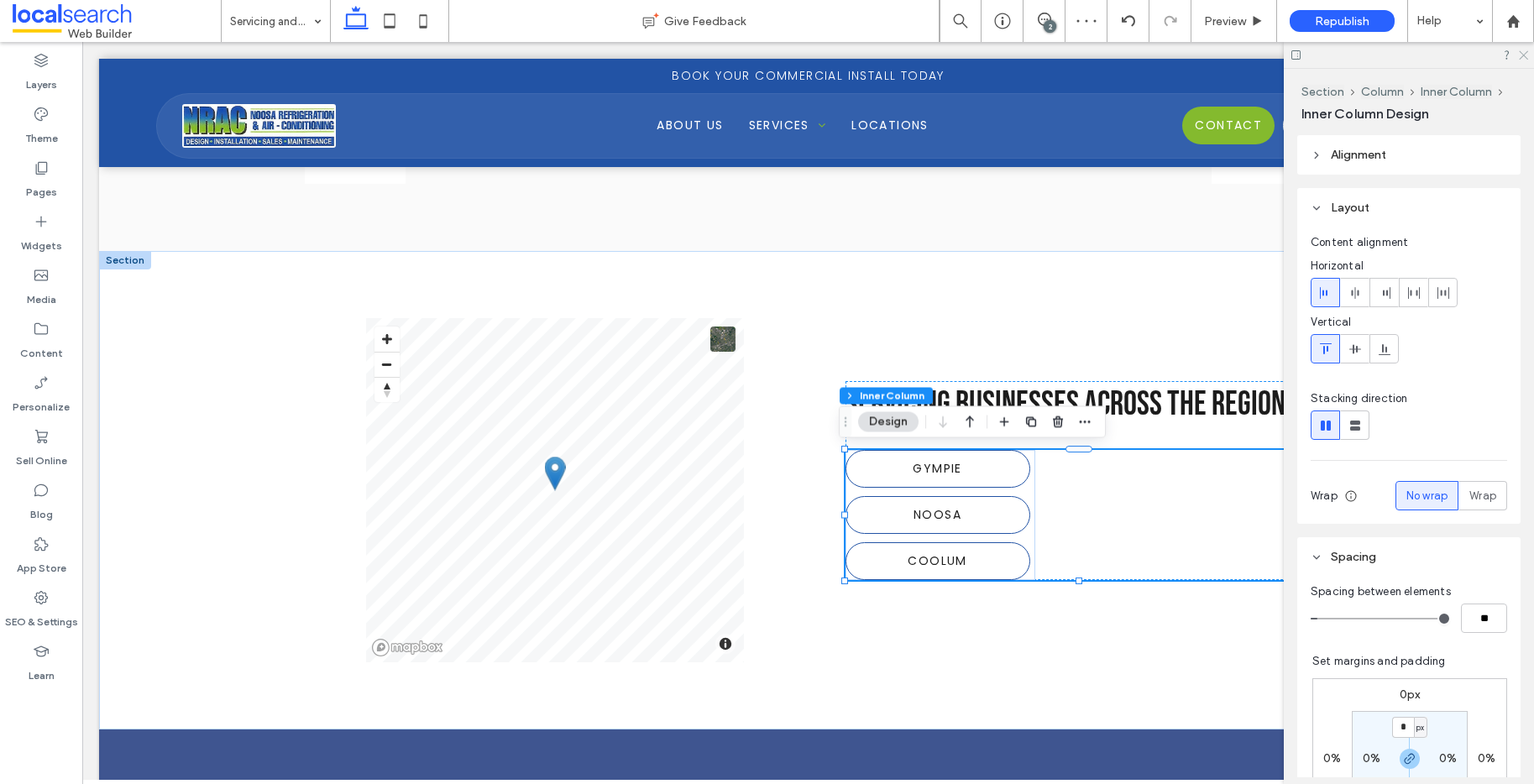 click 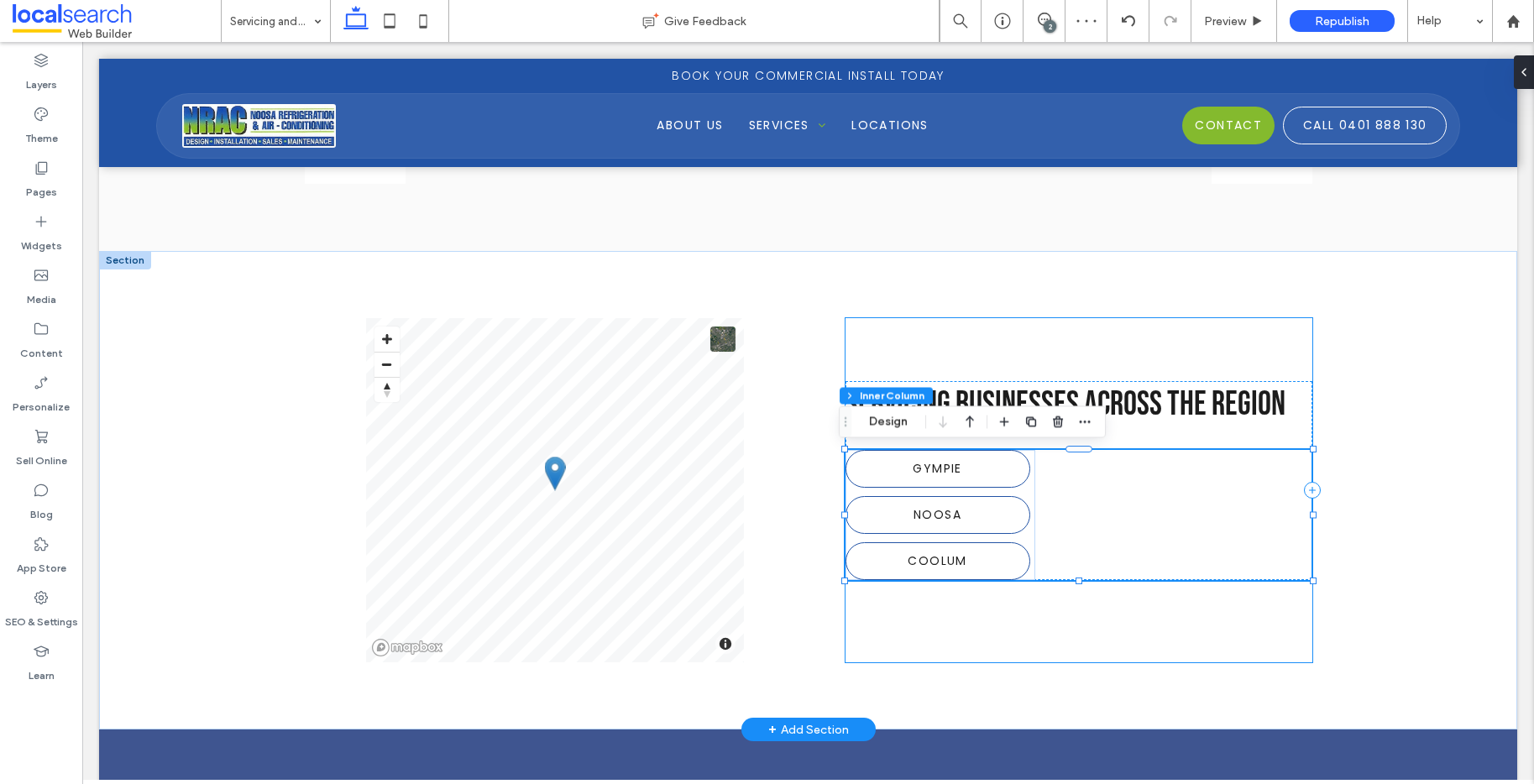 click on "Servicing Businesses Across the Region
[CITY]
[CITY]
[CITY]" at bounding box center (1079, 490) 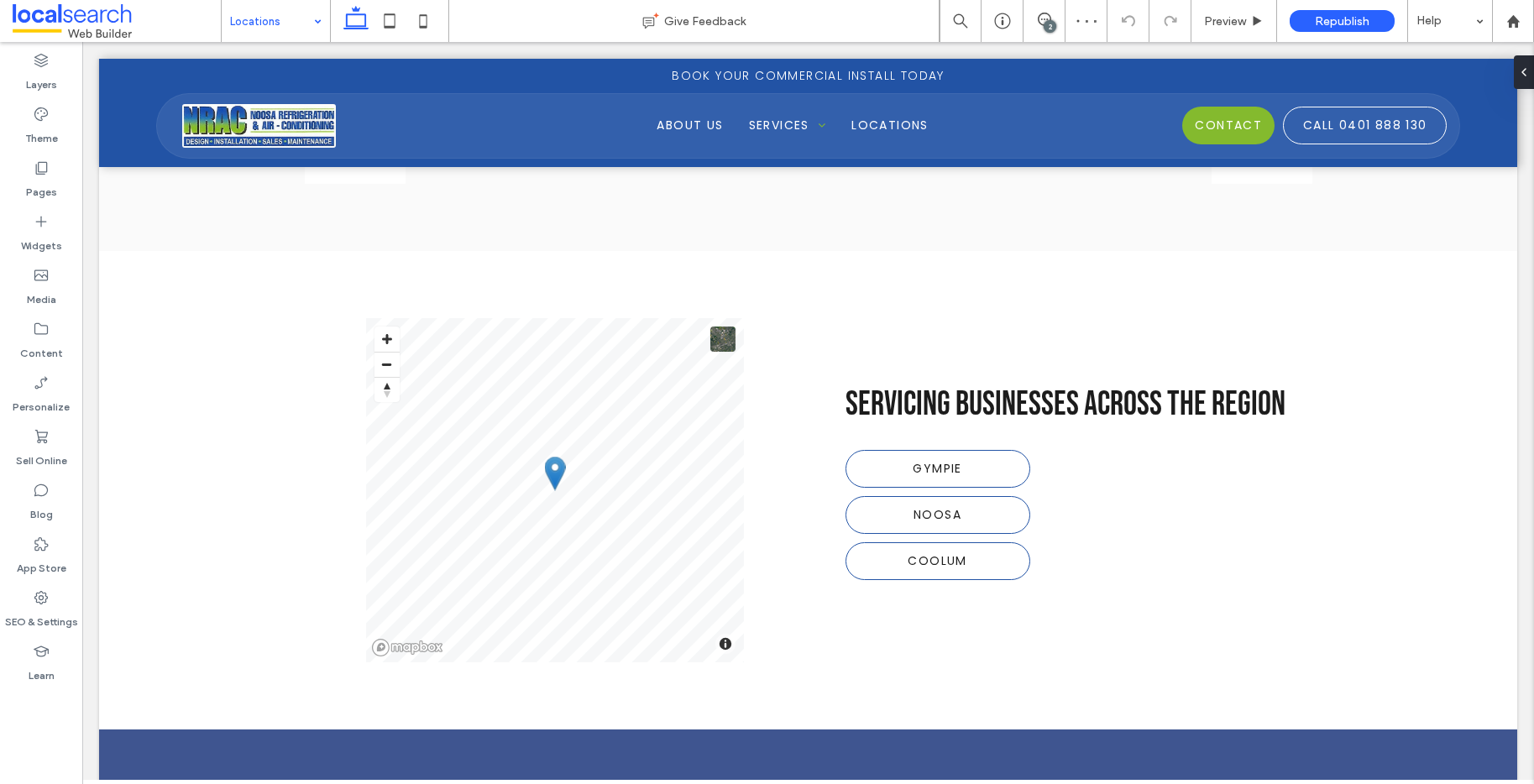 click at bounding box center (271, 21) 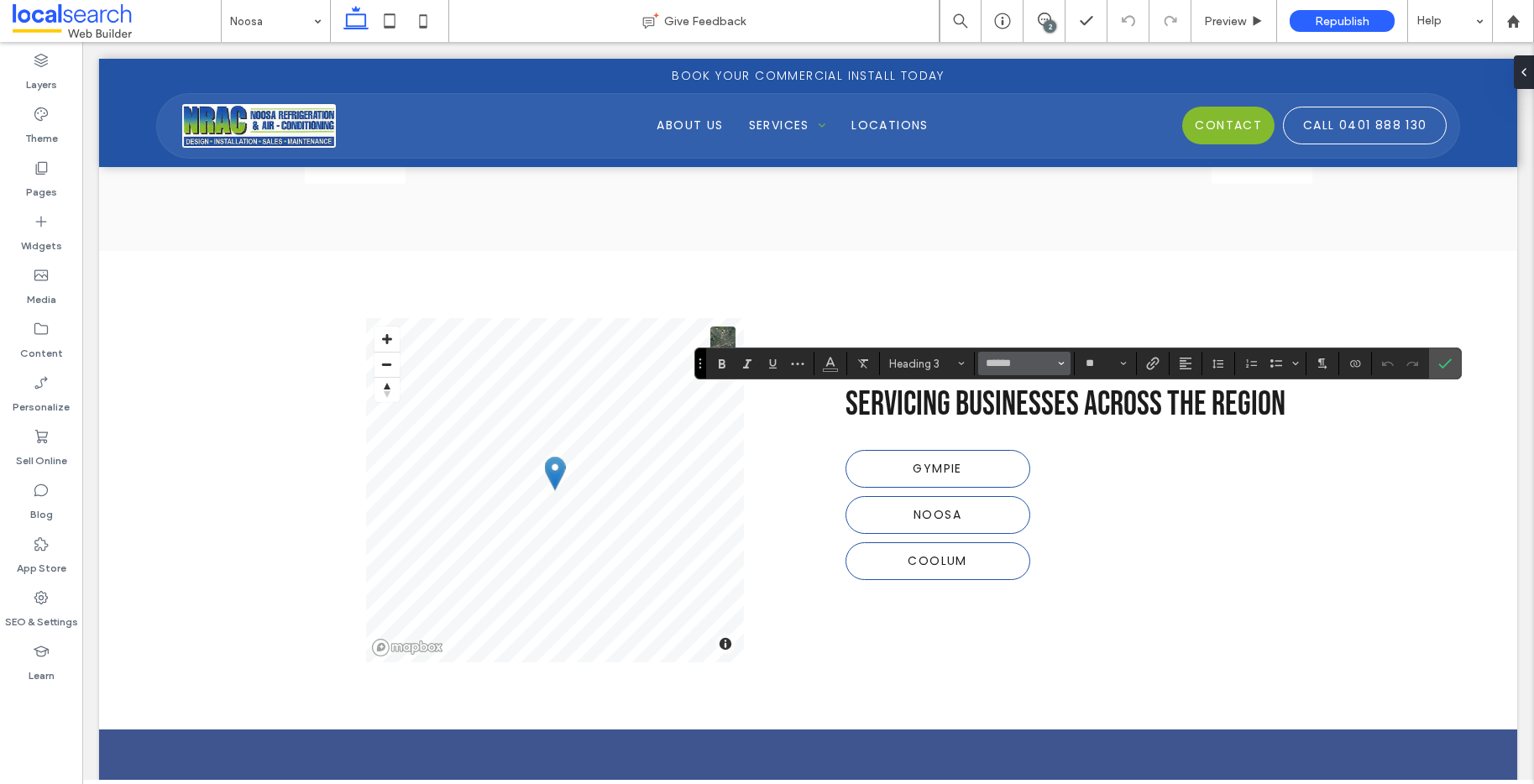 click on "******" at bounding box center (1024, 363) 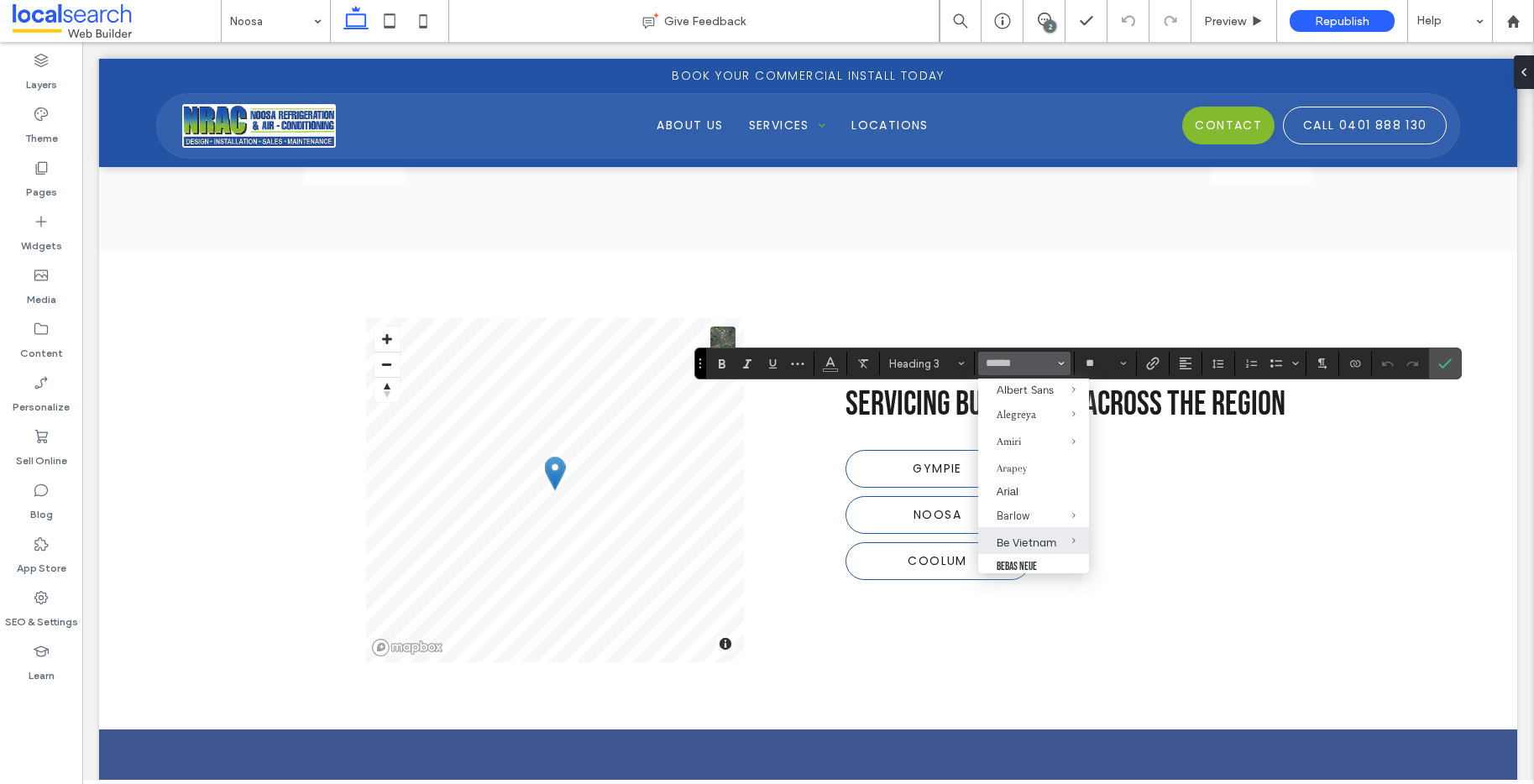 scroll, scrollTop: 148, scrollLeft: 0, axis: vertical 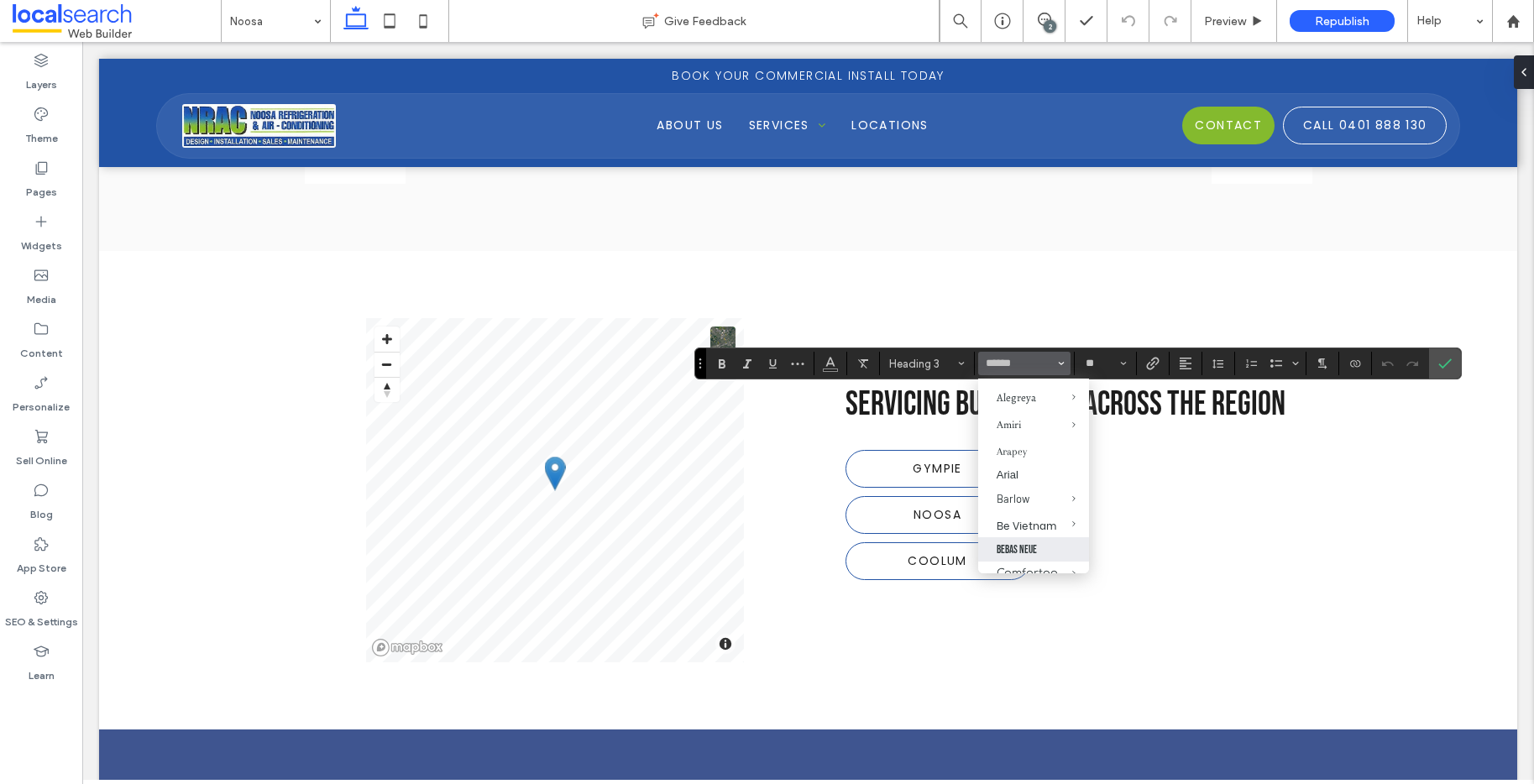 click on "Bebas Neue" at bounding box center [1034, 549] 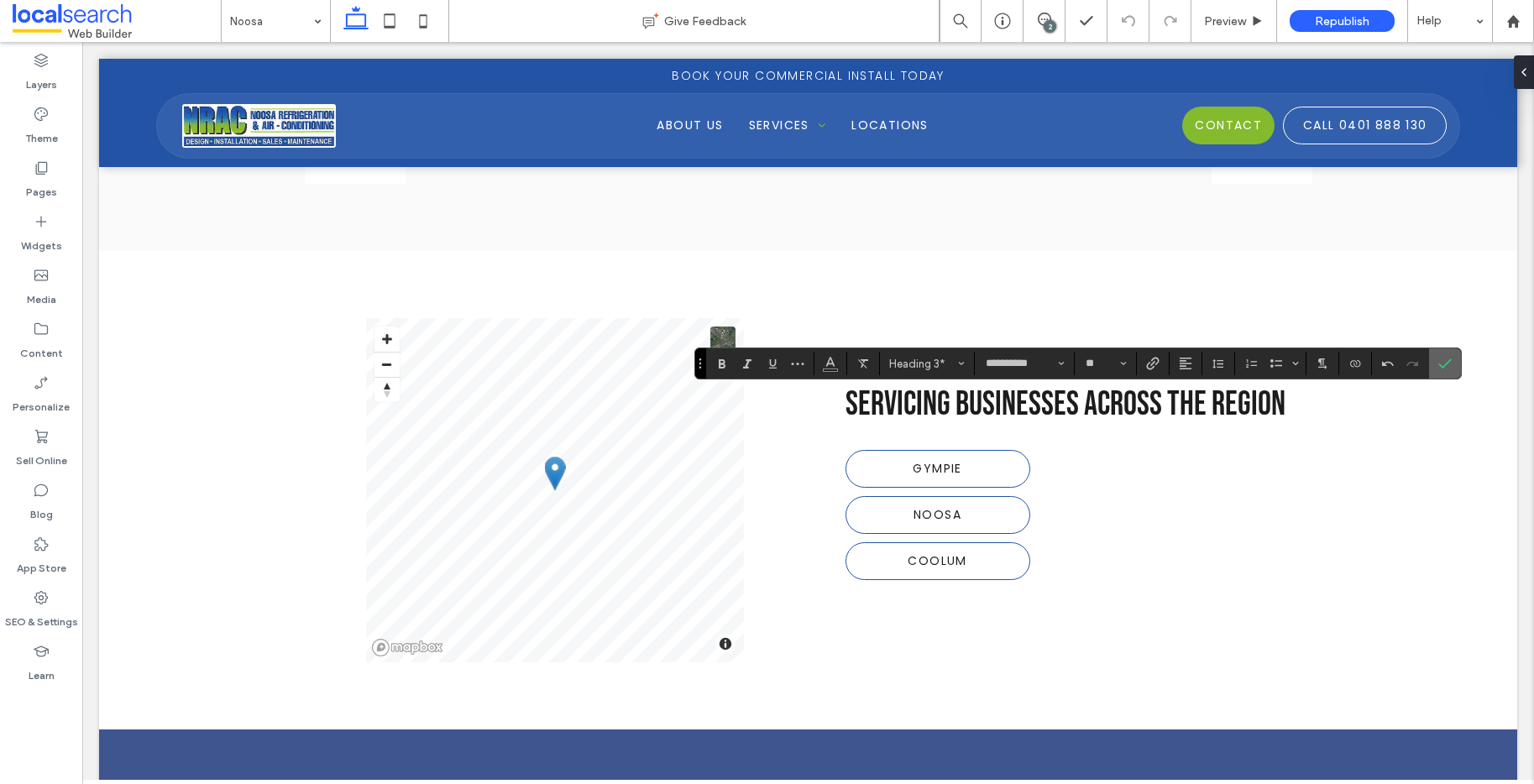 click 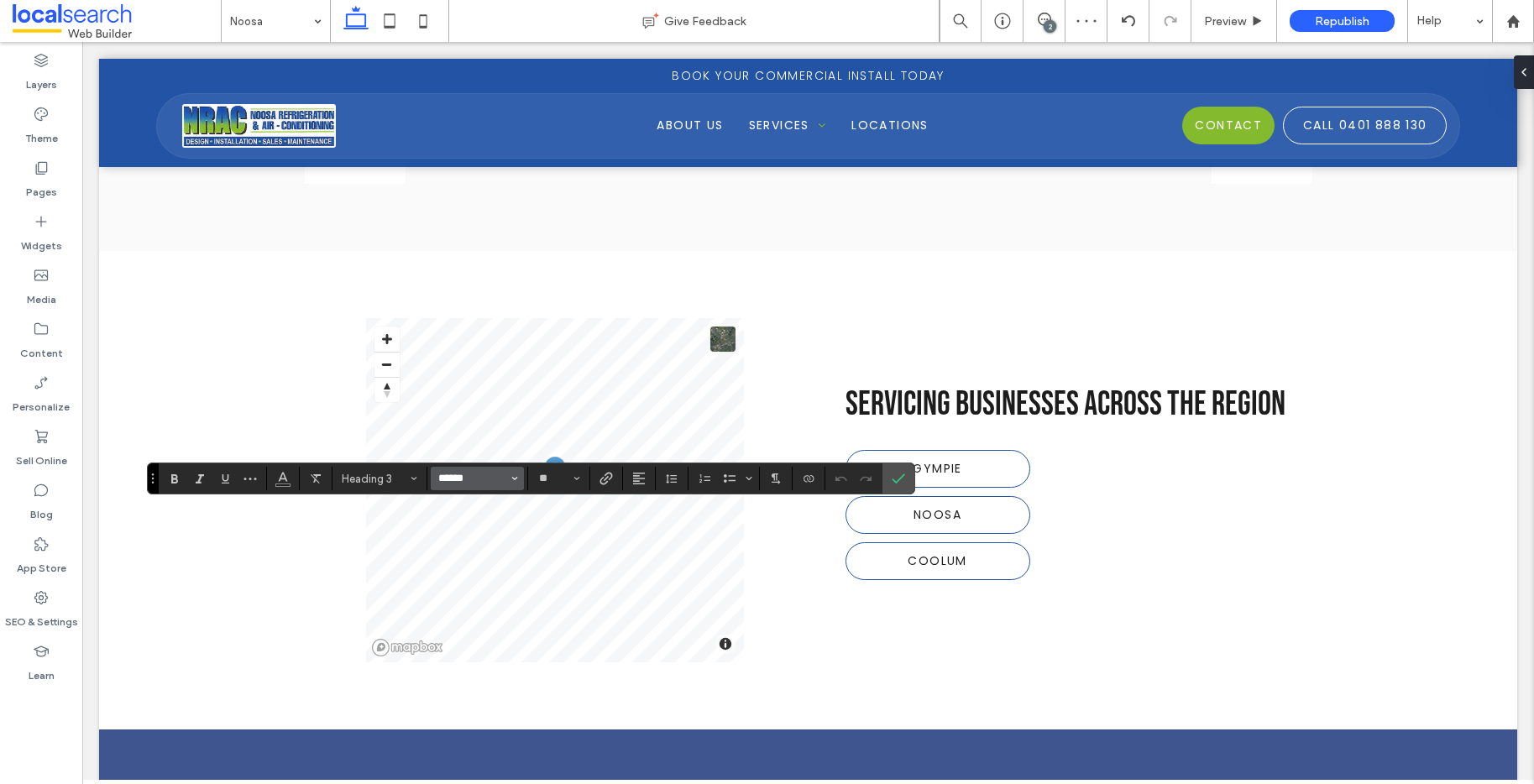 click on "******" at bounding box center (472, 478) 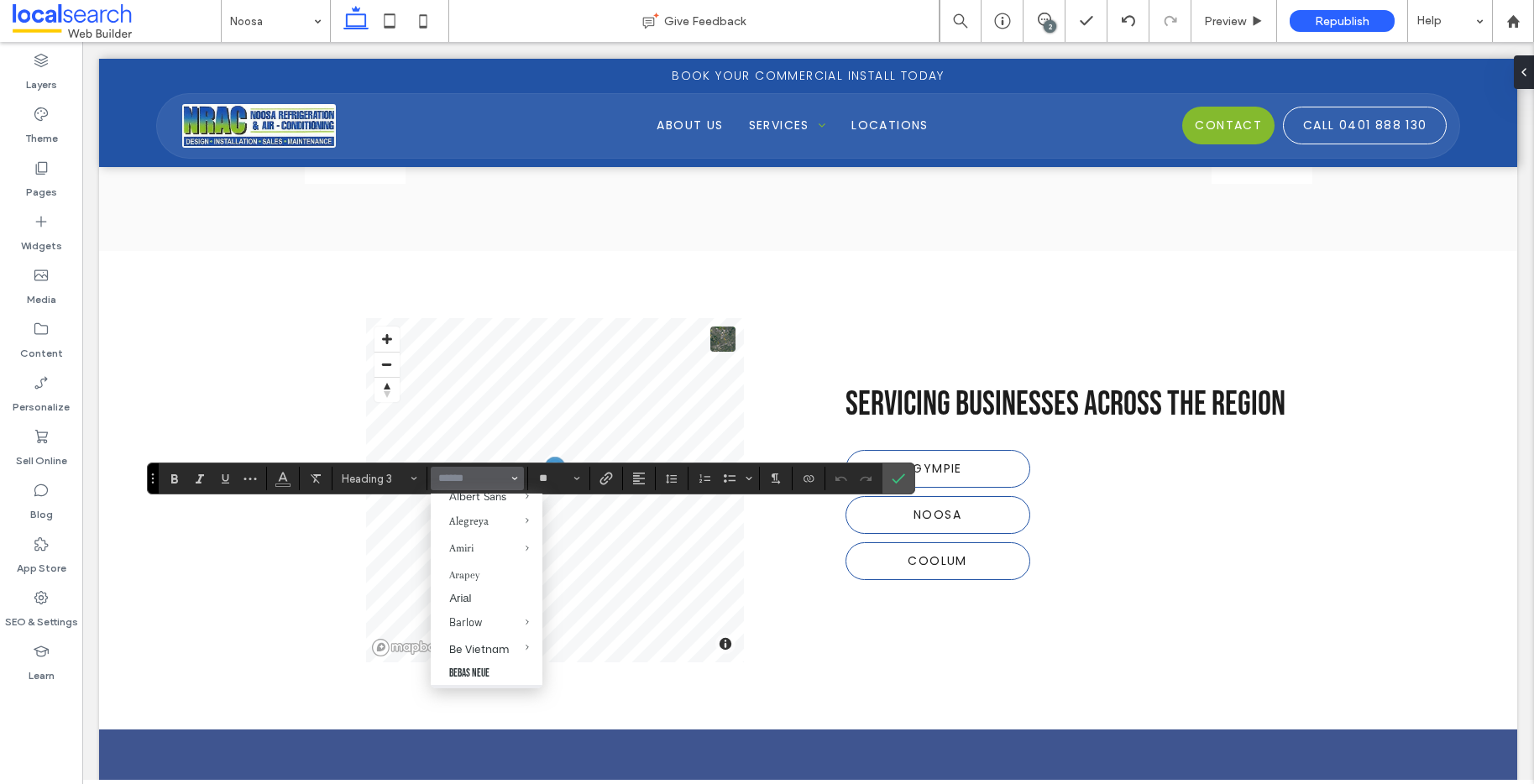 scroll, scrollTop: 143, scrollLeft: 0, axis: vertical 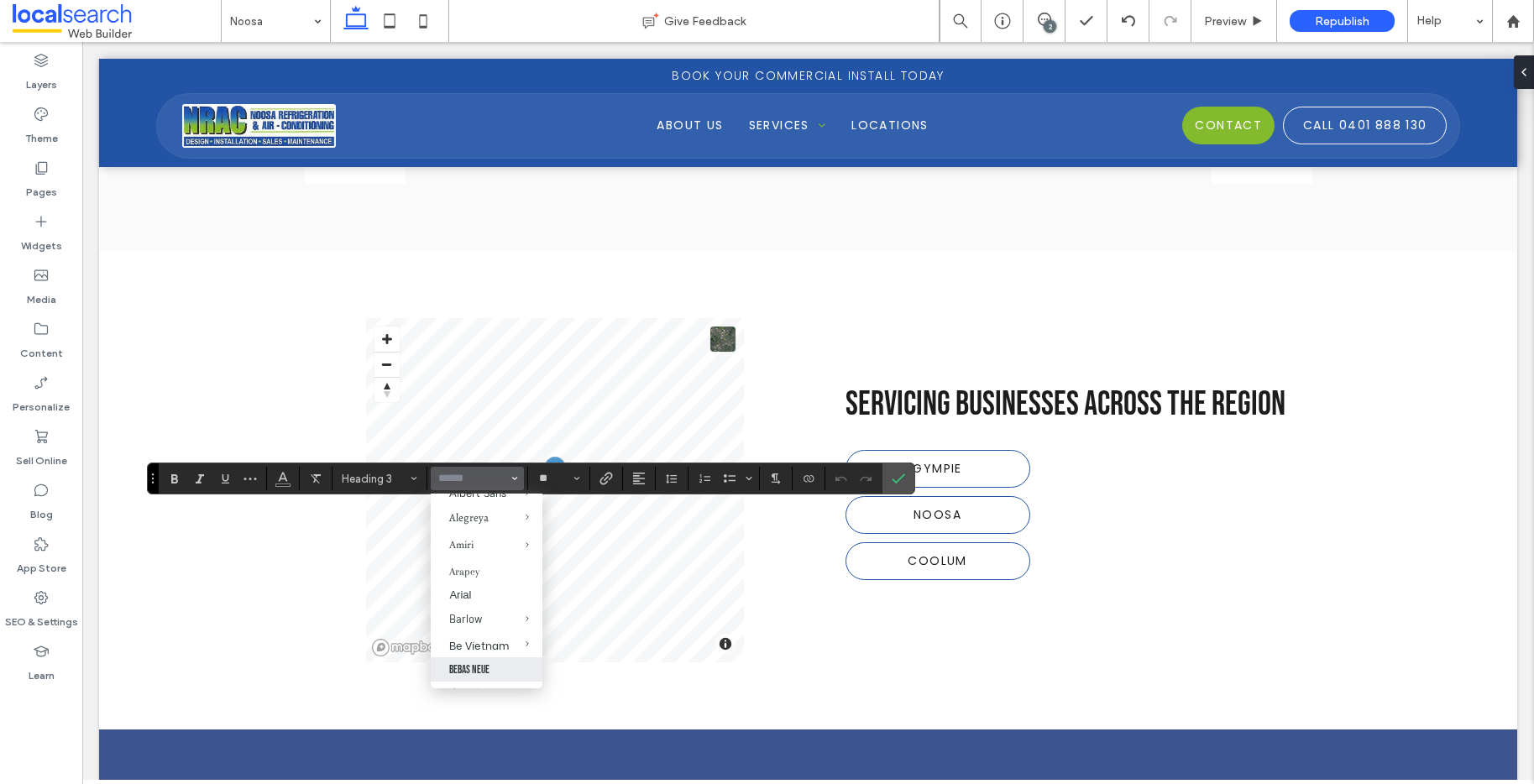 click on "Bebas Neue" at bounding box center [486, 669] 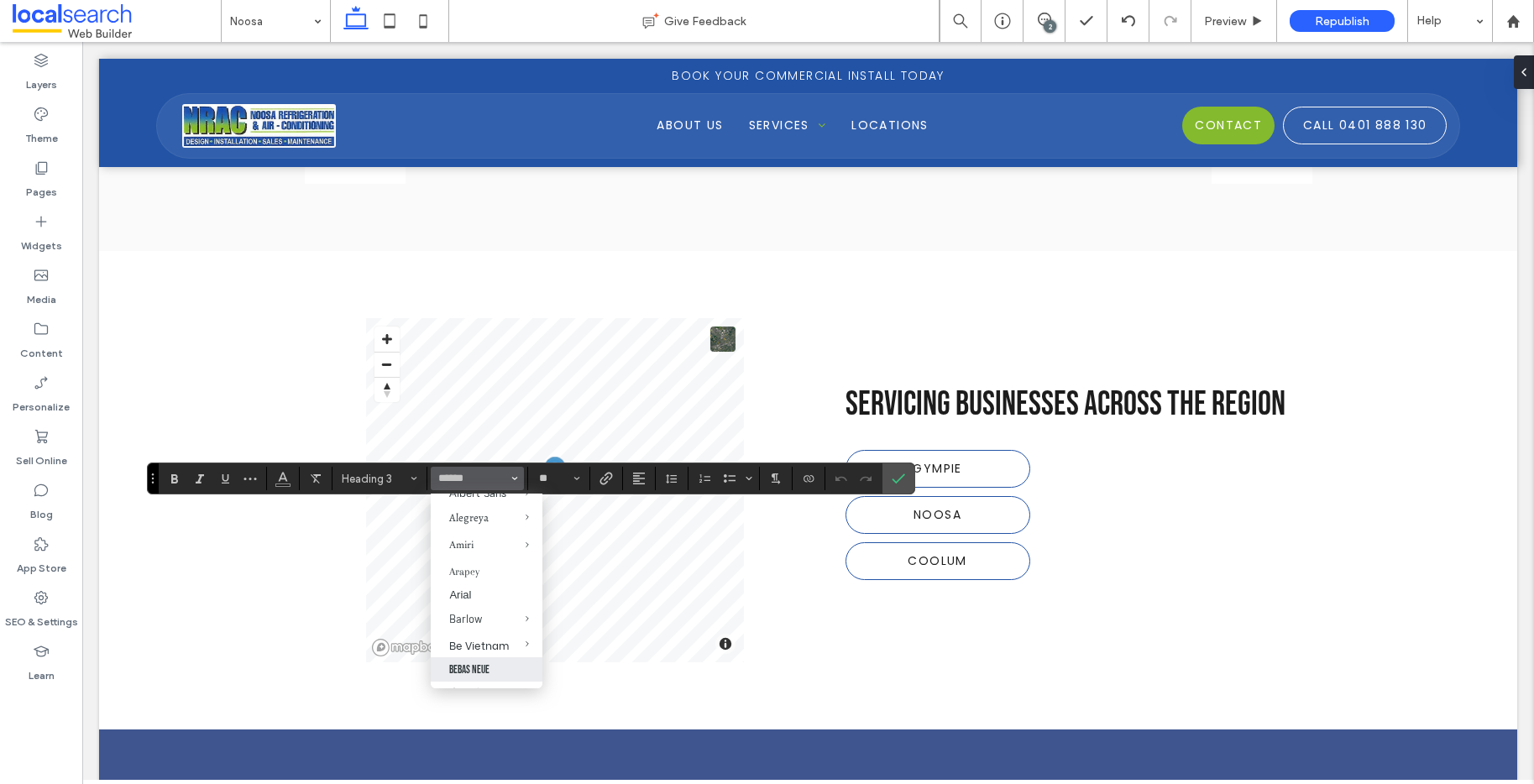 type on "**********" 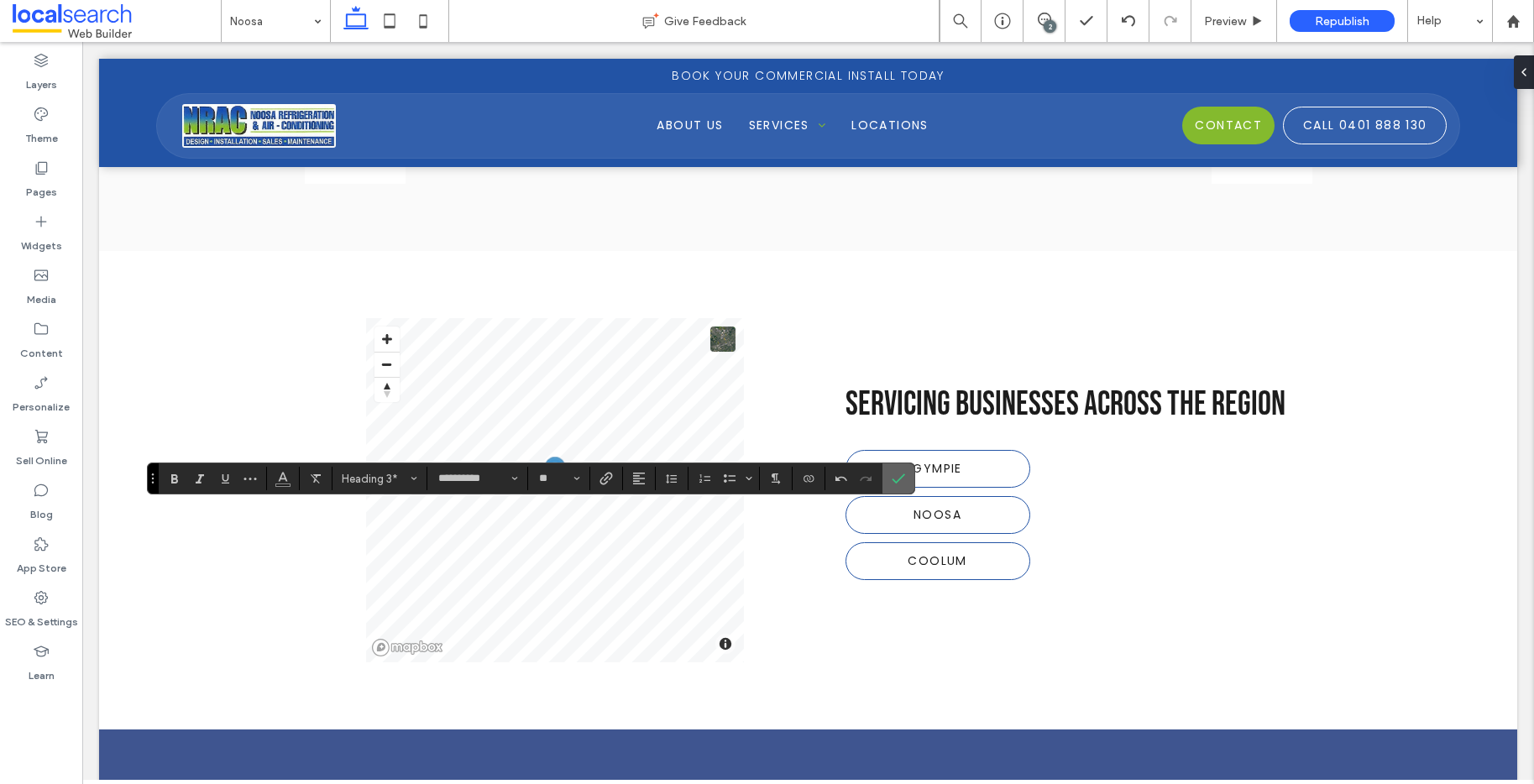 click 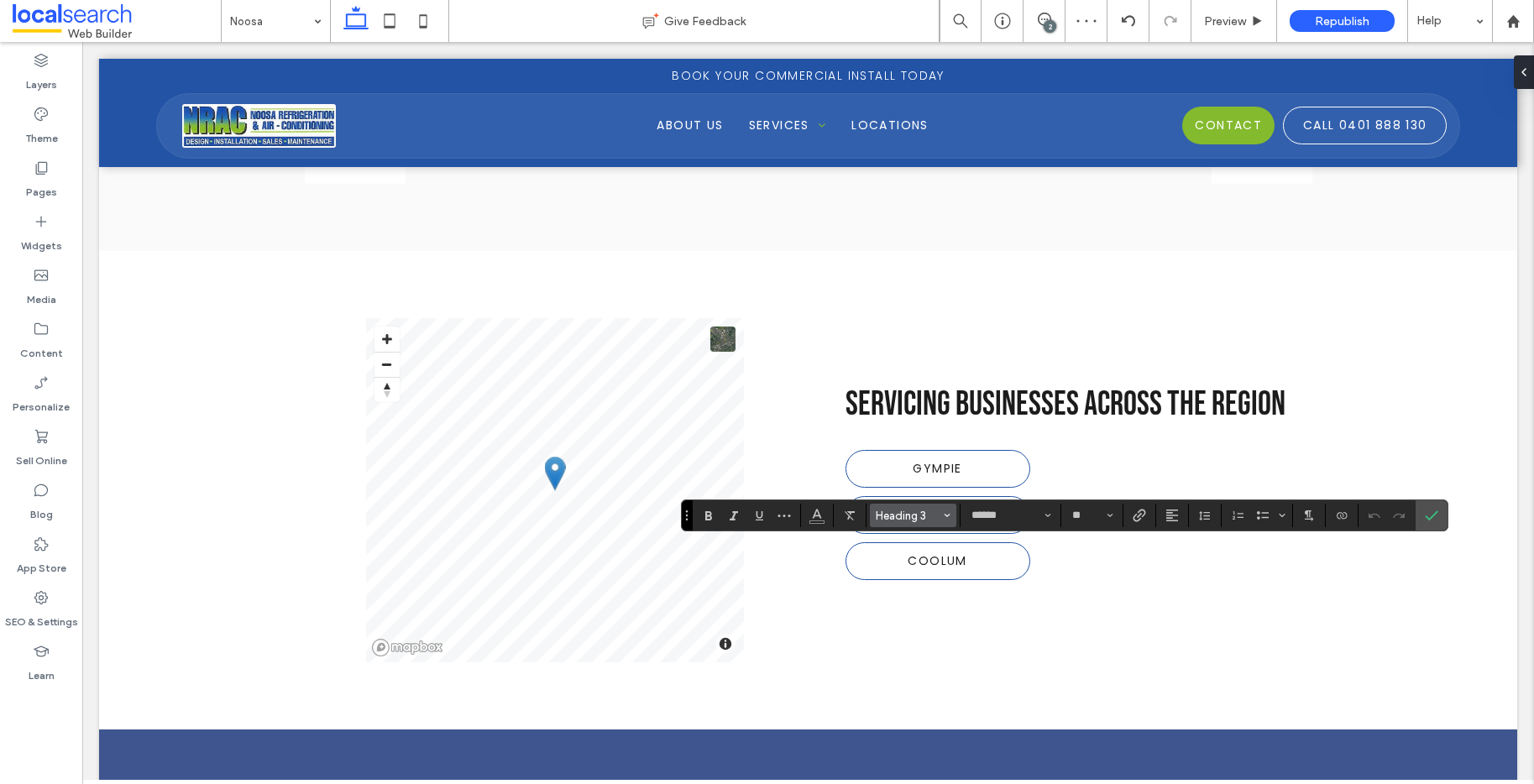 click on "Heading 3" at bounding box center (908, 515) 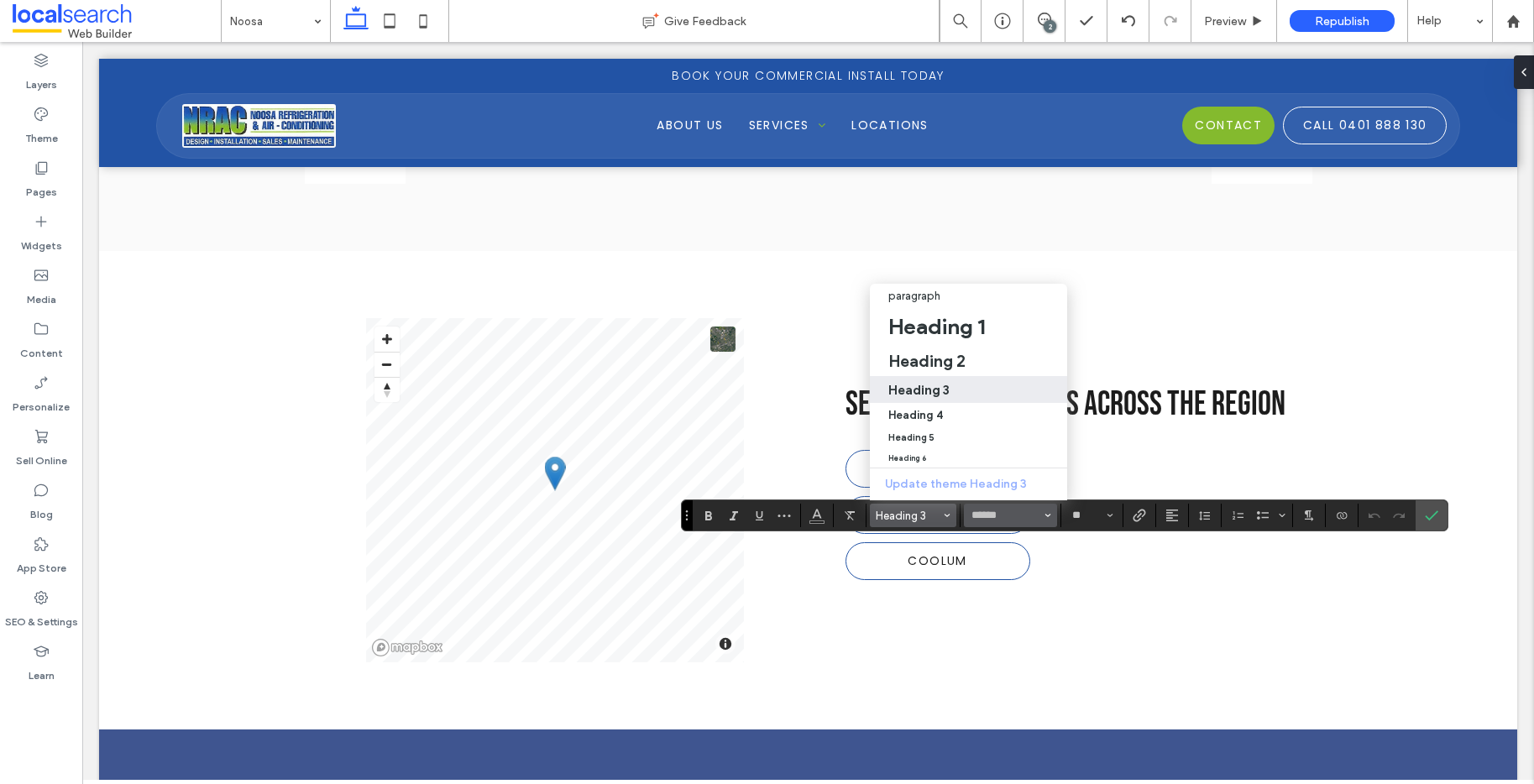 click on "******" at bounding box center (1010, 515) 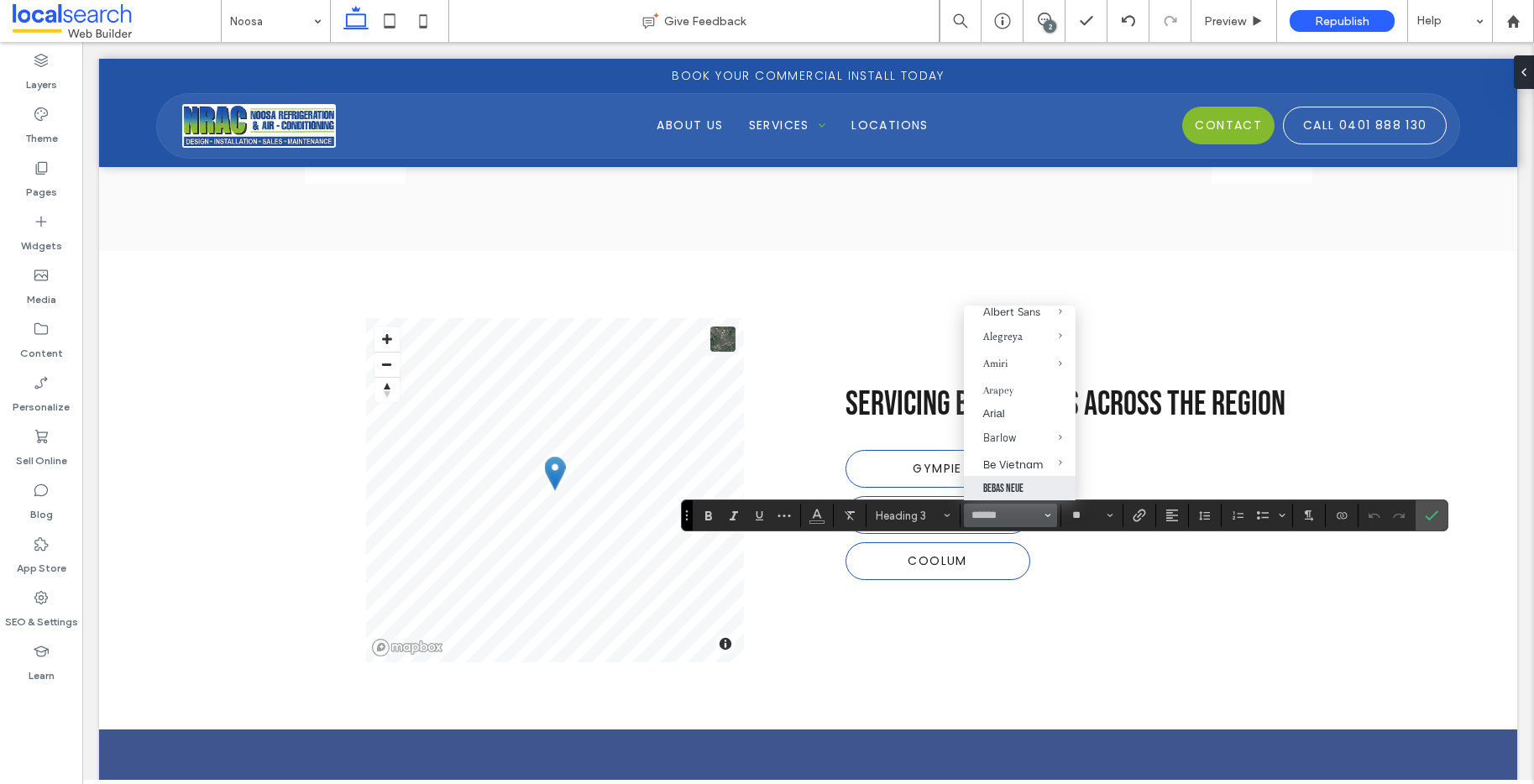 scroll, scrollTop: 137, scrollLeft: 0, axis: vertical 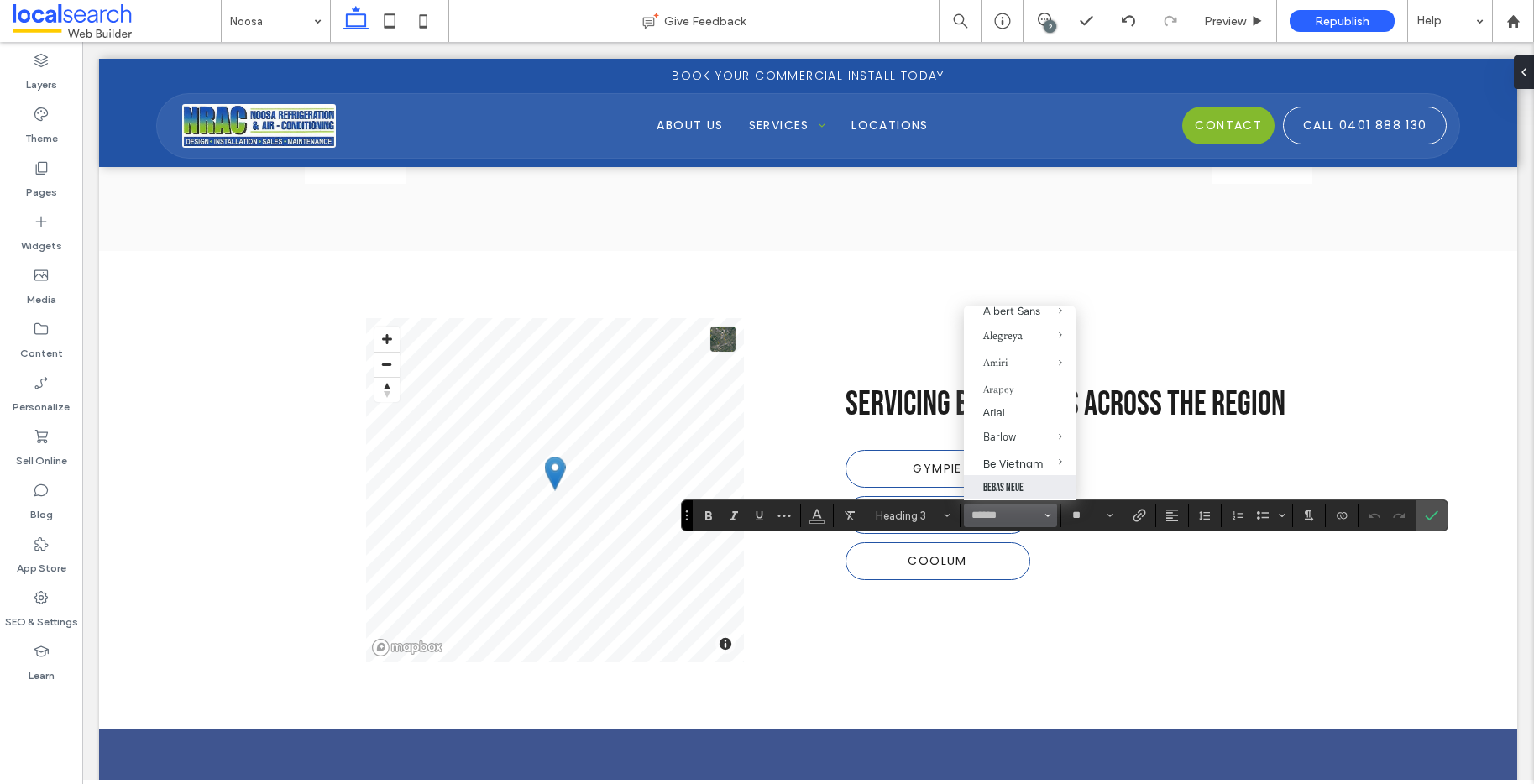 click on "Bebas Neue" at bounding box center [1019, 487] 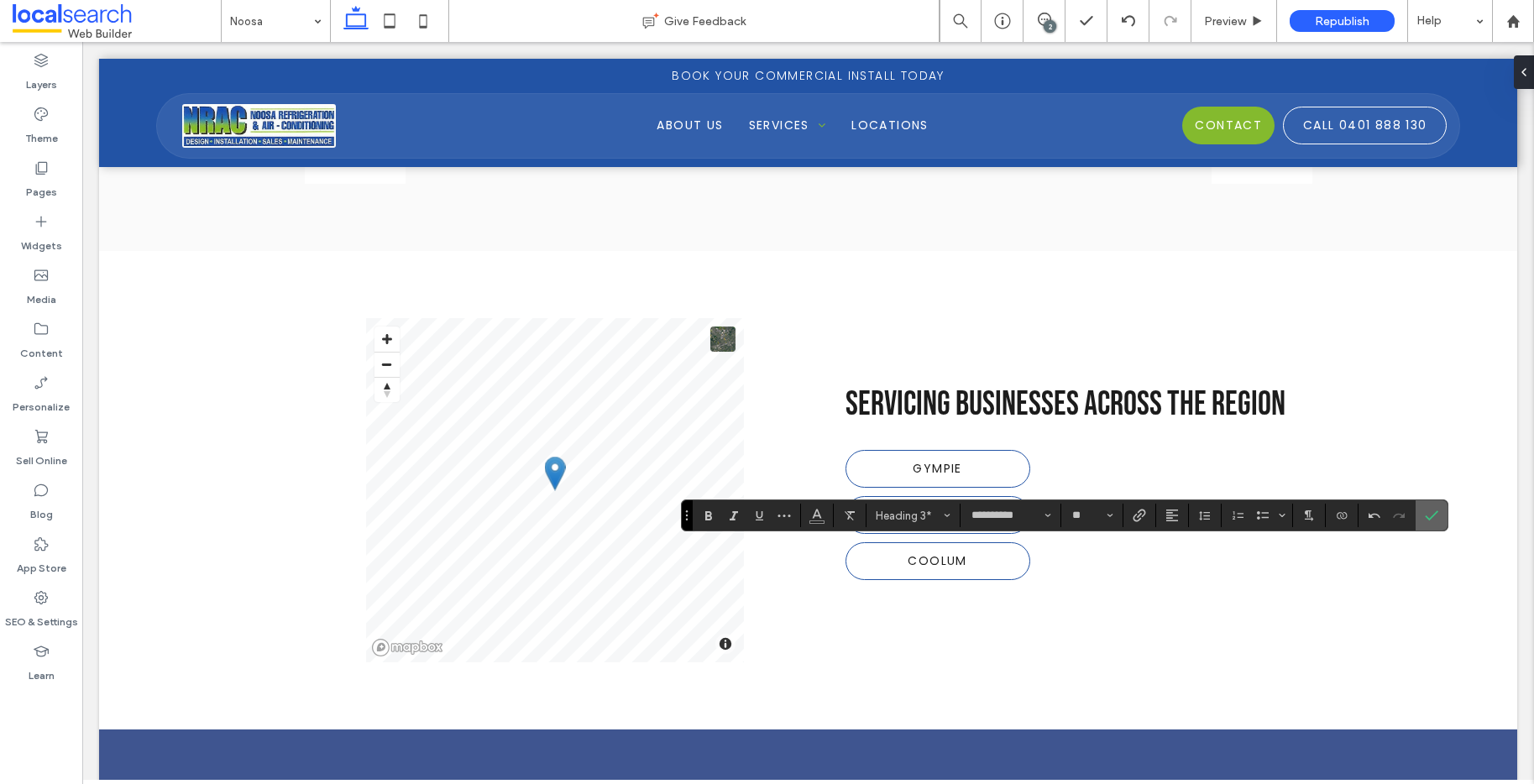 click 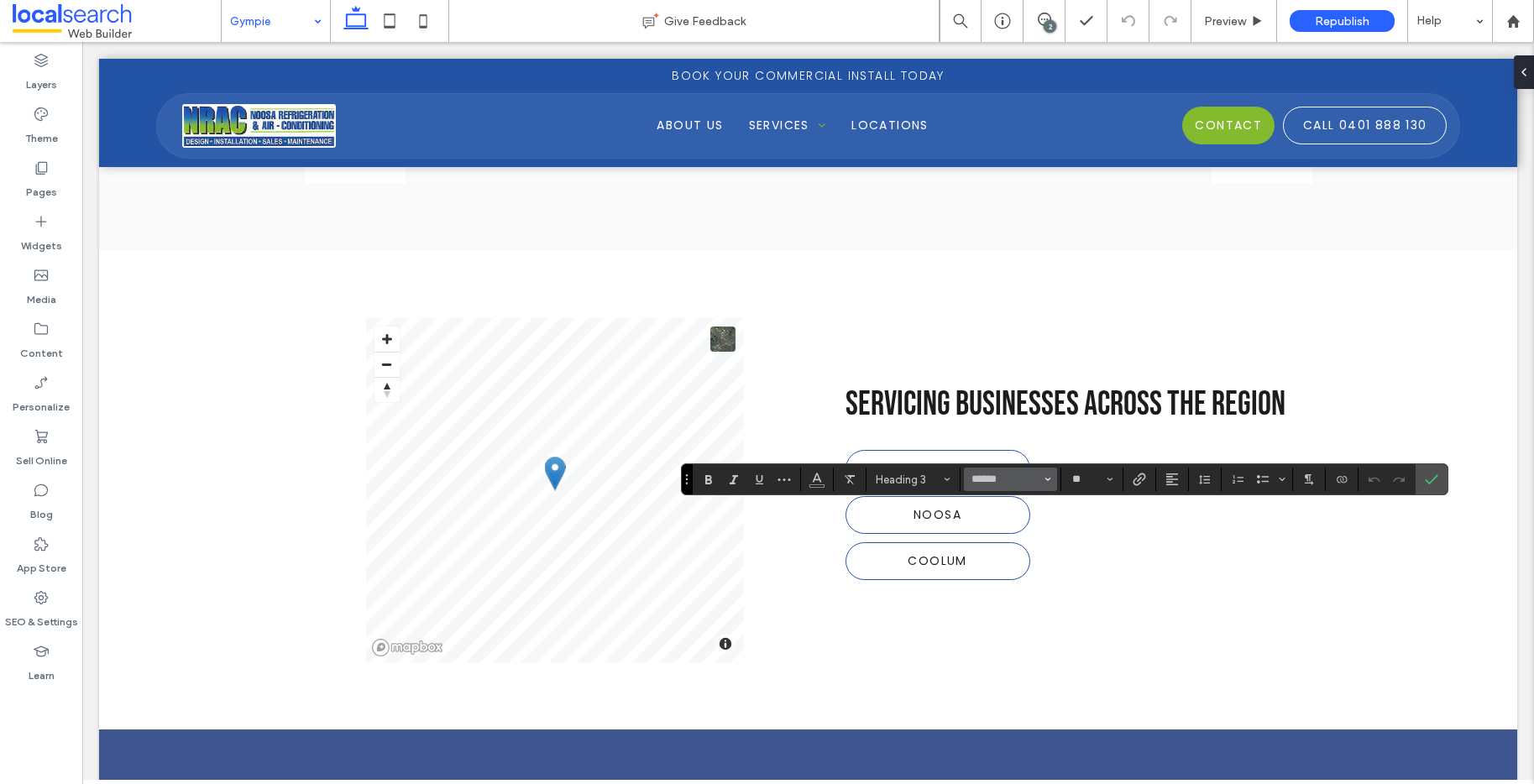 click on "******" at bounding box center (1010, 479) 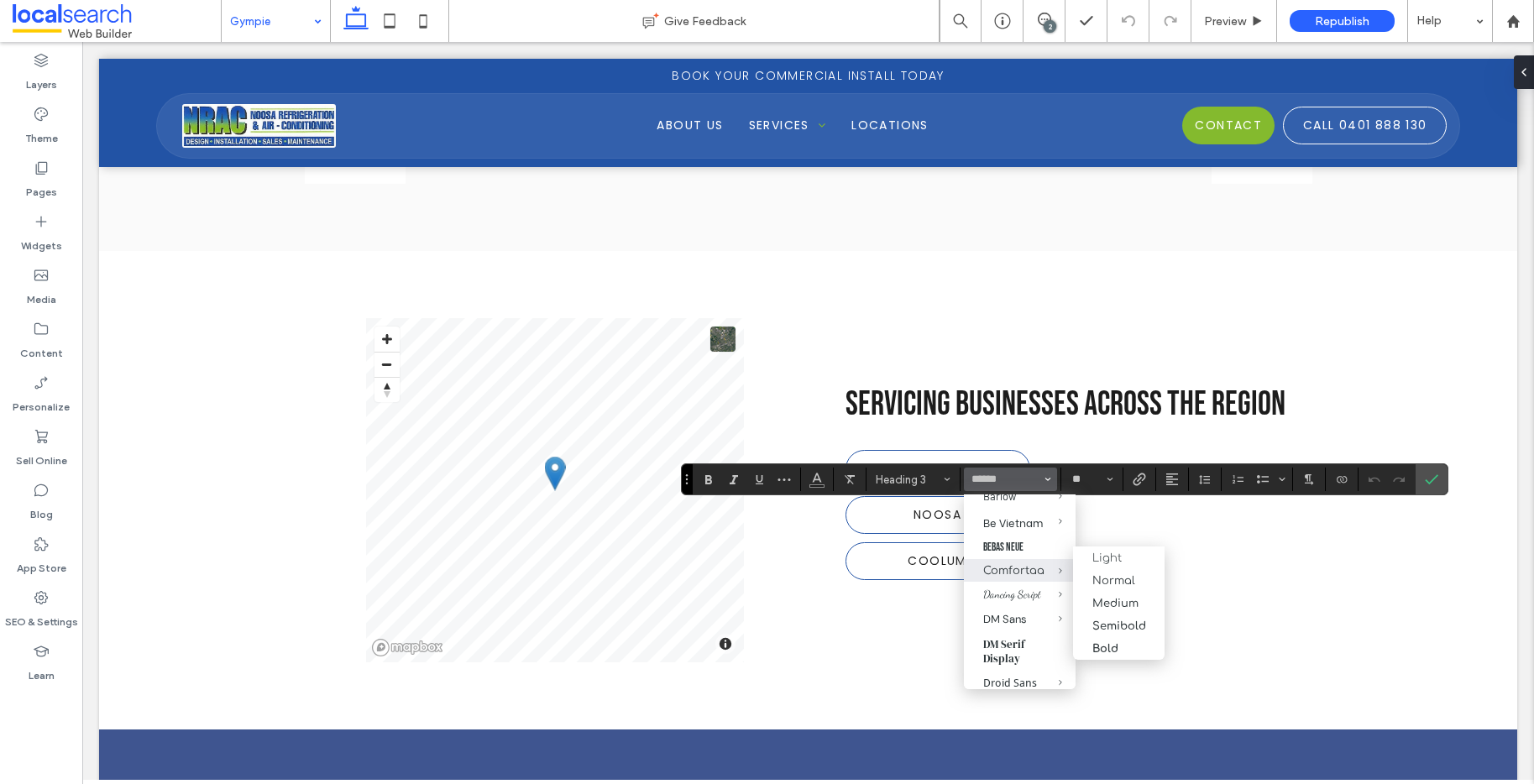 scroll, scrollTop: 267, scrollLeft: 0, axis: vertical 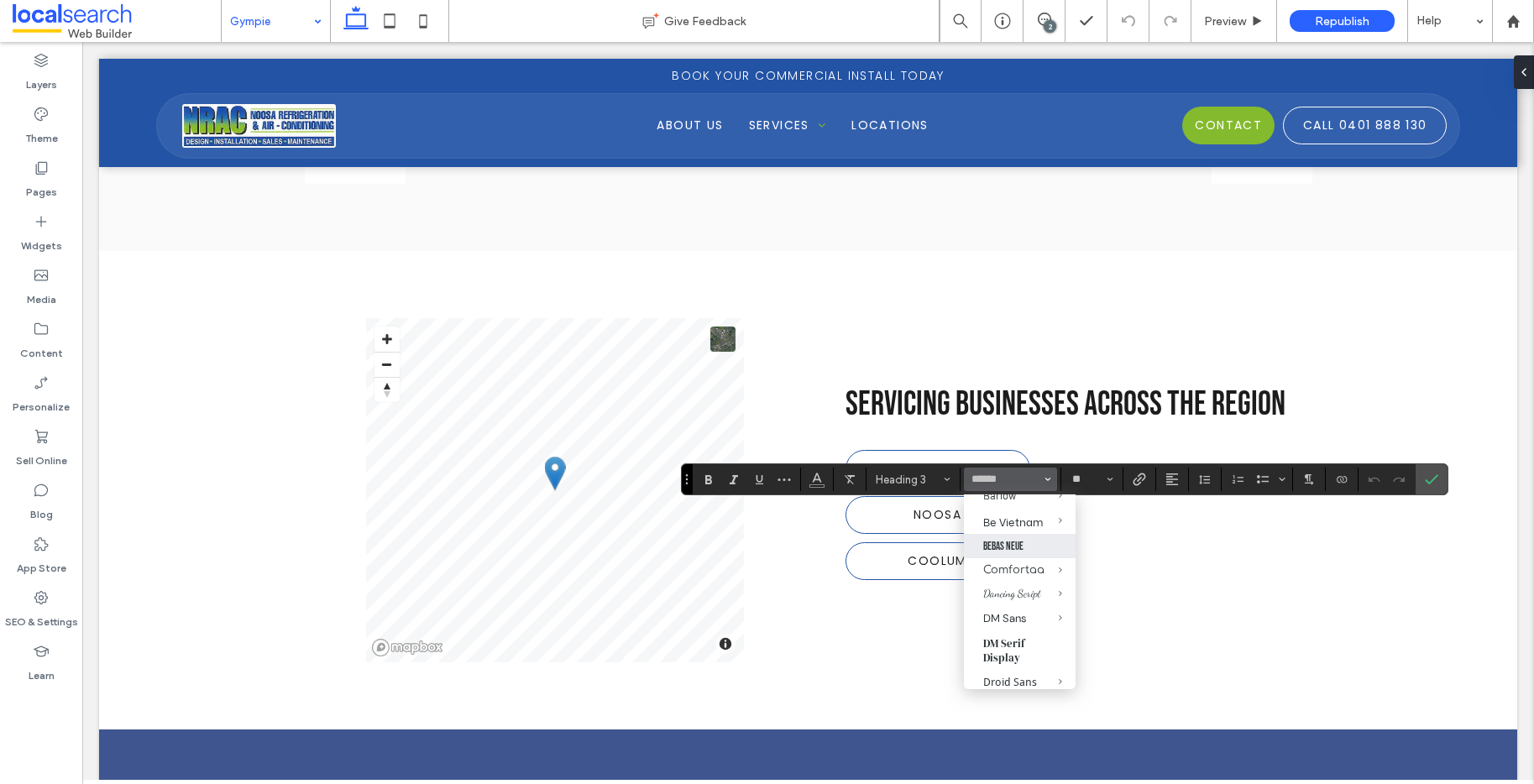 click on "Bebas Neue" at bounding box center (1019, 546) 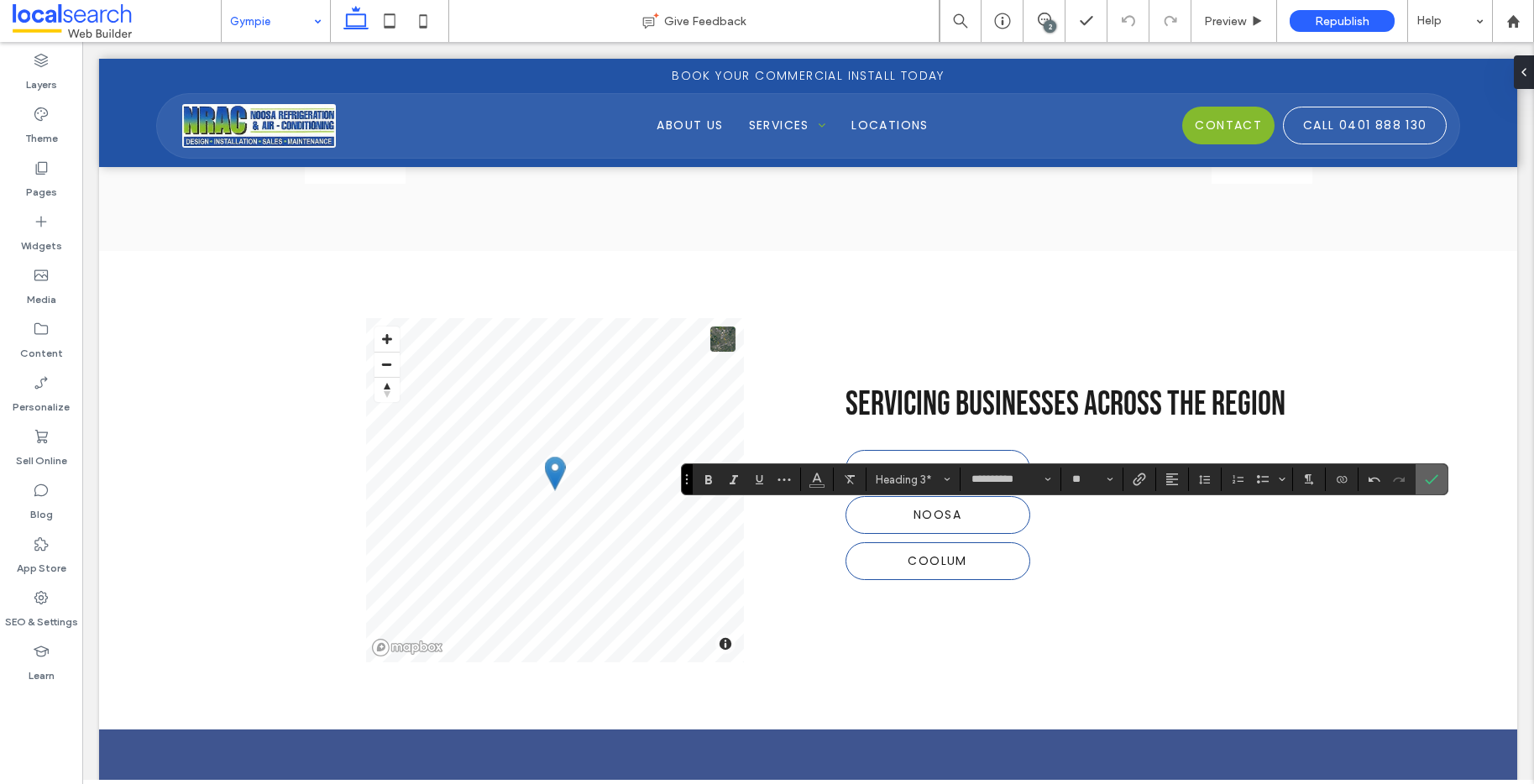 click at bounding box center [1432, 479] 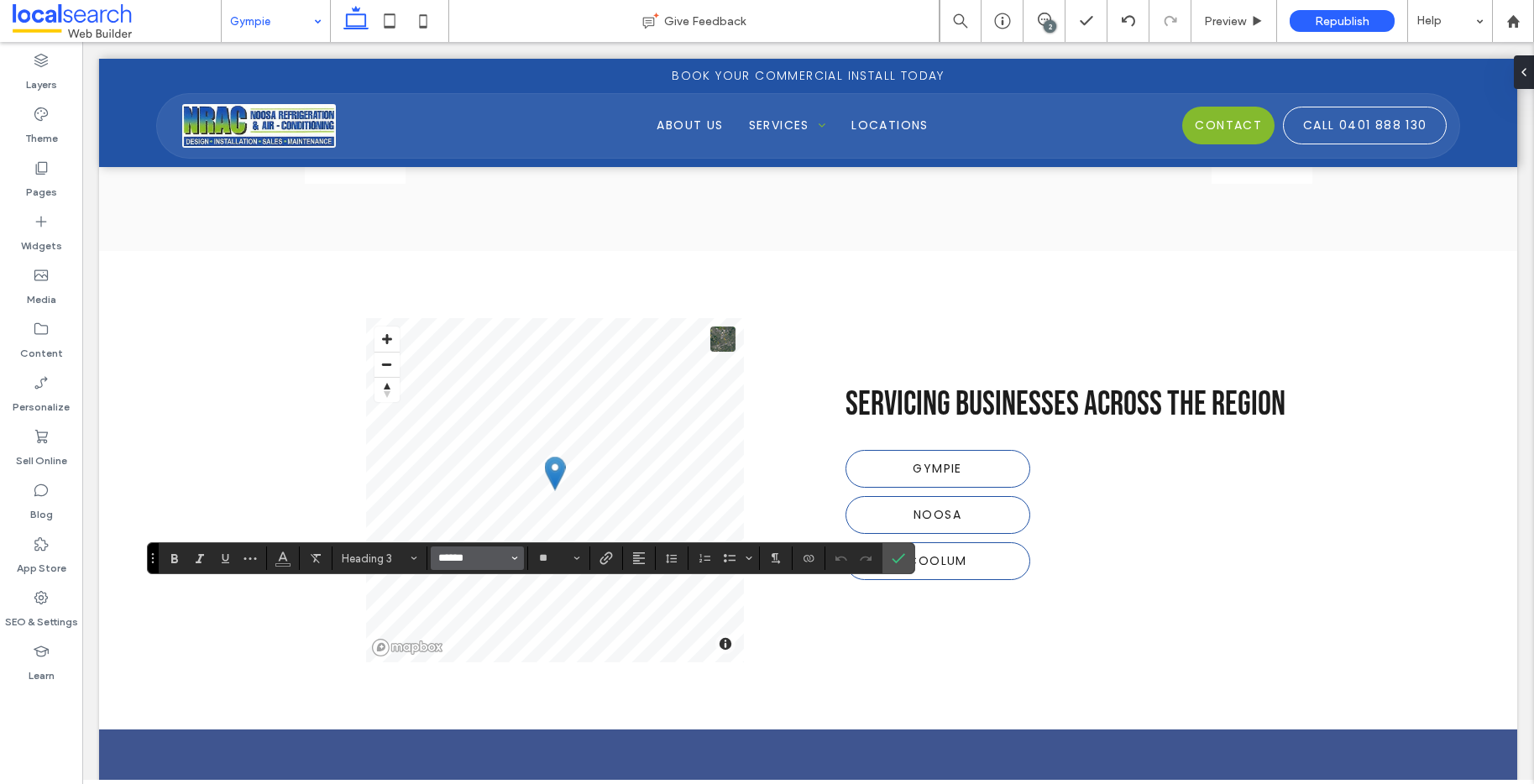 click on "******" at bounding box center (472, 558) 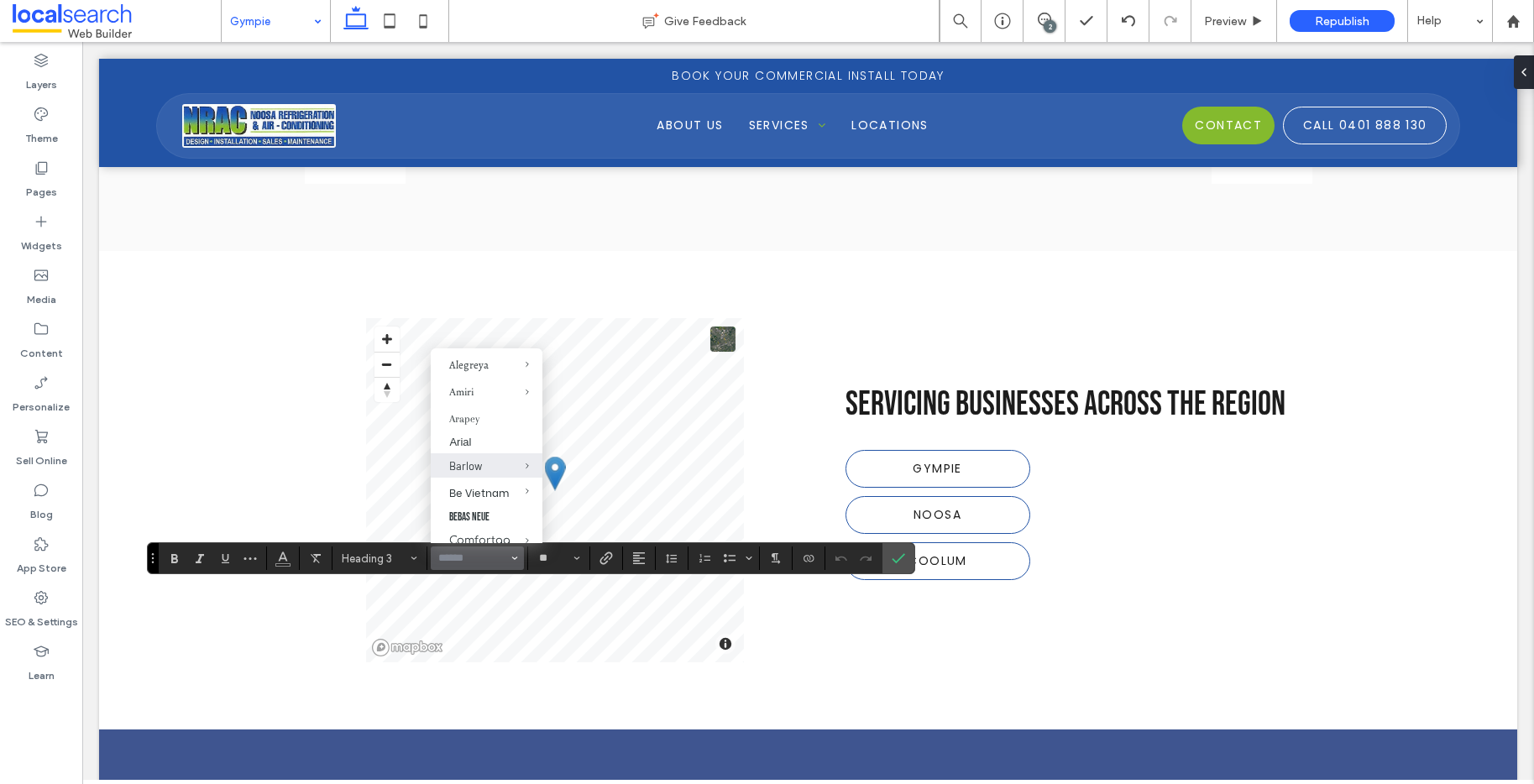 scroll, scrollTop: 165, scrollLeft: 0, axis: vertical 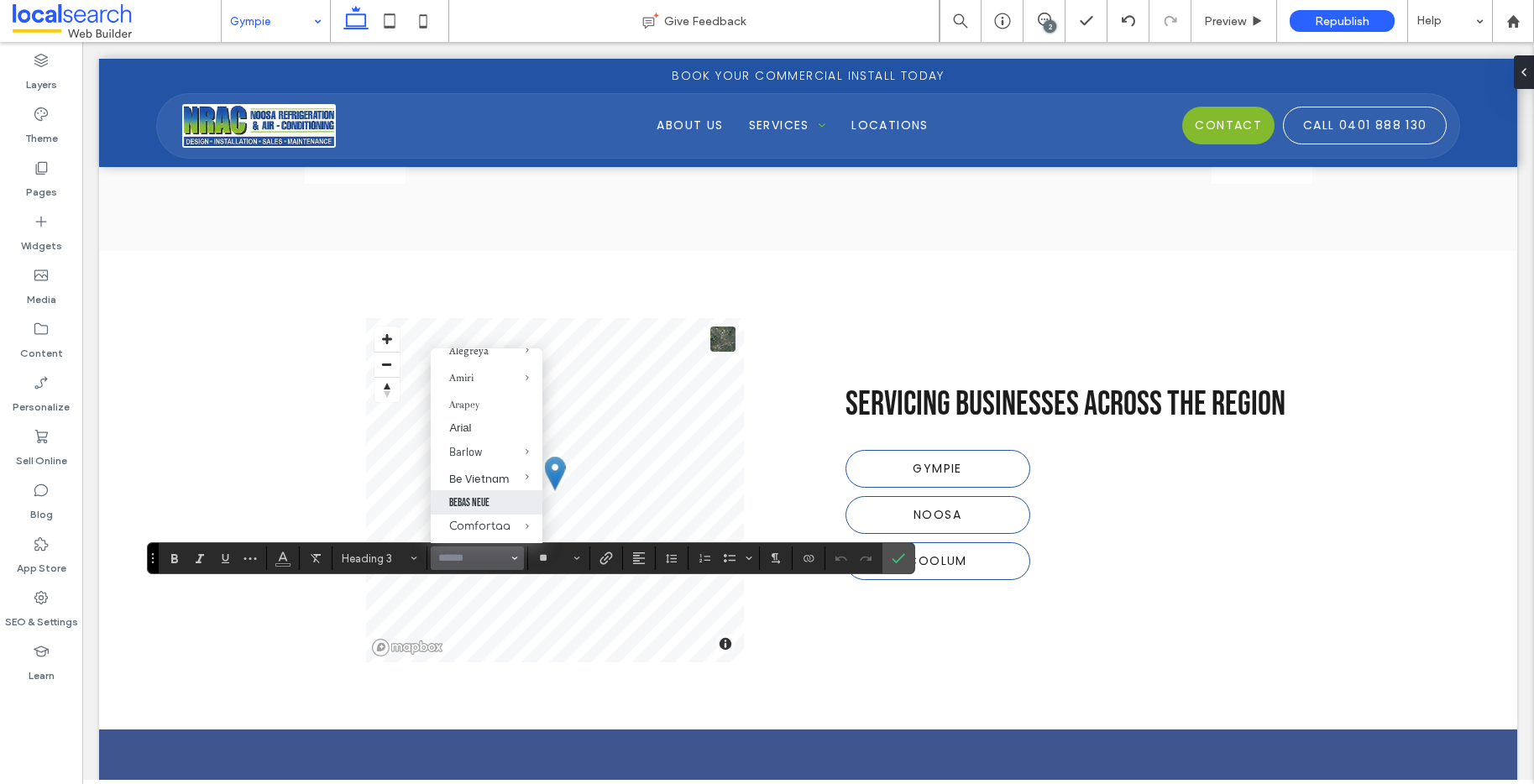 click on "Bebas Neue" at bounding box center [486, 502] 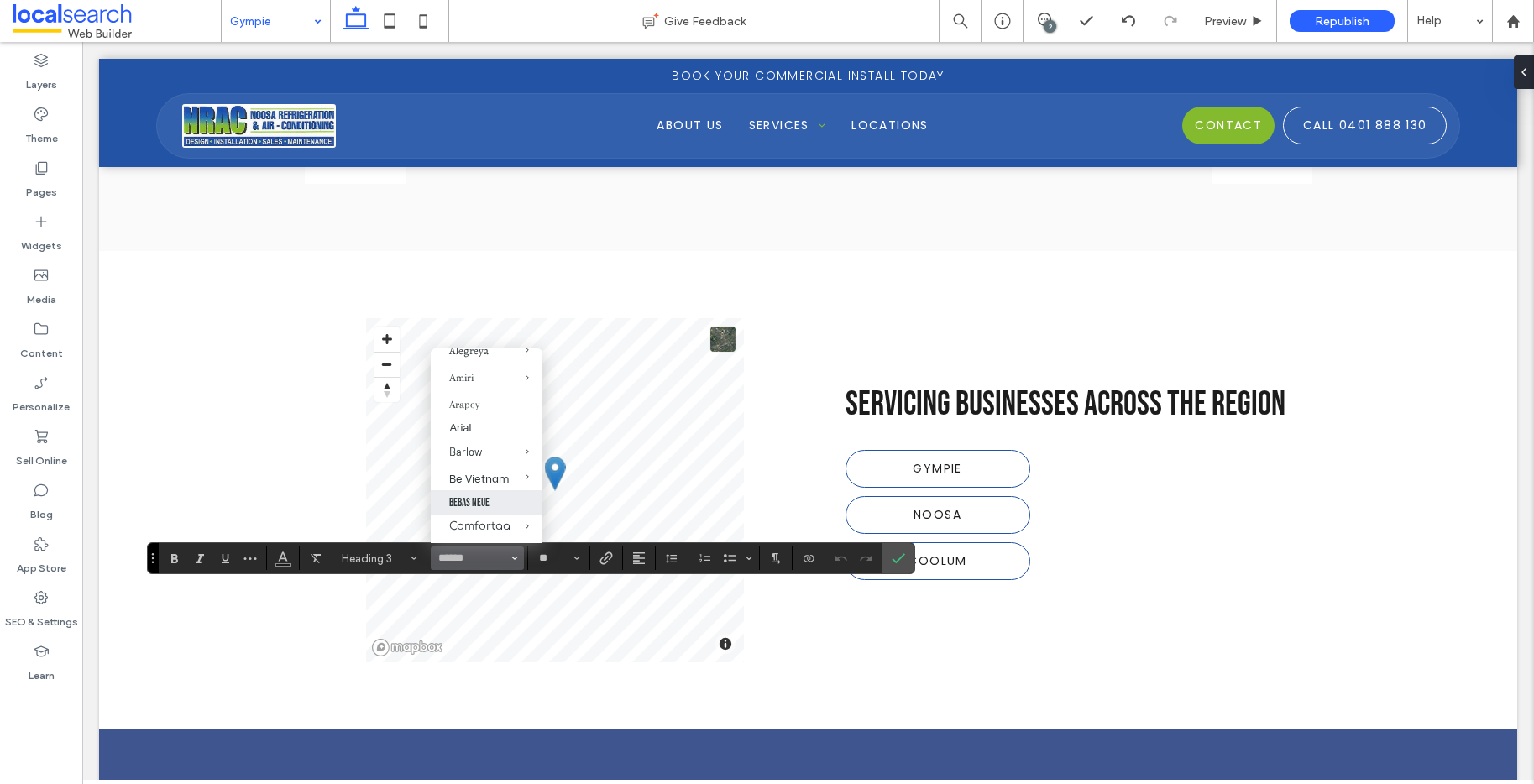 type on "**********" 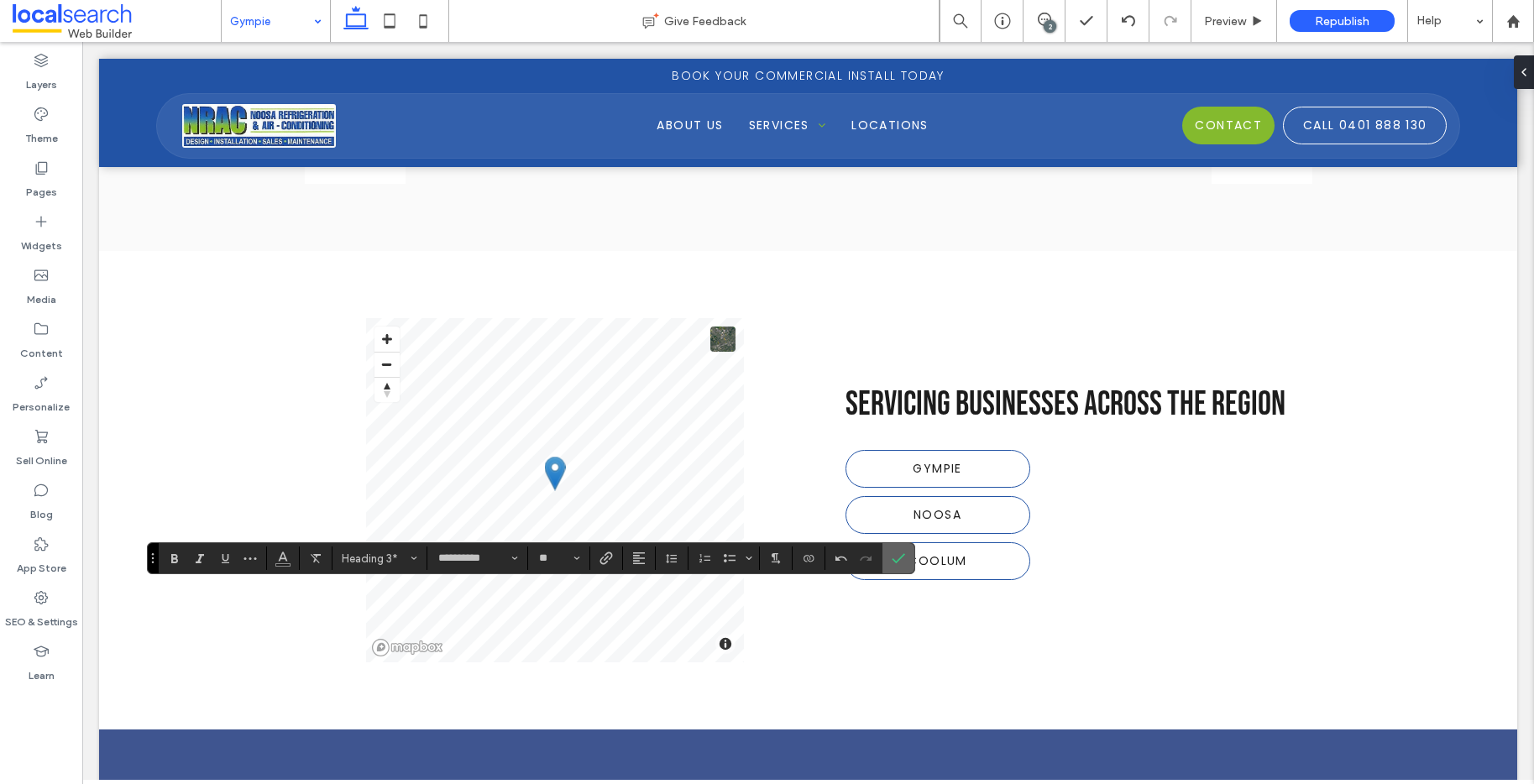 click 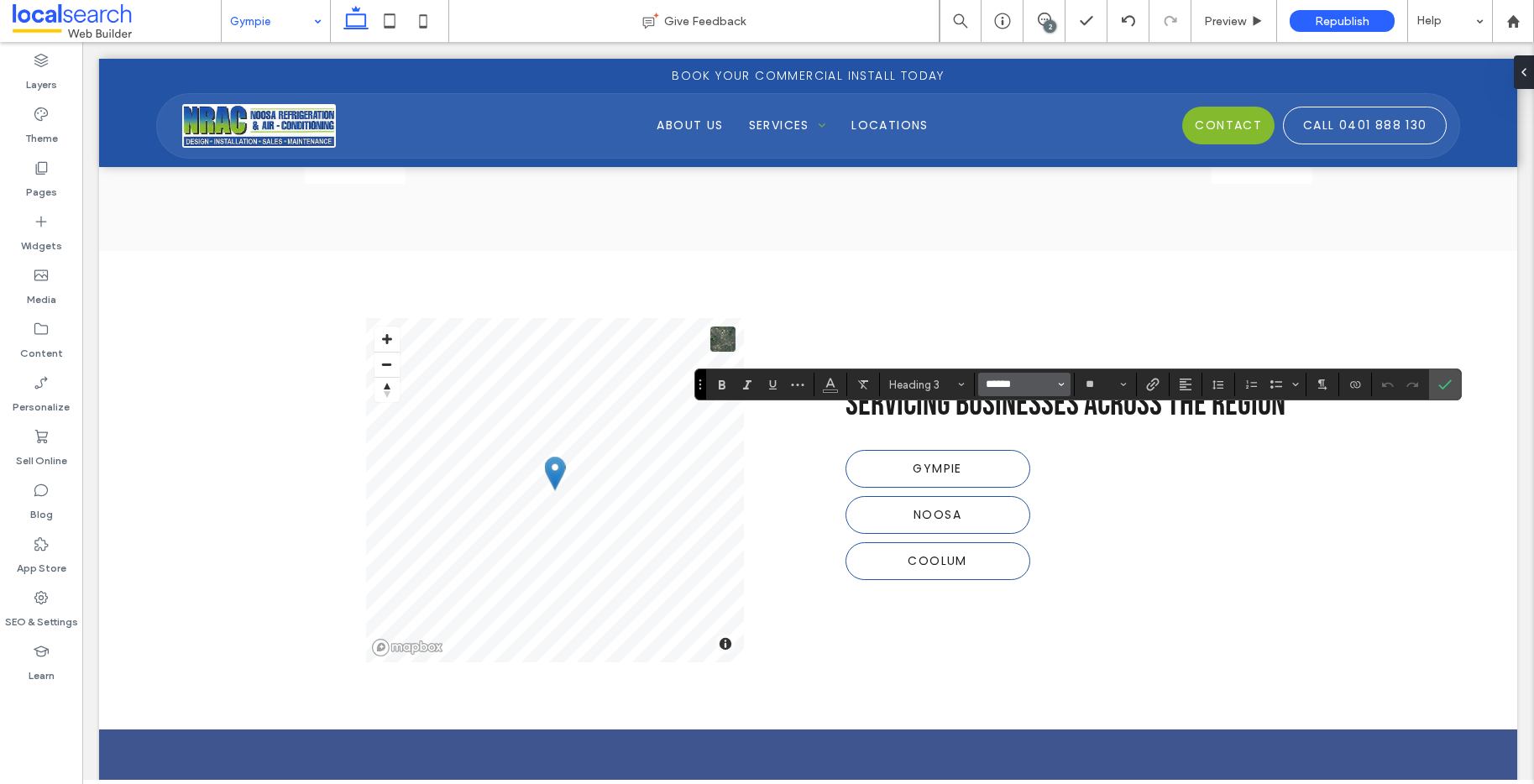 click on "******" at bounding box center [1019, 384] 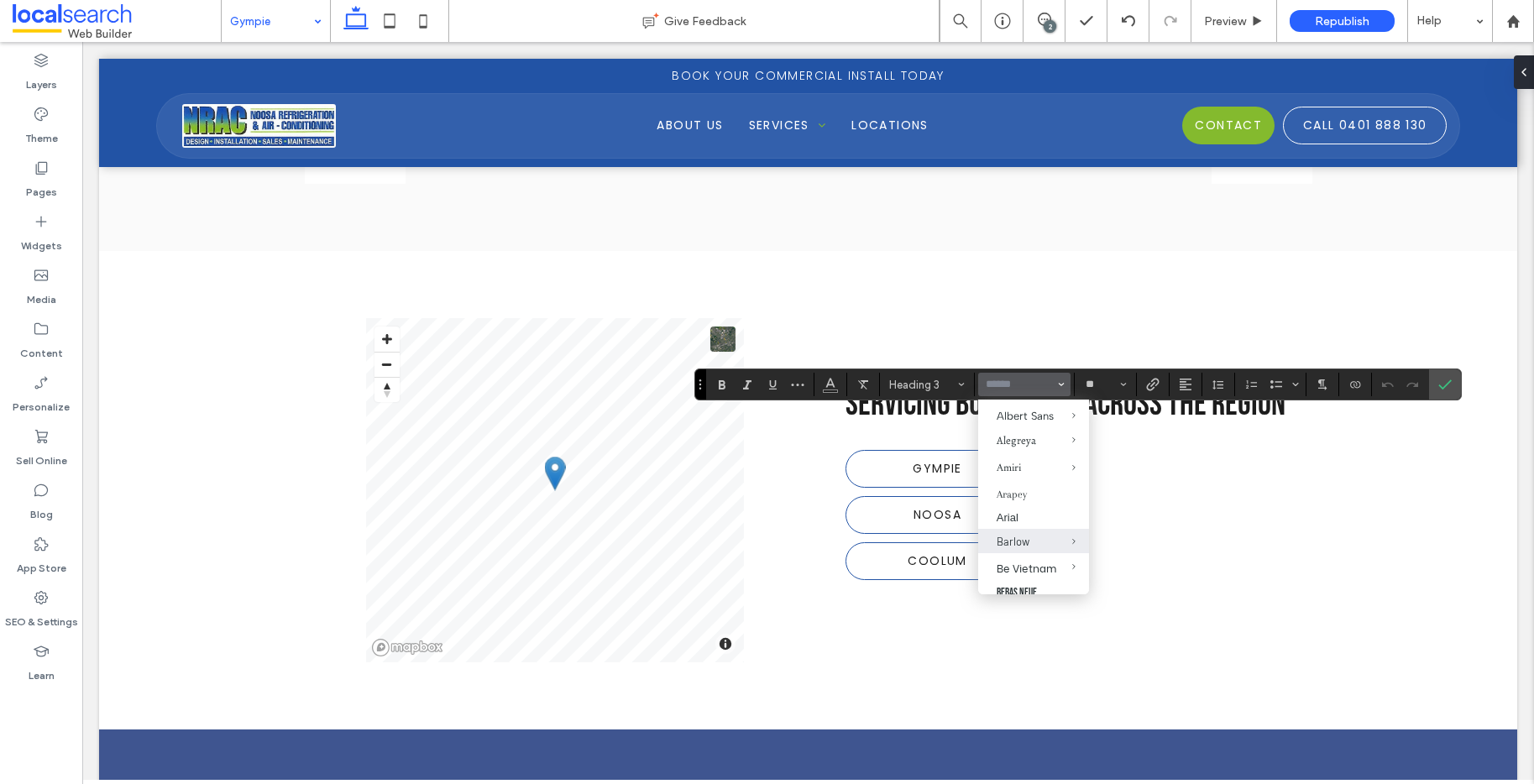 scroll, scrollTop: 139, scrollLeft: 0, axis: vertical 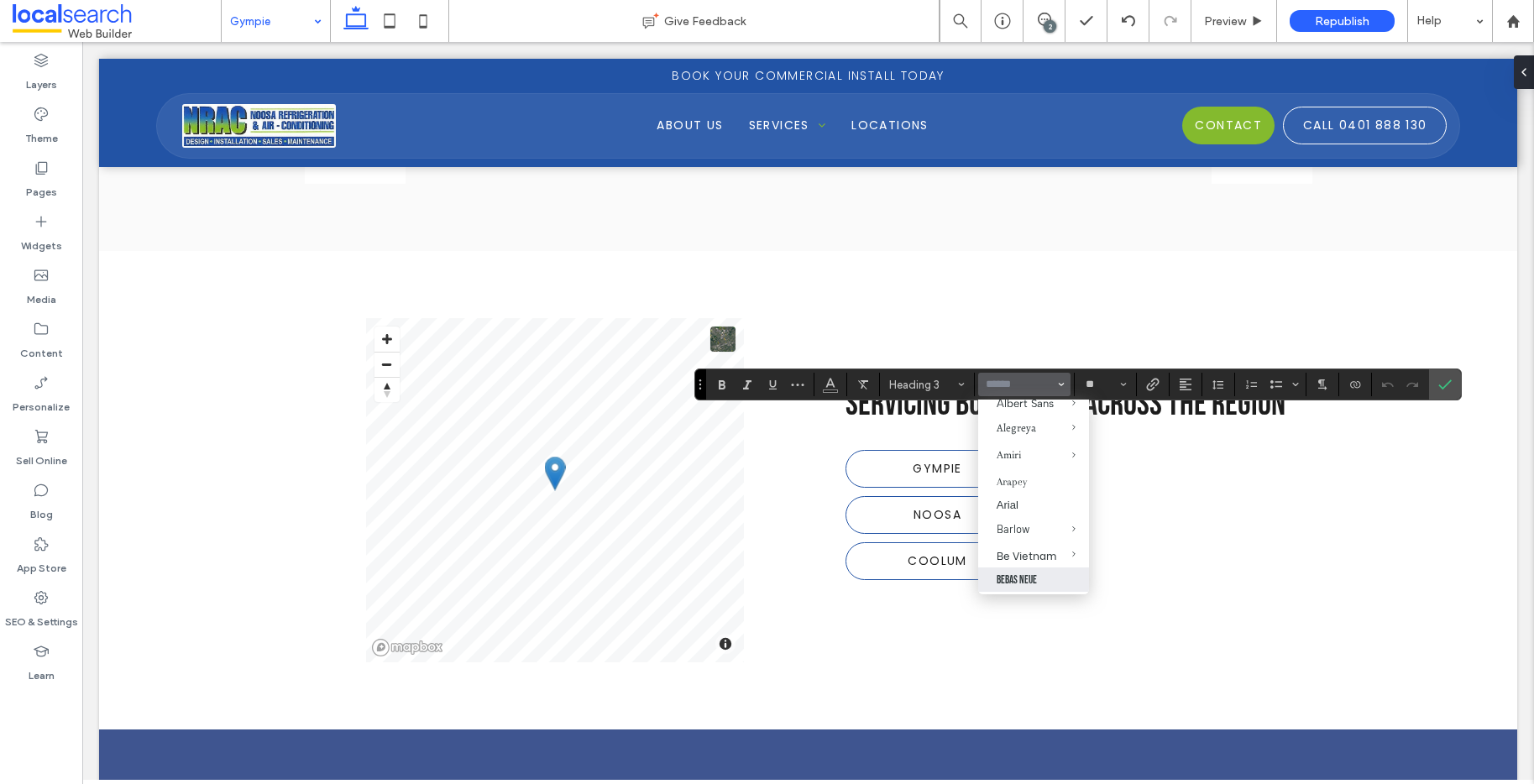 click on "Bebas Neue" at bounding box center [1034, 579] 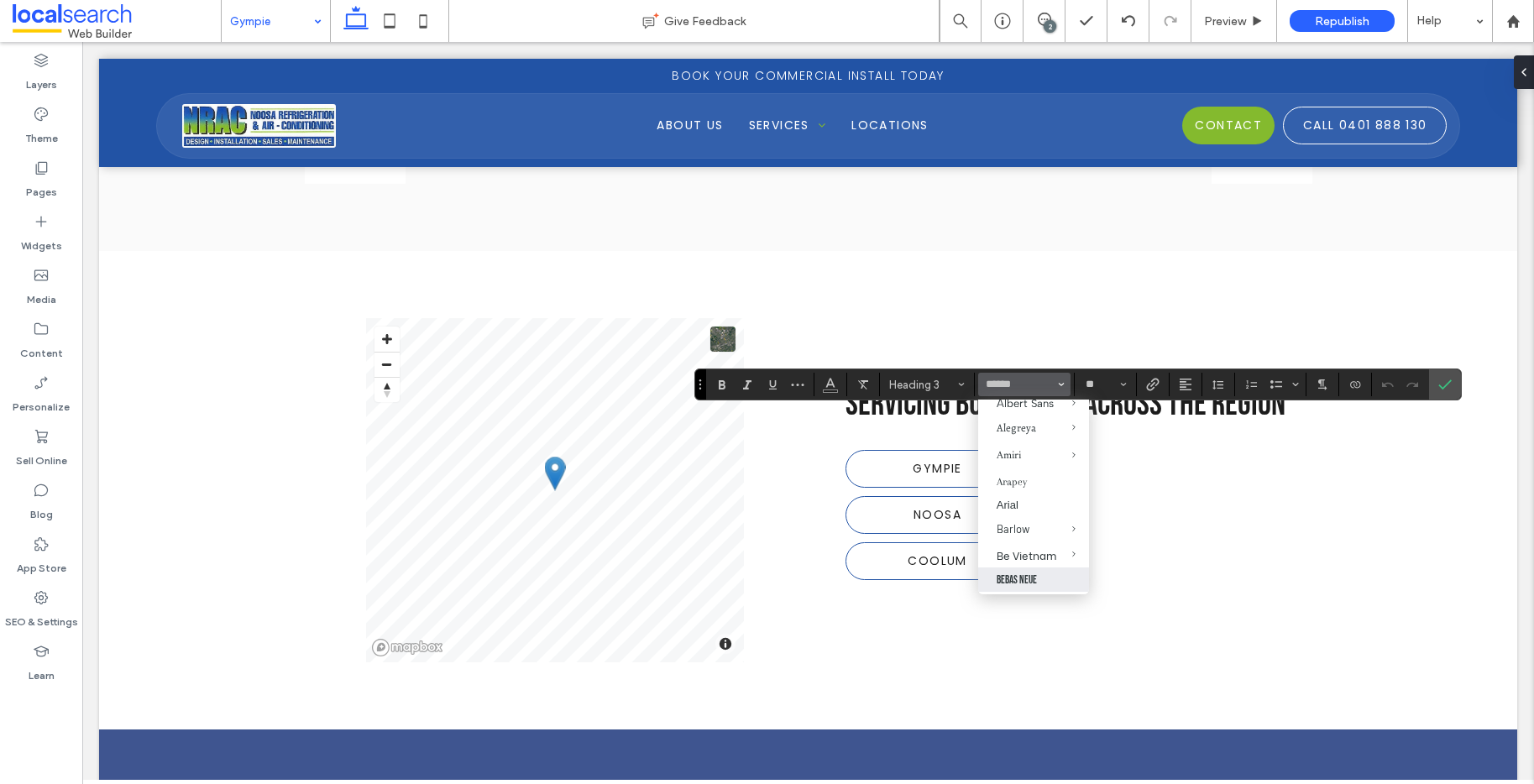 type on "**********" 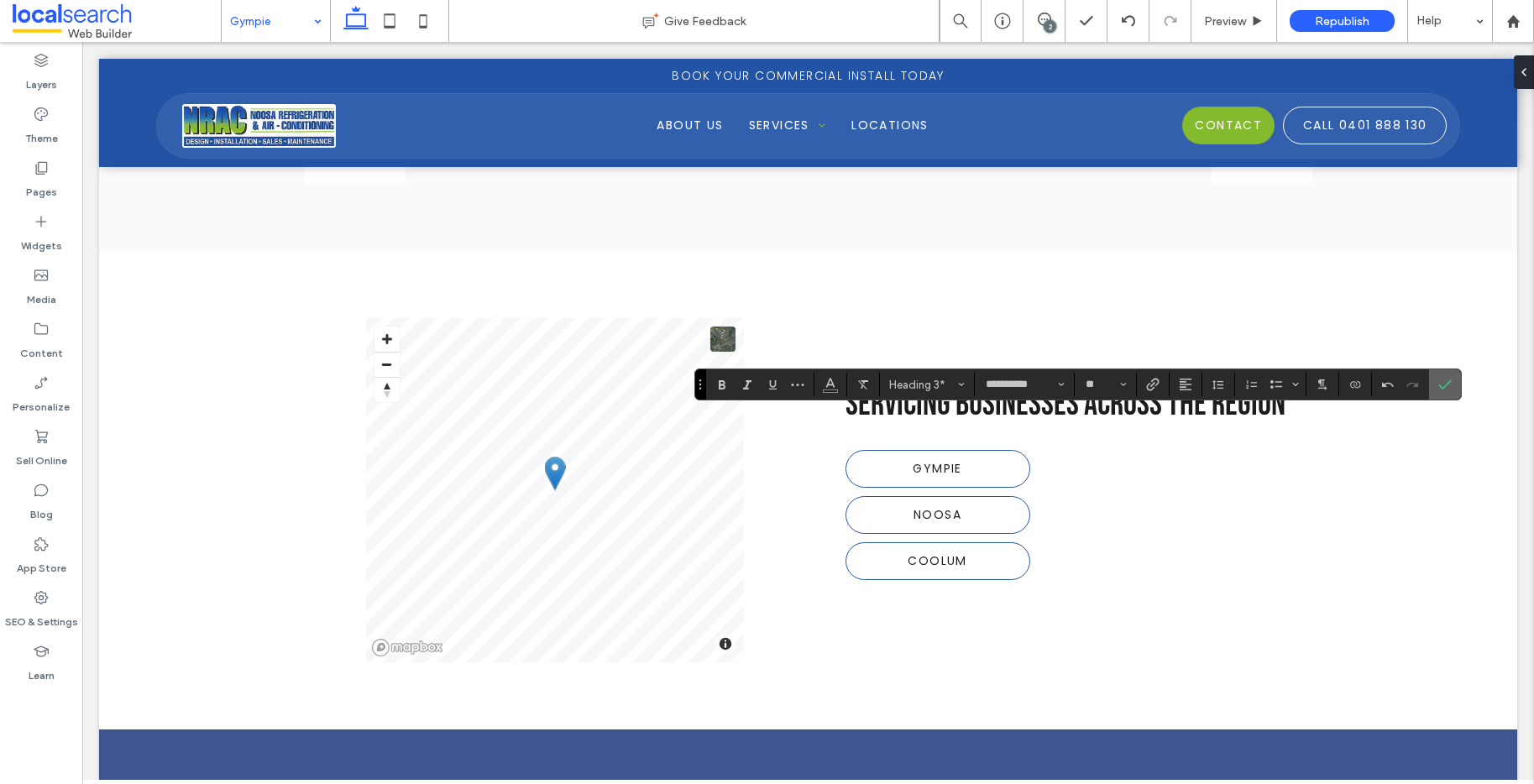 click at bounding box center [1445, 384] 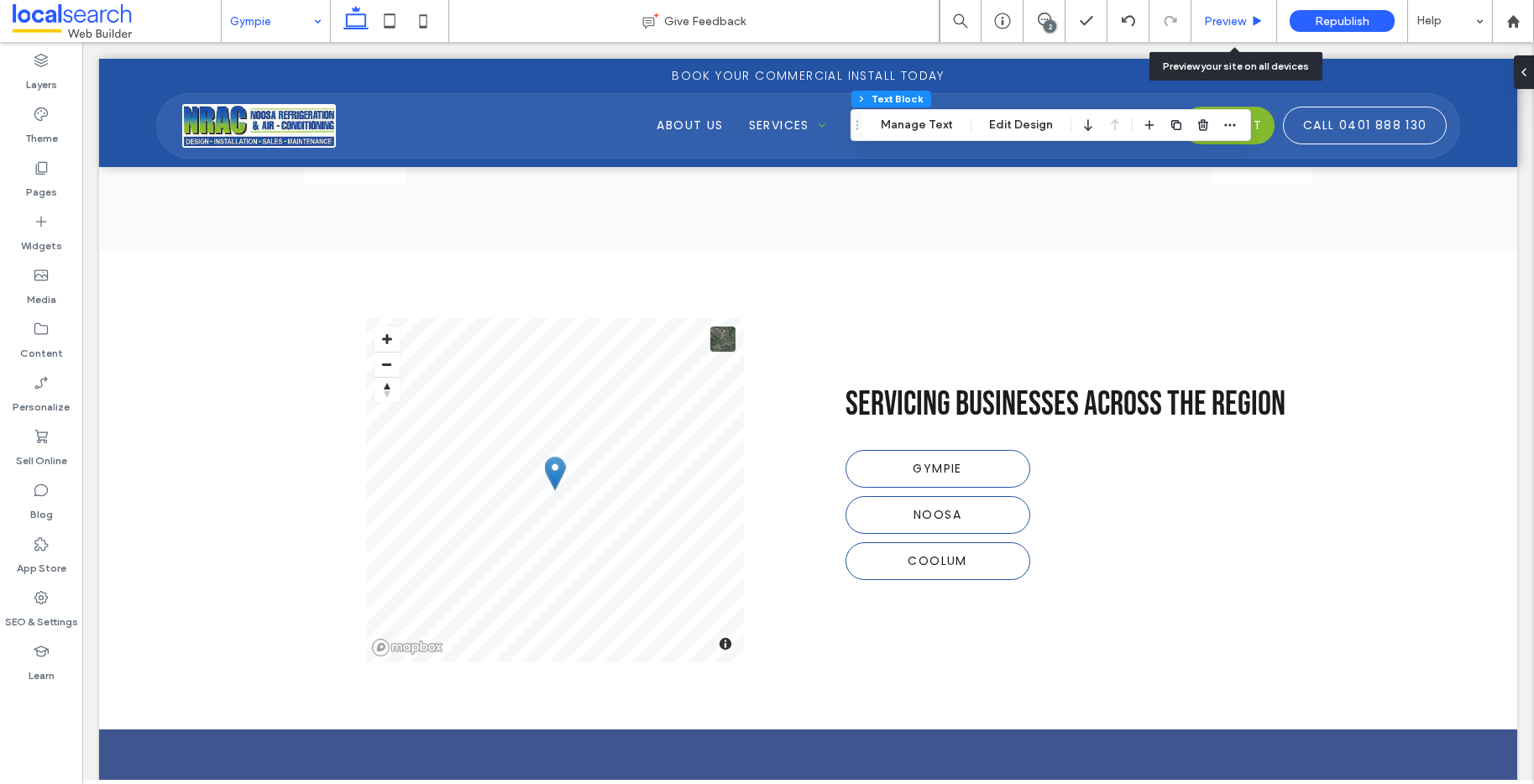 click on "Preview" at bounding box center [1225, 21] 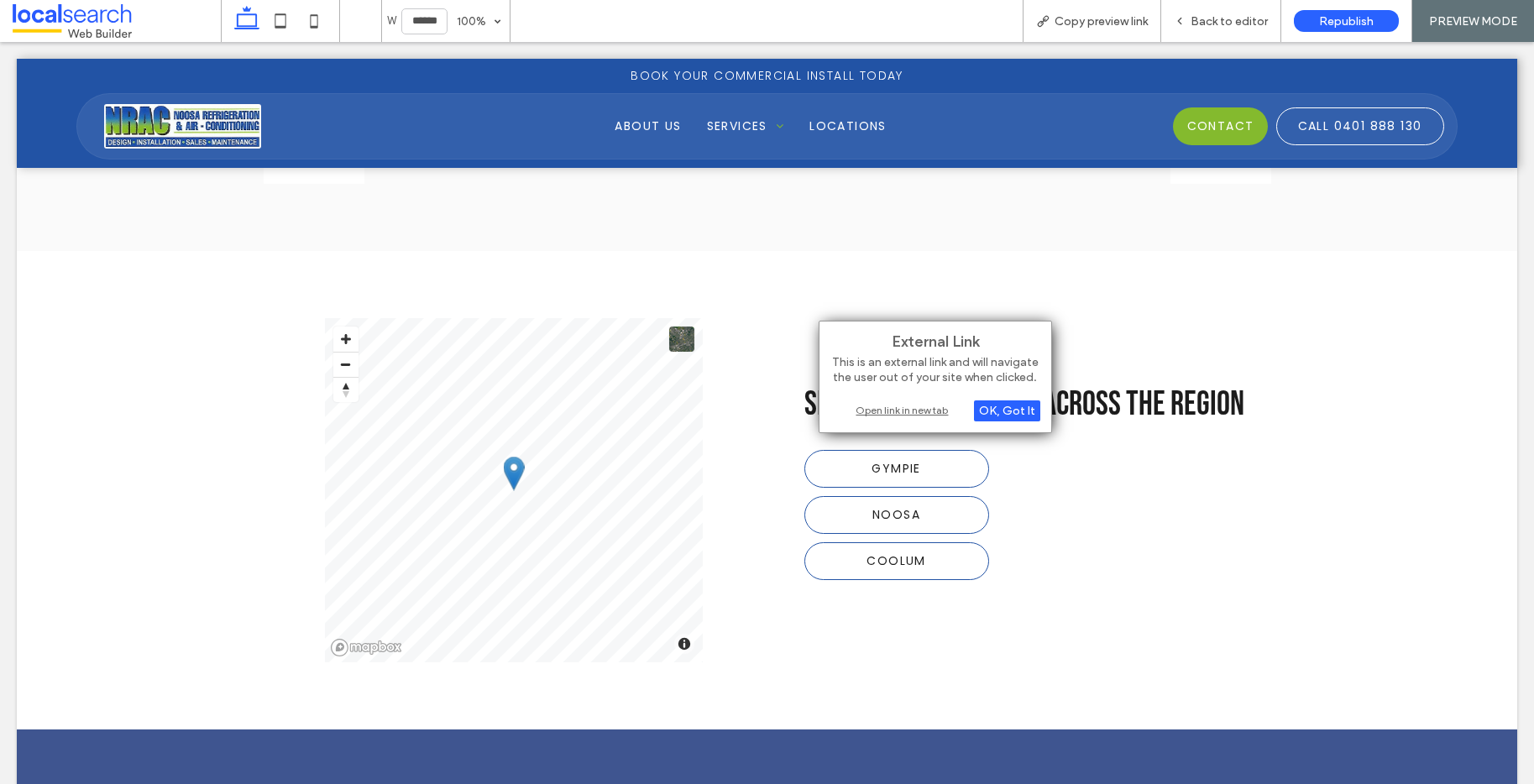 click on "Open link in new tab" at bounding box center (935, 410) 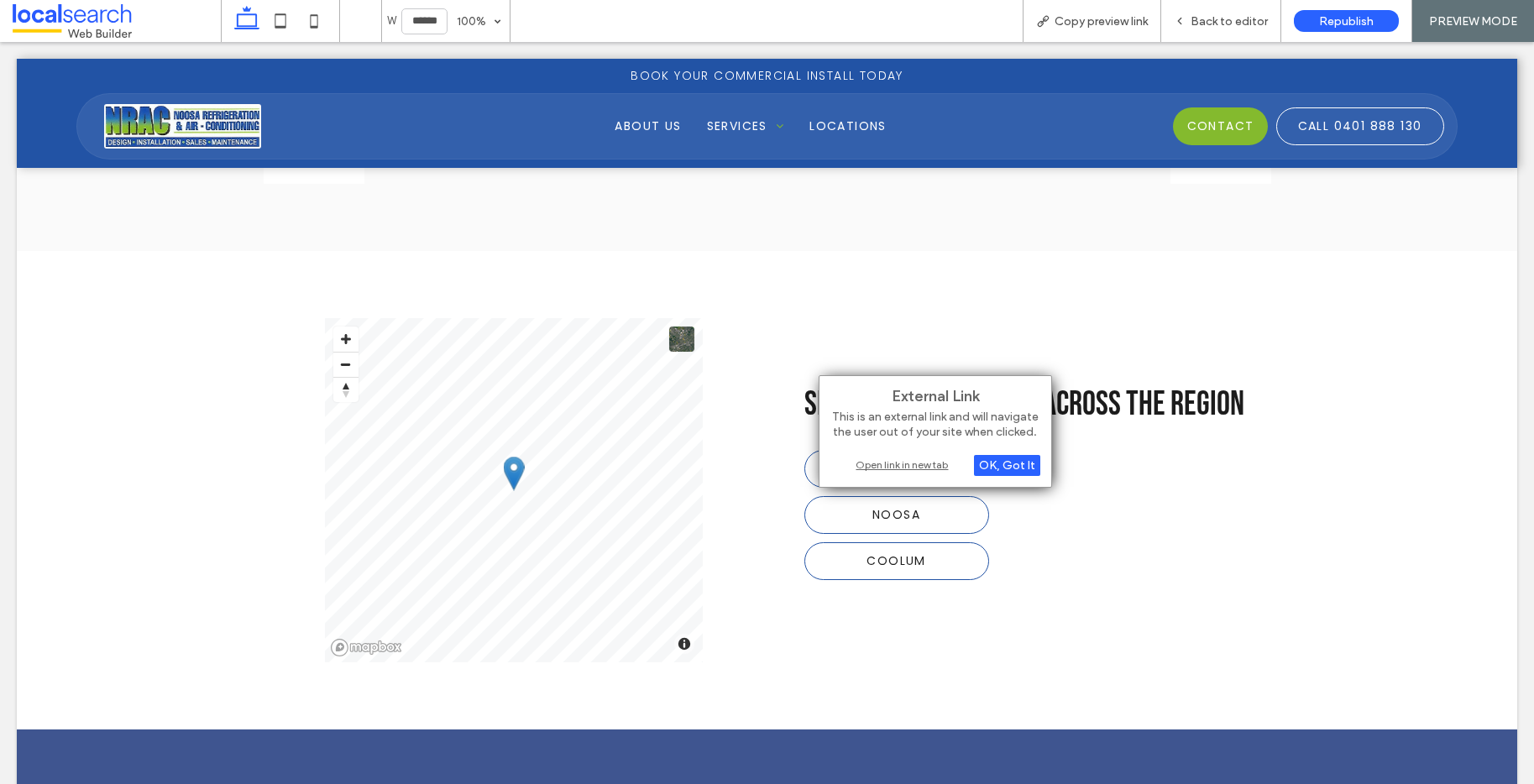click on "Open link in new tab" at bounding box center [935, 464] 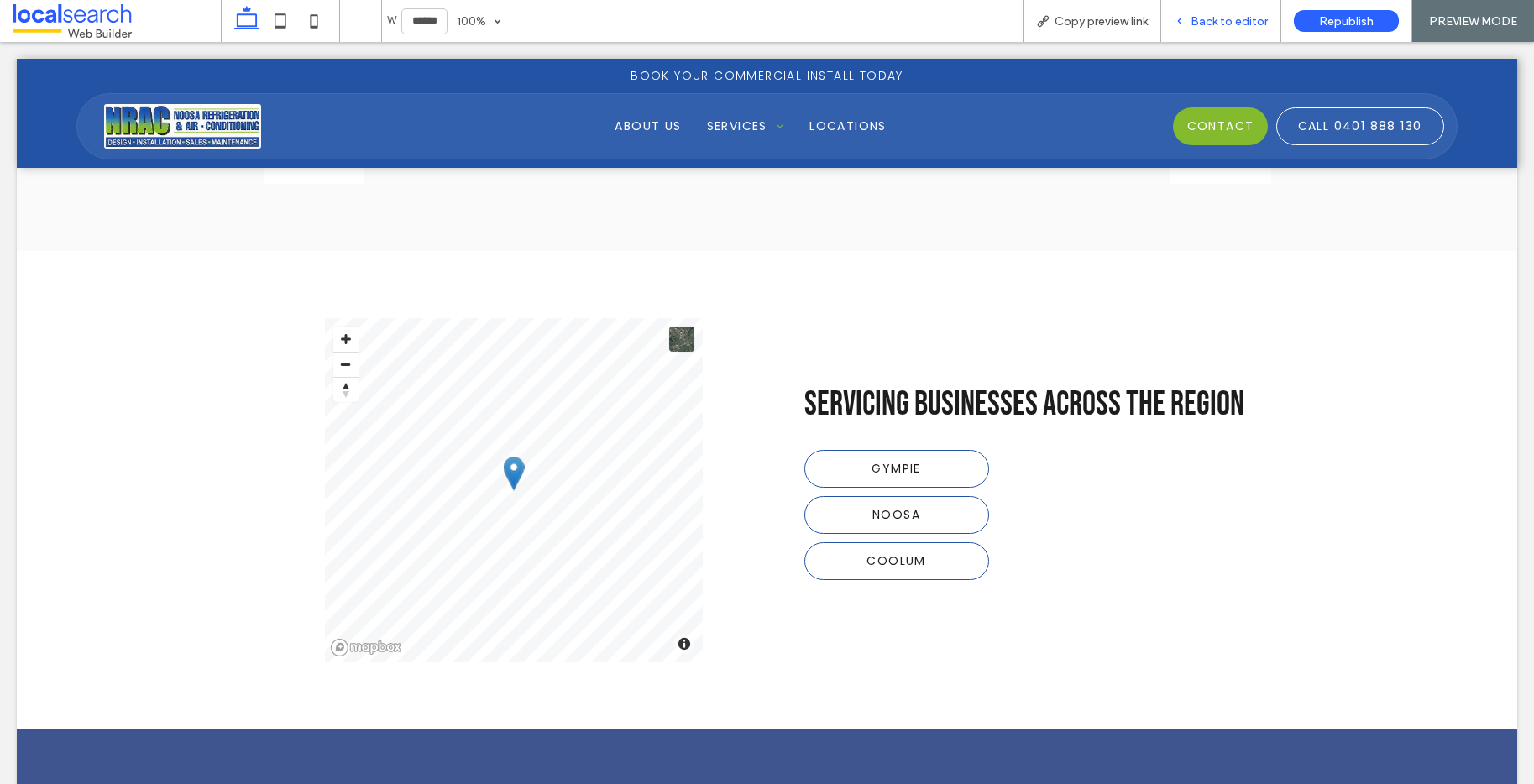 click on "Back to editor" at bounding box center [1221, 21] 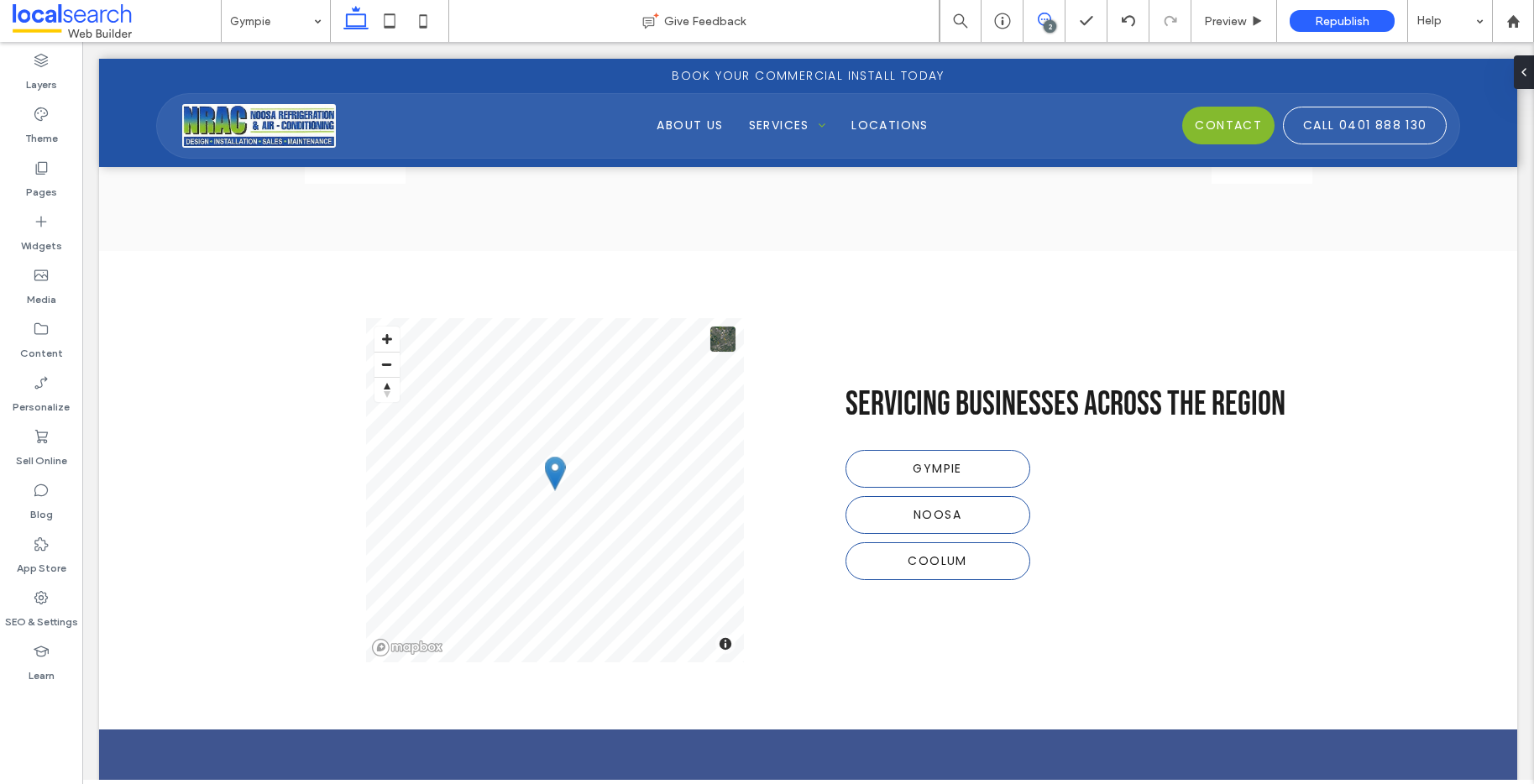 click 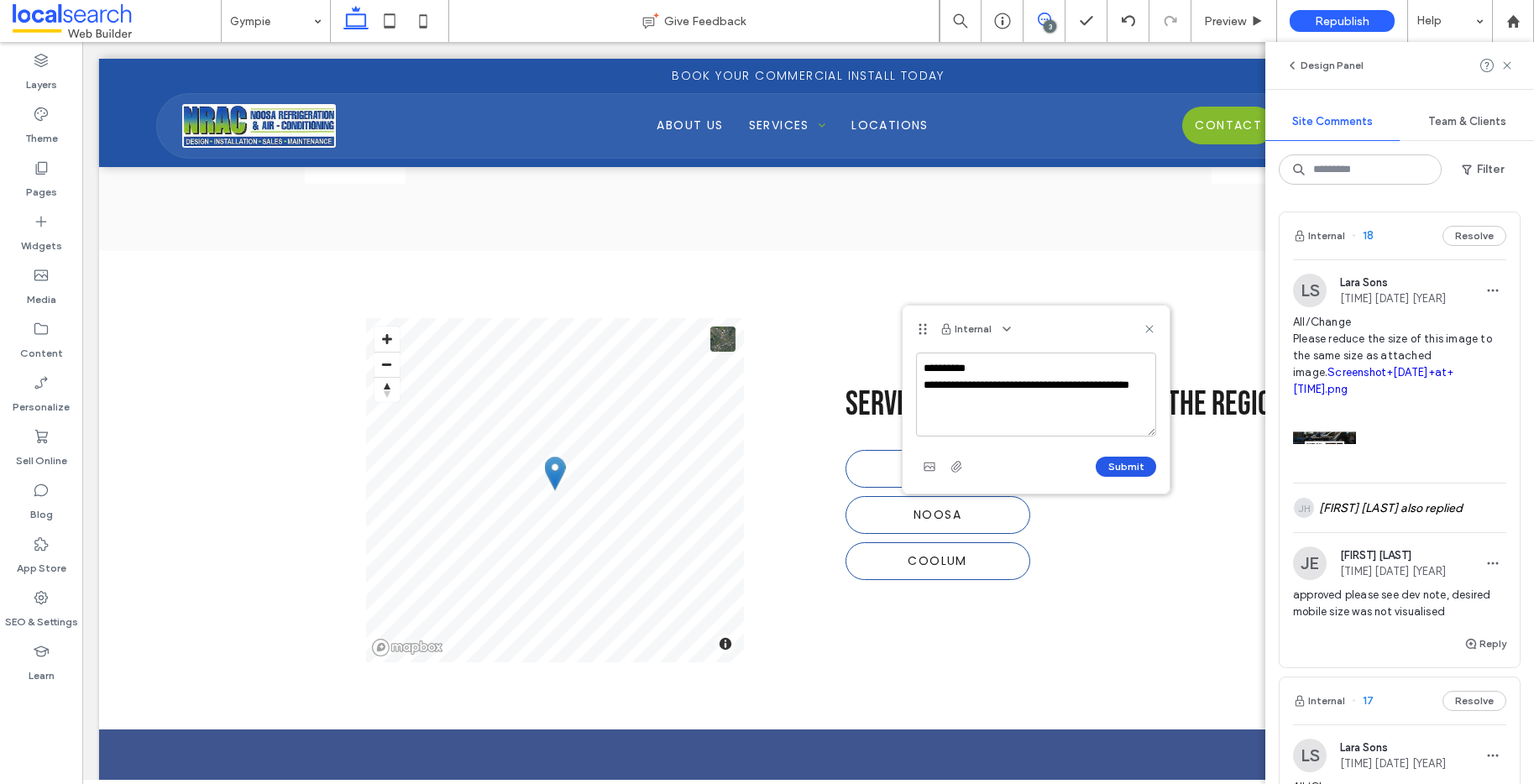 type on "**********" 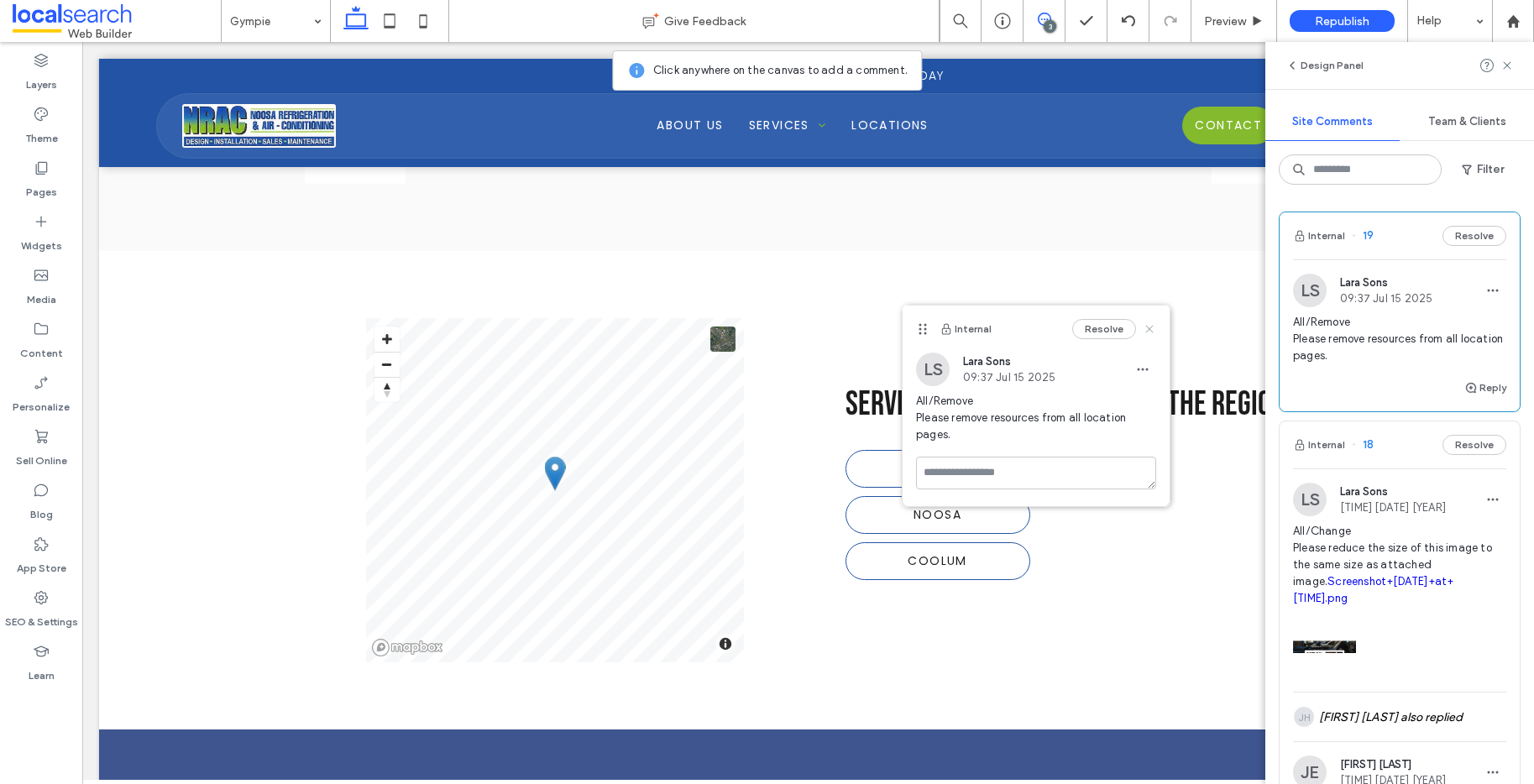 click 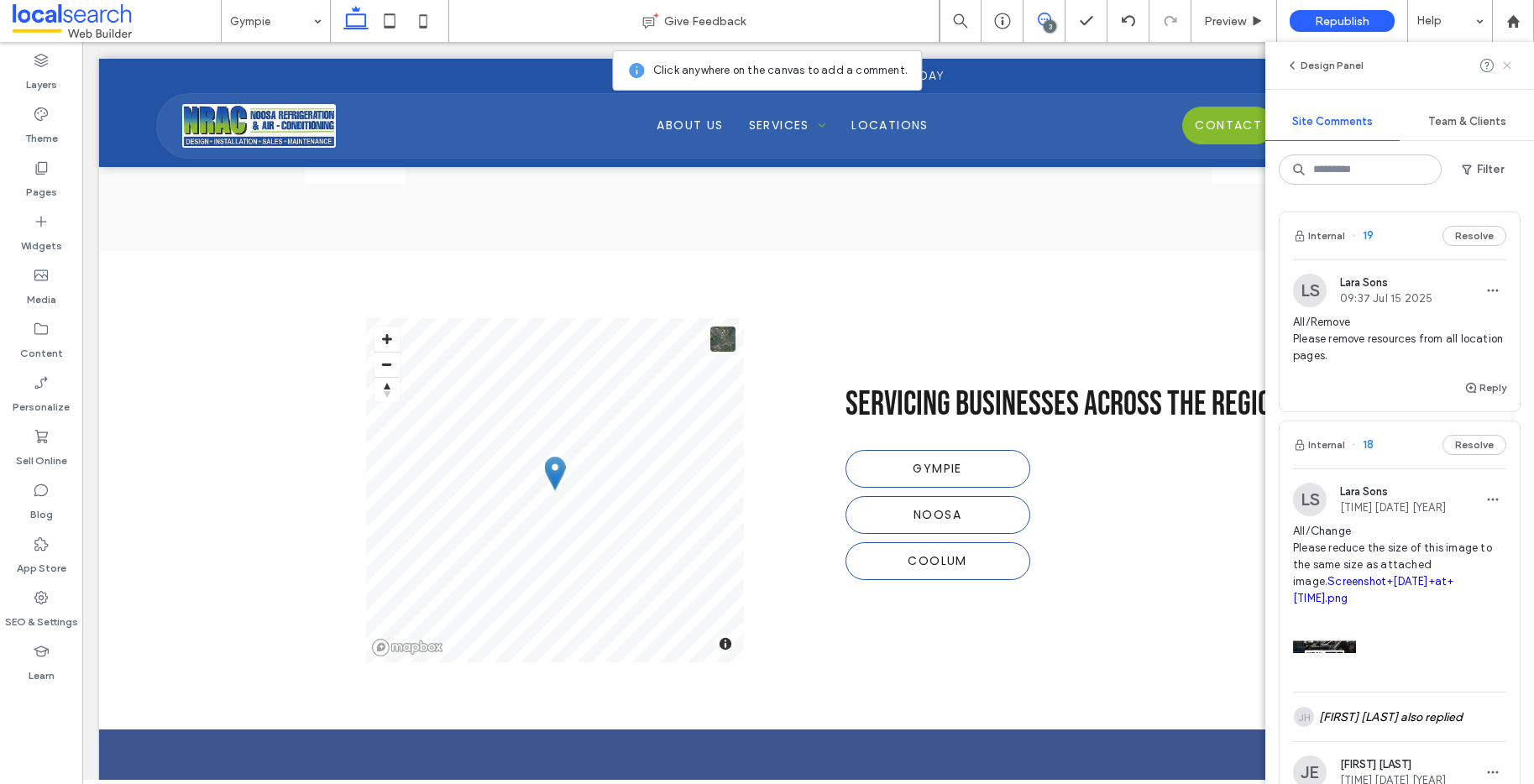 click 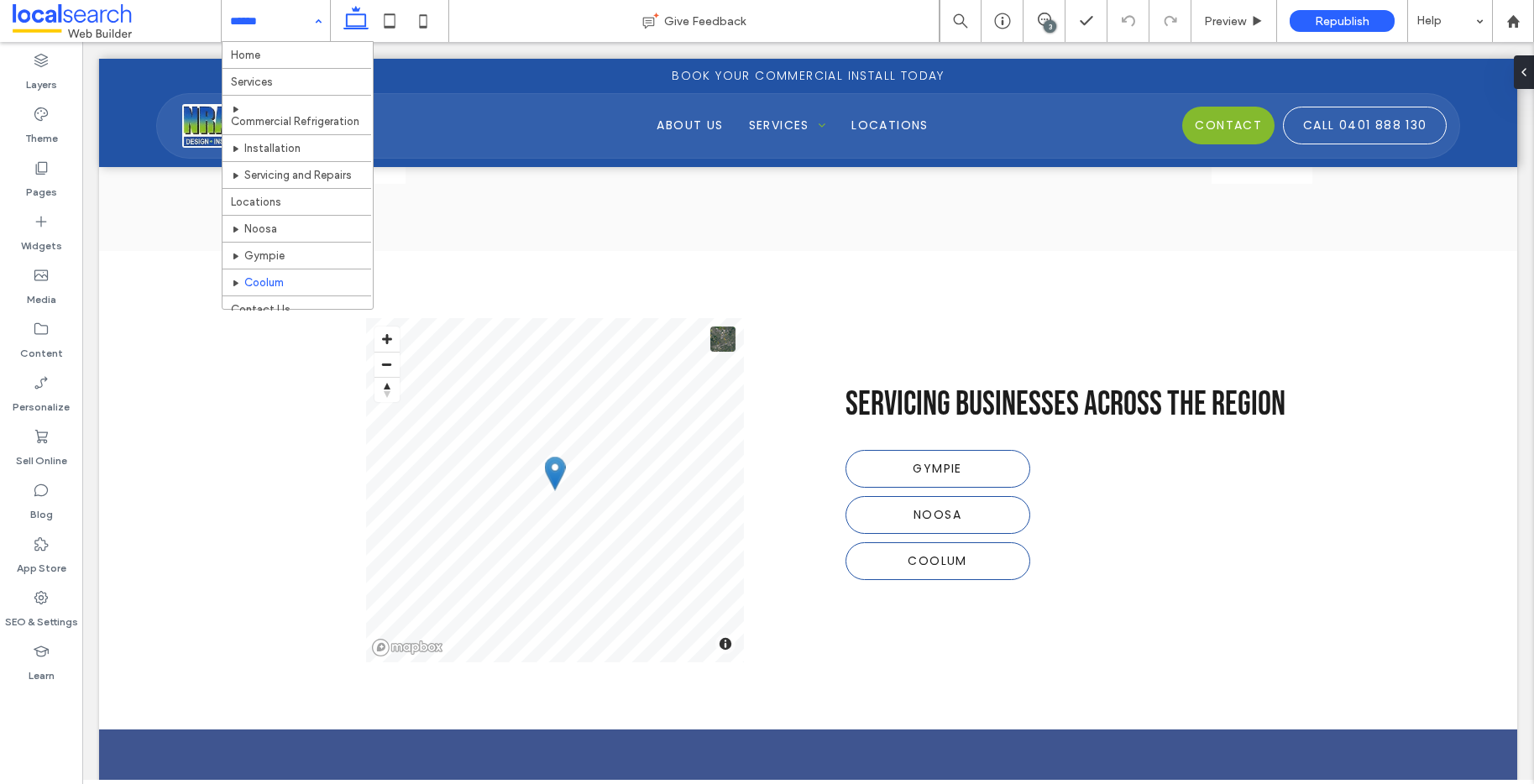 click at bounding box center [271, 21] 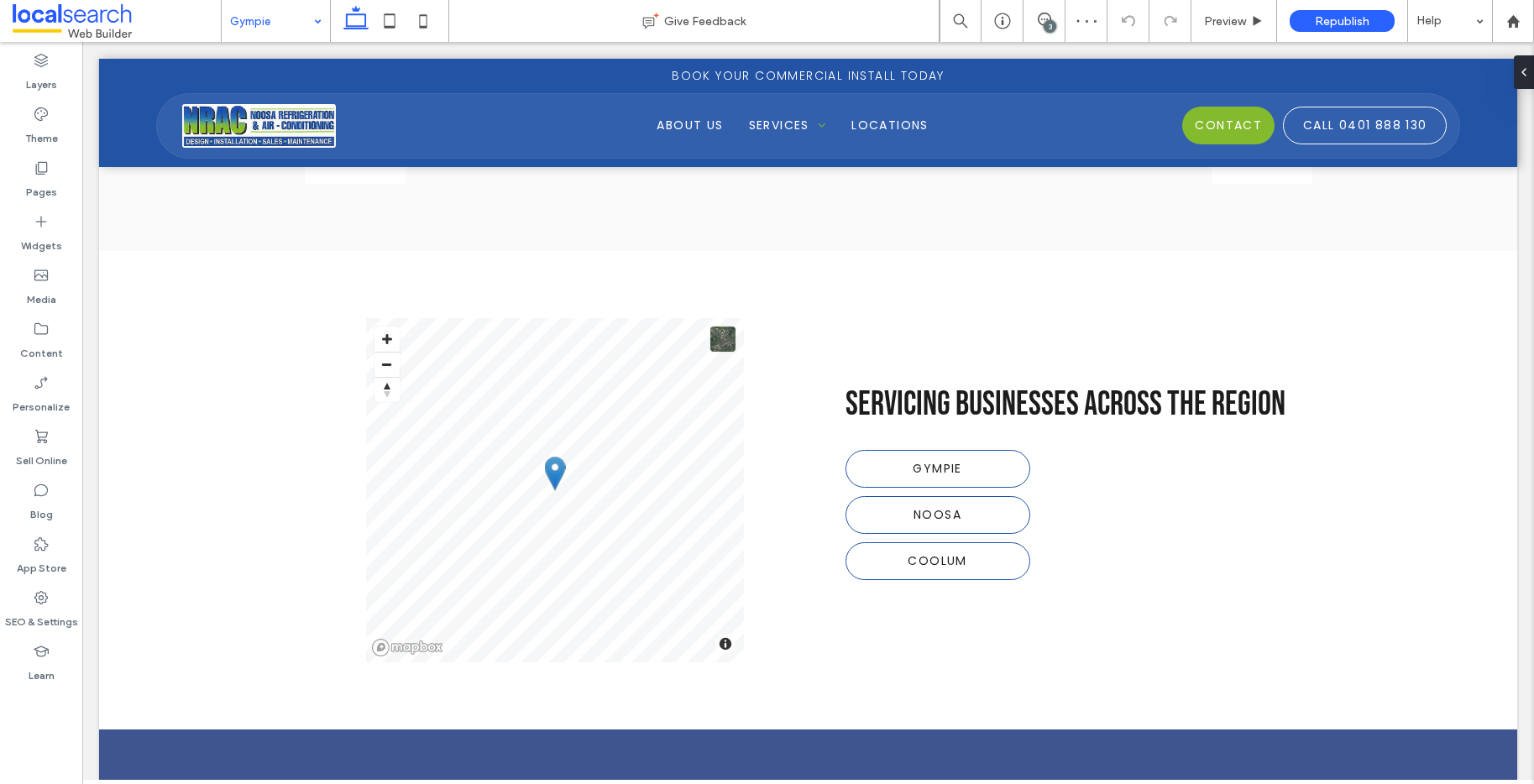 type on "**" 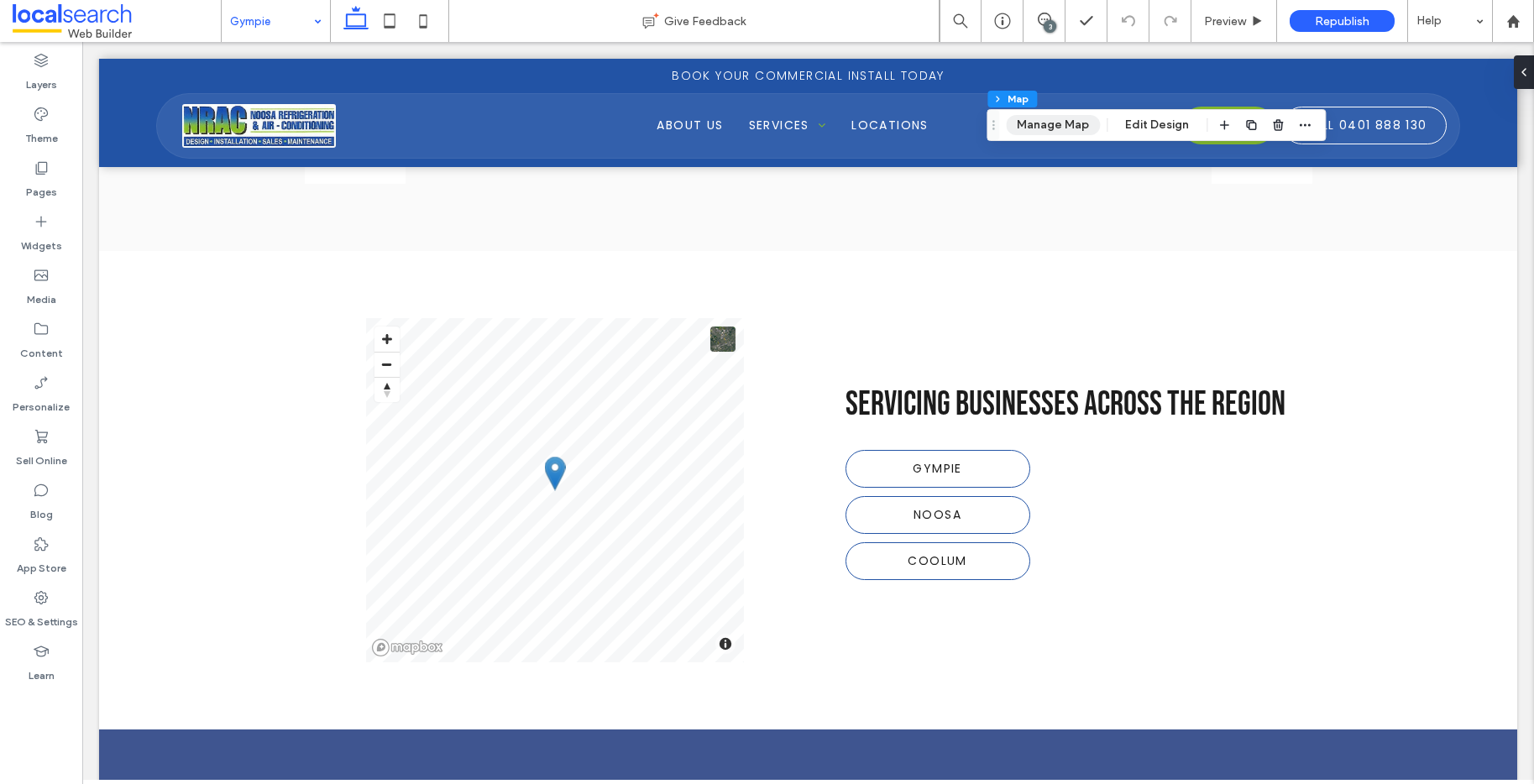 click on "Manage Map" at bounding box center [1053, 125] 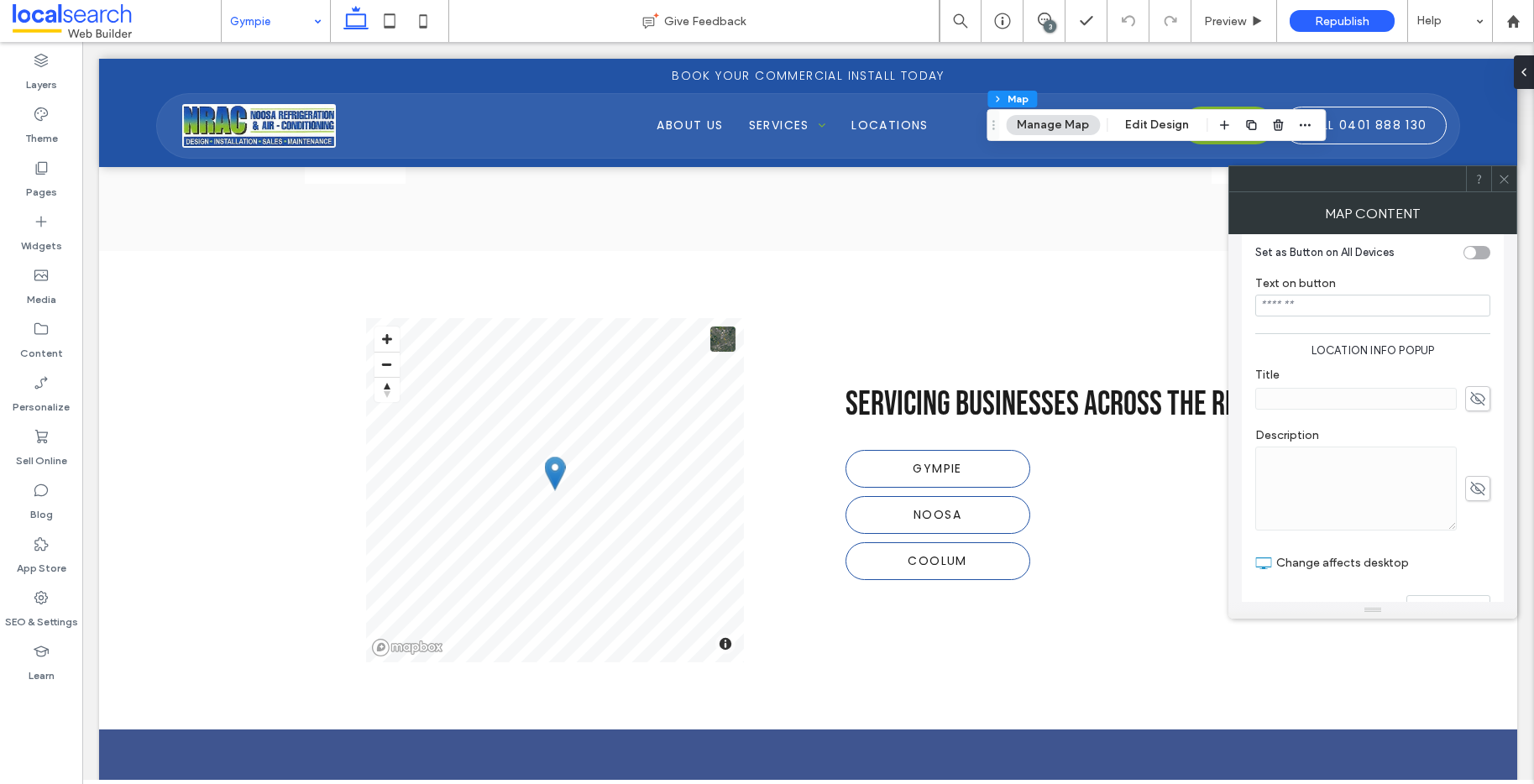 scroll, scrollTop: 468, scrollLeft: 0, axis: vertical 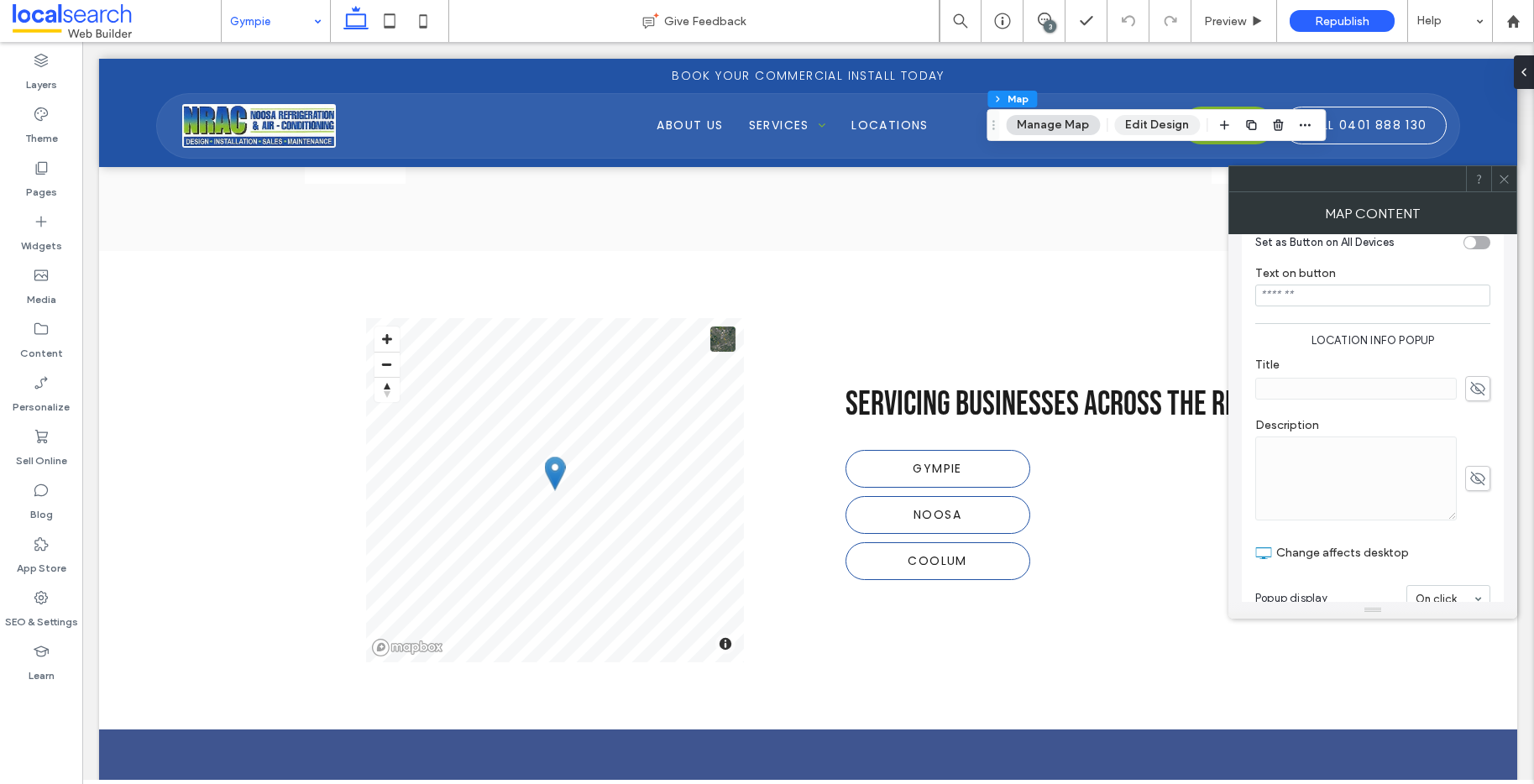 click on "Edit Design" at bounding box center (1157, 125) 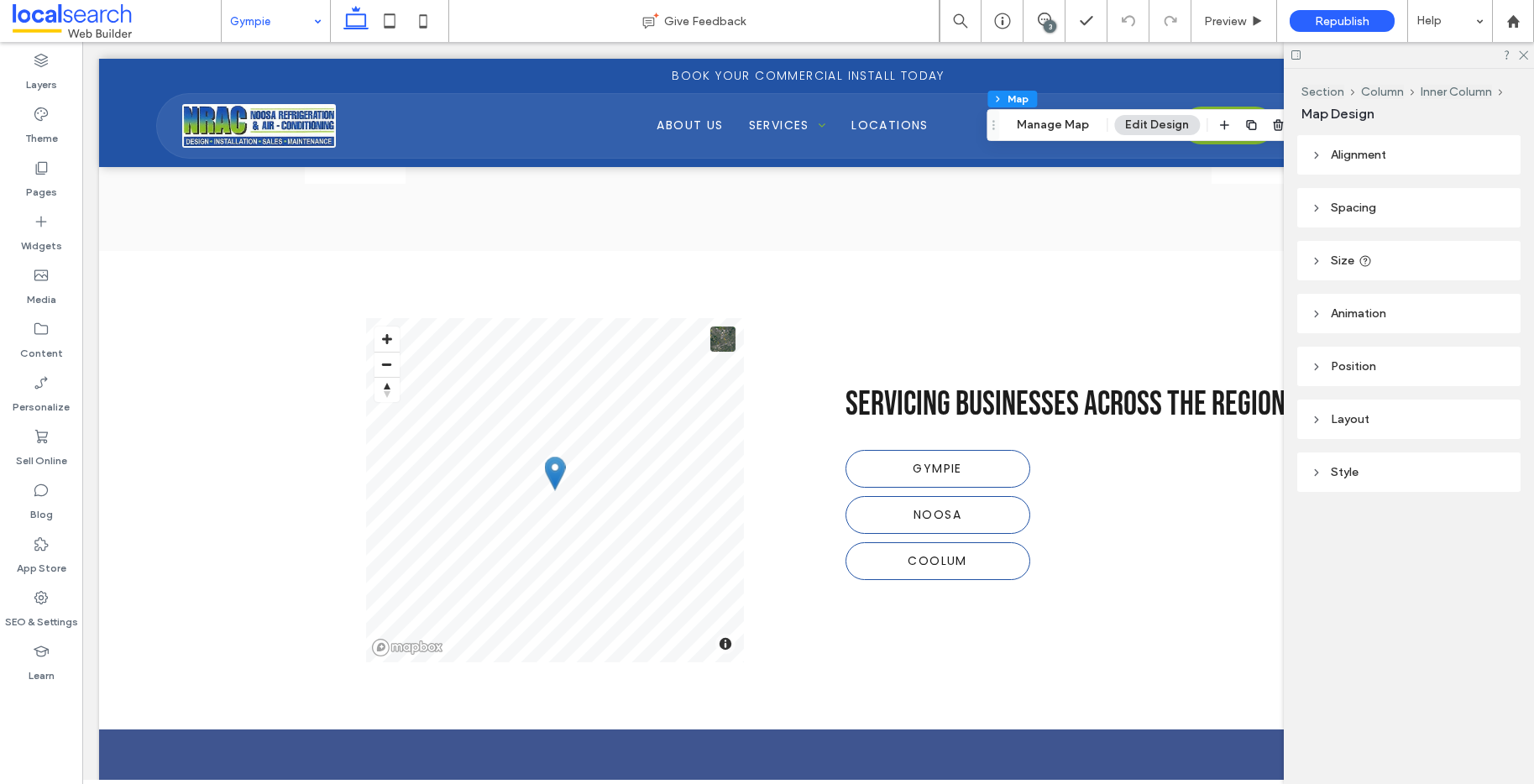 click on "Style" at bounding box center [1409, 472] 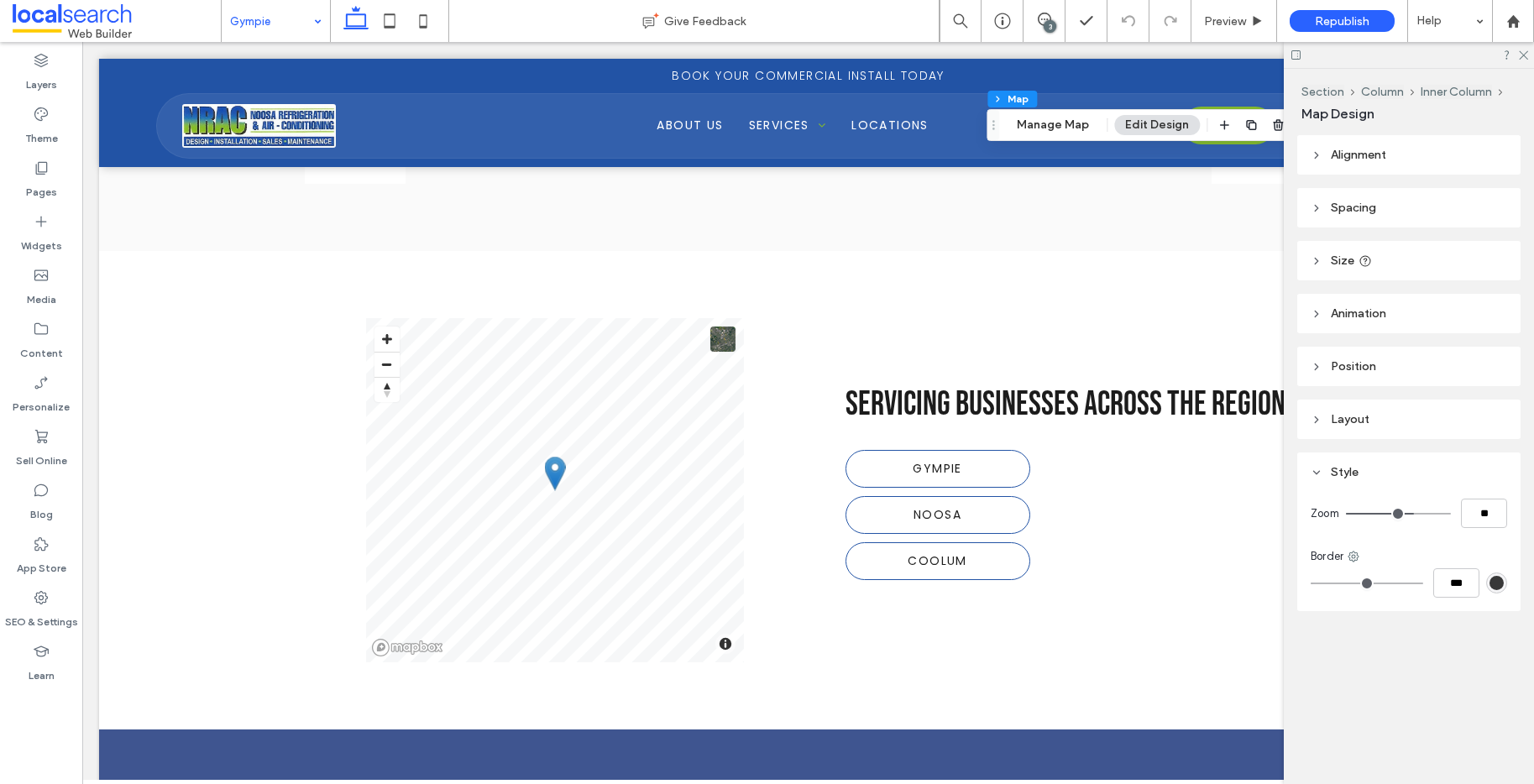 click on "Position" at bounding box center (1409, 366) 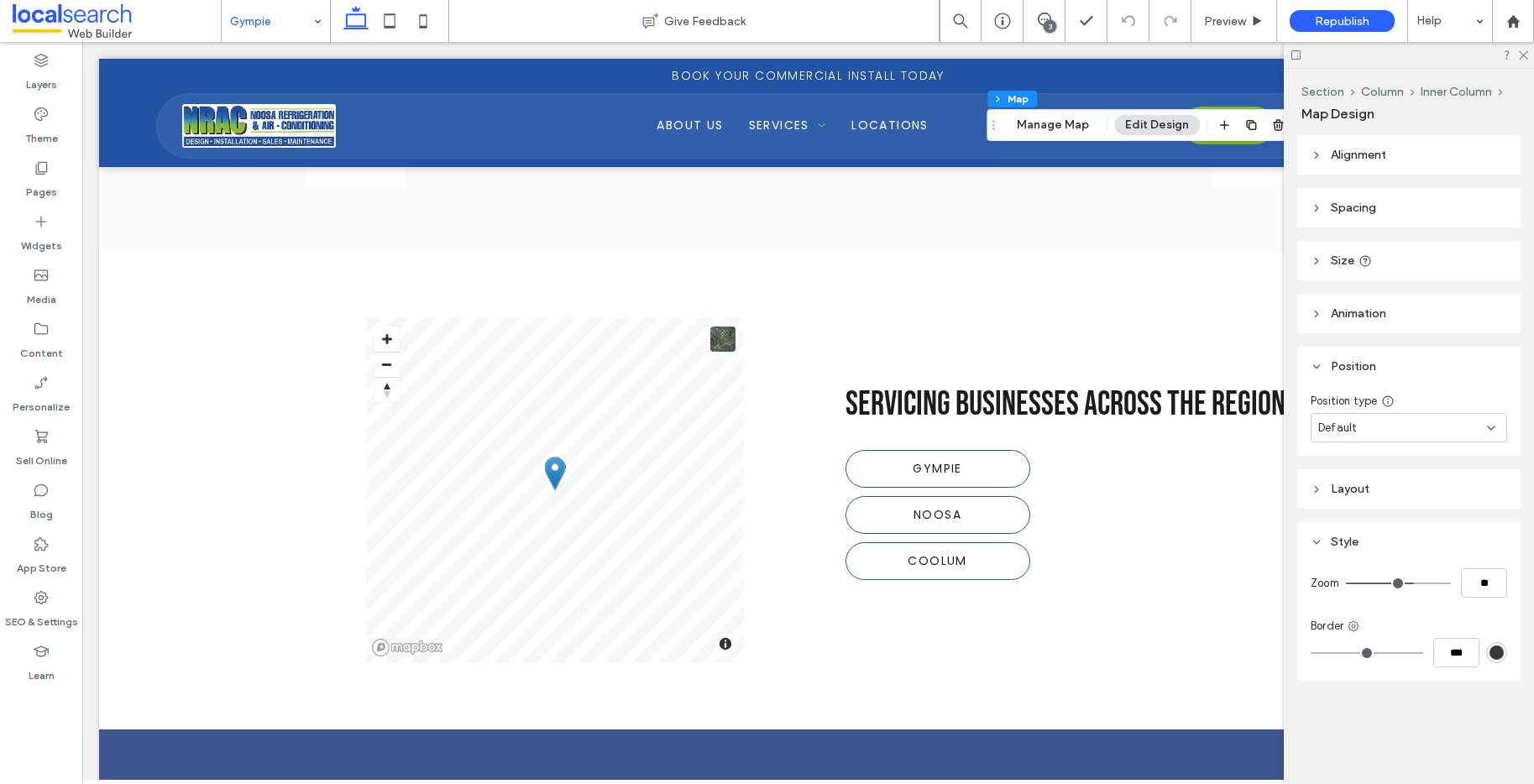 click on "Animation" at bounding box center (1409, 313) 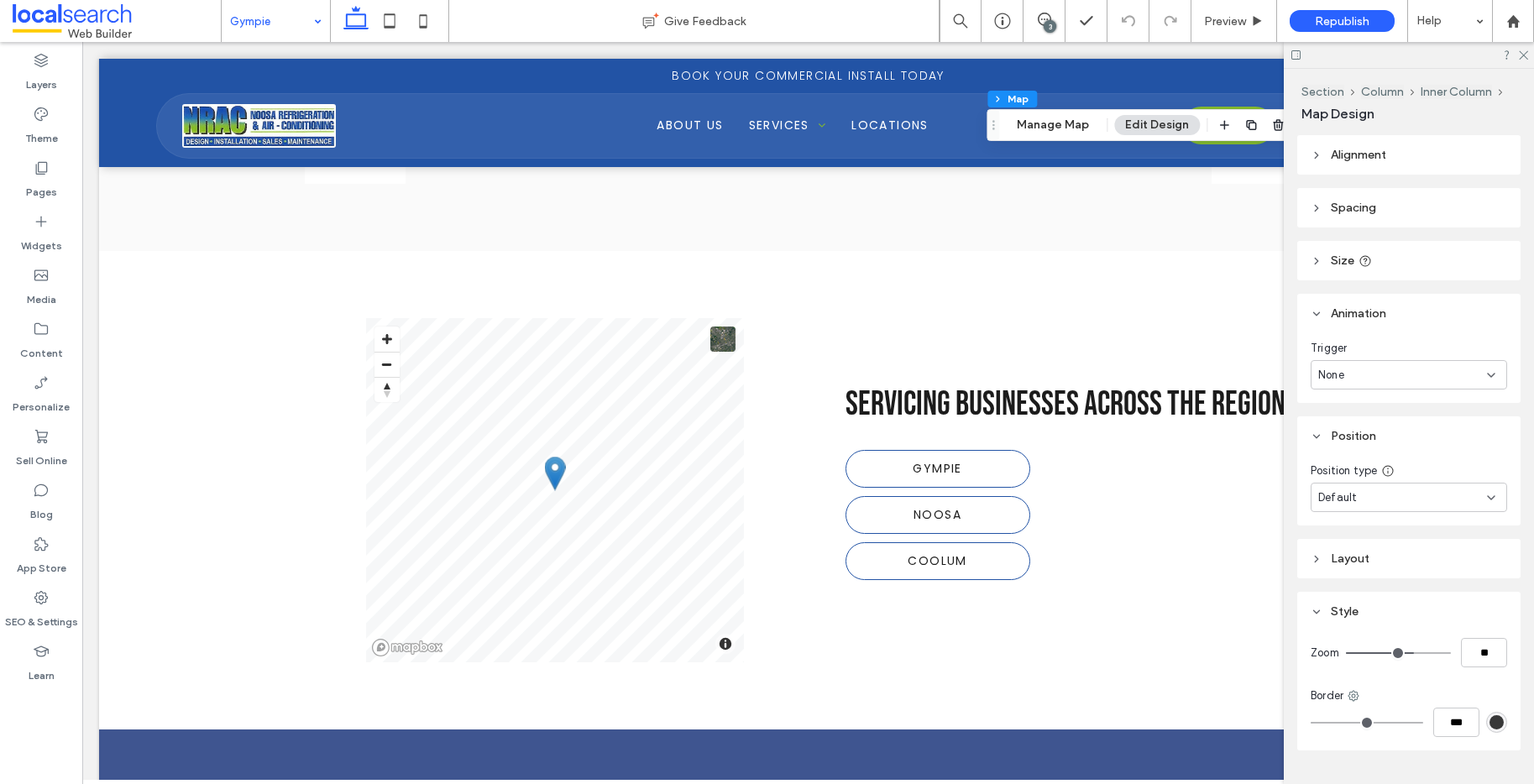 click on "Size" at bounding box center (1409, 260) 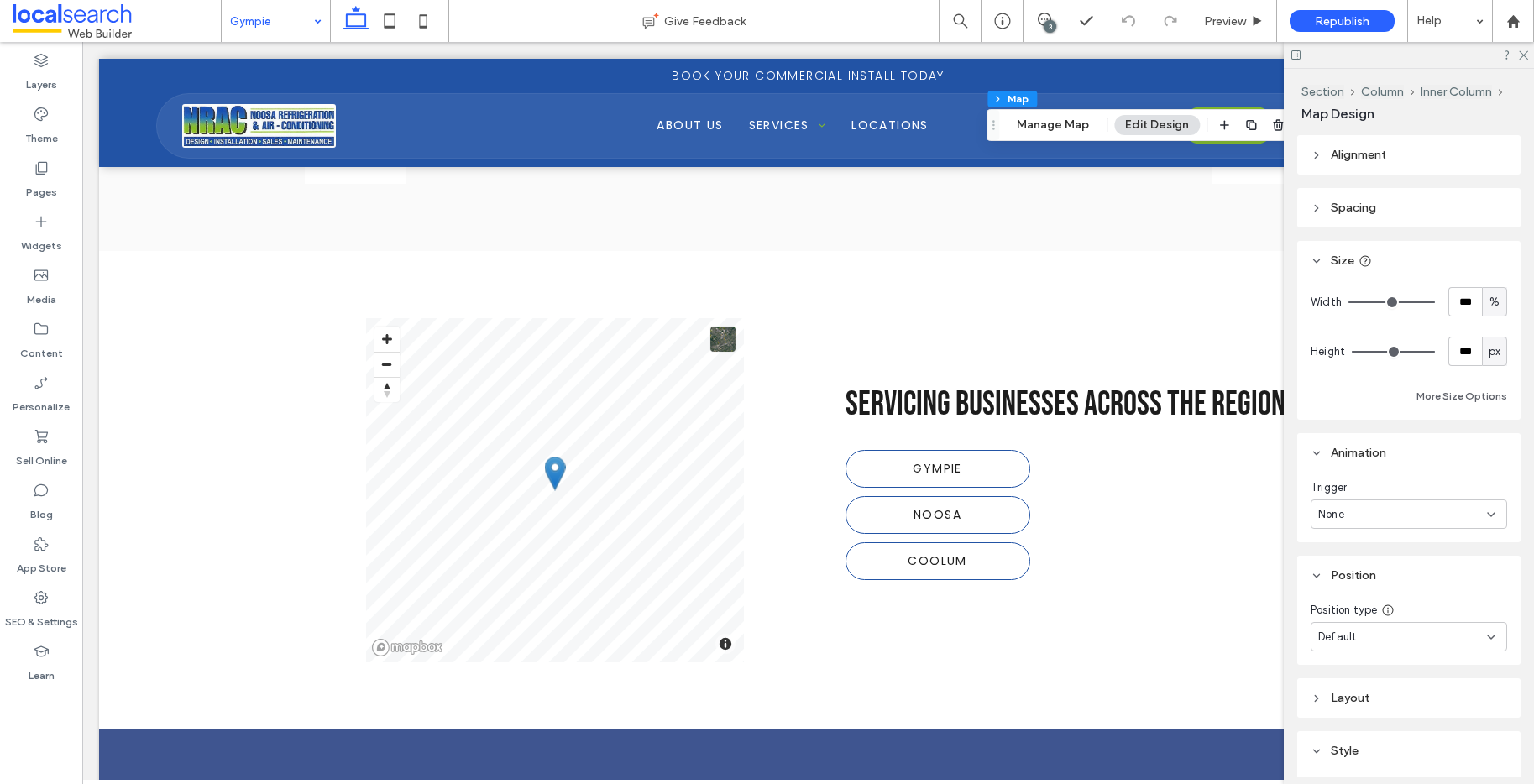 click on "Spacing" at bounding box center (1409, 207) 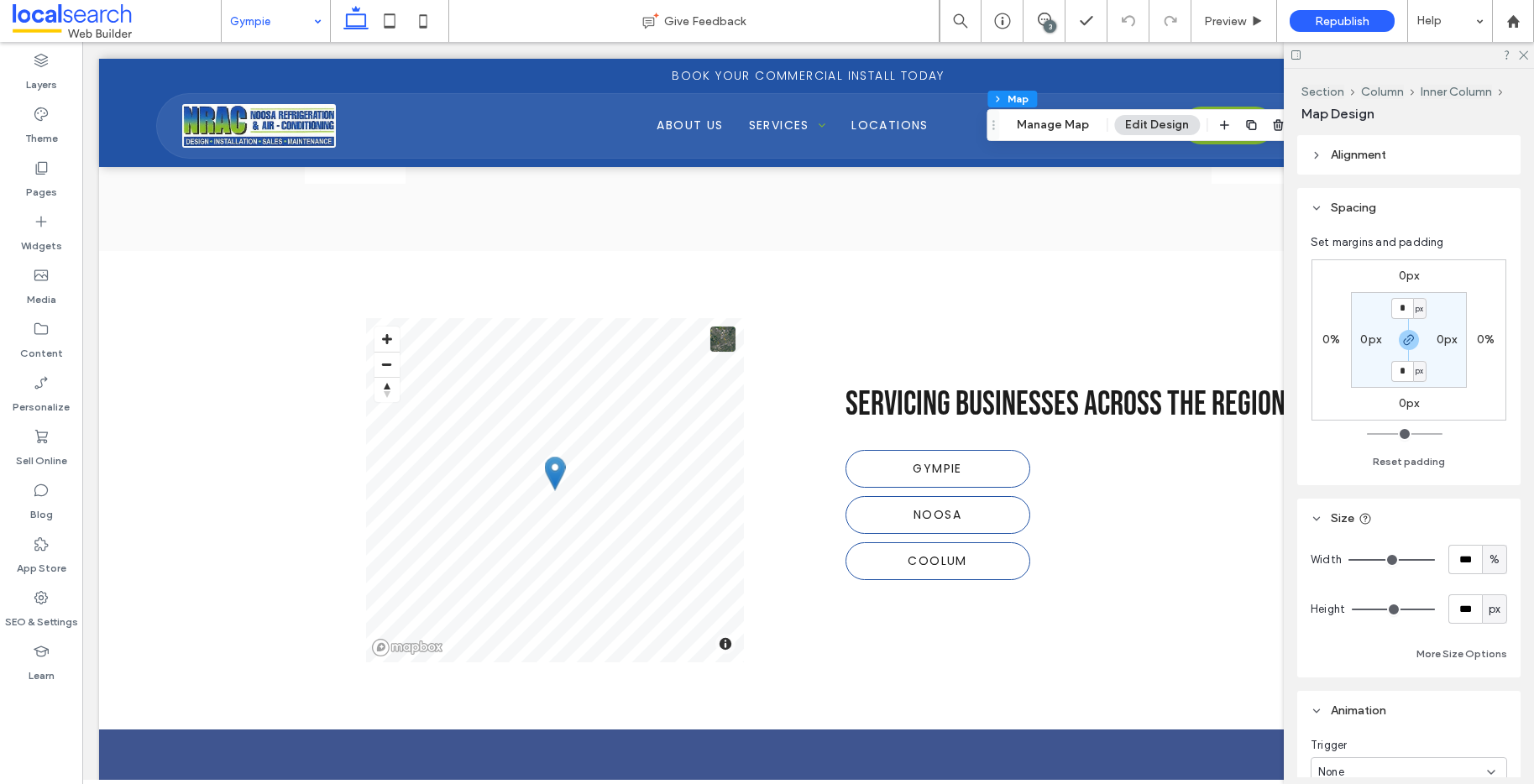 click on "Alignment" at bounding box center [1359, 154] 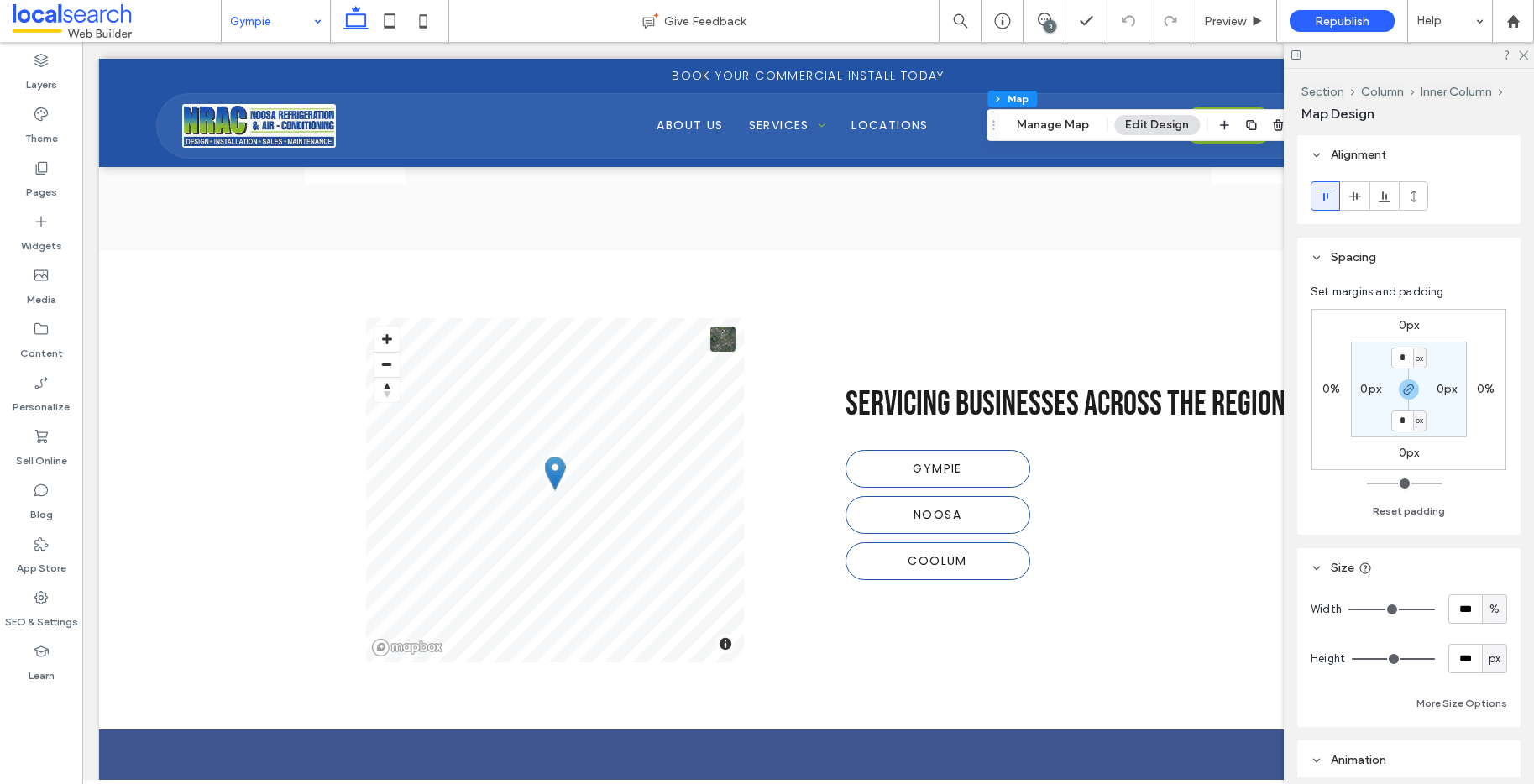 scroll, scrollTop: 487, scrollLeft: 0, axis: vertical 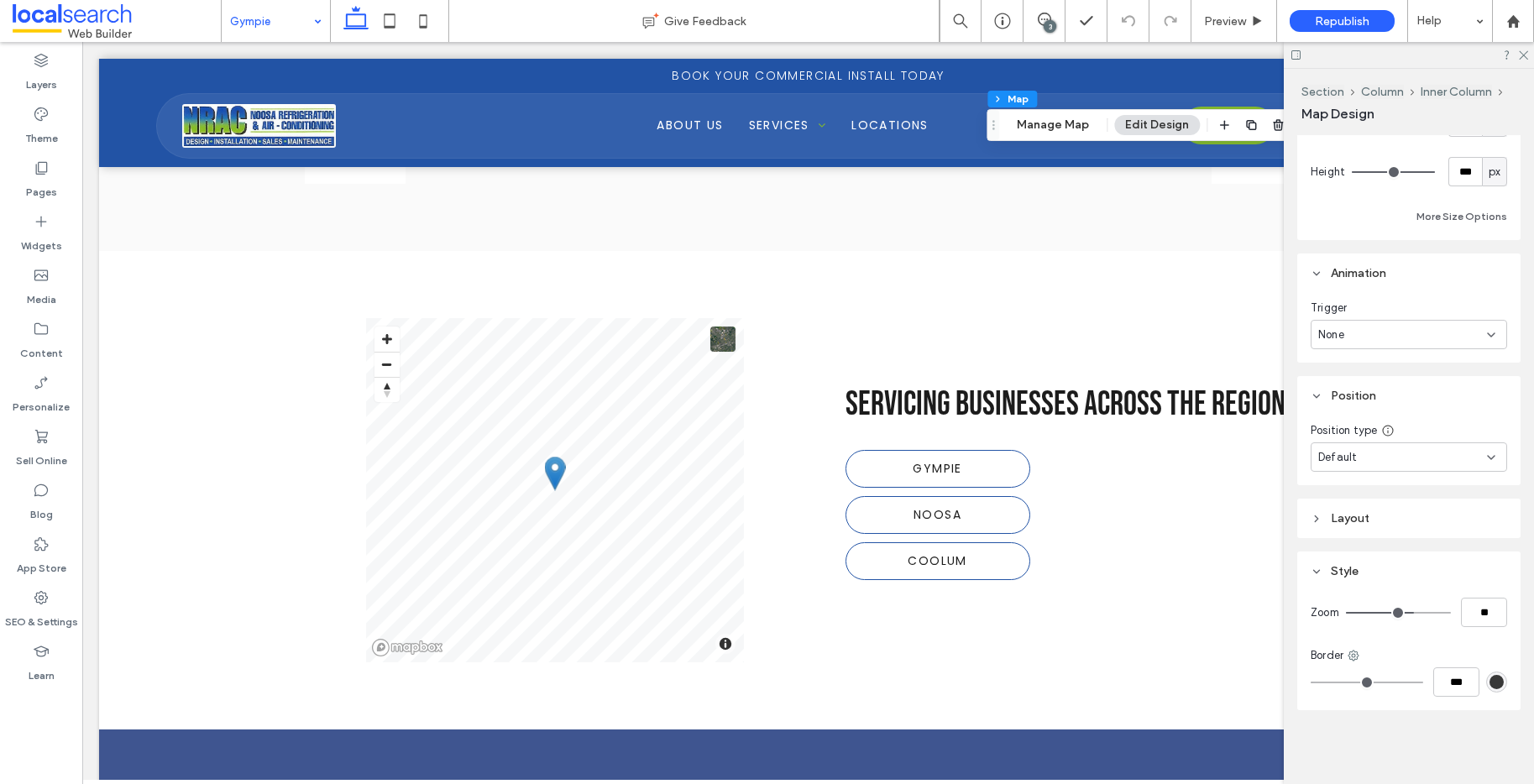 click on "Layout" at bounding box center (1409, 518) 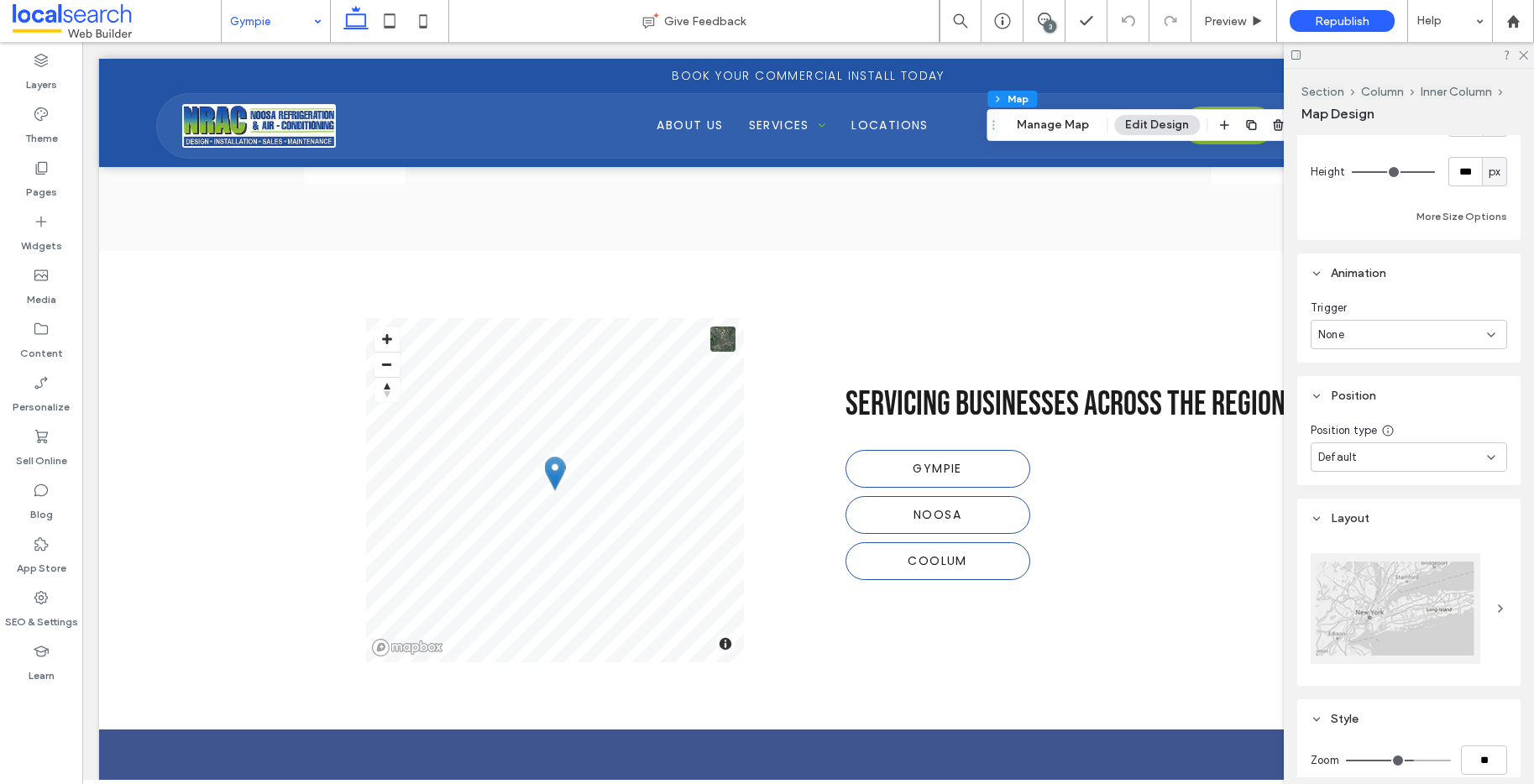 click at bounding box center [1395, 609] 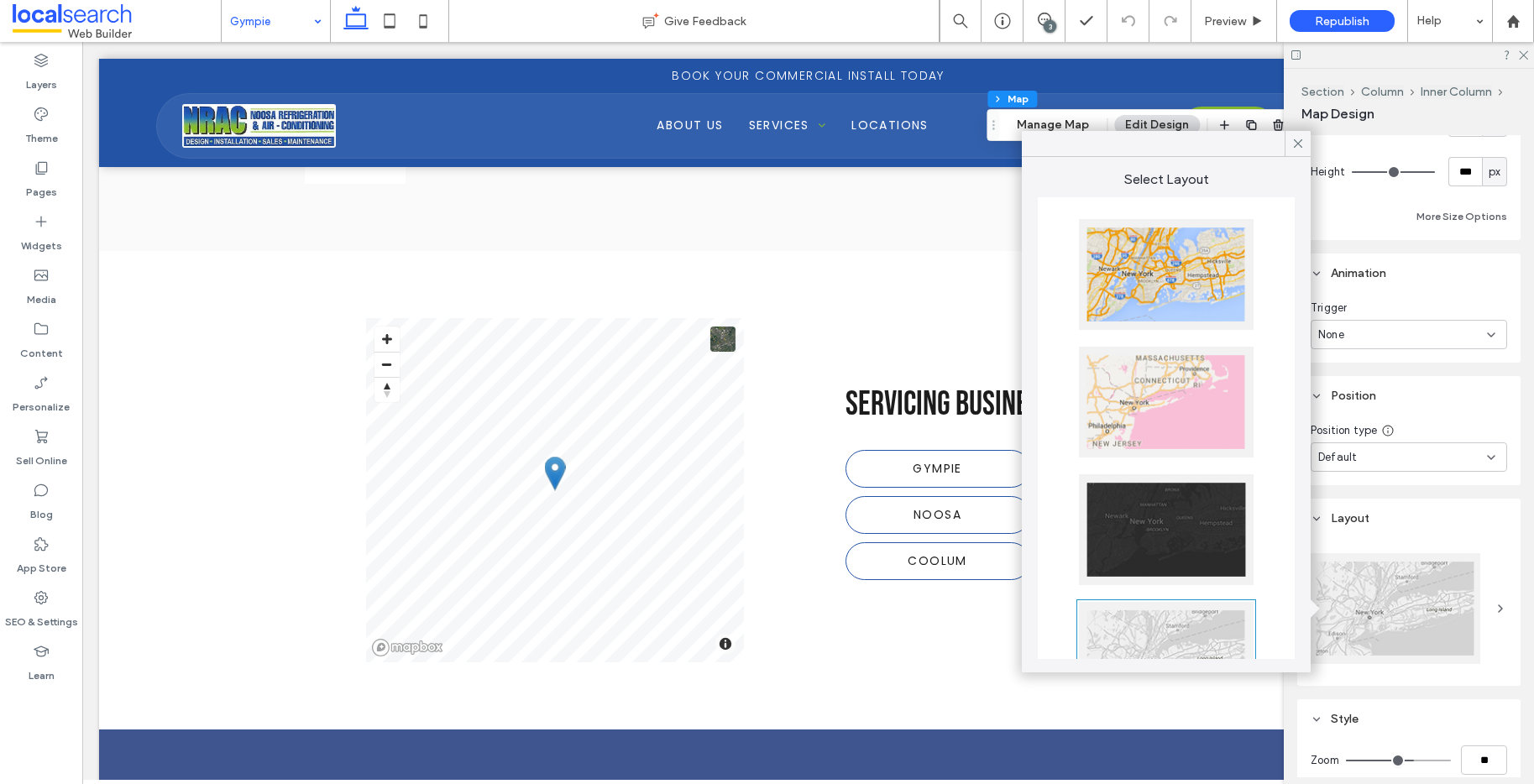 click at bounding box center (1166, 274) 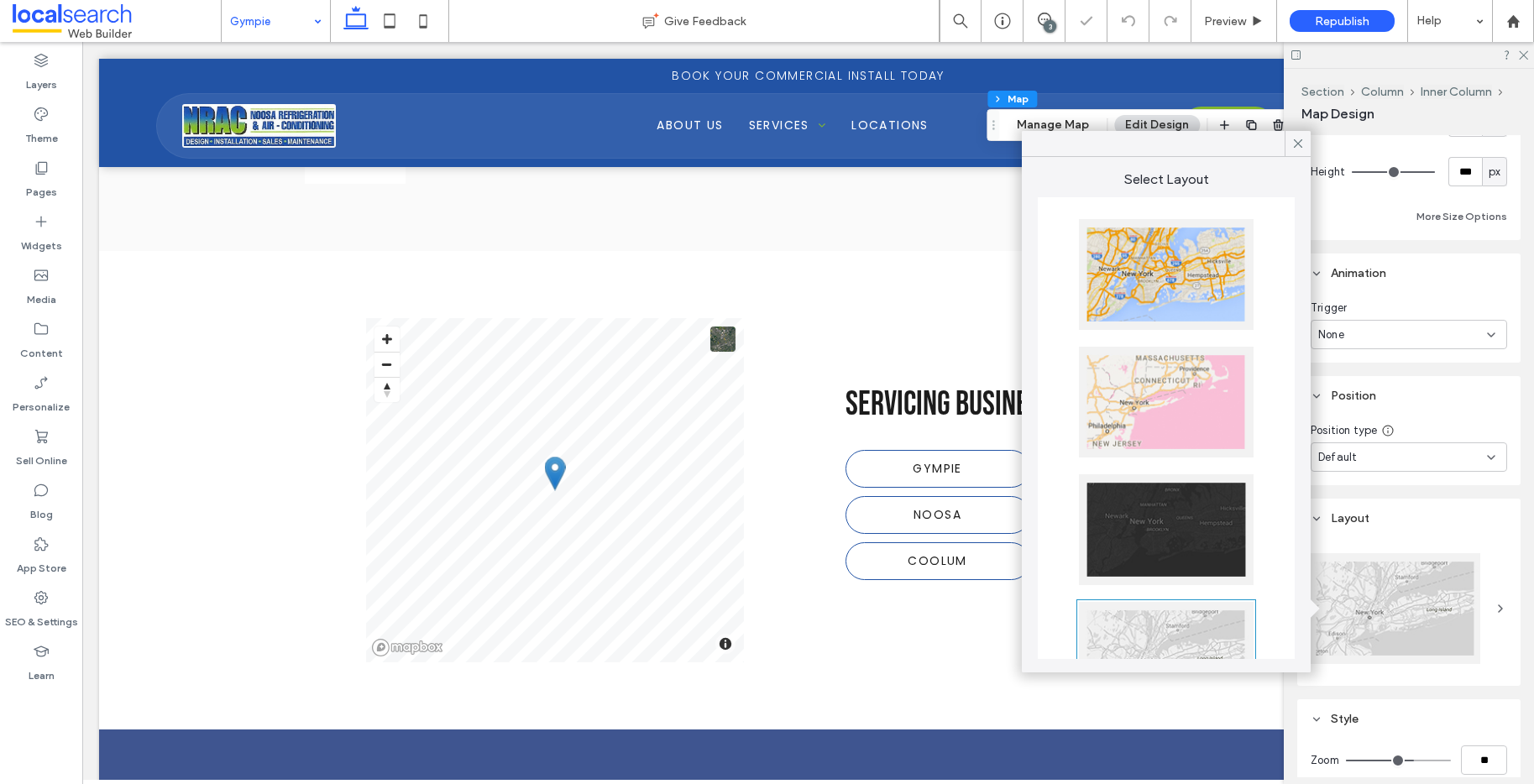 click at bounding box center [1166, 274] 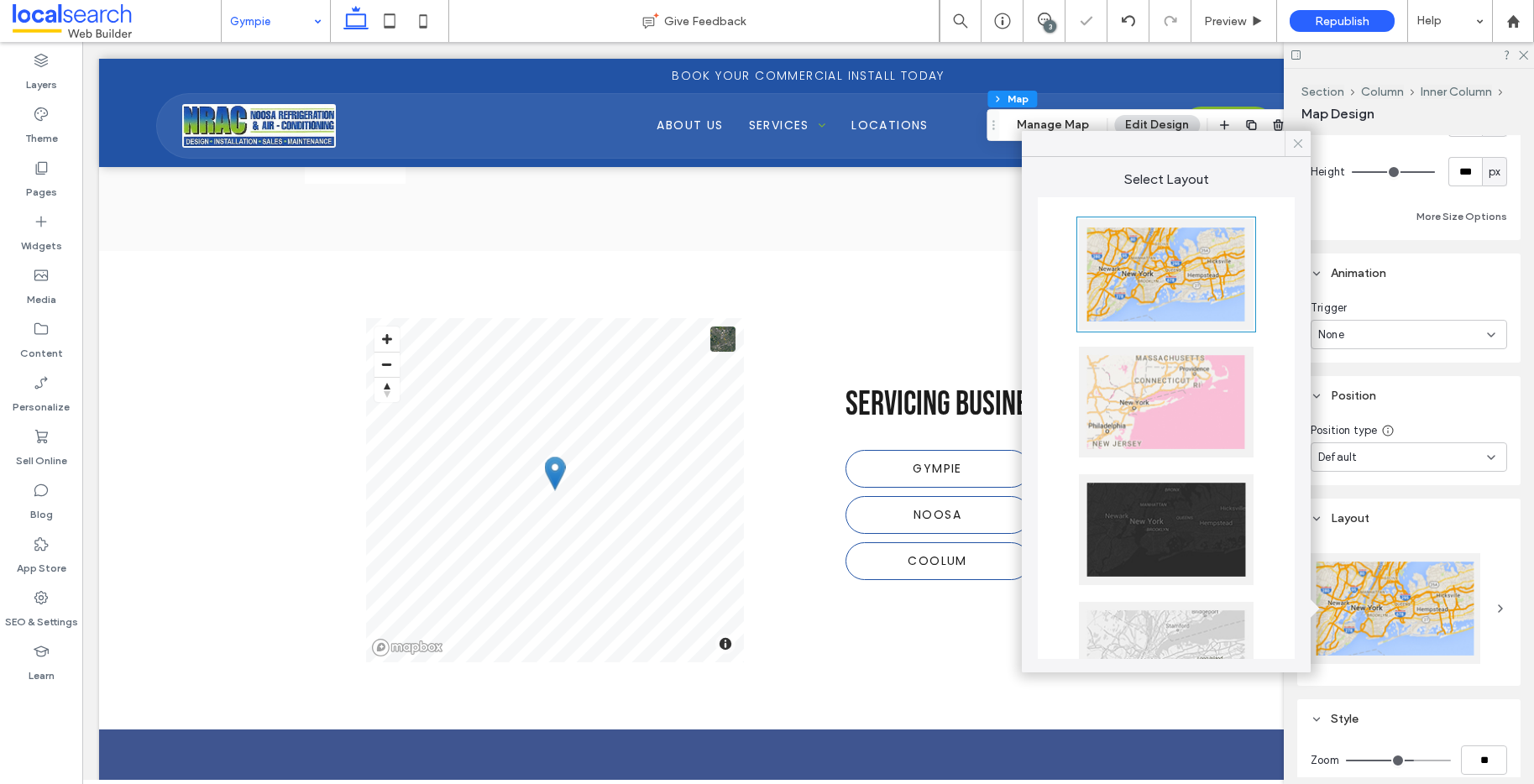 click 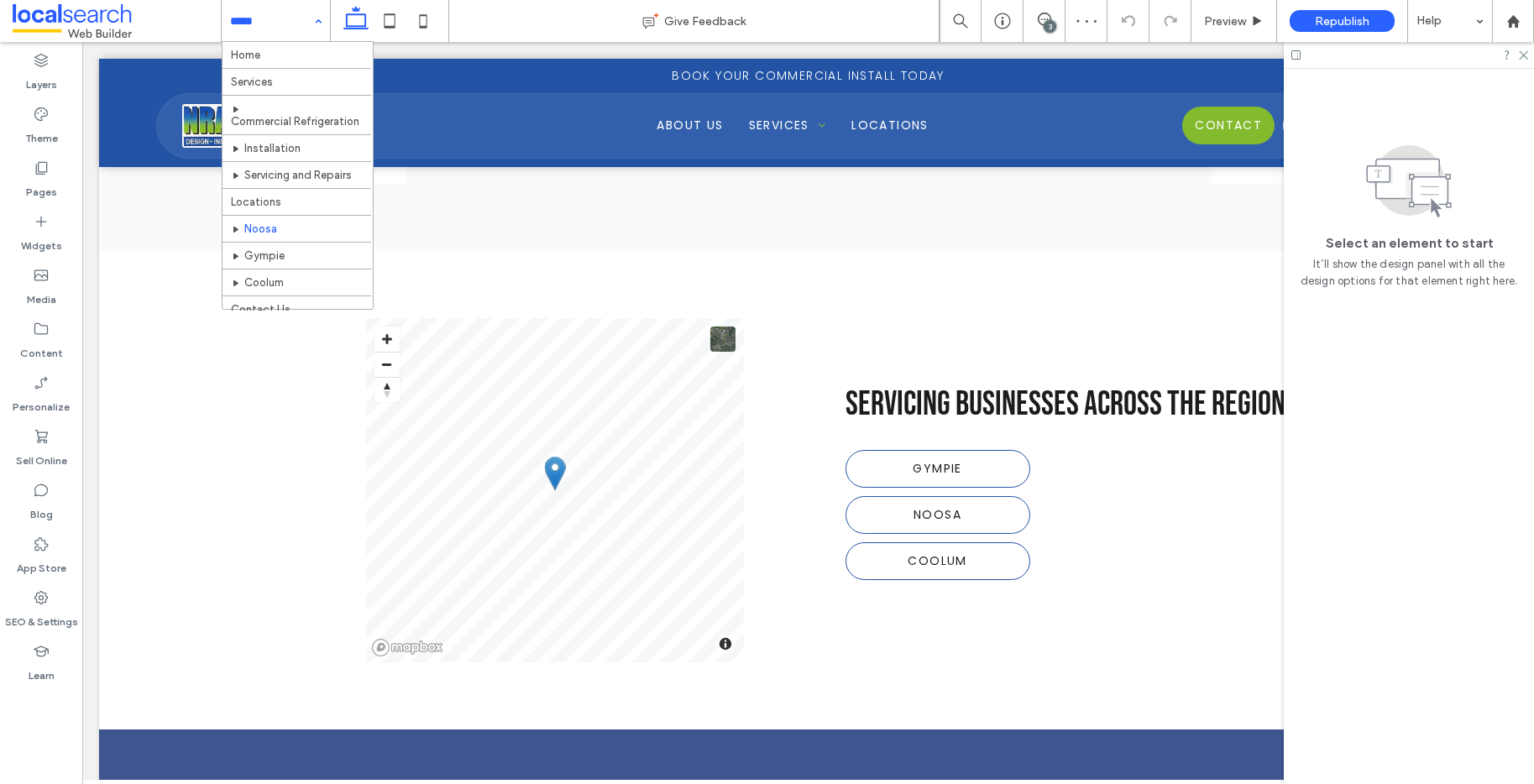 click at bounding box center [271, 21] 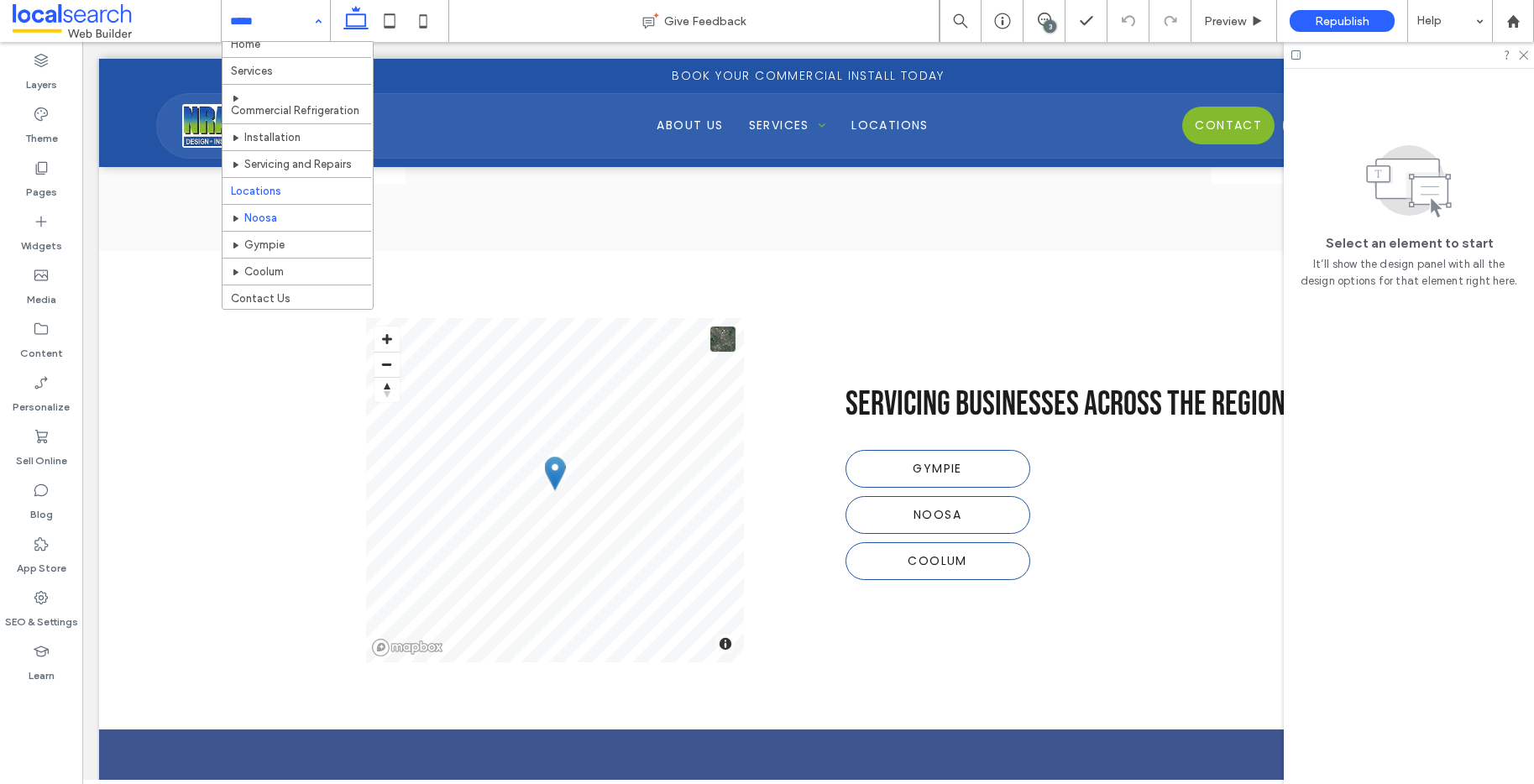 scroll, scrollTop: 12, scrollLeft: 0, axis: vertical 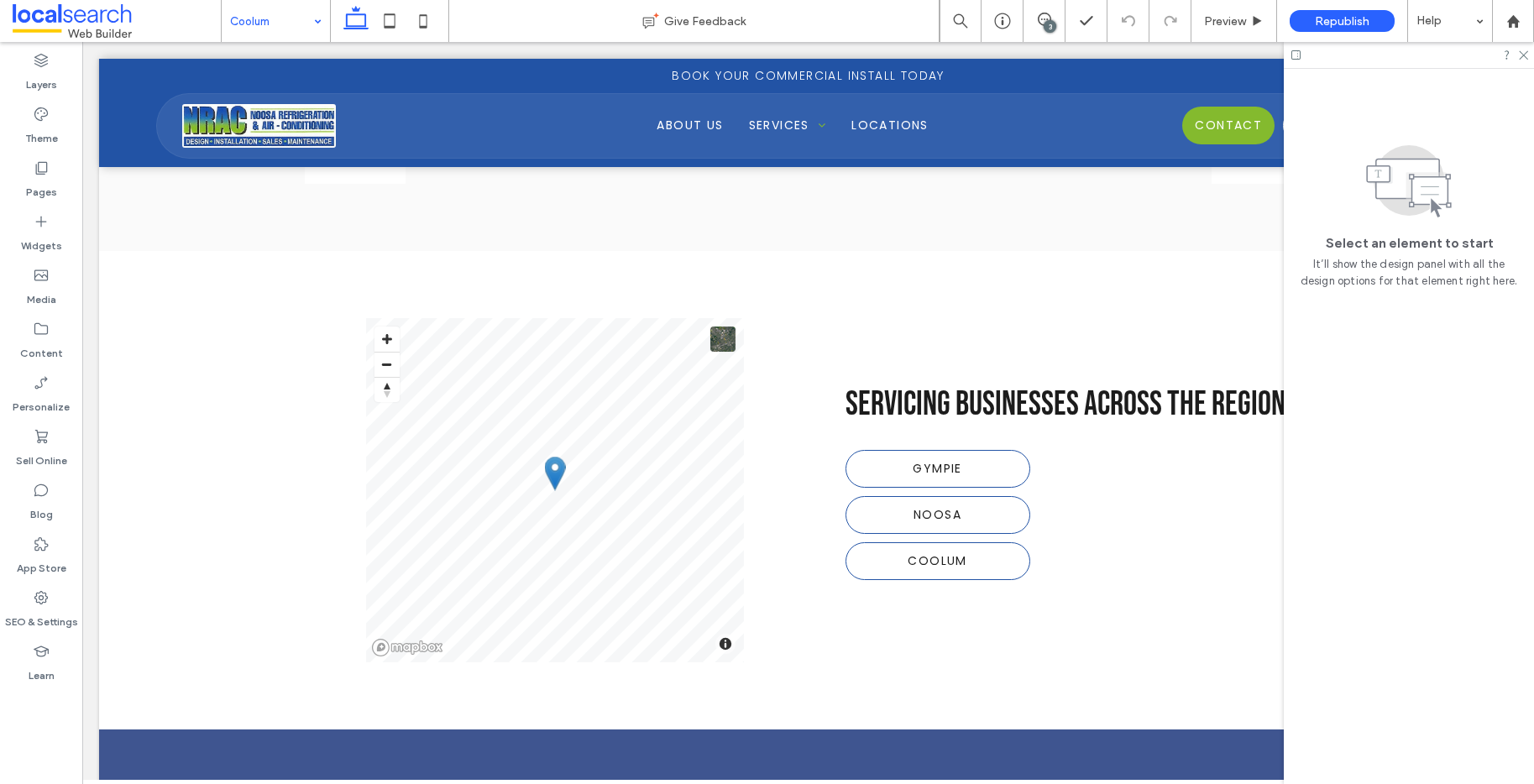 click at bounding box center [271, 21] 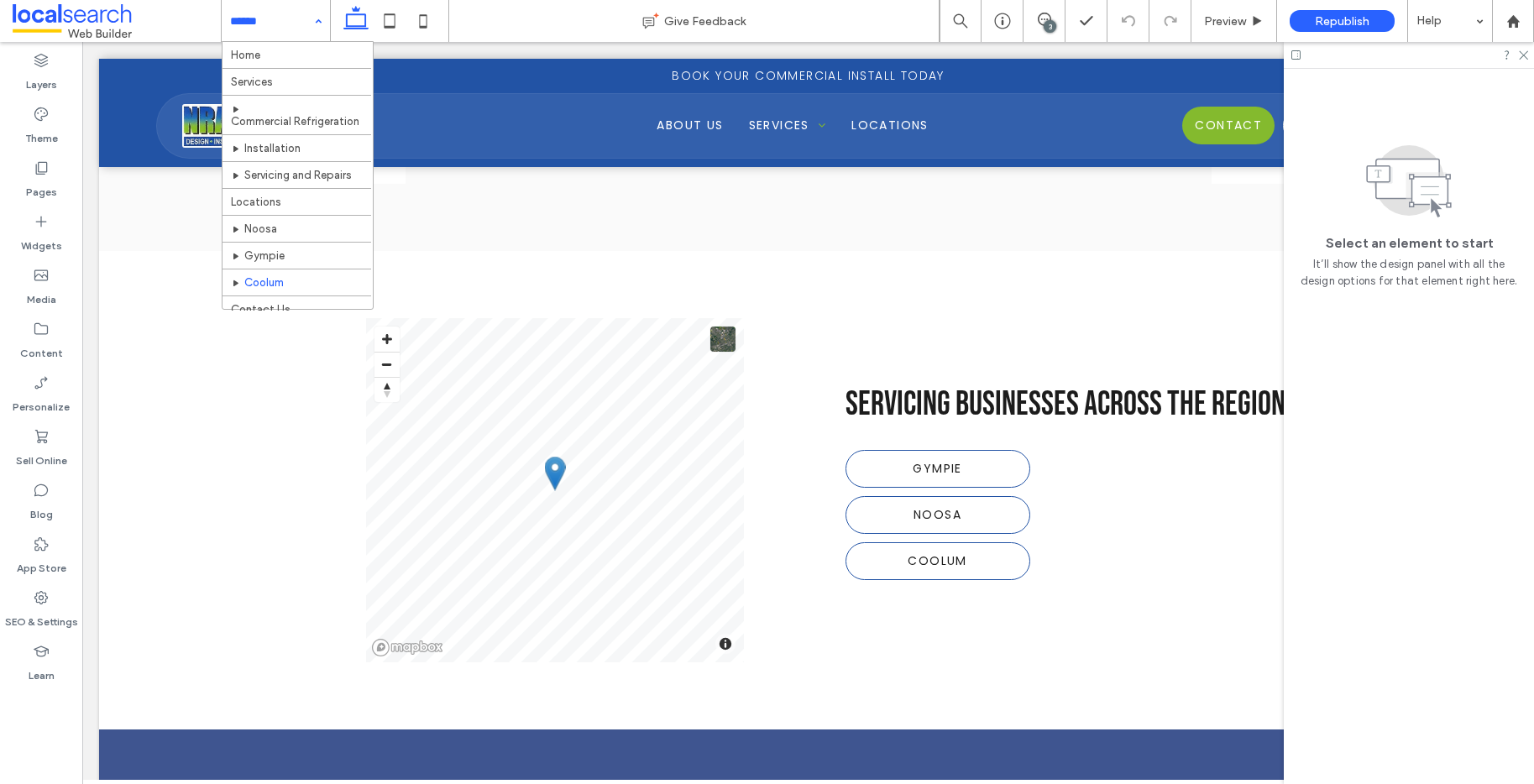scroll, scrollTop: 12, scrollLeft: 0, axis: vertical 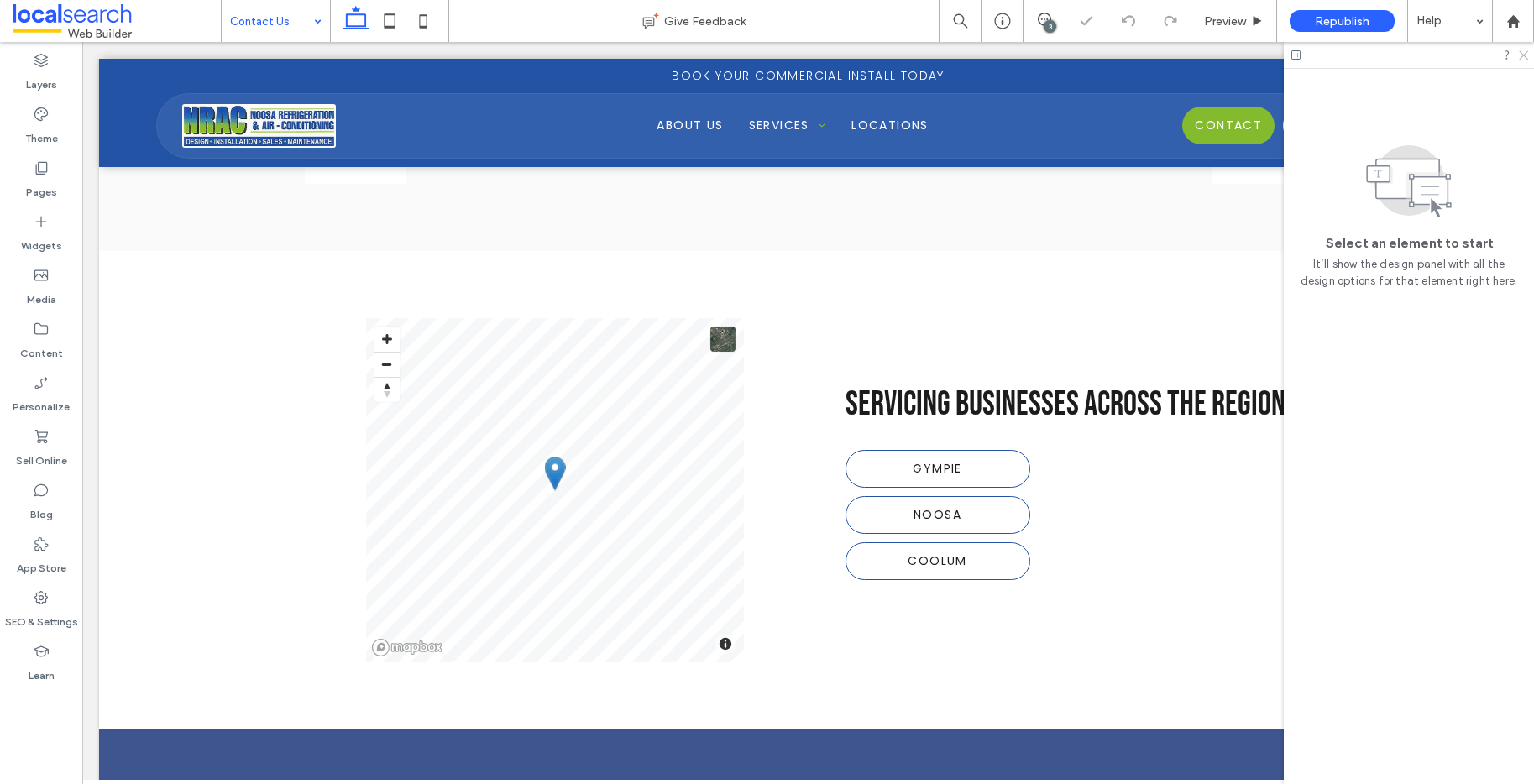 click 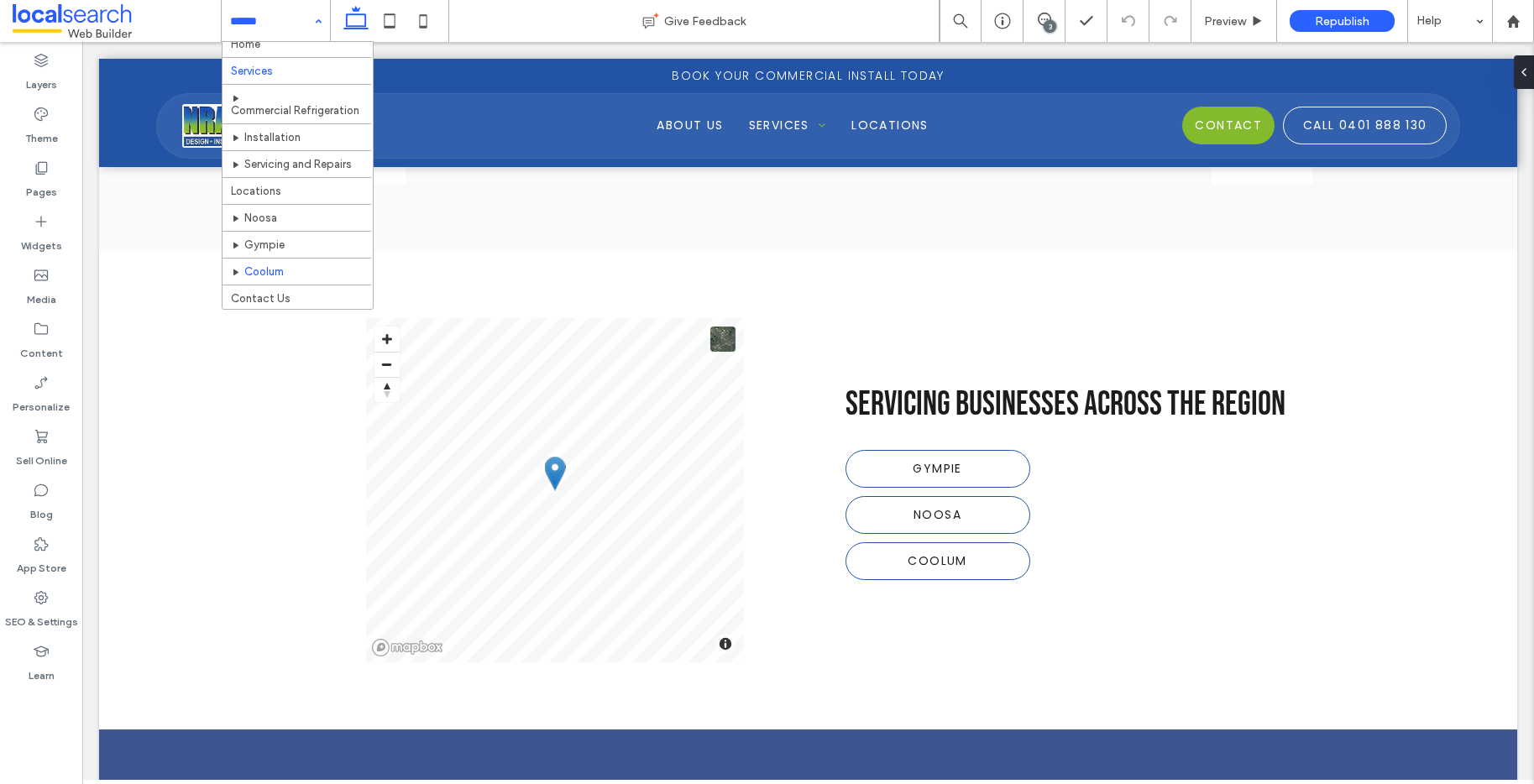 scroll, scrollTop: 12, scrollLeft: 0, axis: vertical 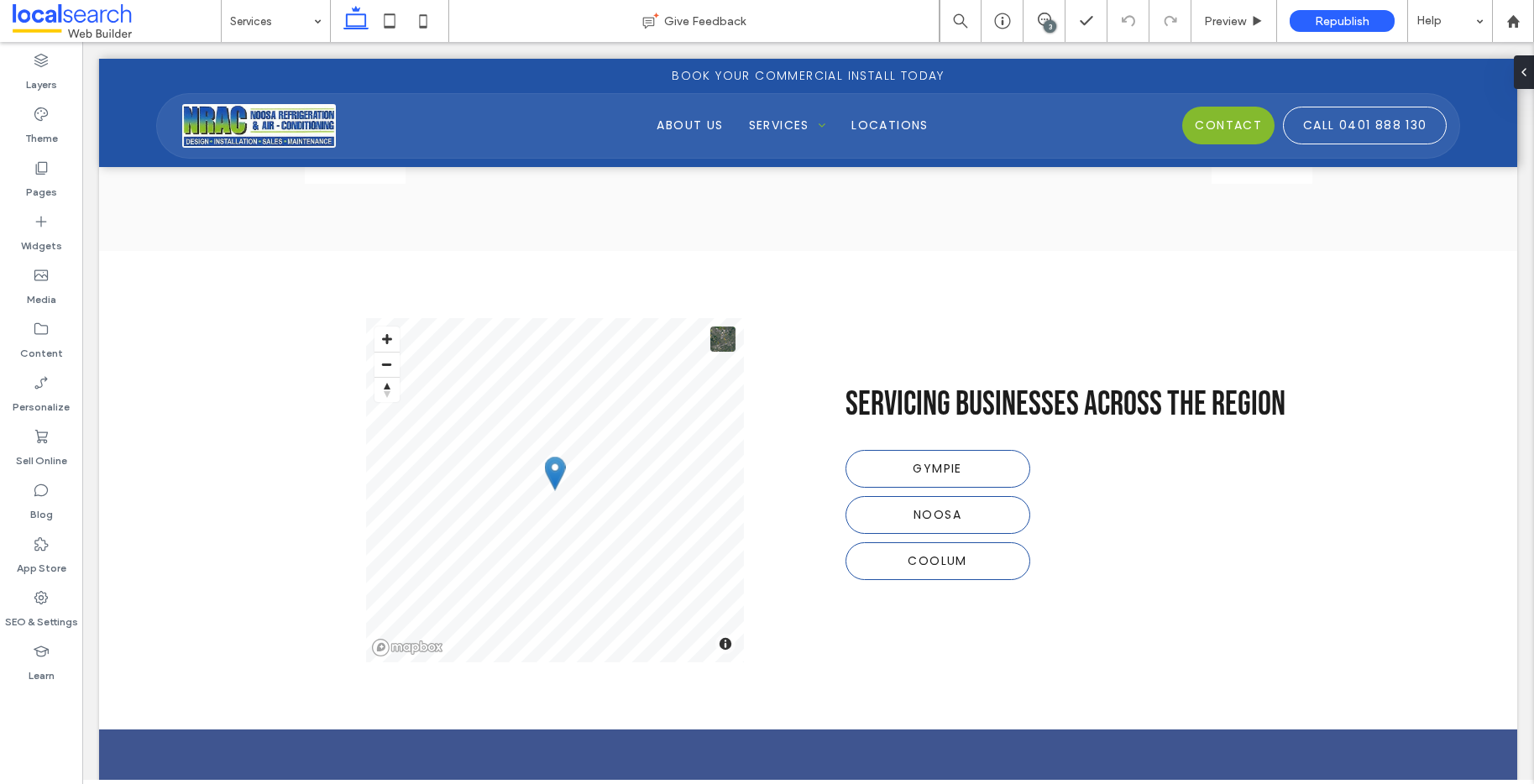 click at bounding box center [271, 21] 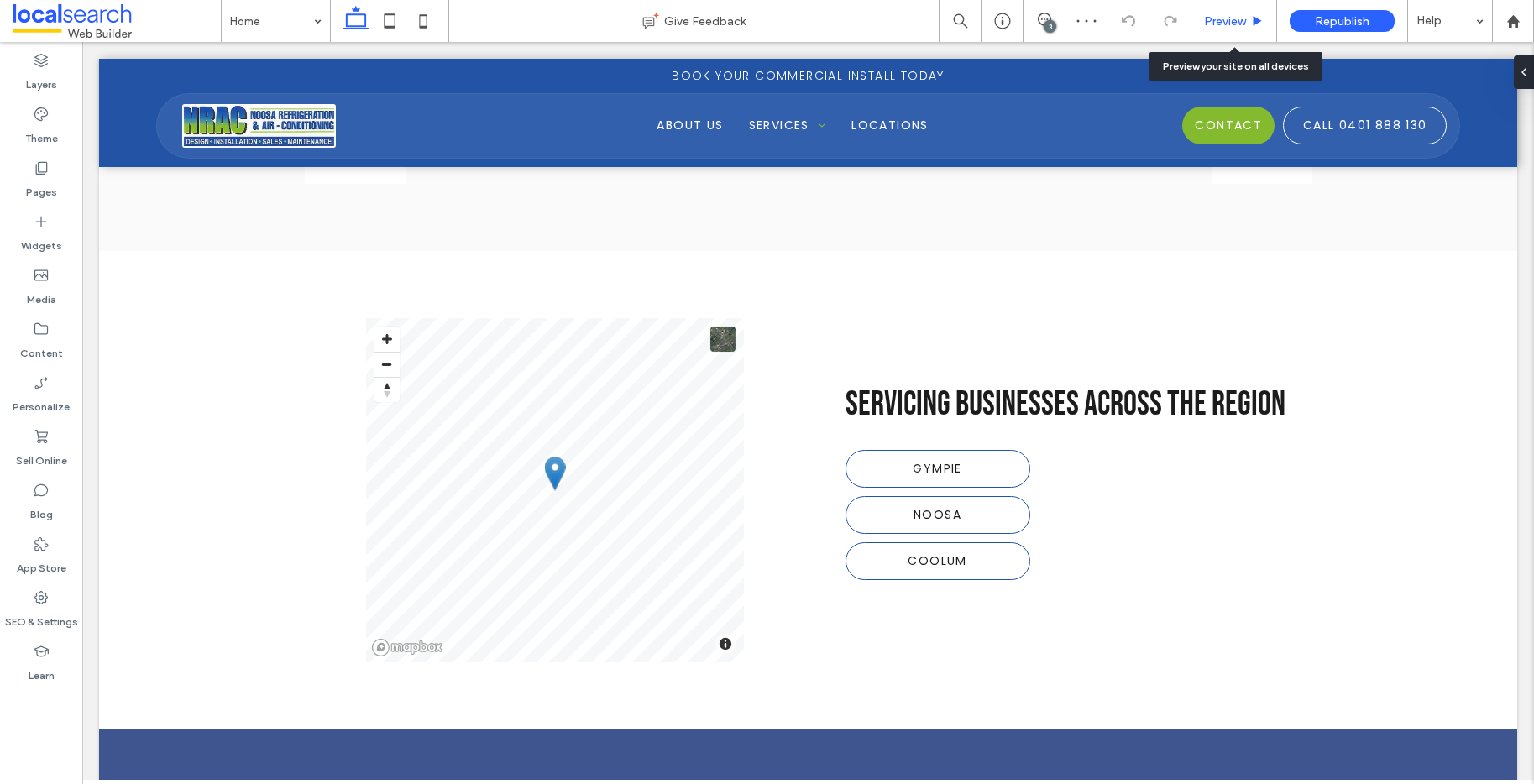 click on "Preview" at bounding box center [1225, 21] 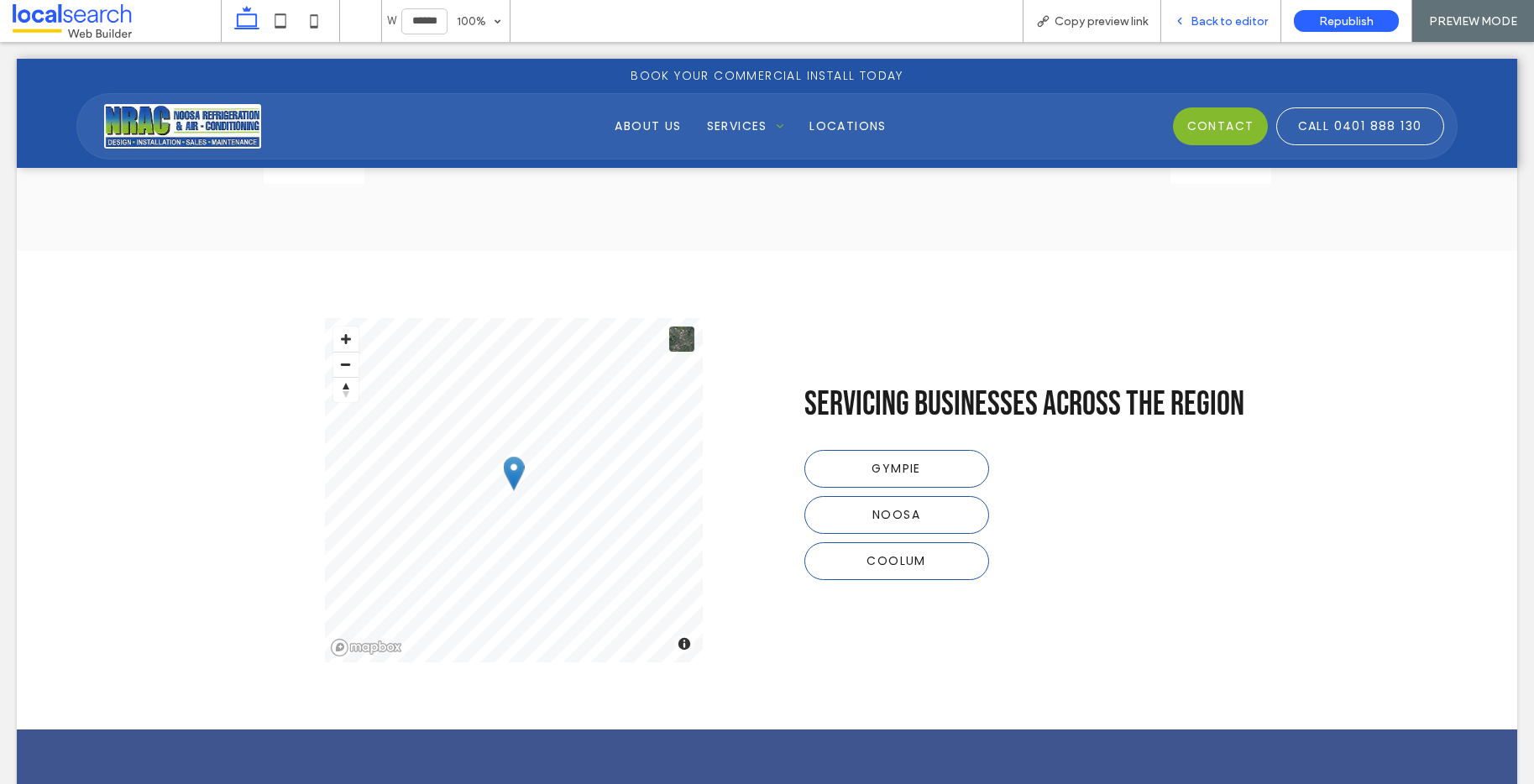 click on "Back to editor" at bounding box center [1221, 21] 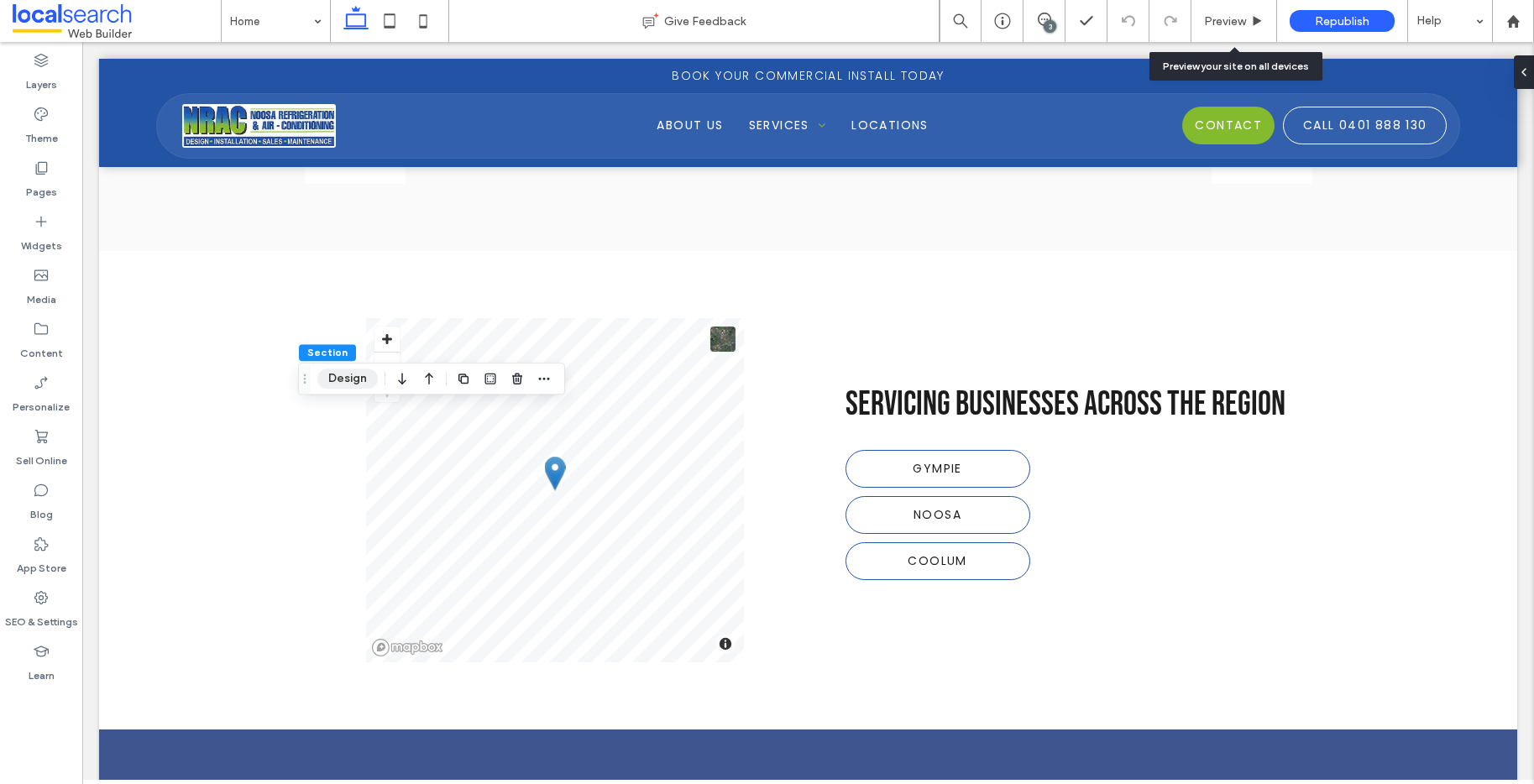 click on "Design" at bounding box center [348, 379] 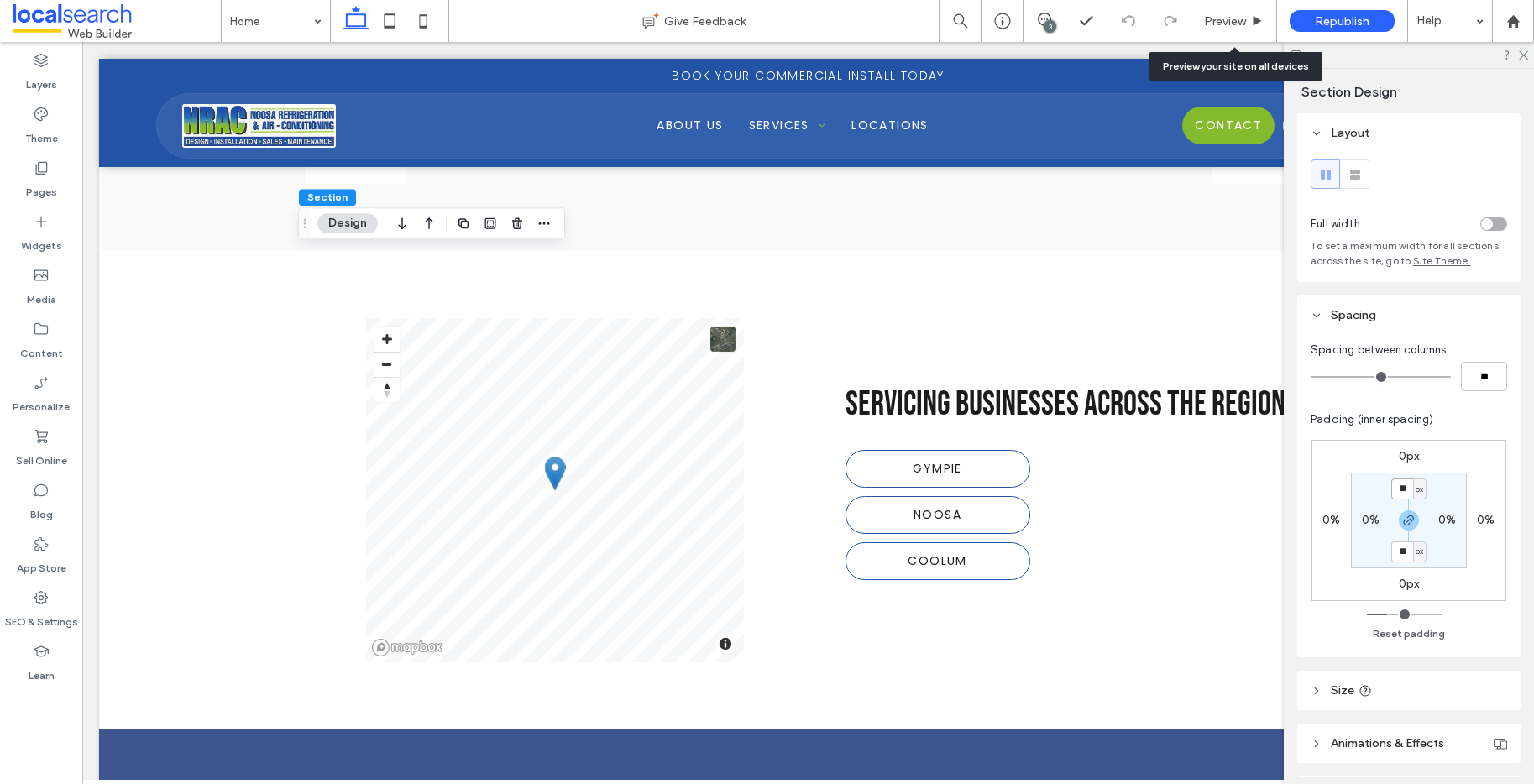 click on "**" at bounding box center [1402, 489] 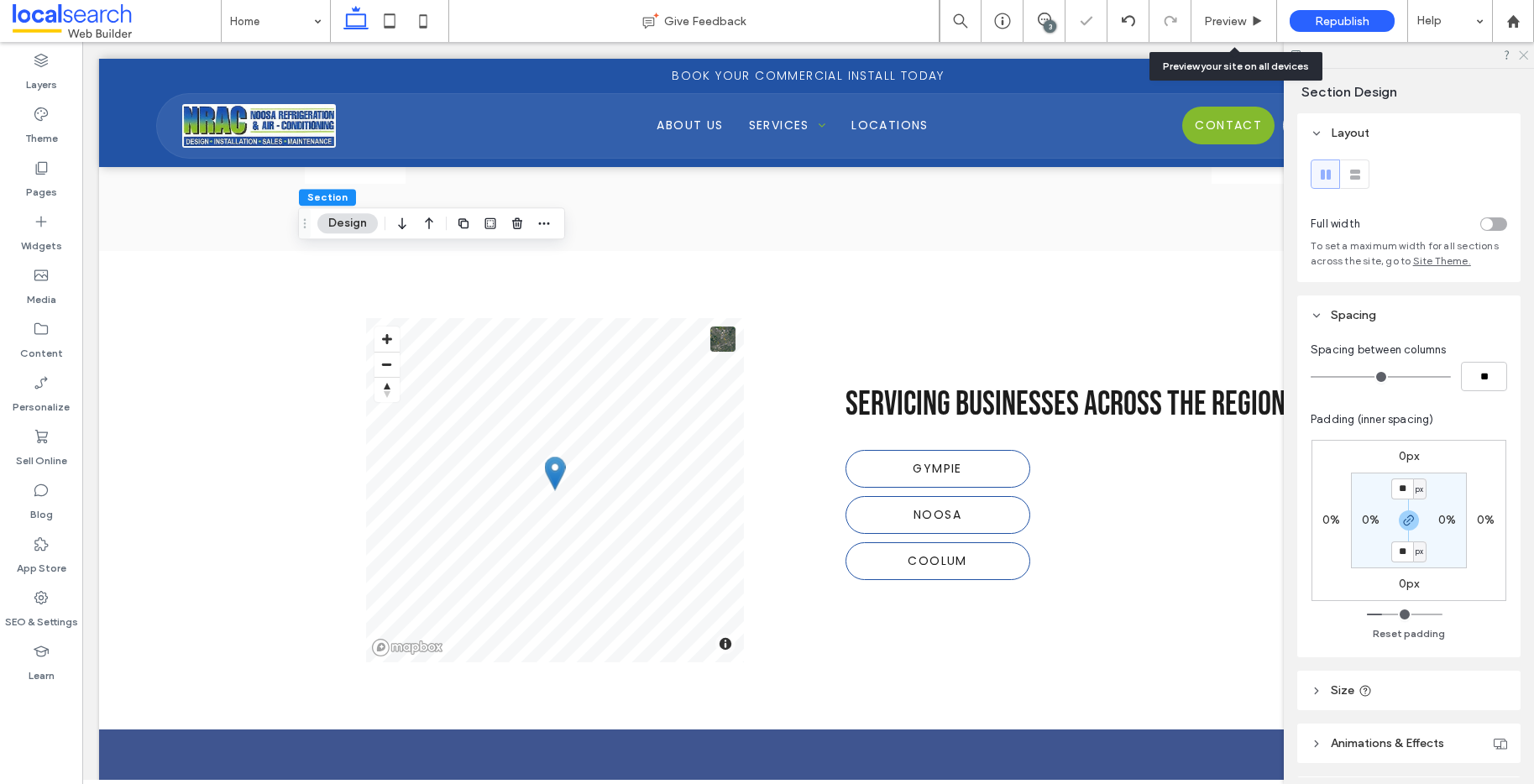 click 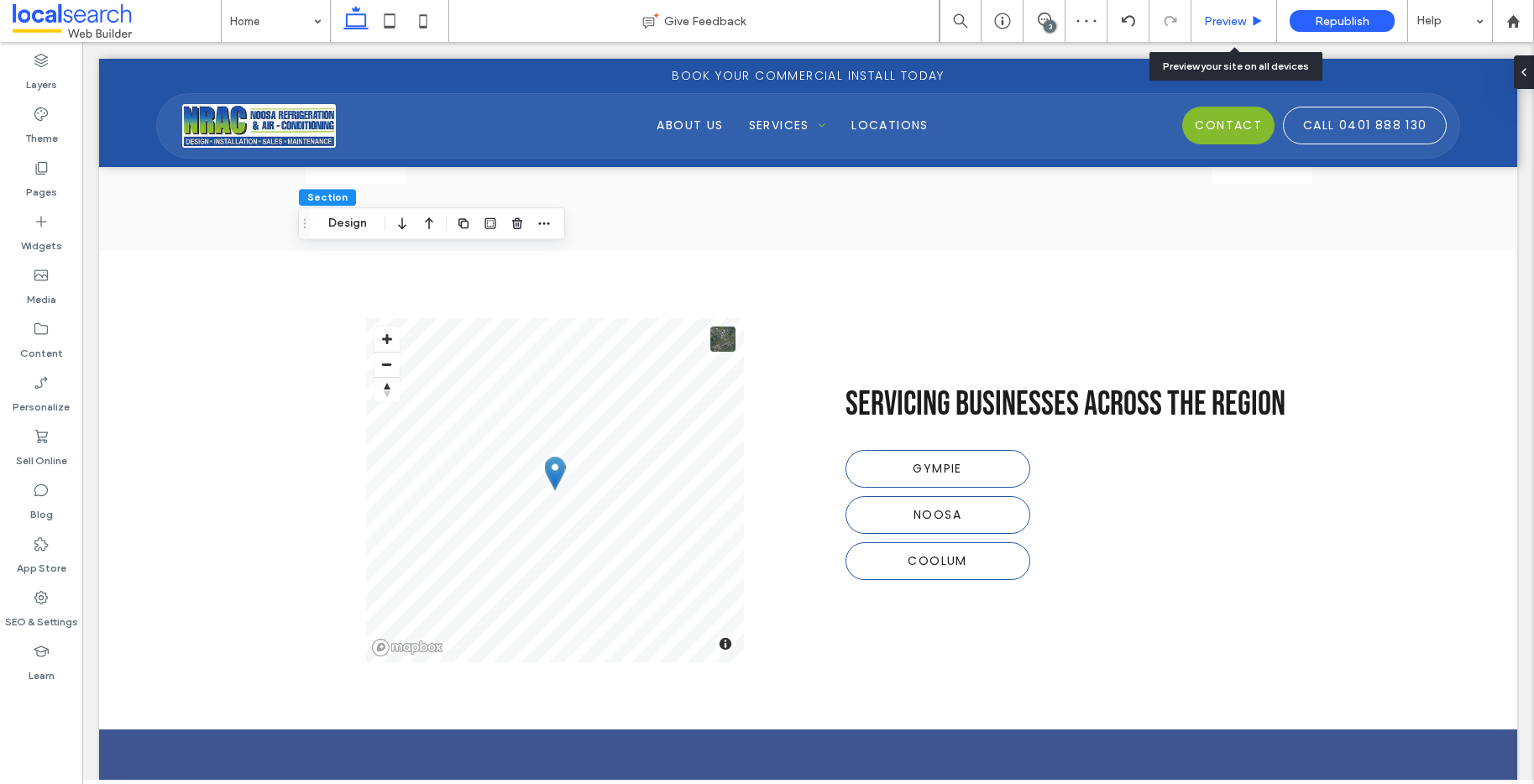 click on "Preview" at bounding box center (1234, 21) 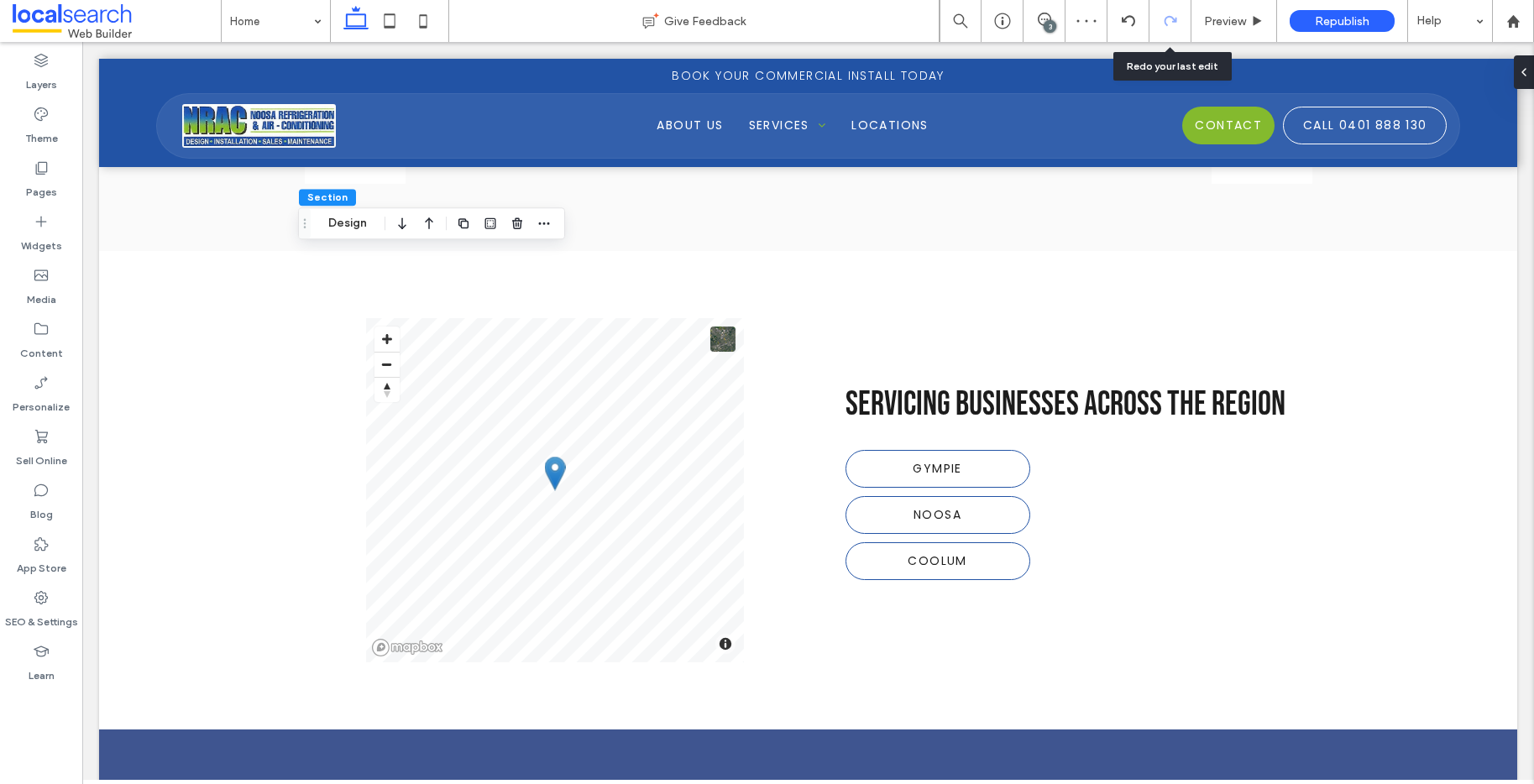 click at bounding box center [1170, 21] 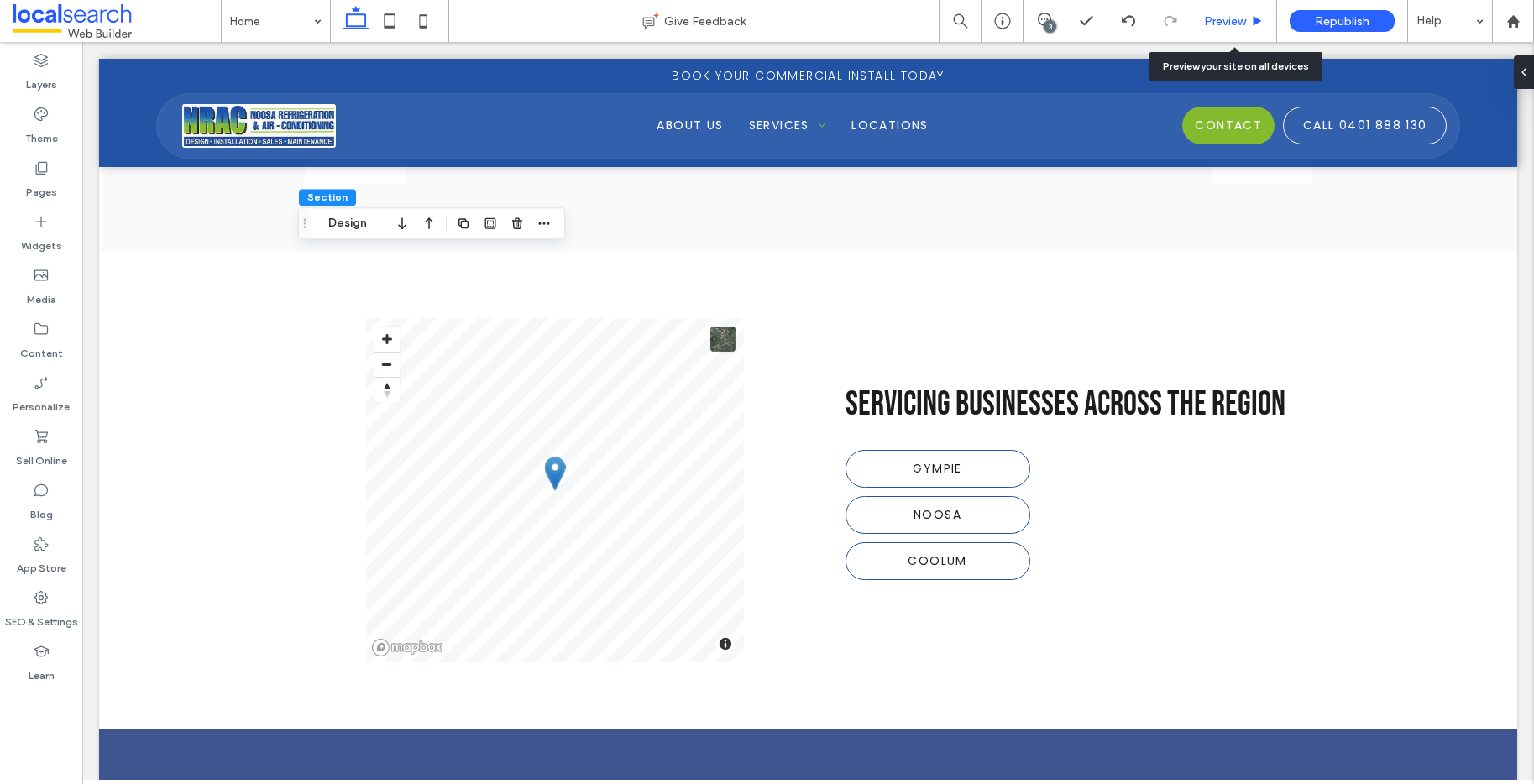 click on "Preview" at bounding box center [1225, 21] 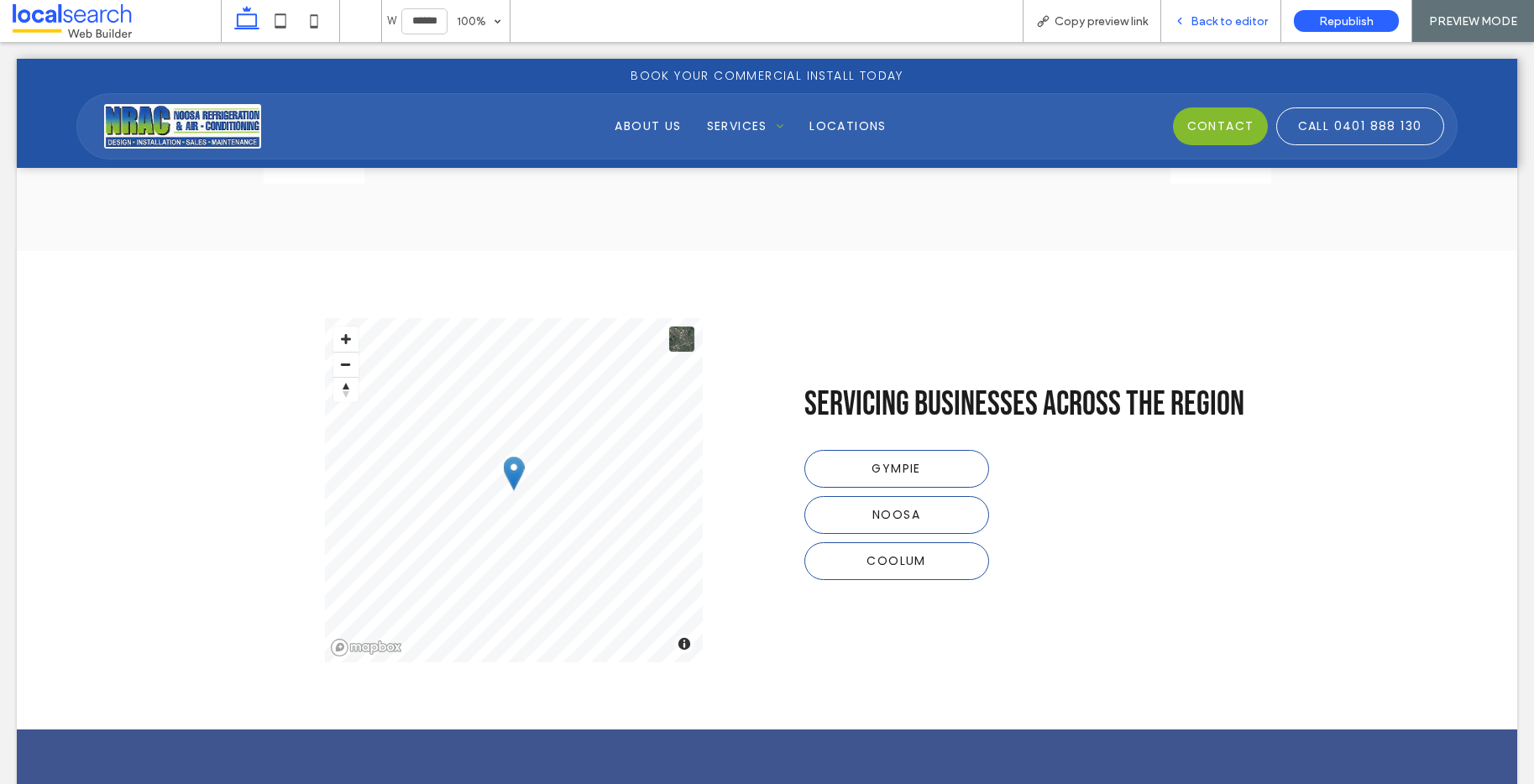 click on "Back to editor" at bounding box center [1229, 21] 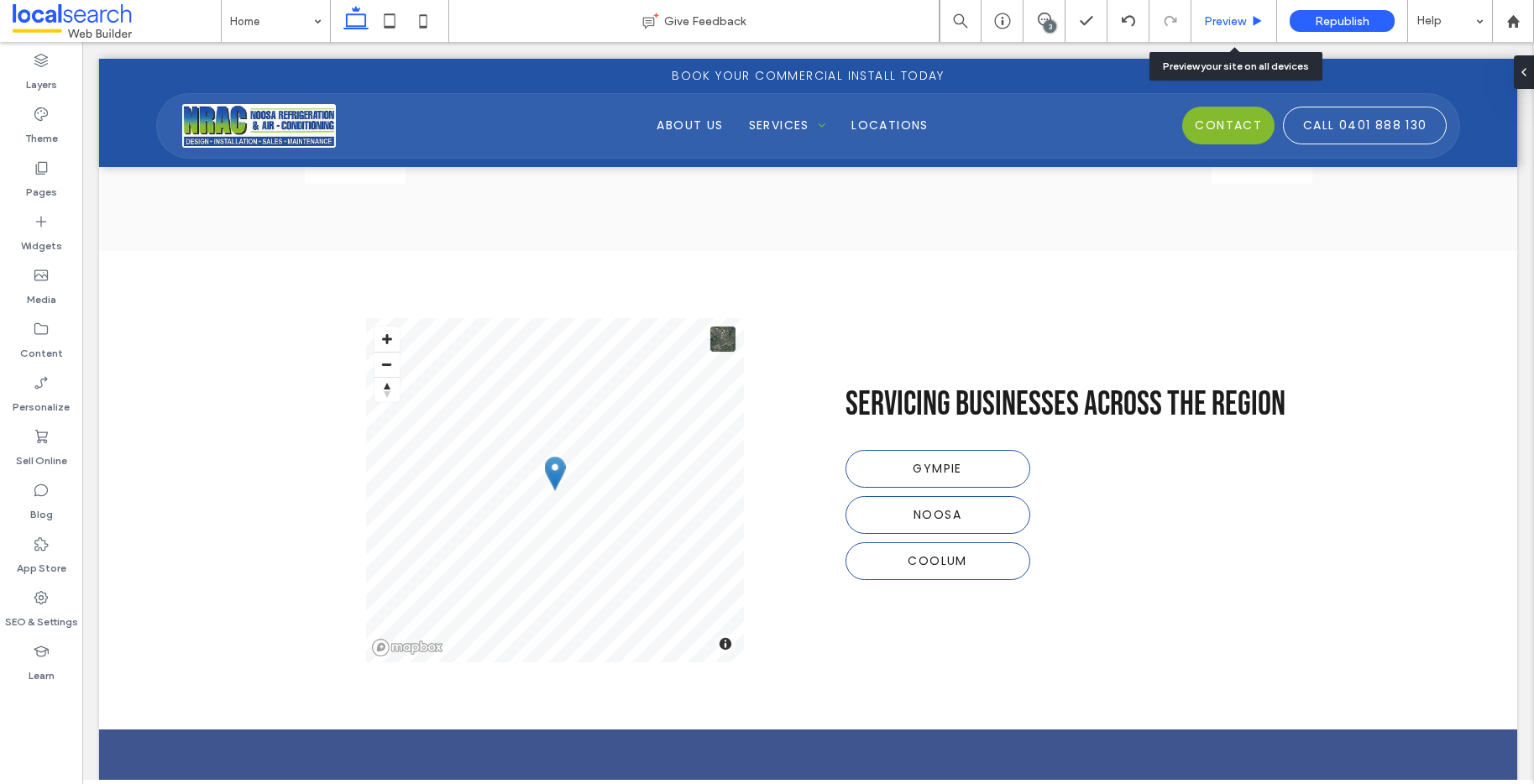 click on "Preview" at bounding box center [1225, 21] 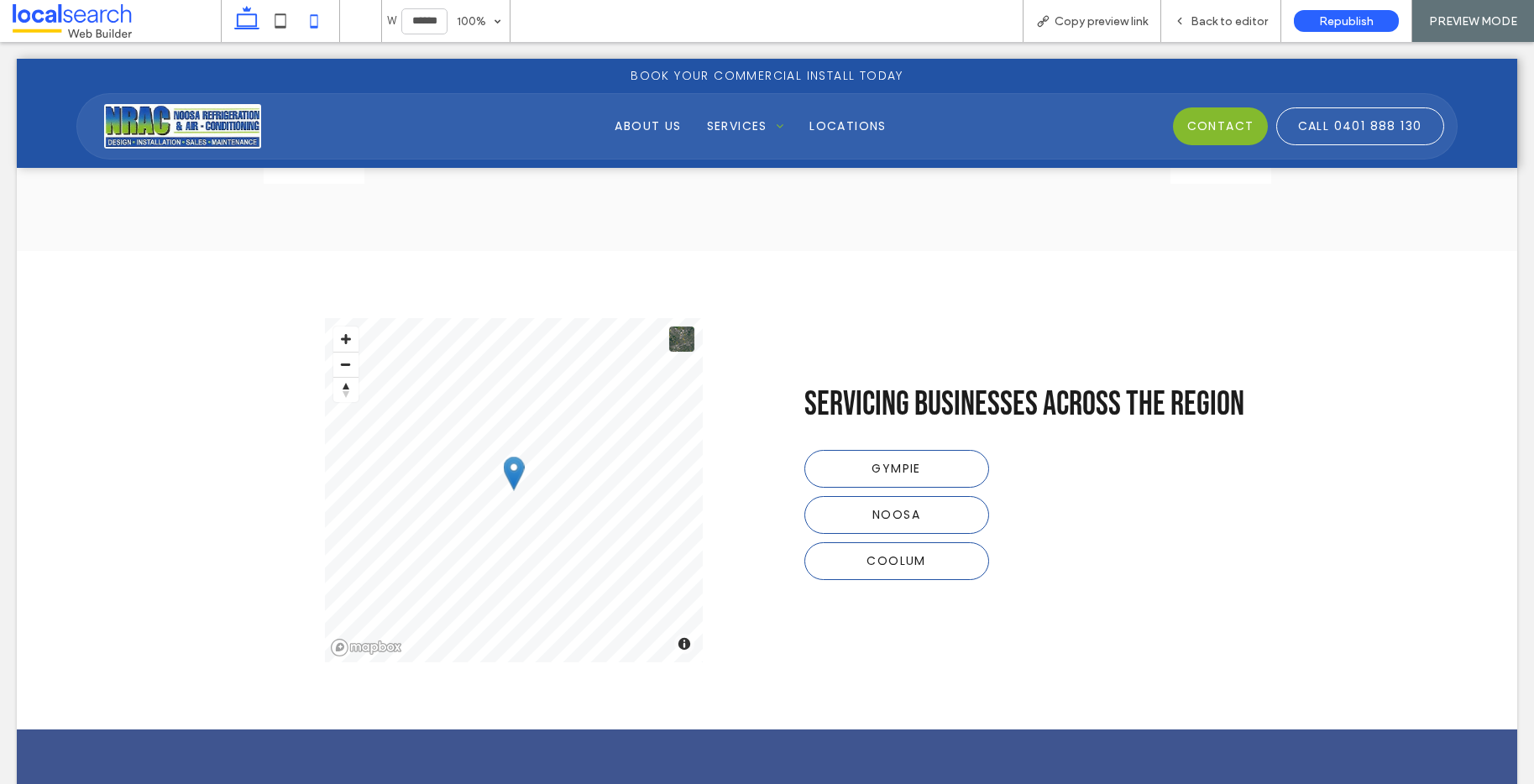 click 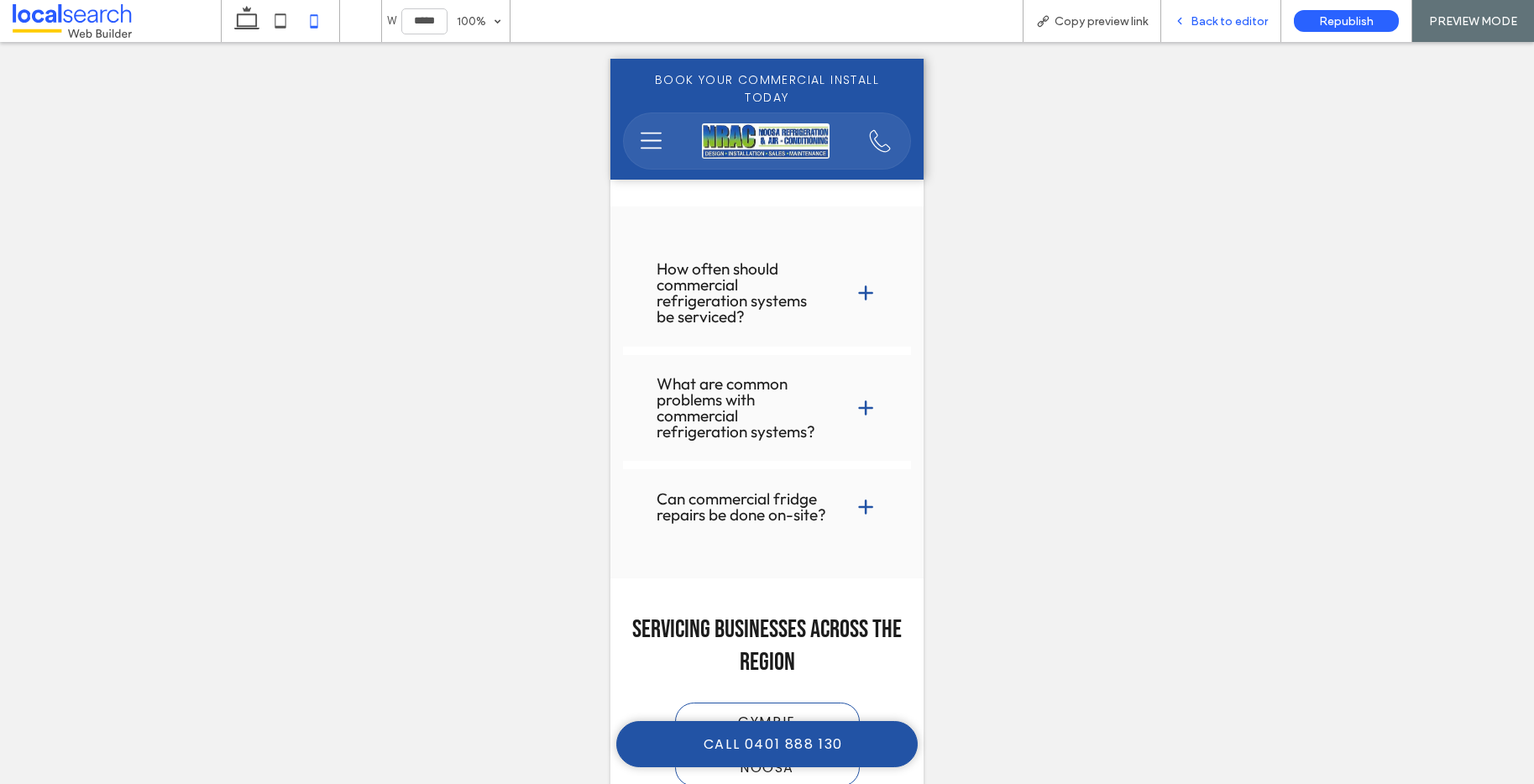 click on "Back to editor" at bounding box center [1229, 21] 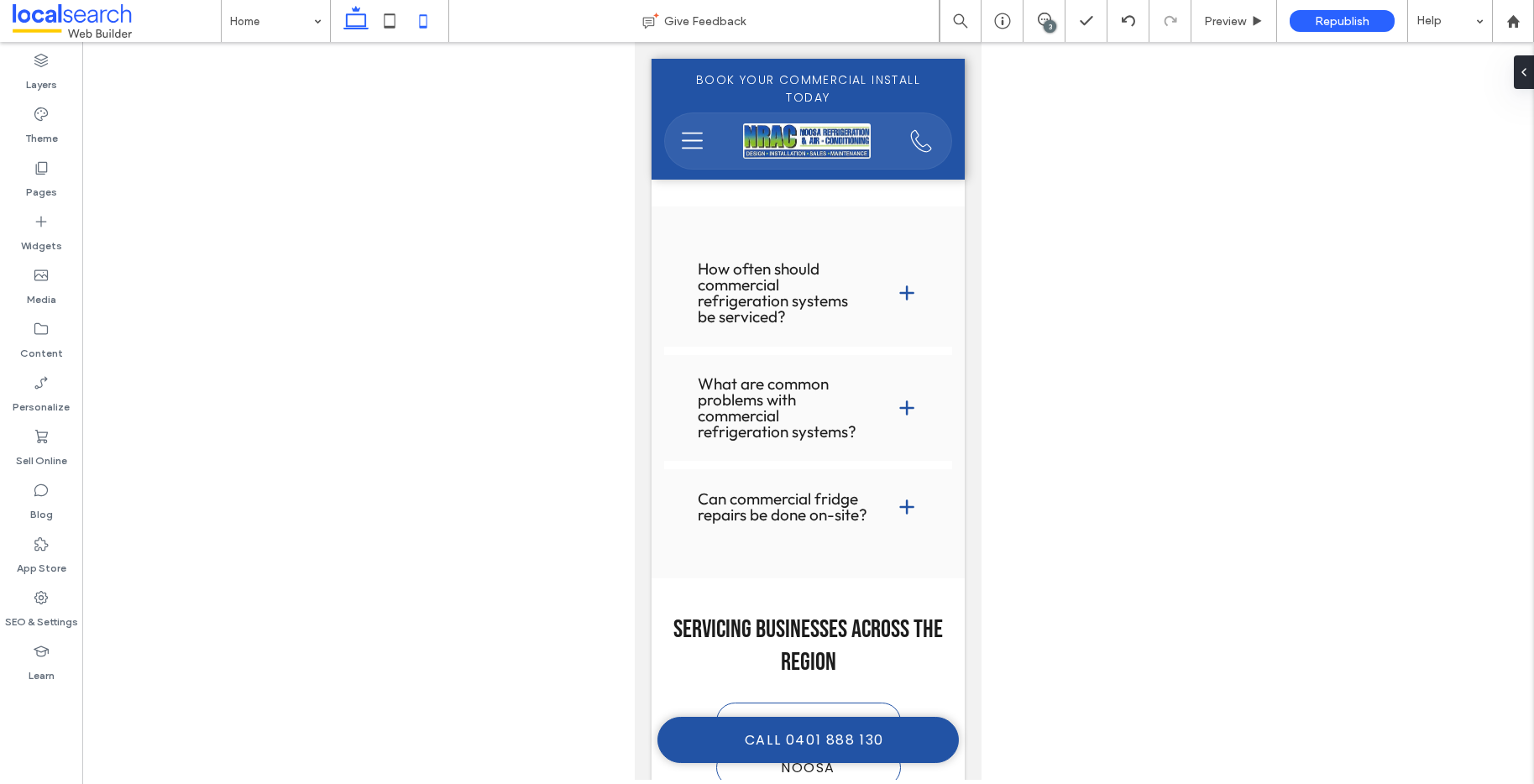 click 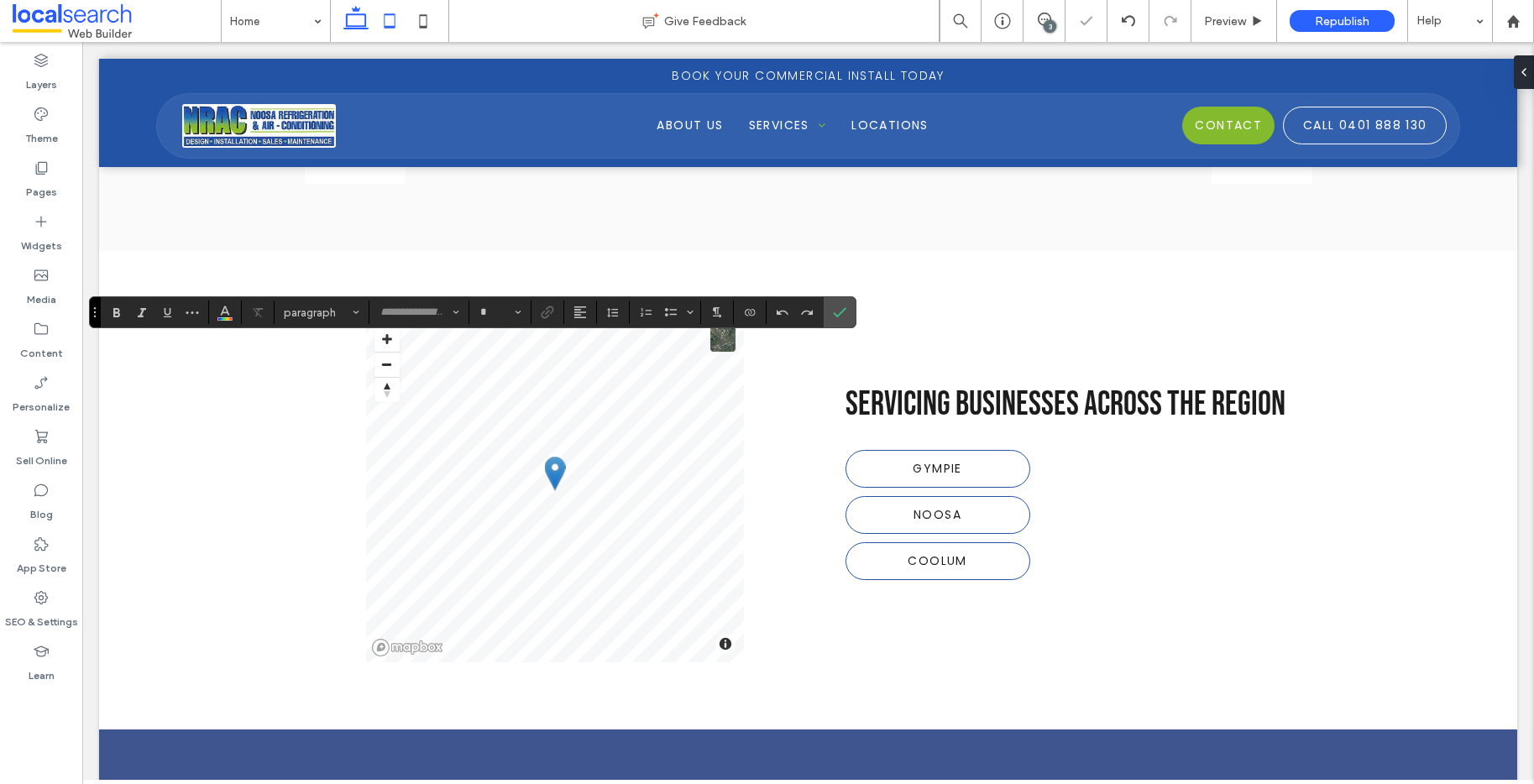 type on "******" 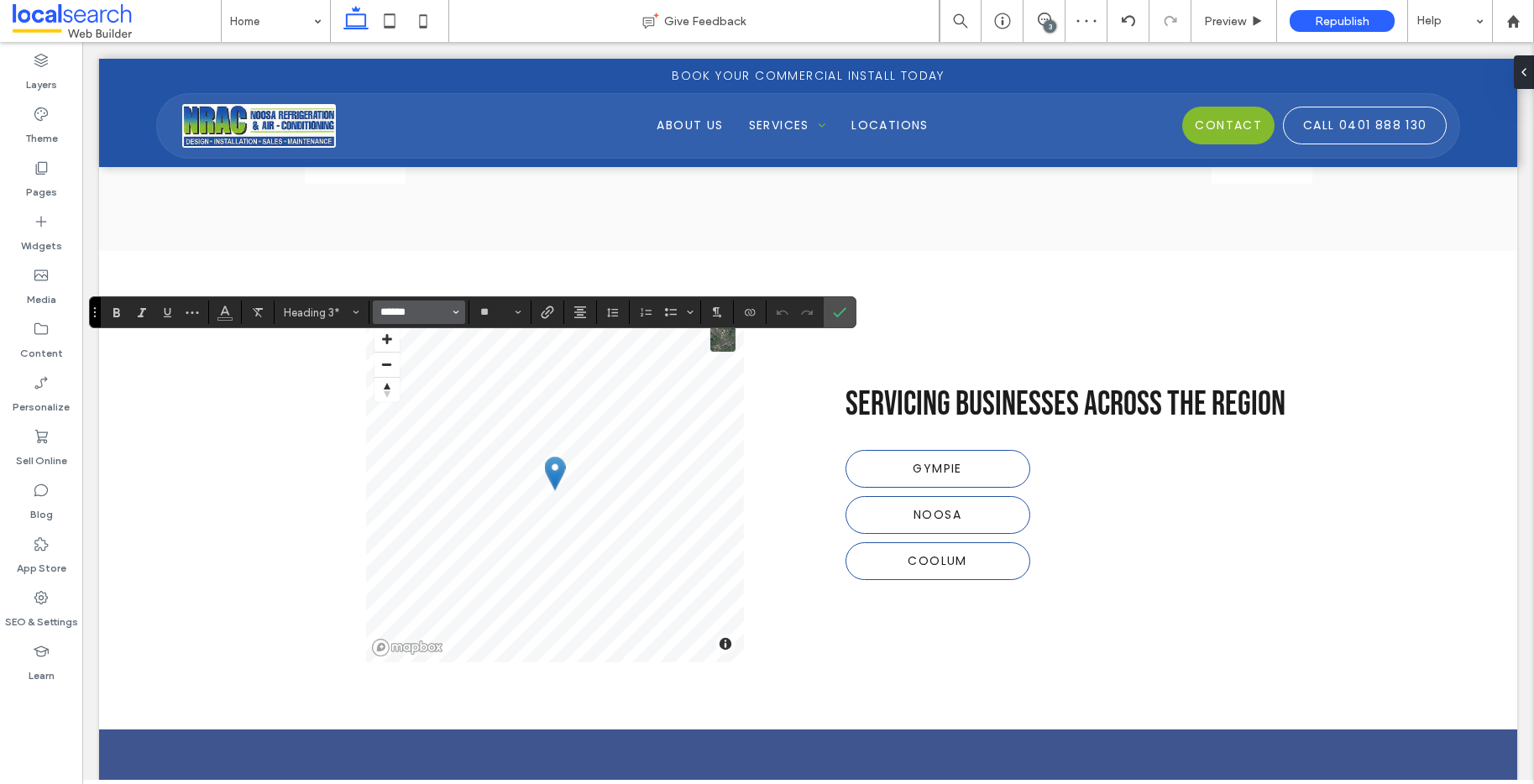 click on "******" at bounding box center [414, 312] 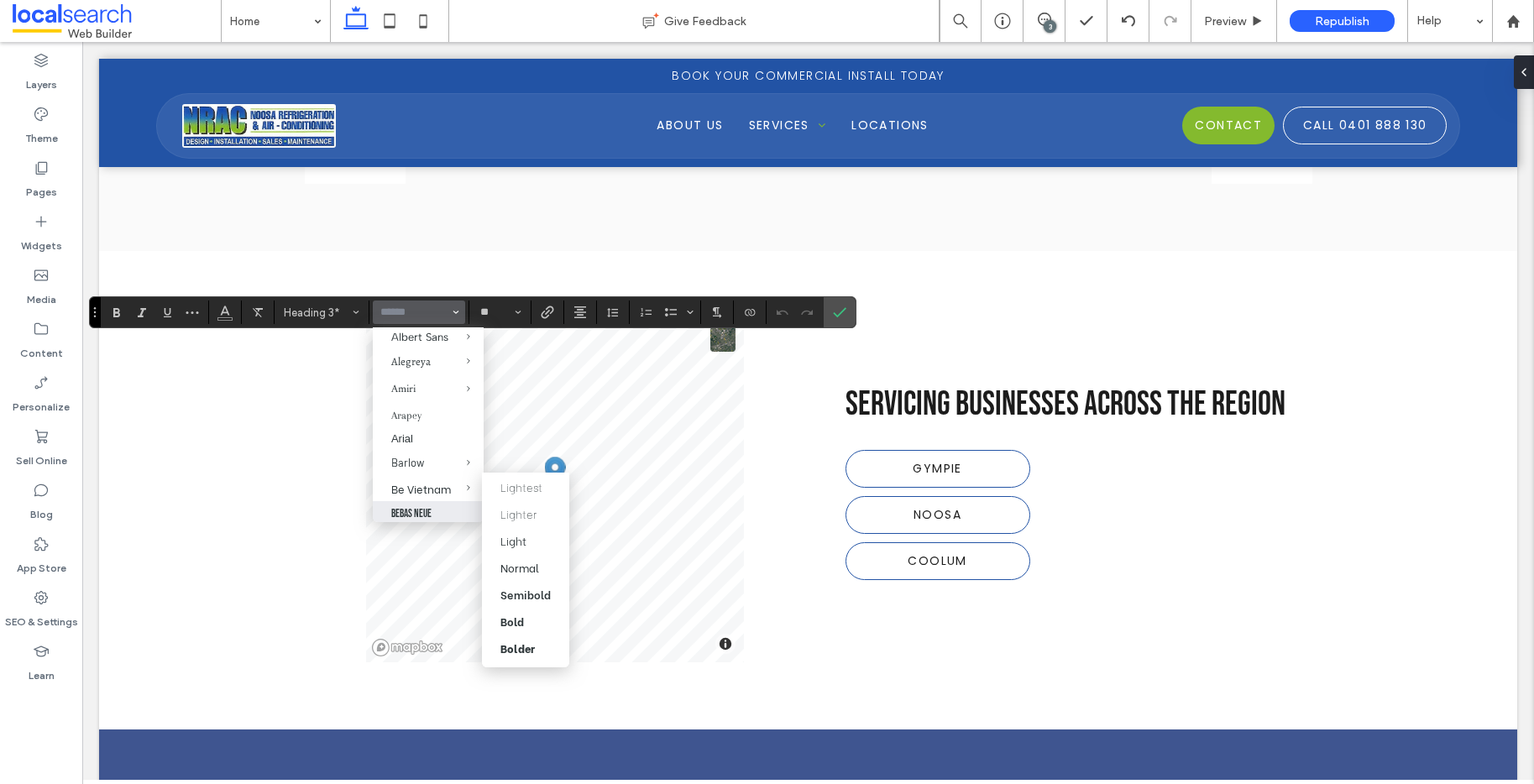 scroll, scrollTop: 138, scrollLeft: 0, axis: vertical 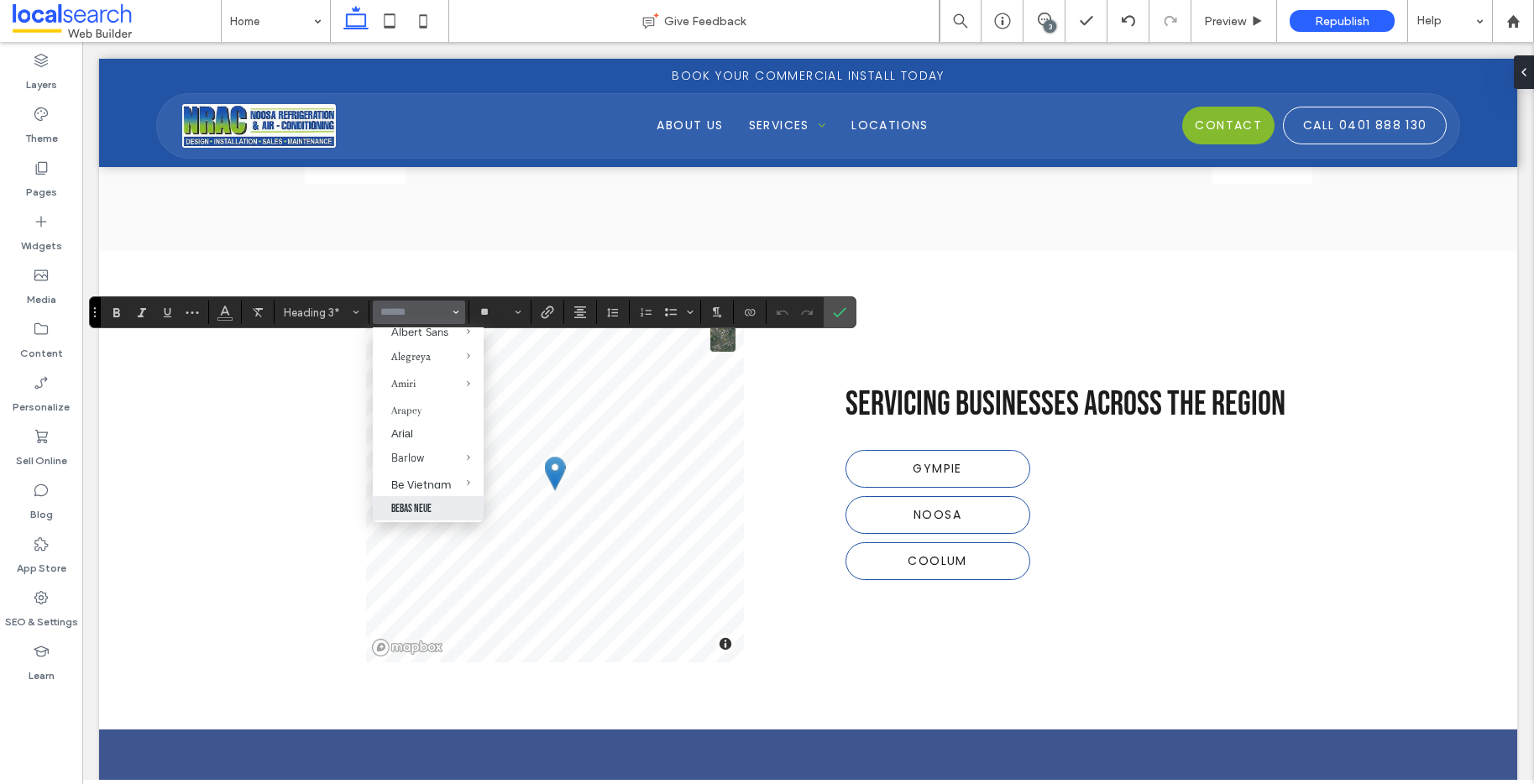 click on "Bebas Neue" at bounding box center (428, 508) 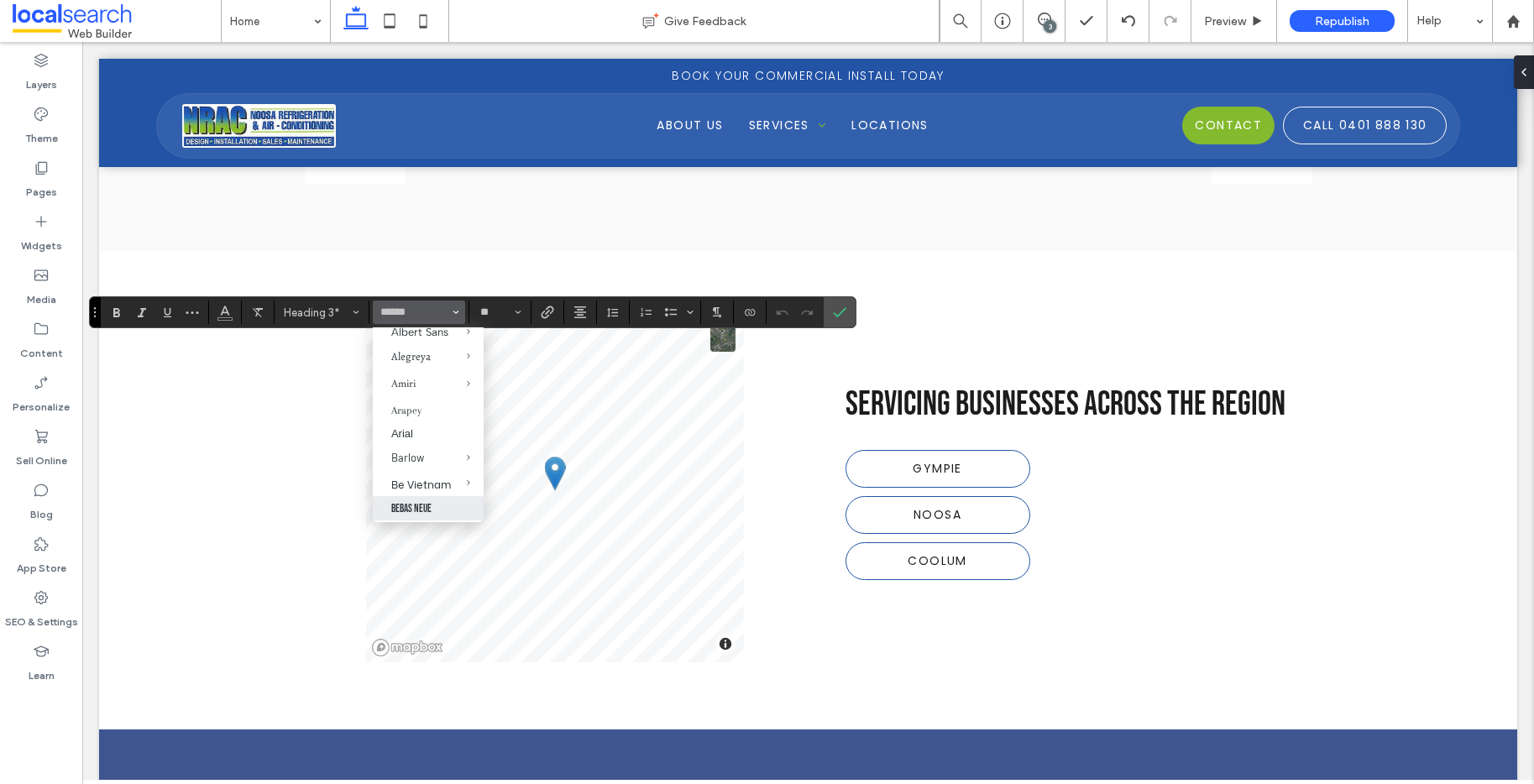 type on "**********" 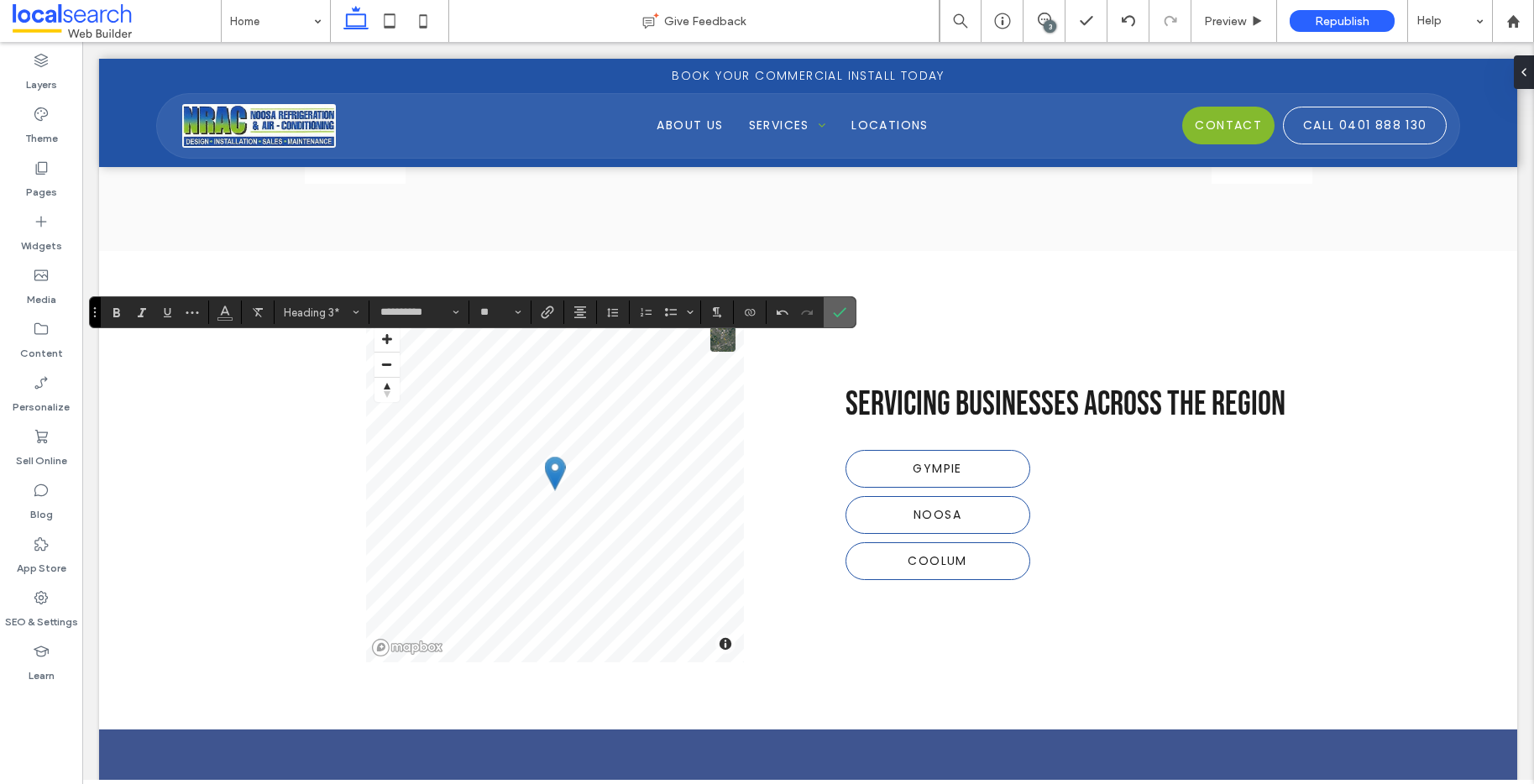 click 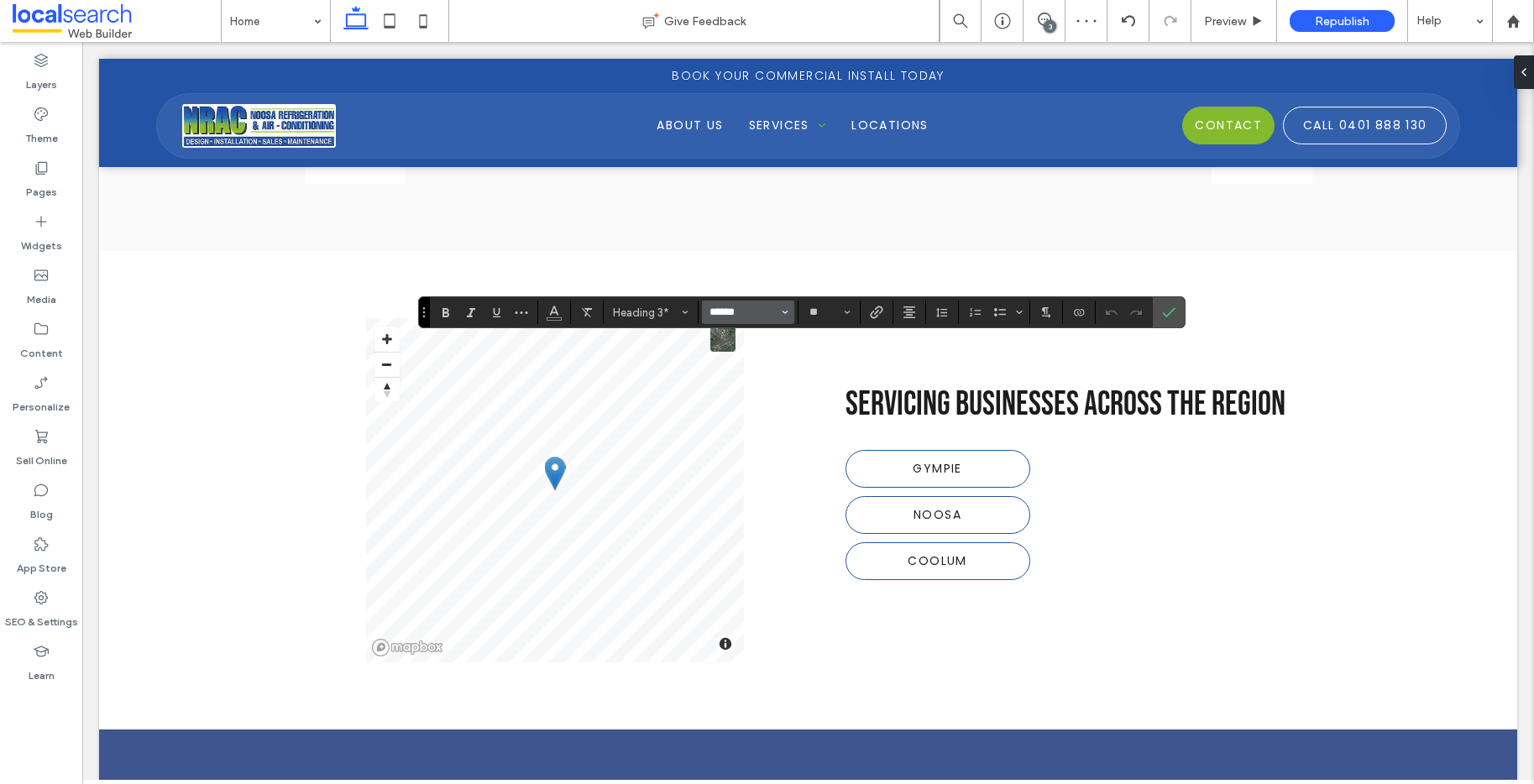 click on "******" at bounding box center (743, 312) 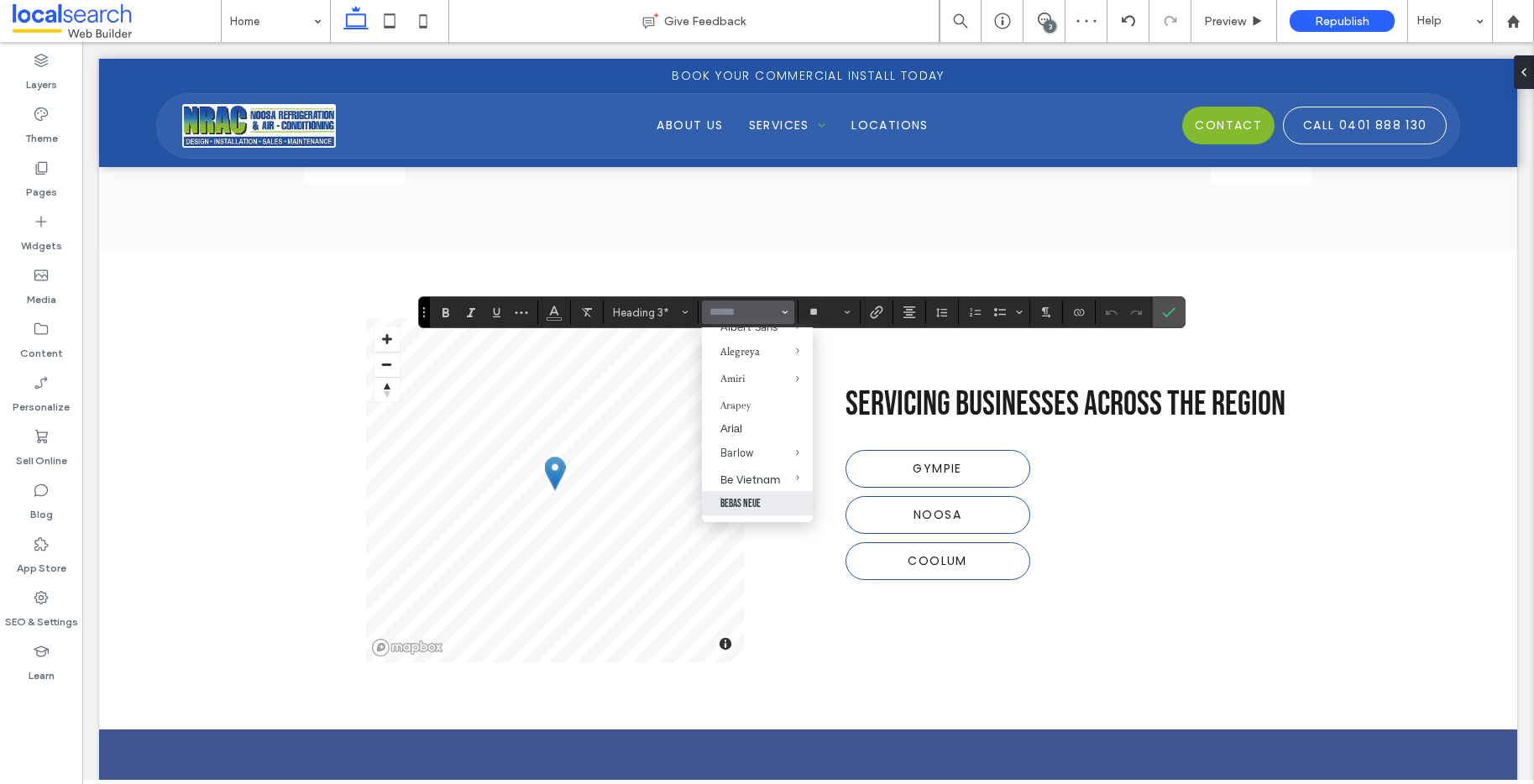 scroll, scrollTop: 144, scrollLeft: 0, axis: vertical 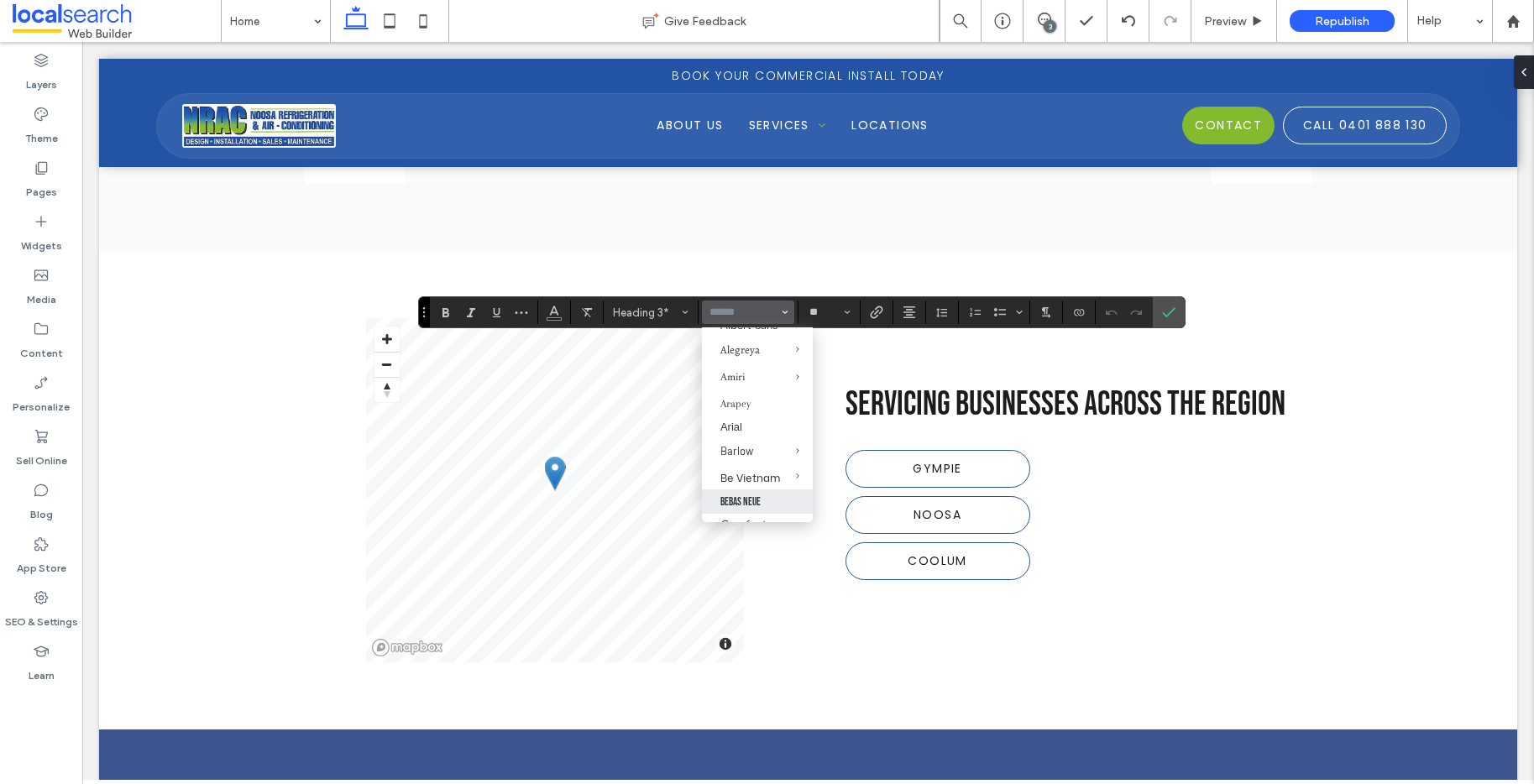 click on "Bebas Neue" at bounding box center (757, 501) 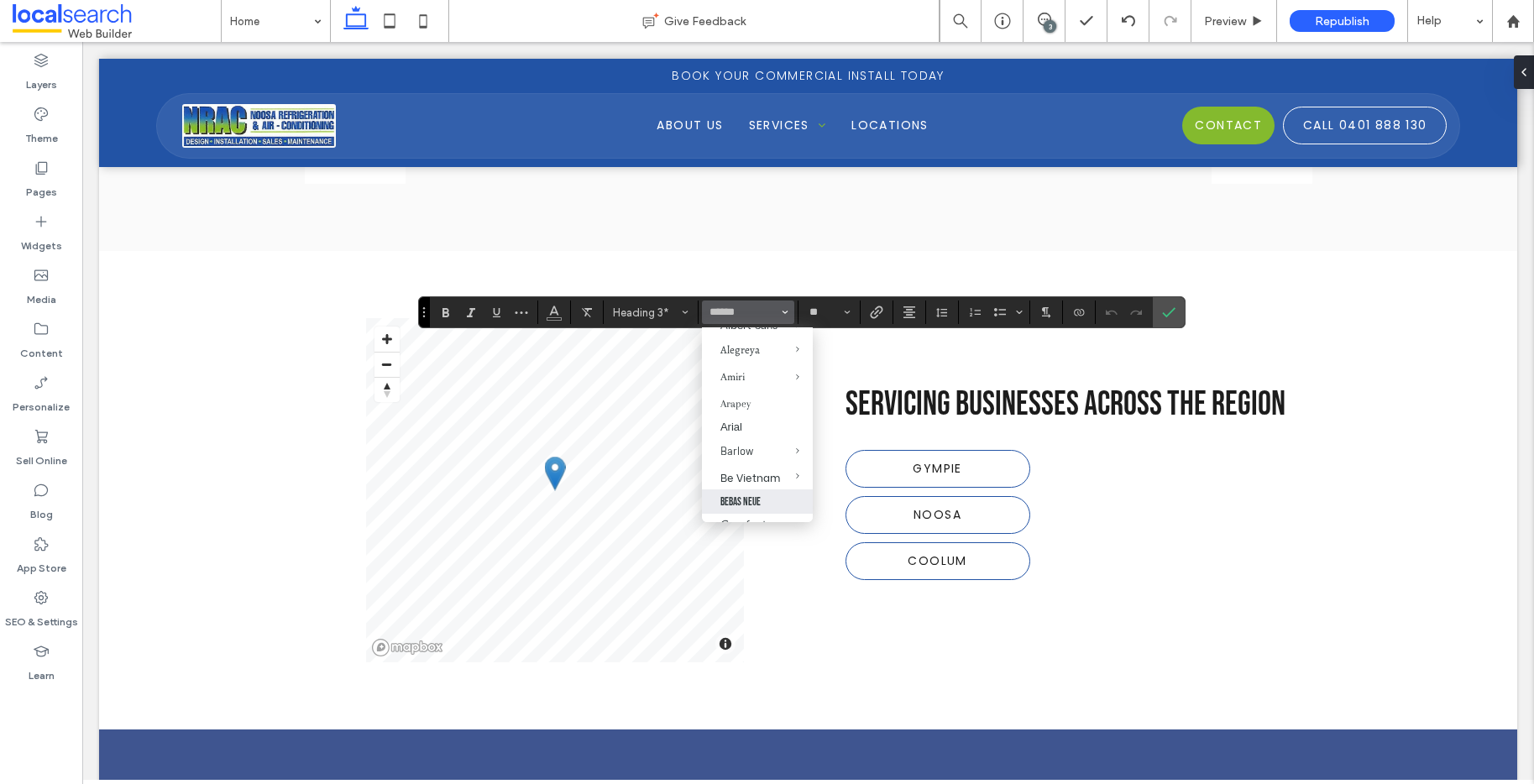 type on "**********" 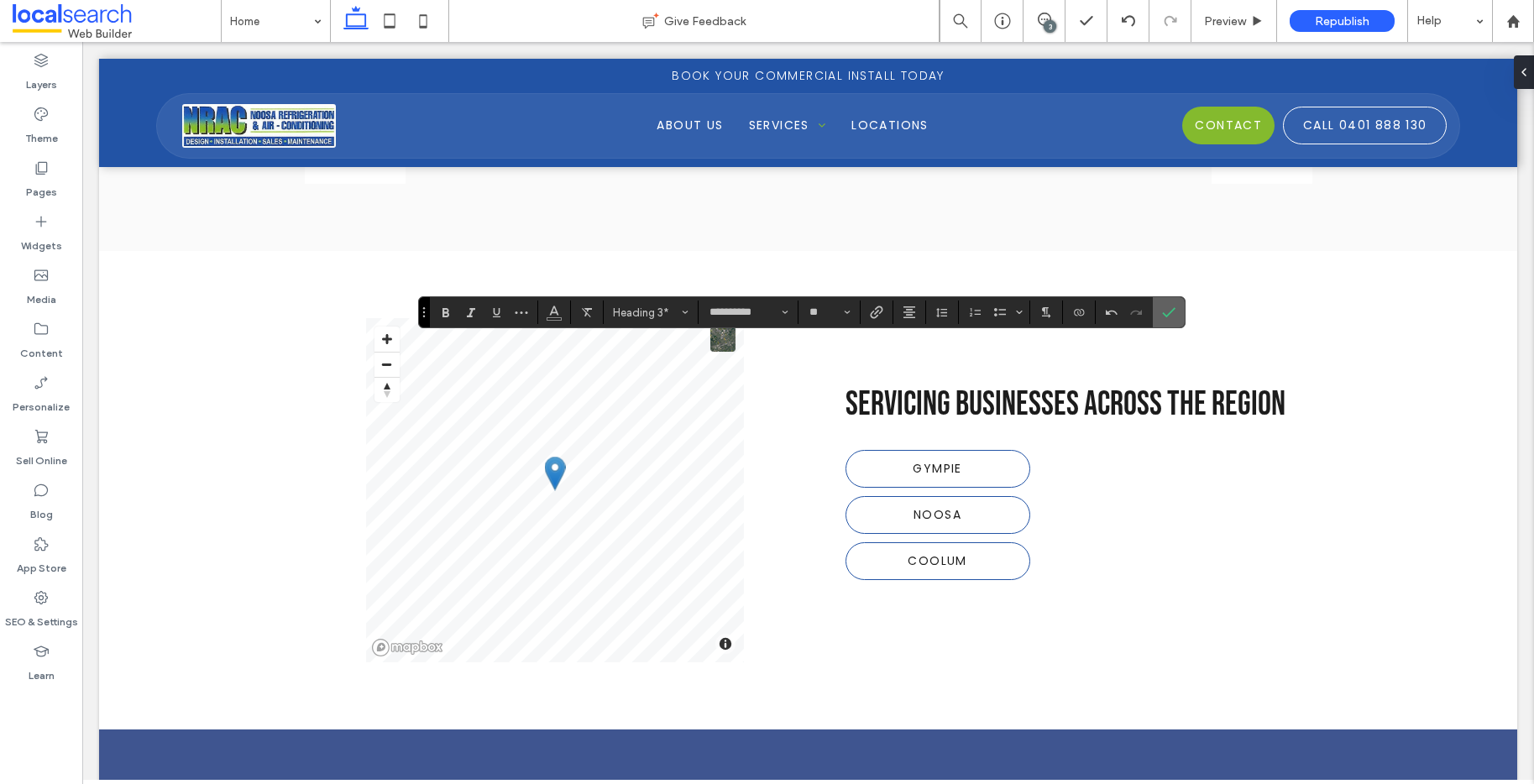 click at bounding box center (1169, 312) 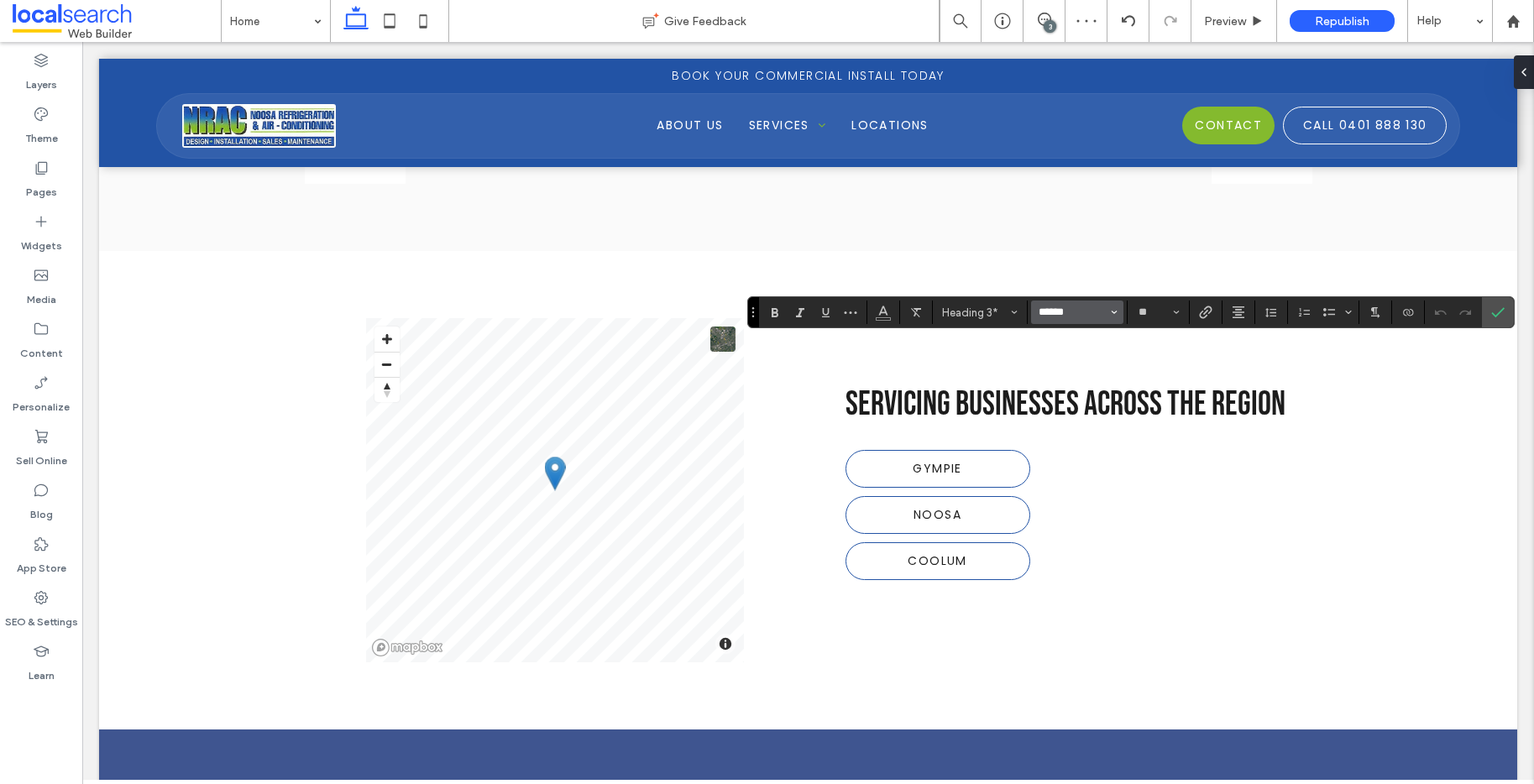 click on "******" at bounding box center [1072, 312] 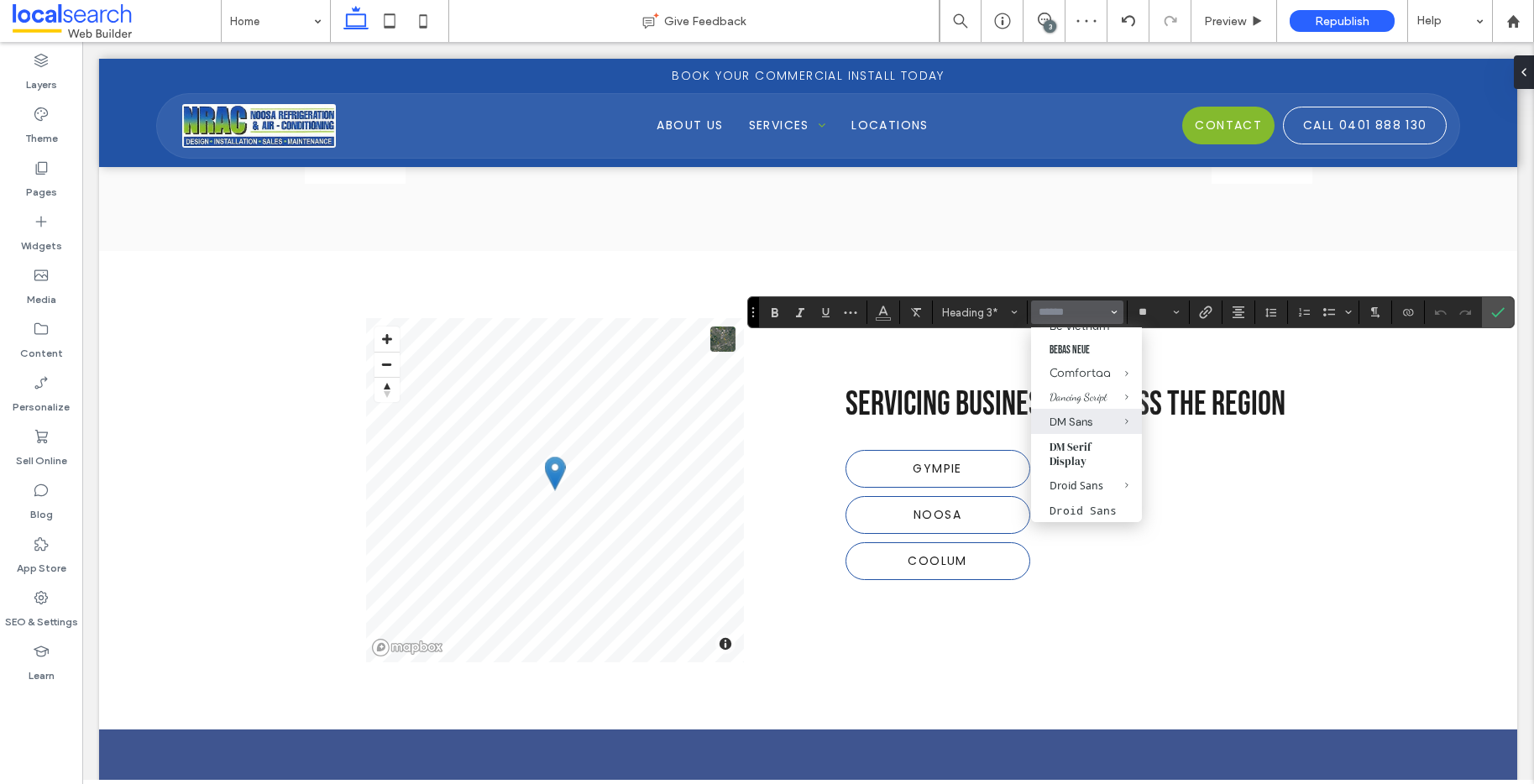 scroll, scrollTop: 304, scrollLeft: 0, axis: vertical 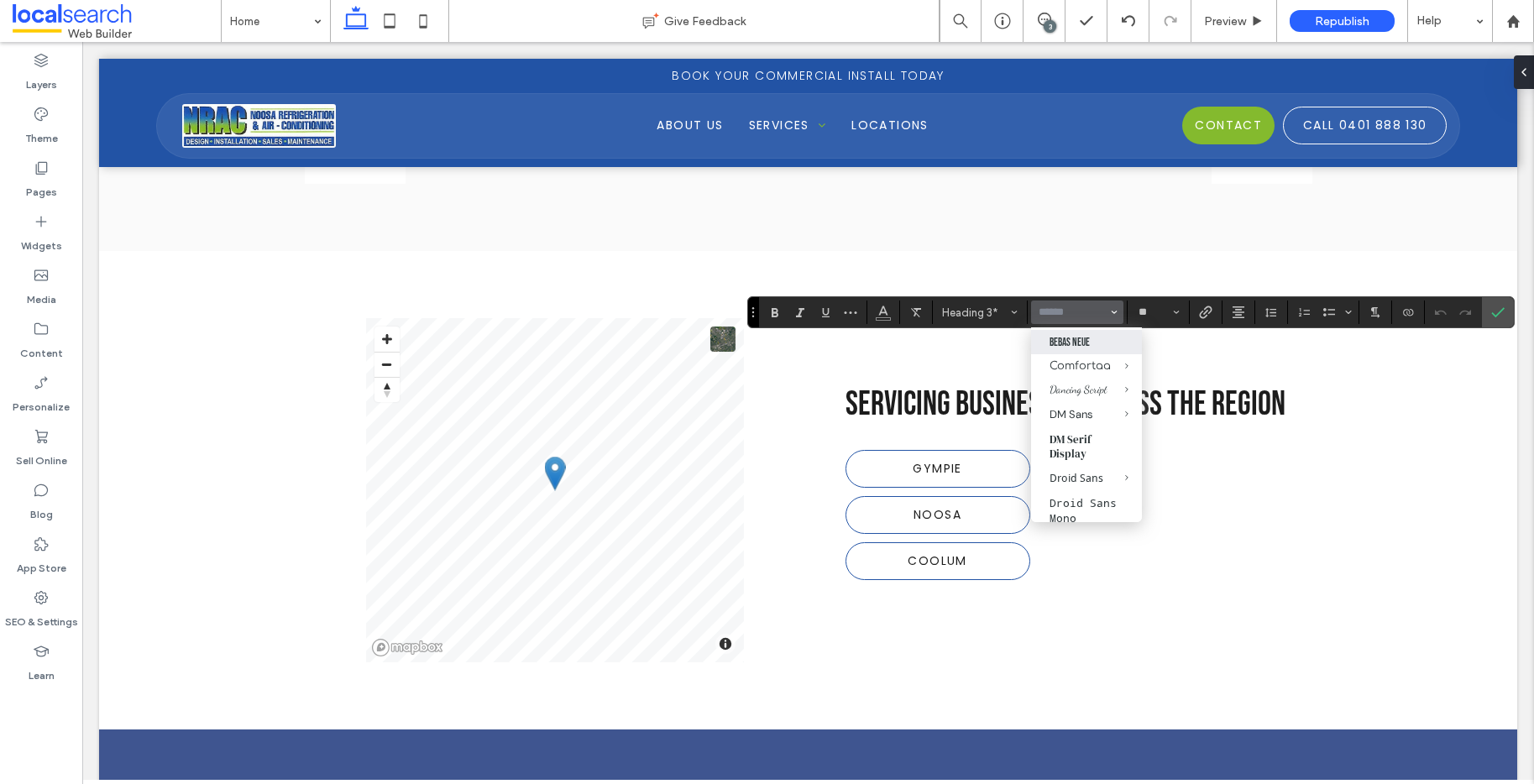 click on "Bebas Neue" at bounding box center [1086, 342] 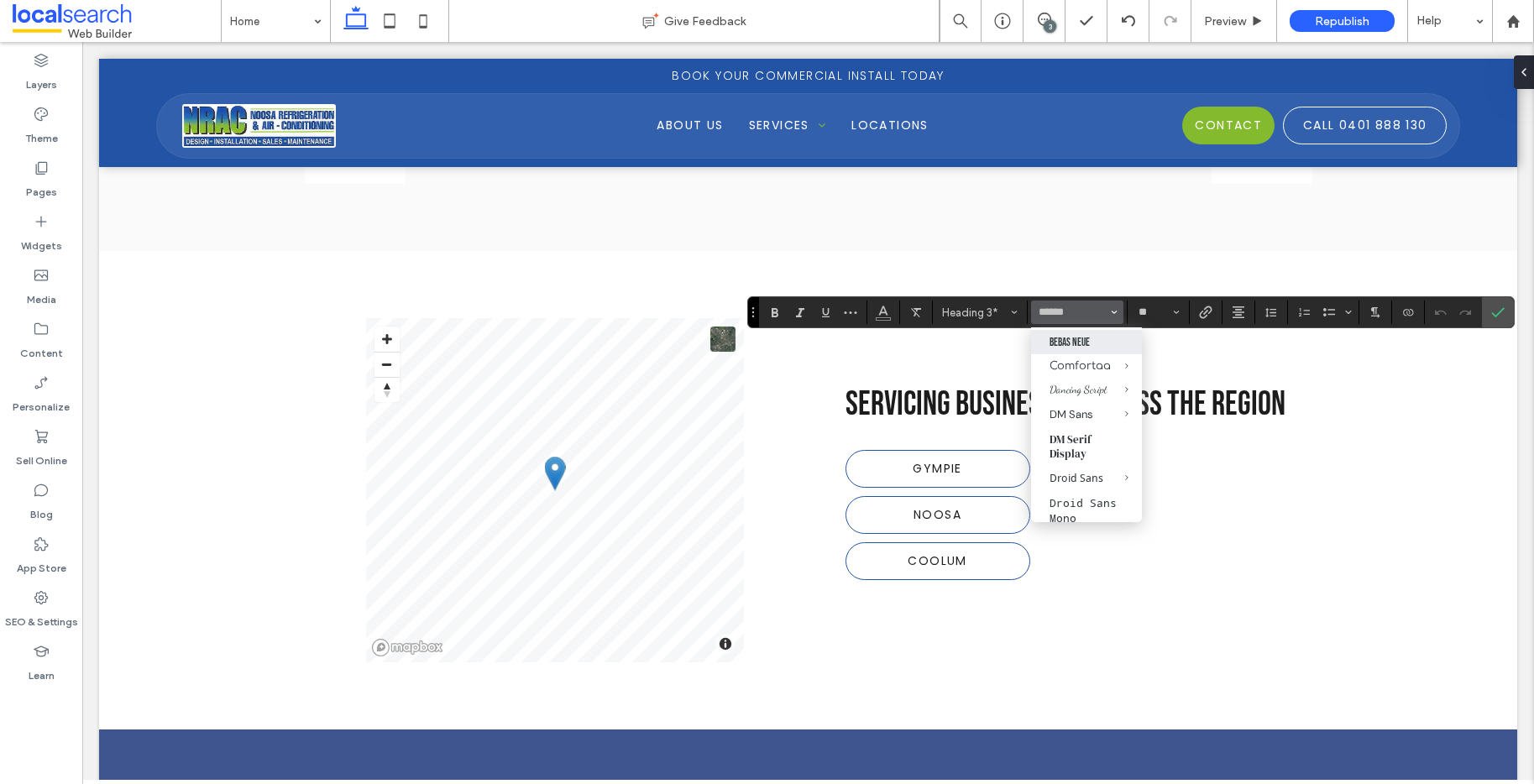 type on "**********" 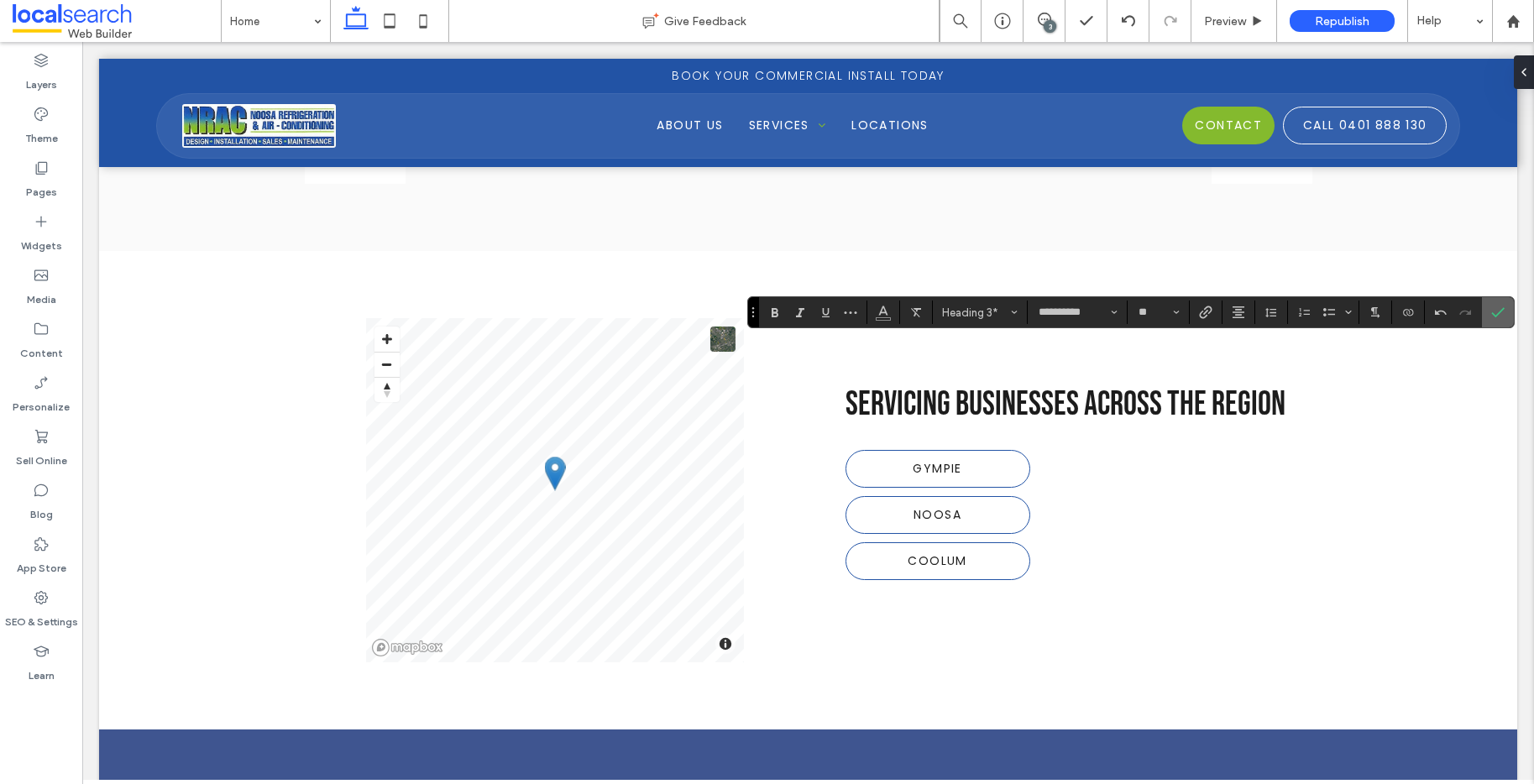 click 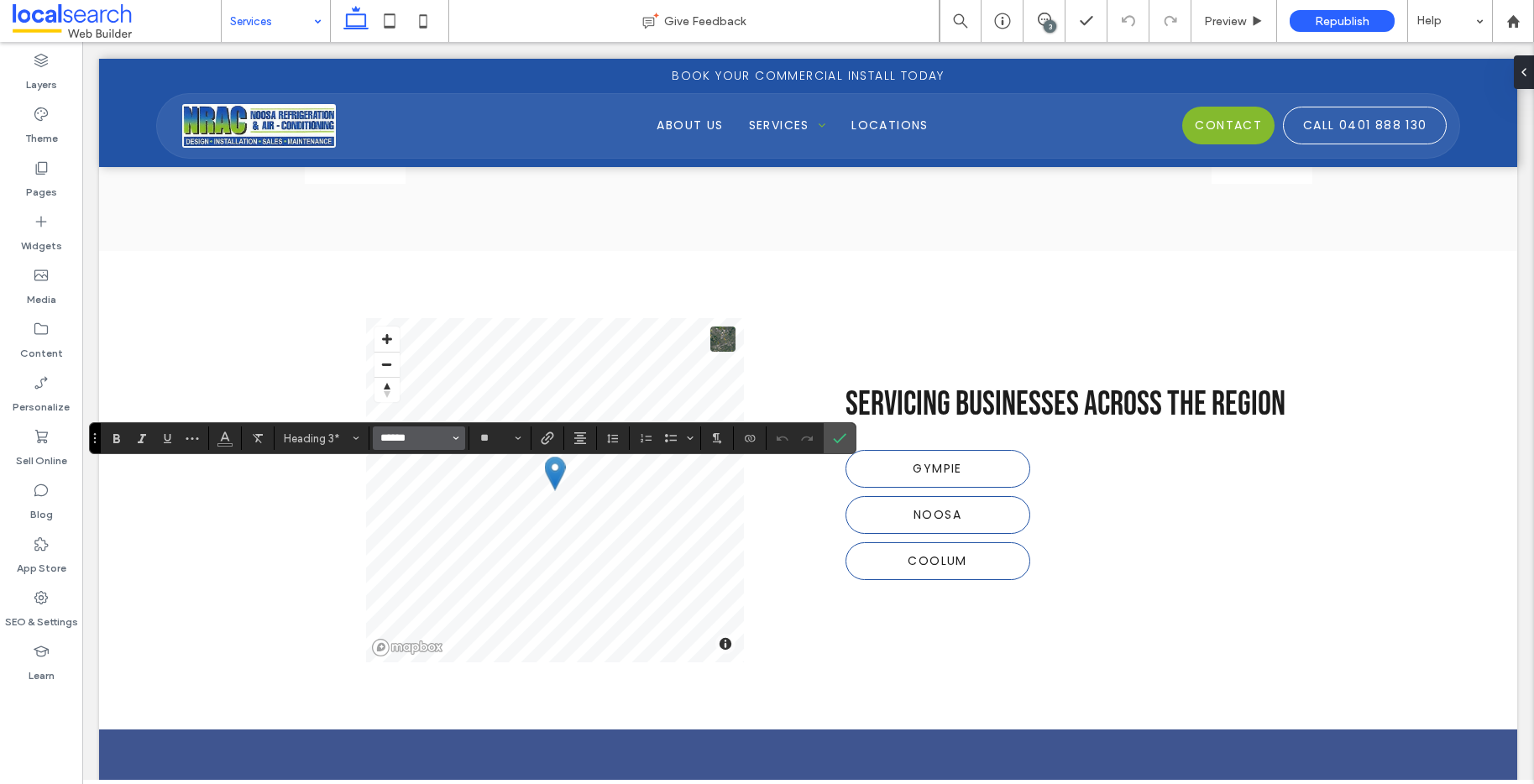 click on "******" at bounding box center (414, 438) 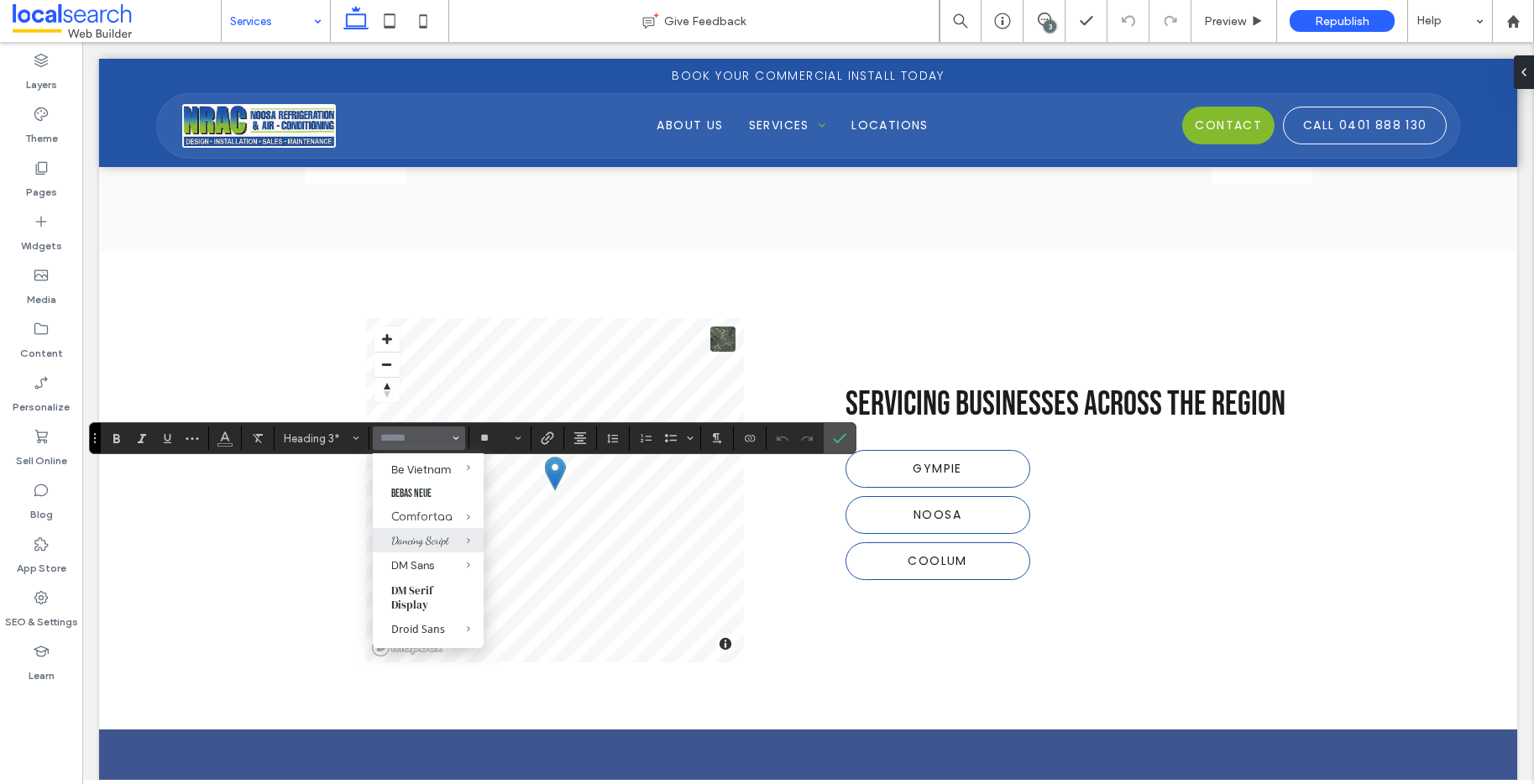 scroll, scrollTop: 306, scrollLeft: 0, axis: vertical 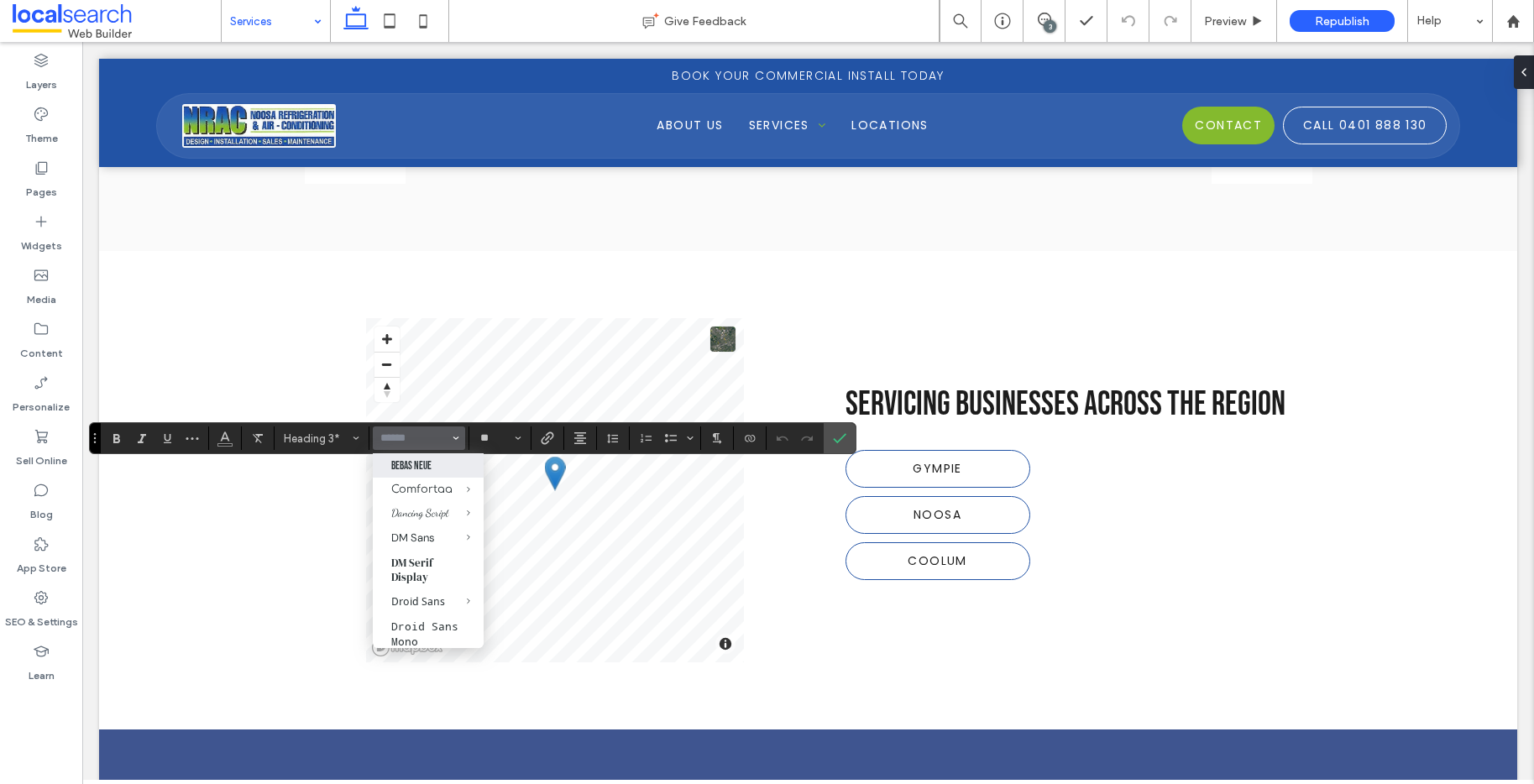 click on "Bebas Neue" at bounding box center [428, 465] 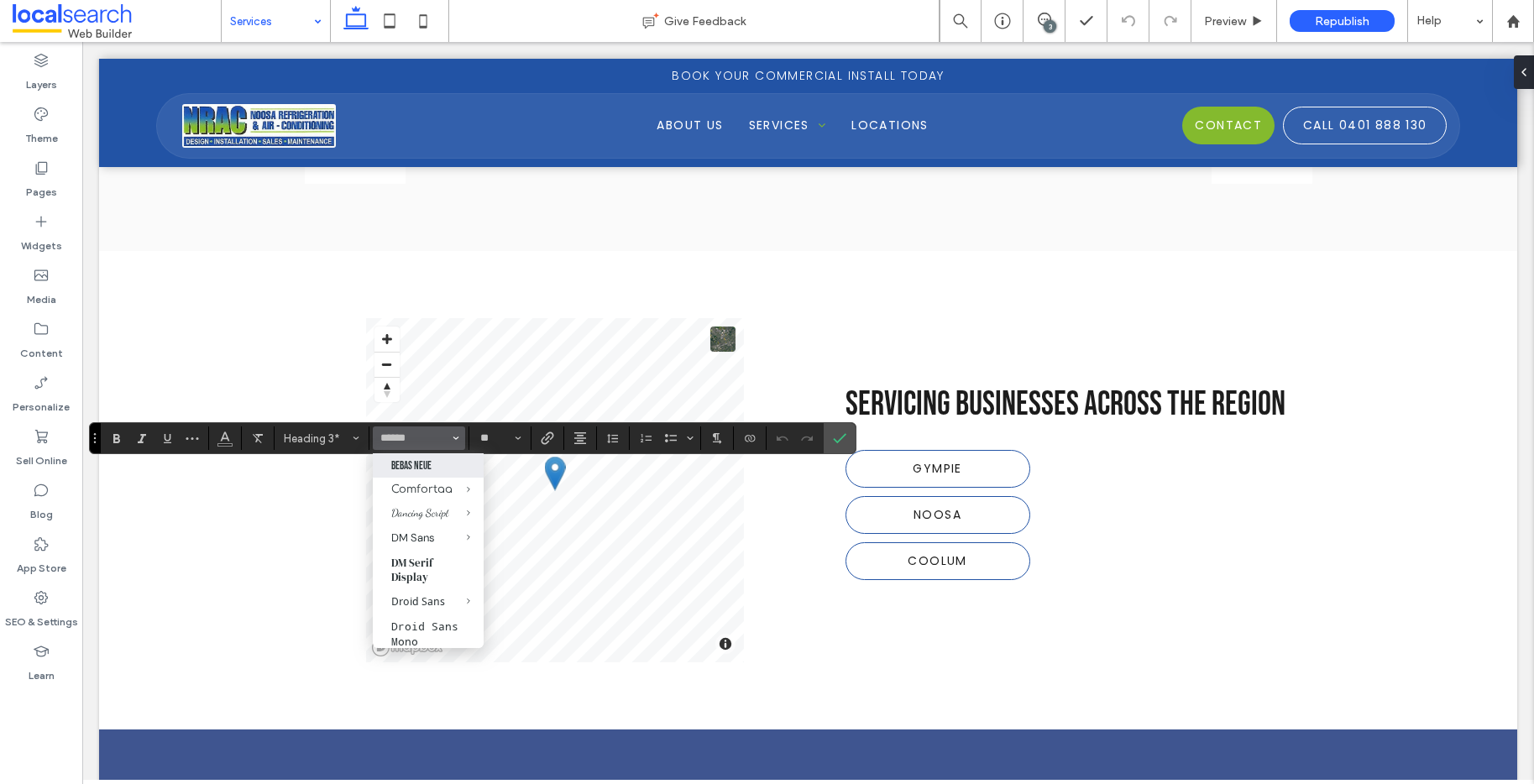 type on "**********" 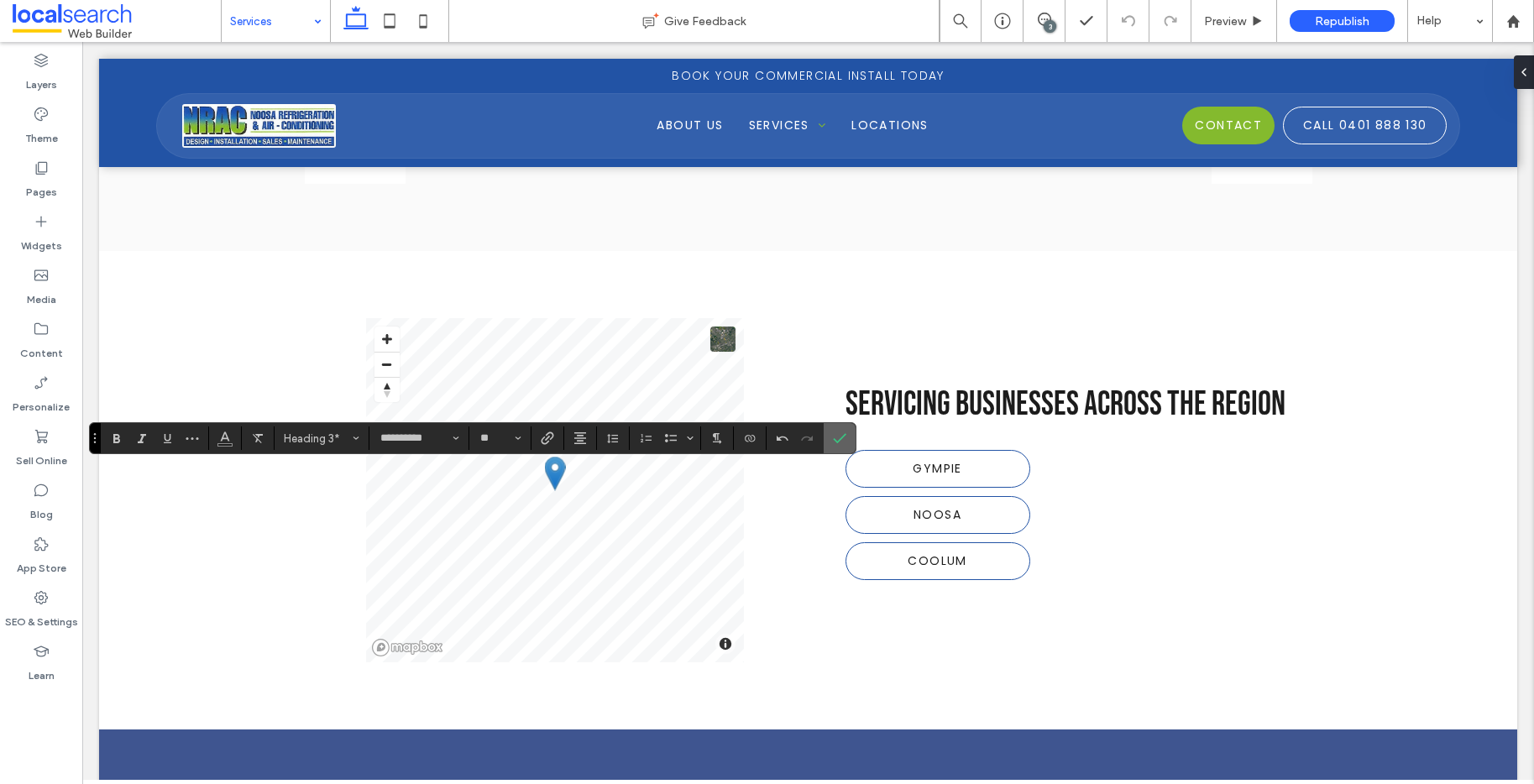 click at bounding box center (840, 438) 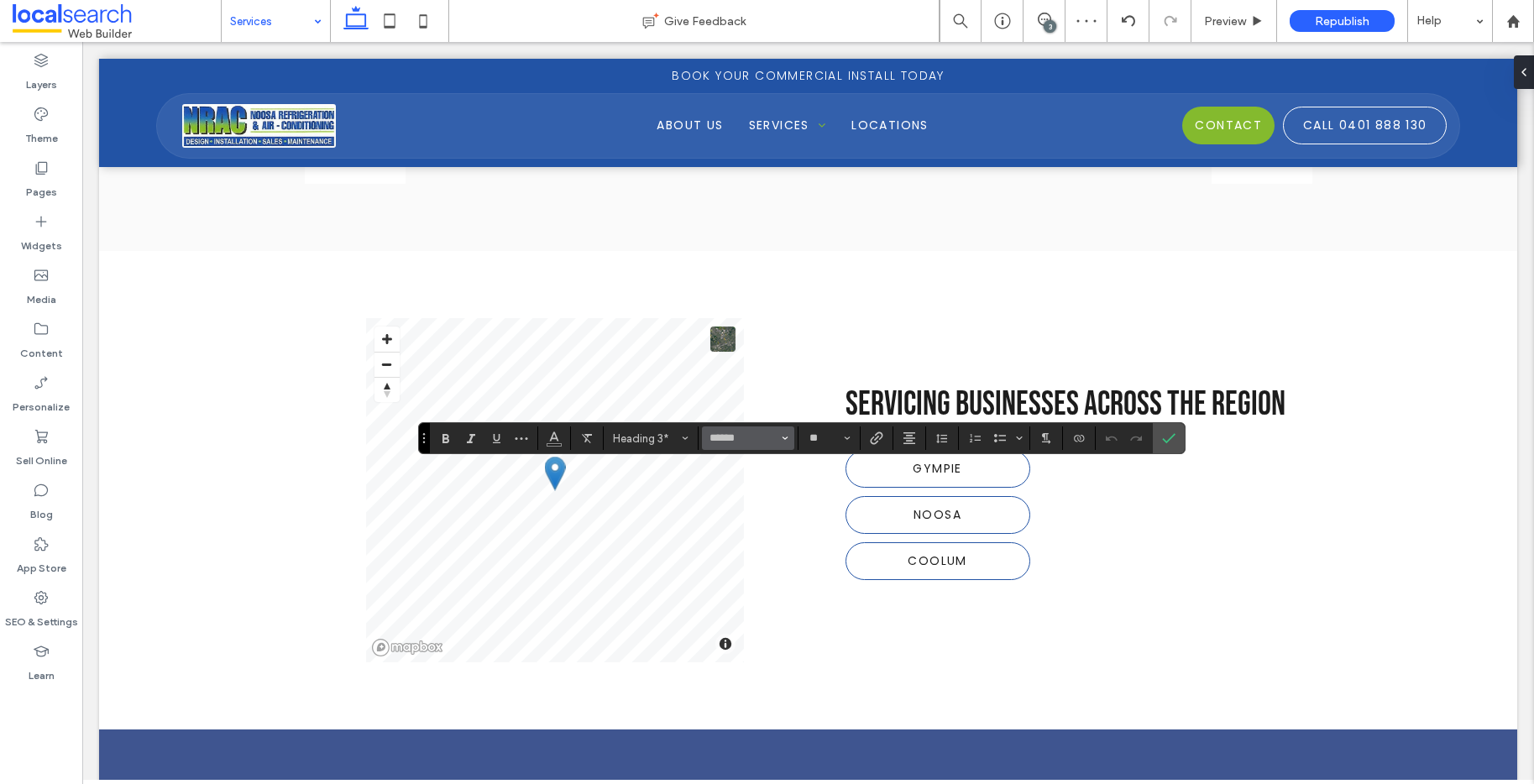 click on "******" at bounding box center (748, 438) 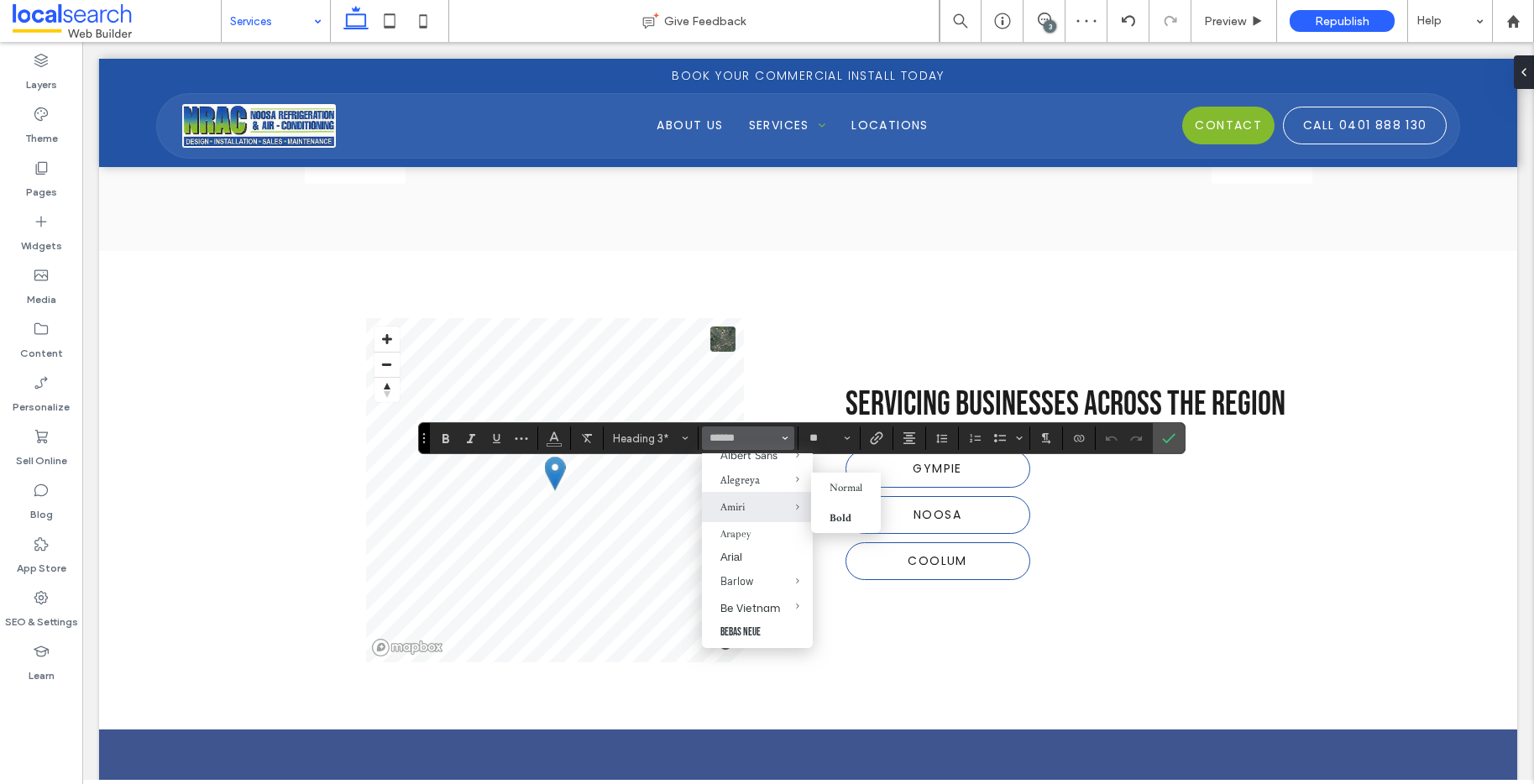 scroll, scrollTop: 148, scrollLeft: 0, axis: vertical 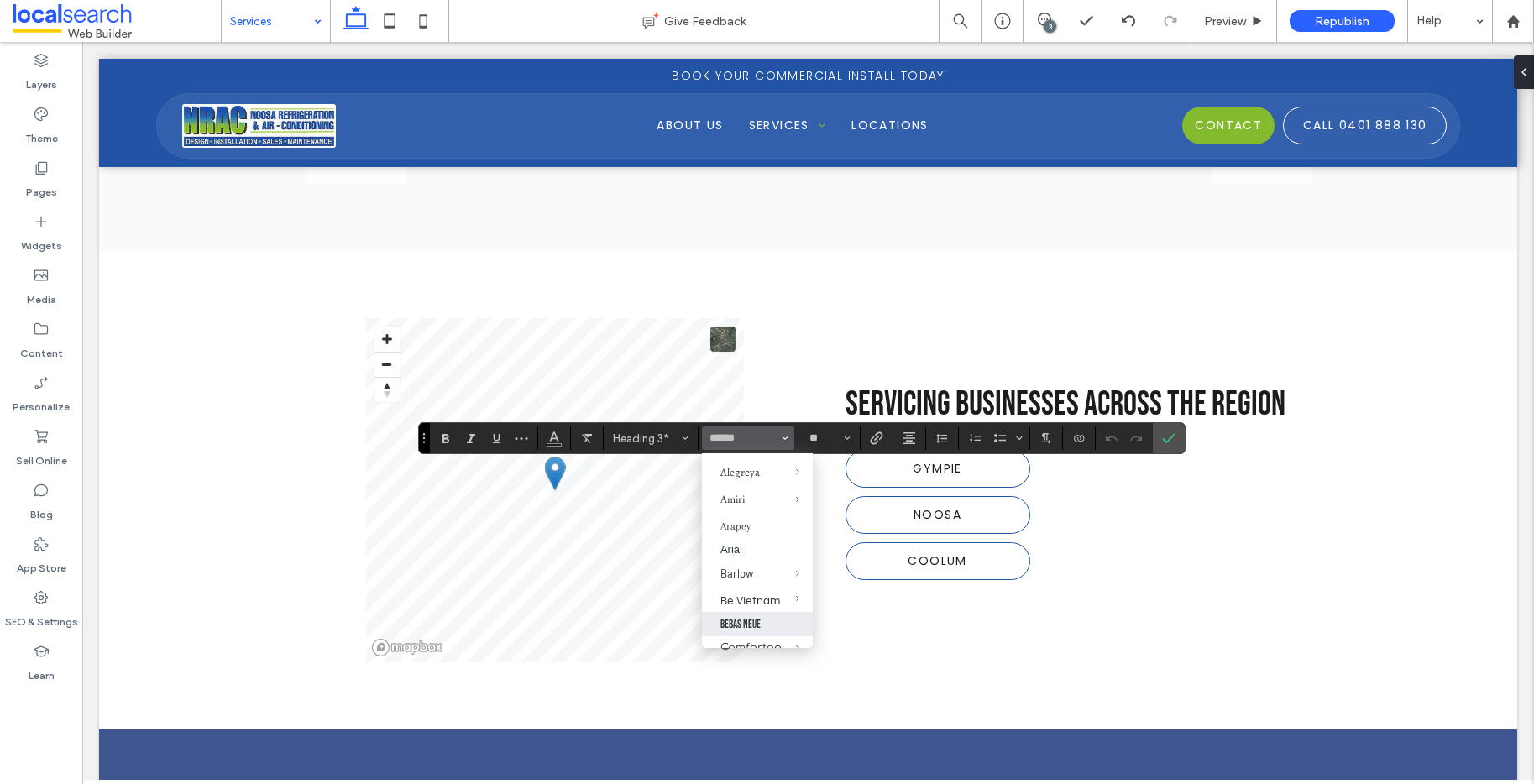 click on "Bebas Neue" at bounding box center [757, 624] 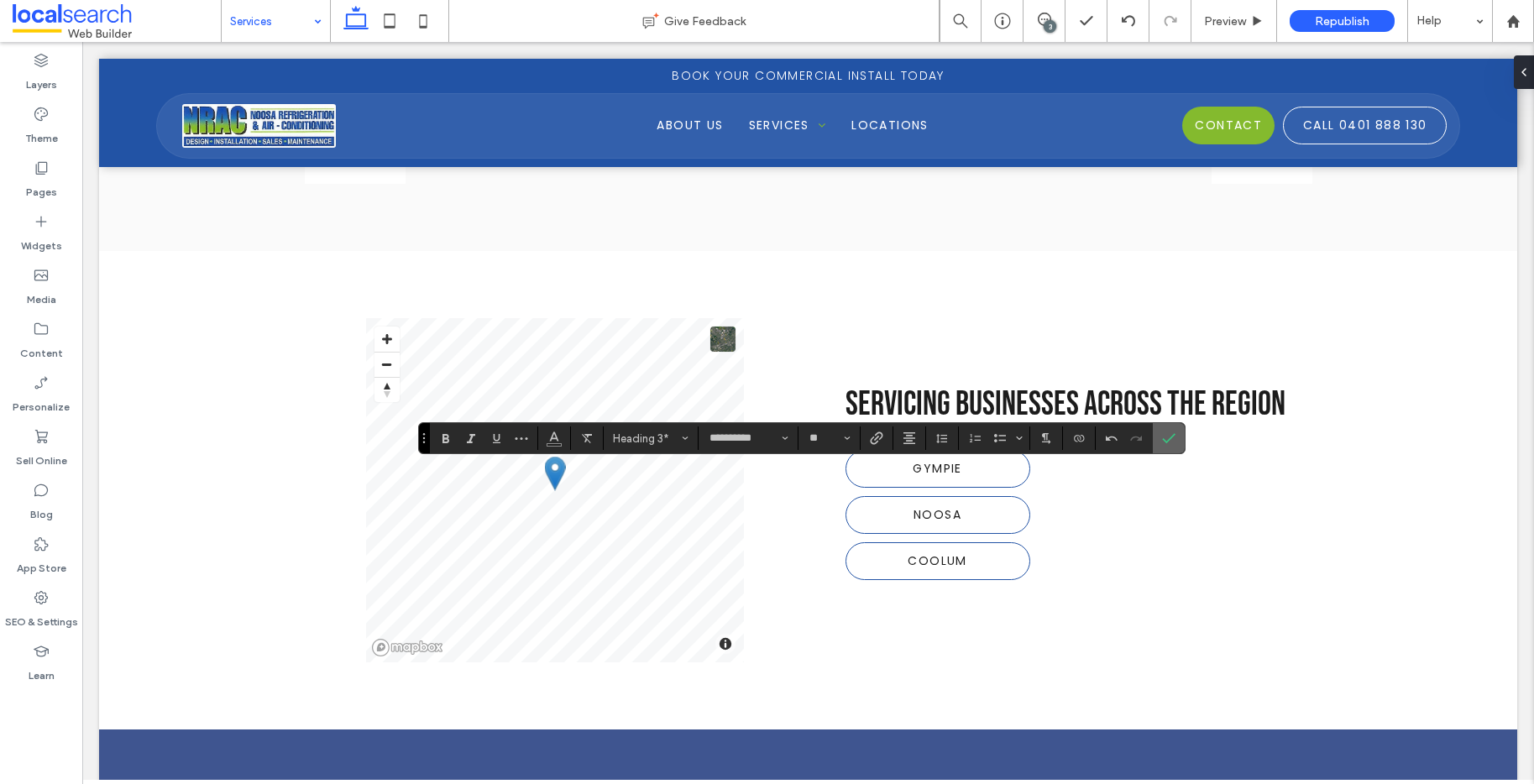 click 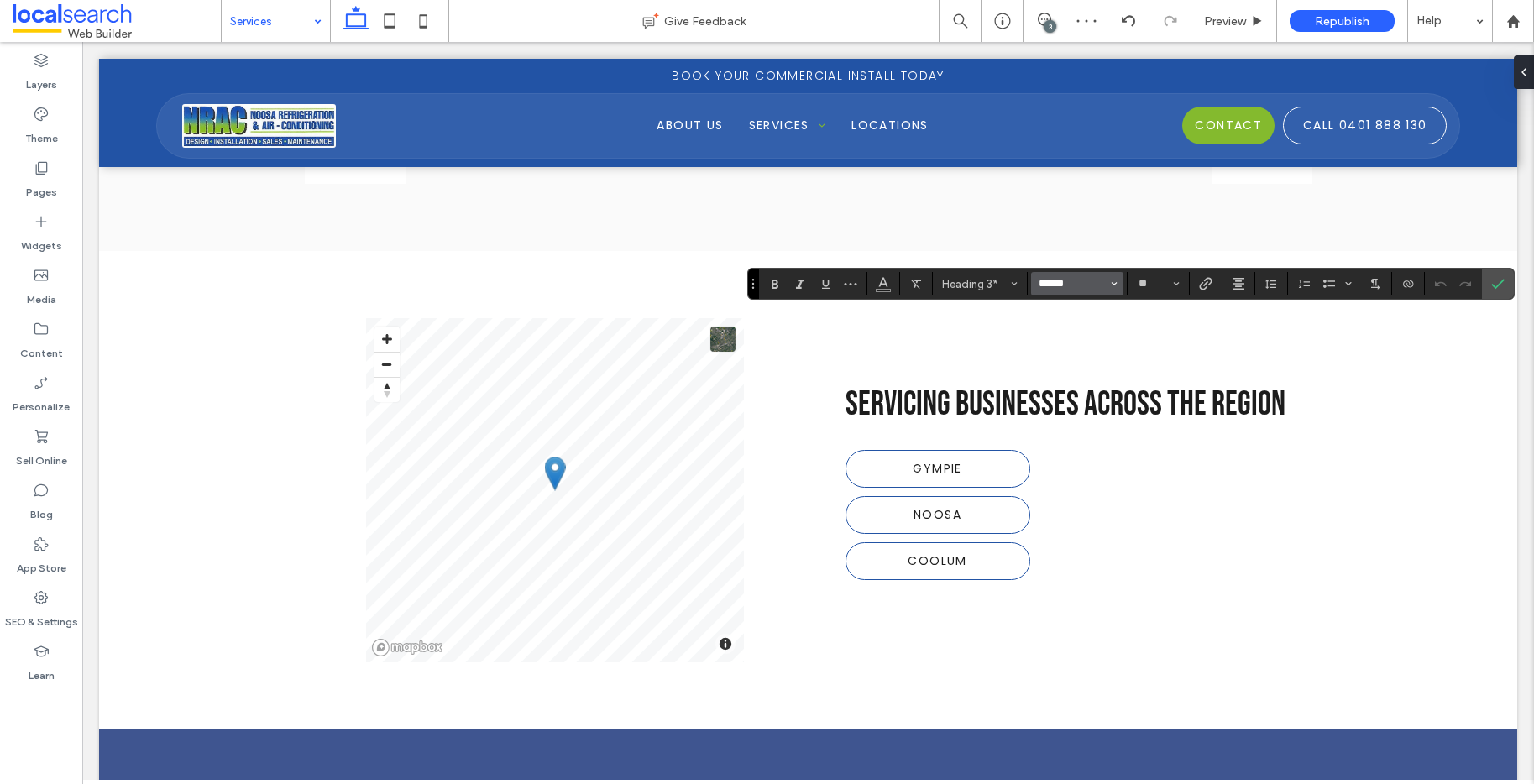 click on "******" at bounding box center (1072, 284) 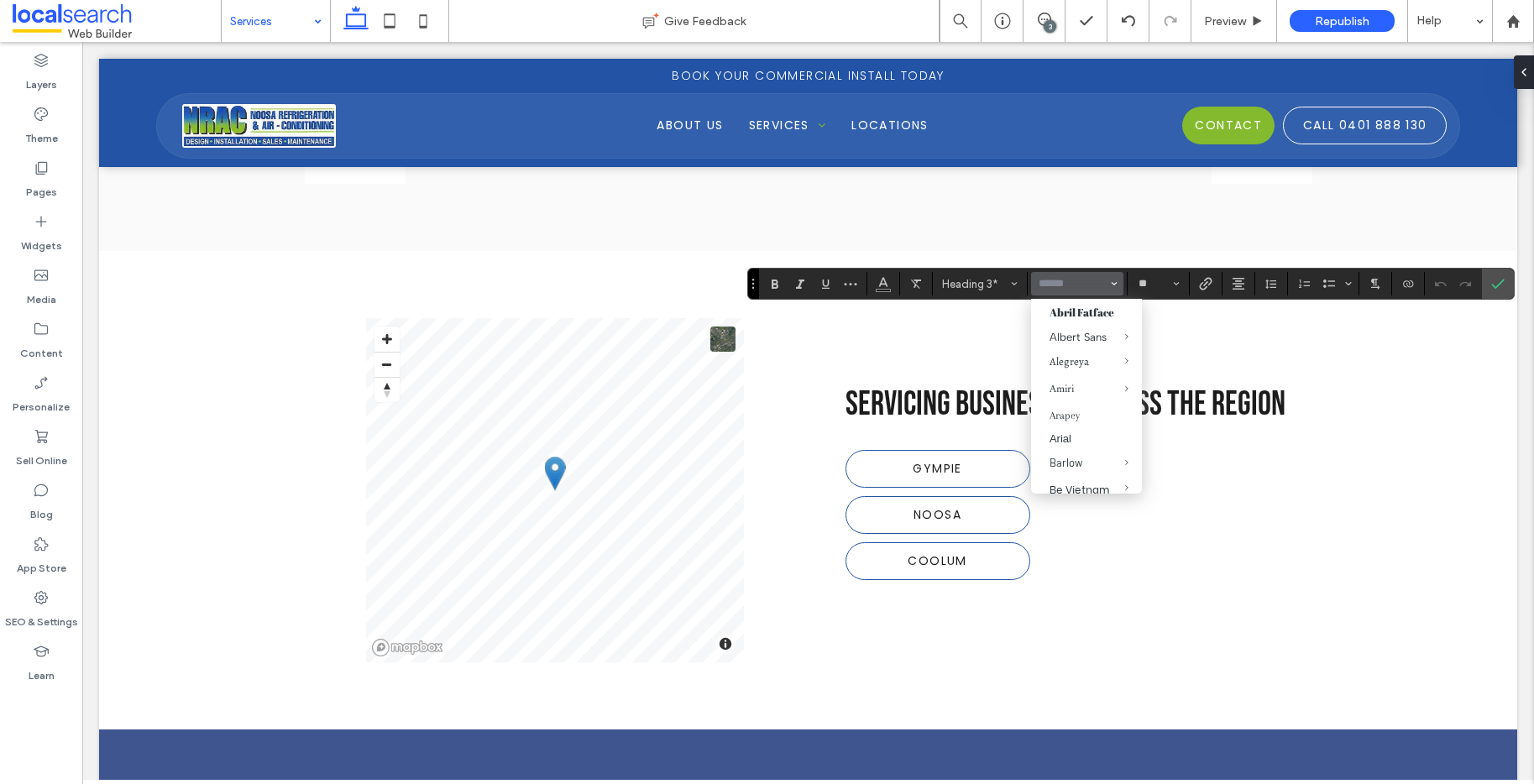 scroll, scrollTop: 225, scrollLeft: 0, axis: vertical 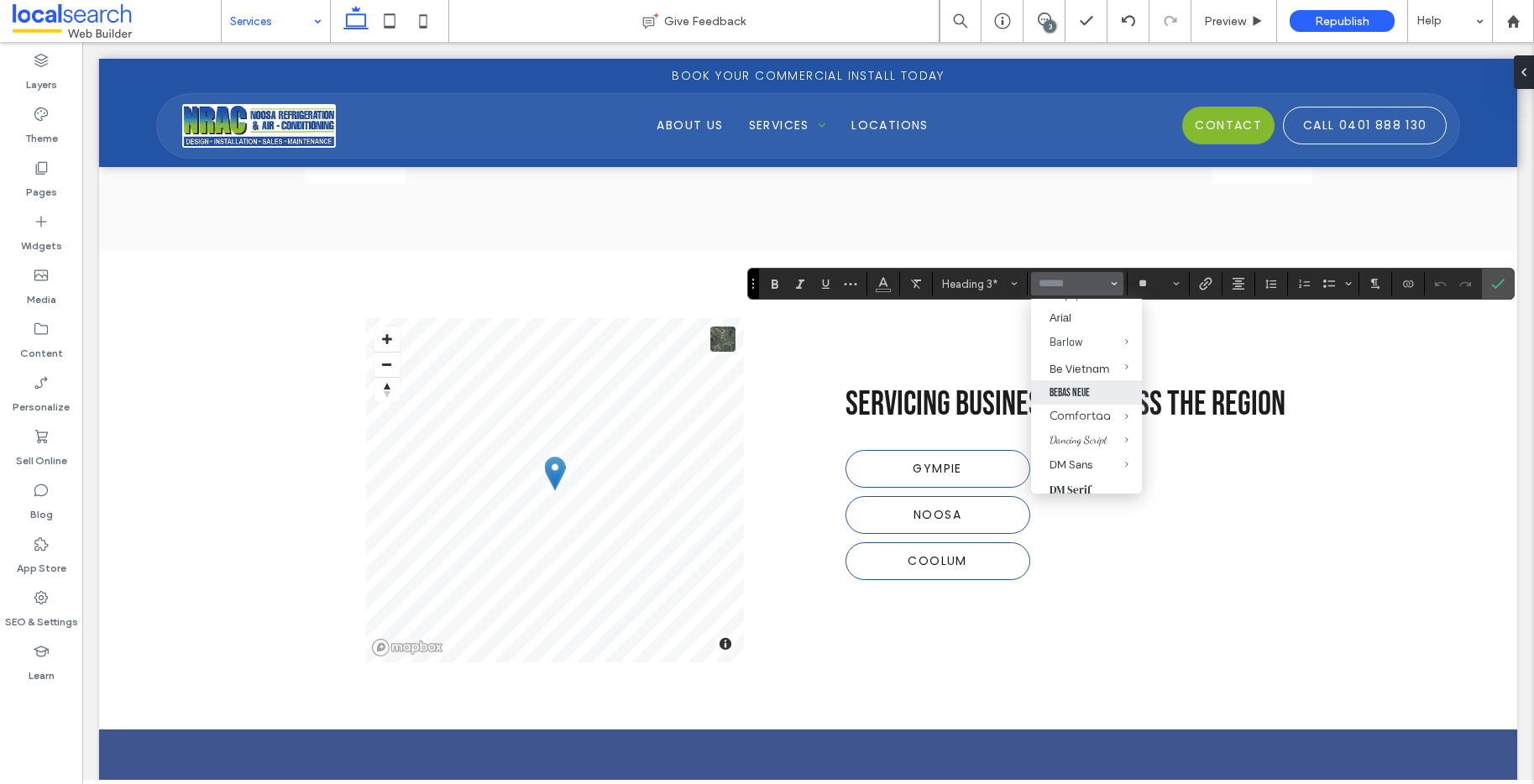 click on "Bebas Neue" at bounding box center (1086, 392) 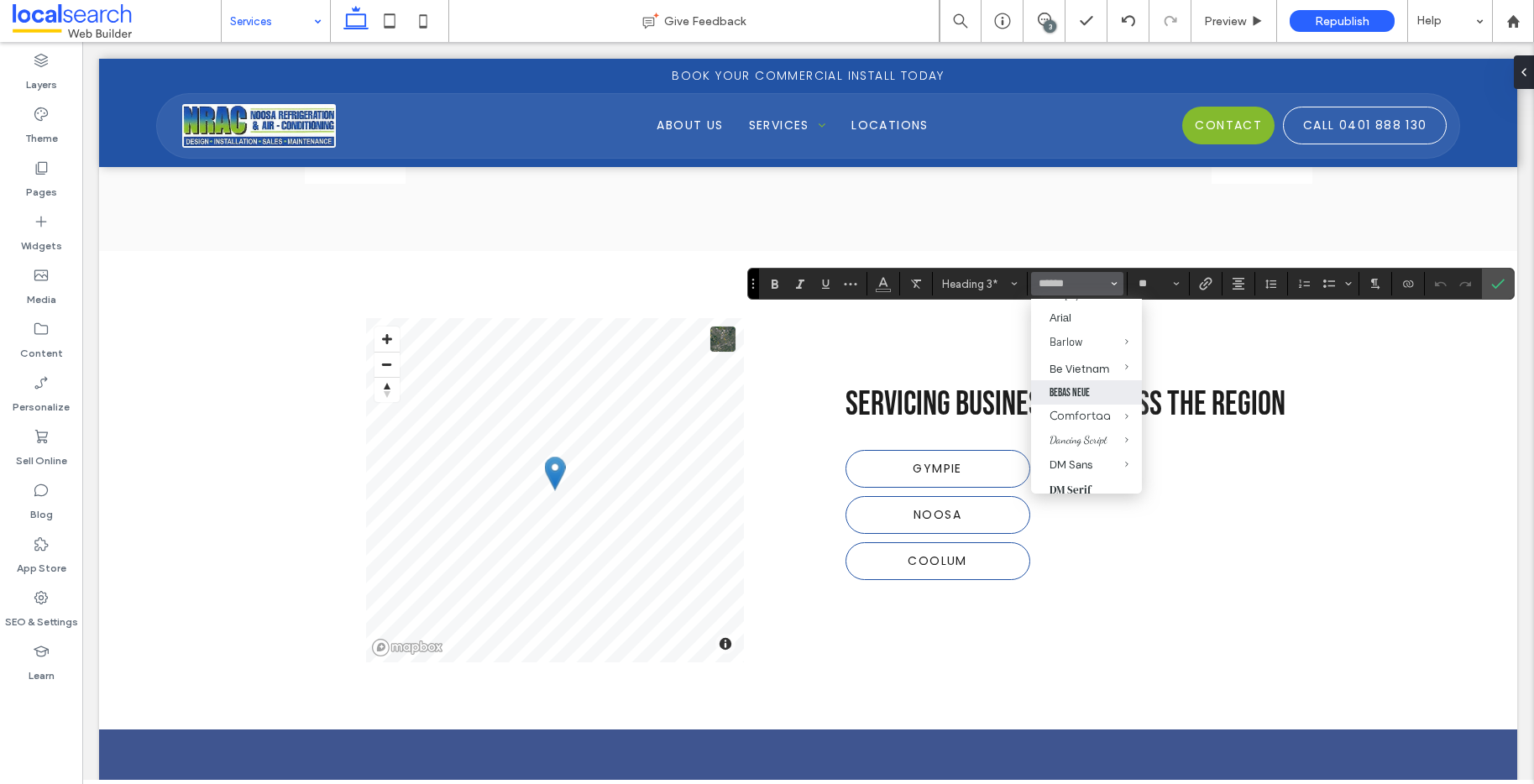 type on "**********" 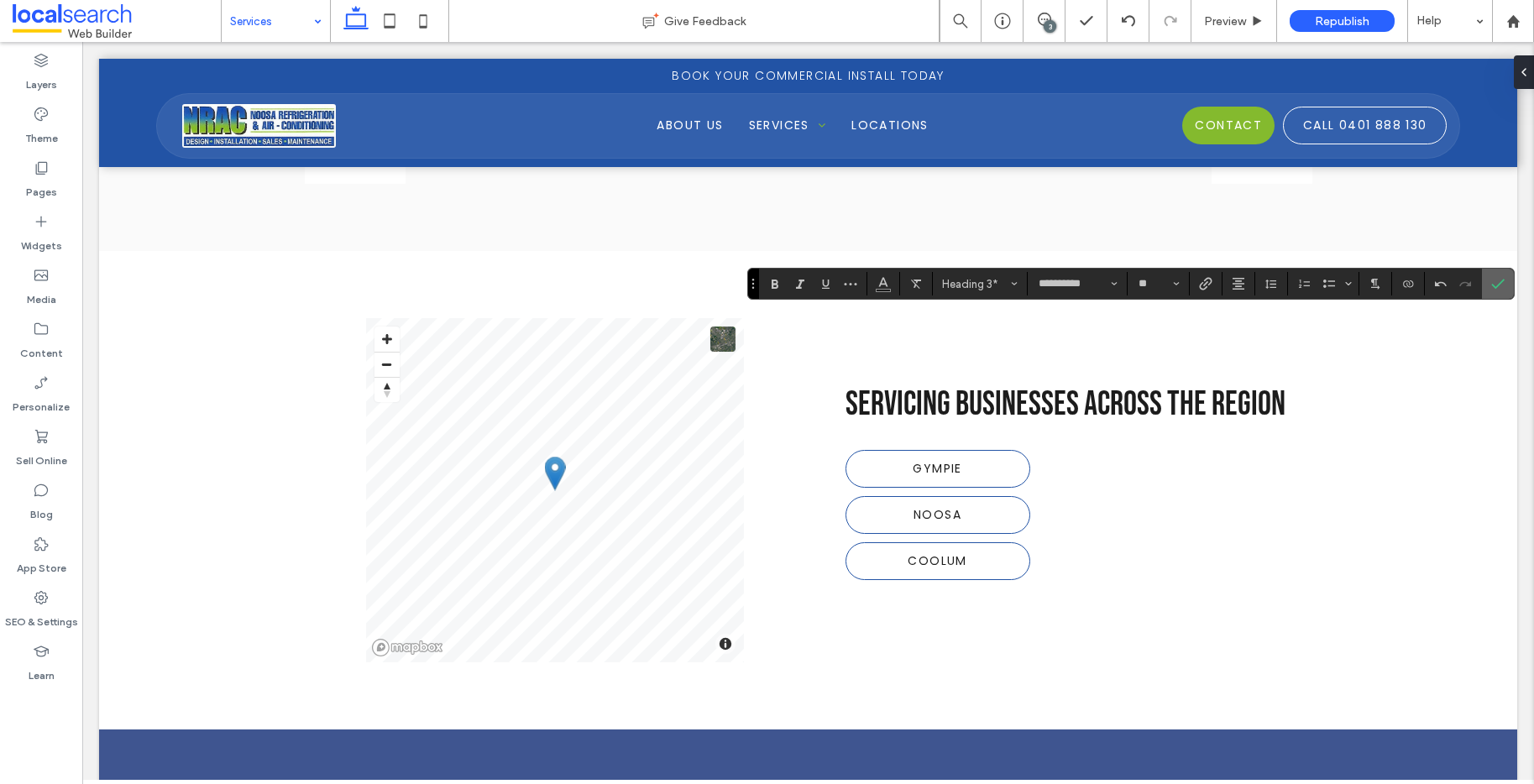 click 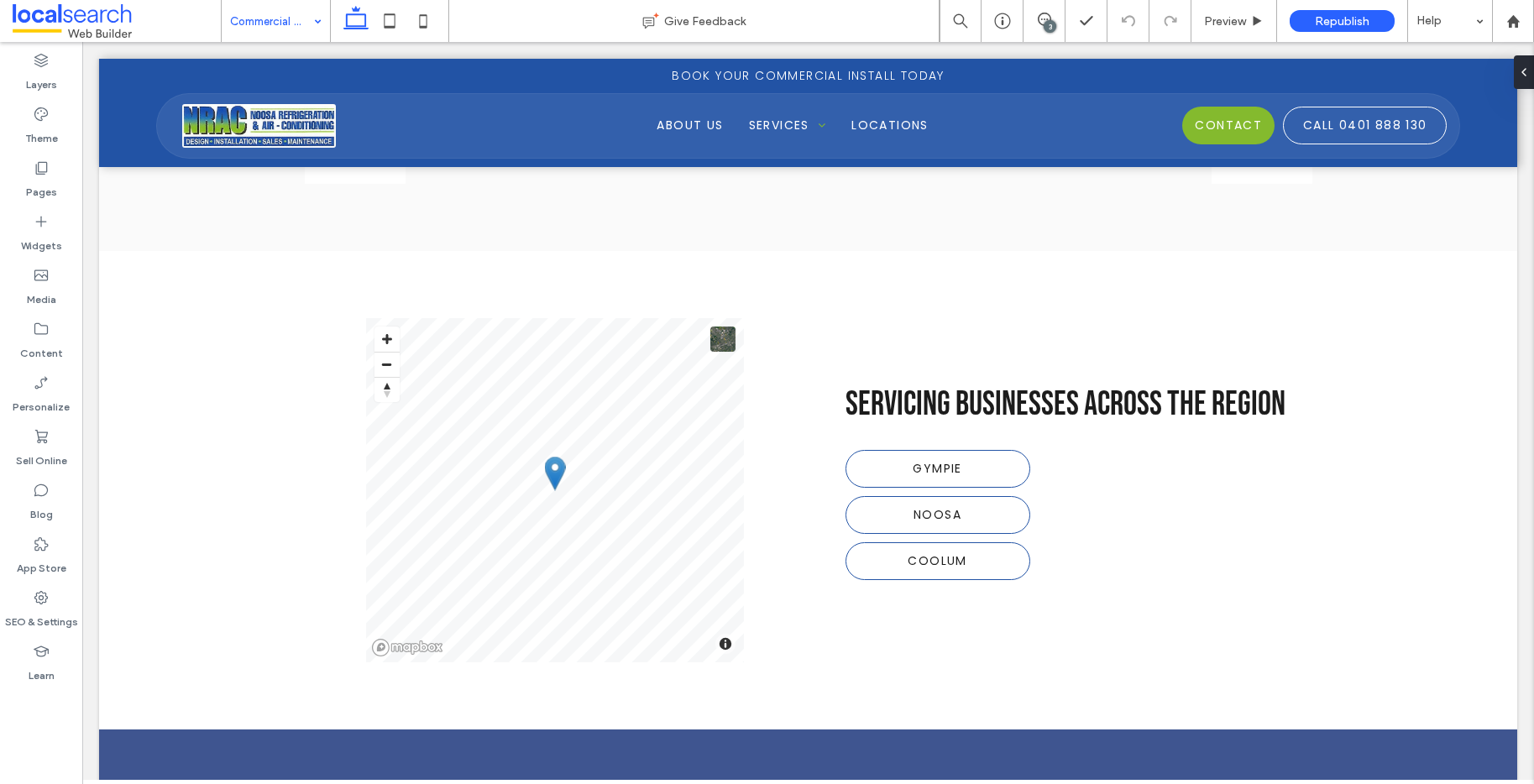 click at bounding box center [271, 21] 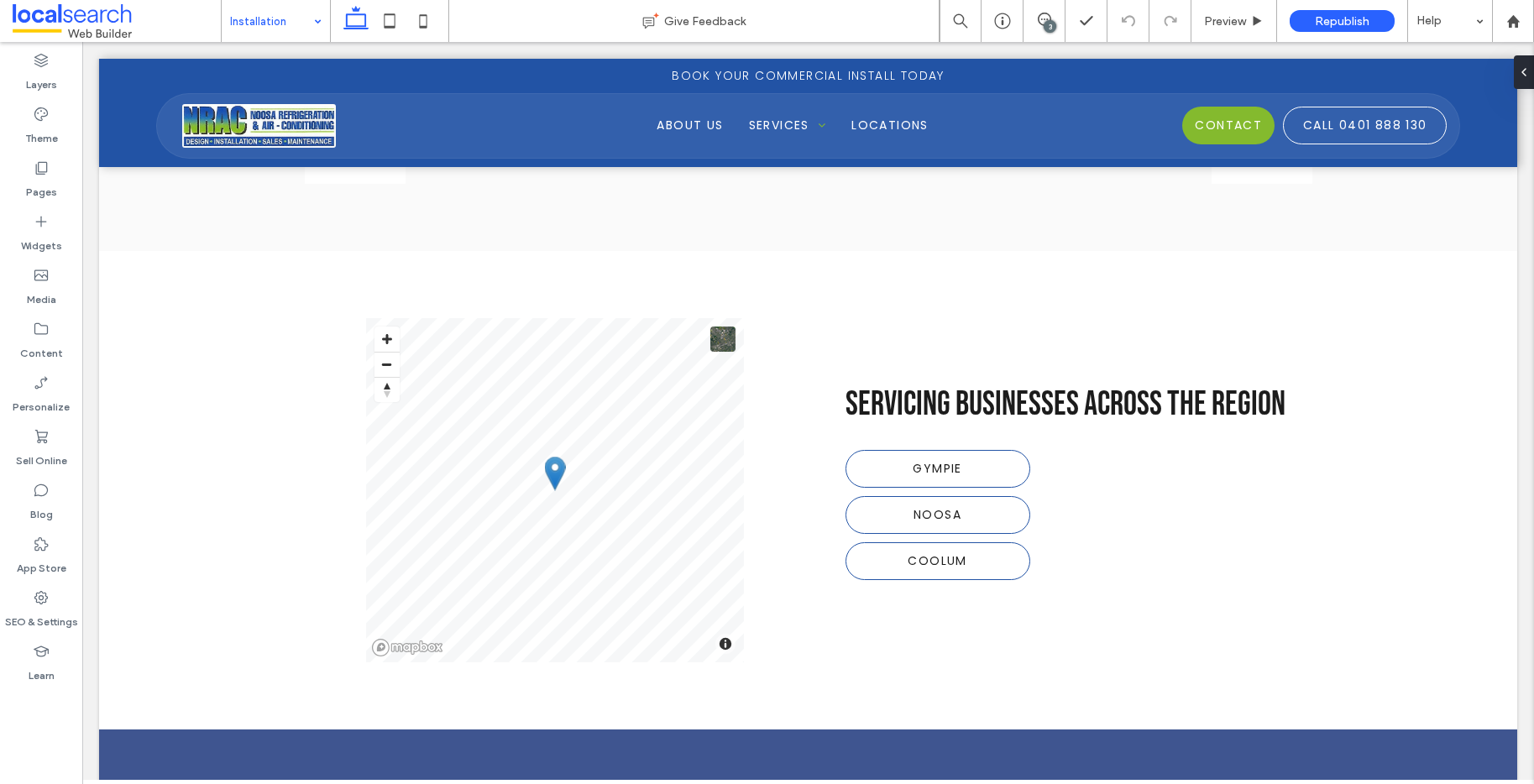 click at bounding box center (271, 21) 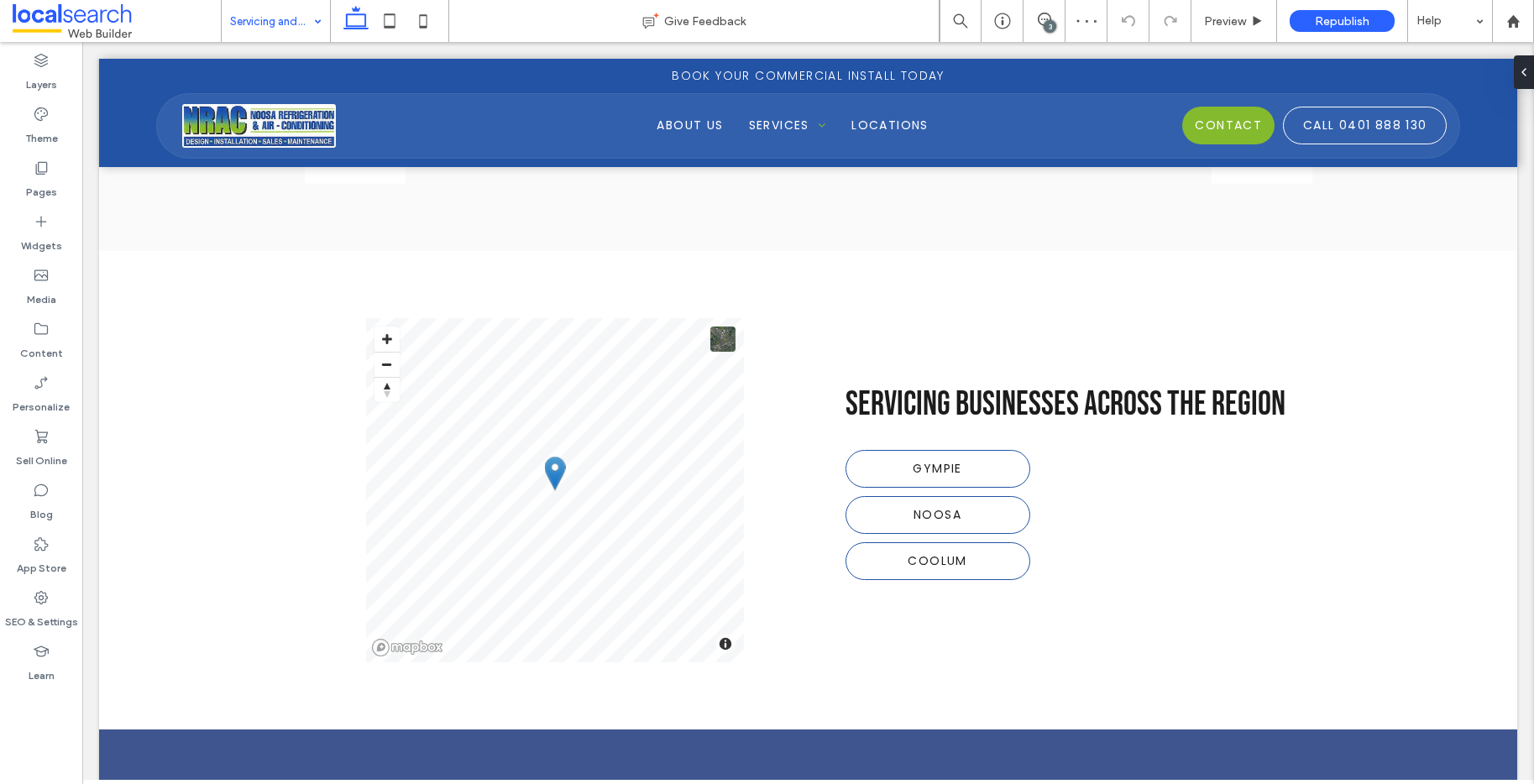 click at bounding box center (271, 21) 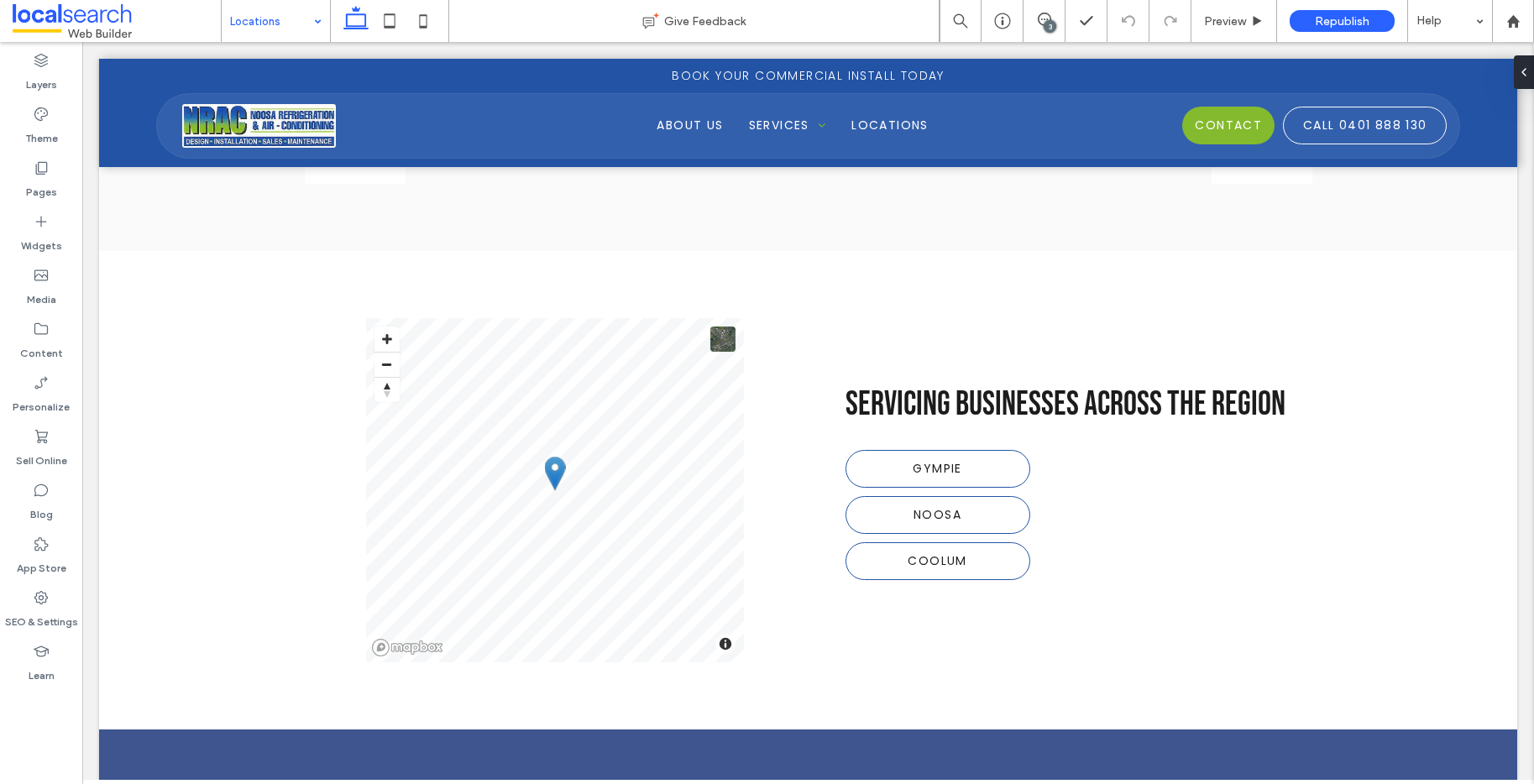 click at bounding box center (271, 21) 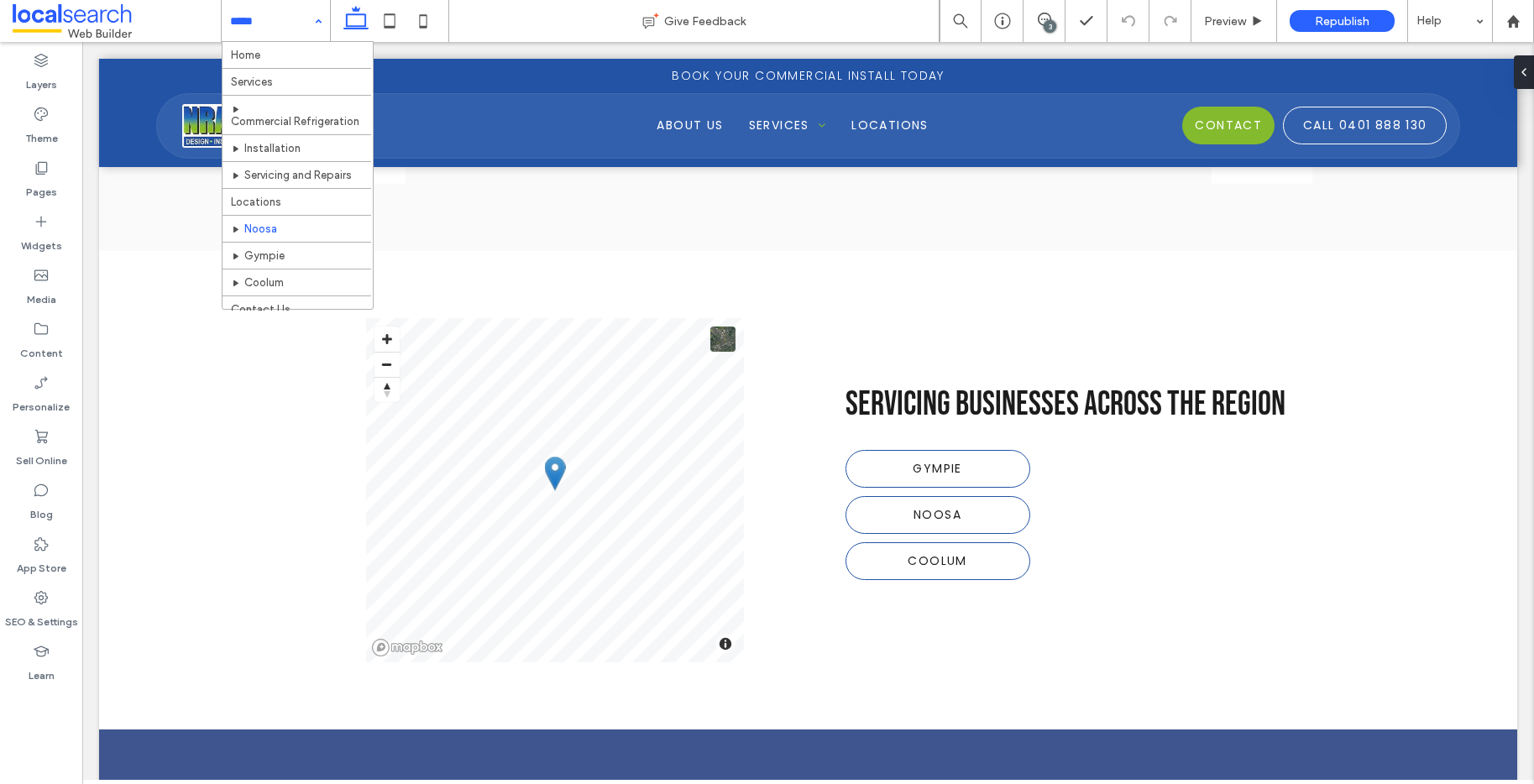 click at bounding box center (271, 21) 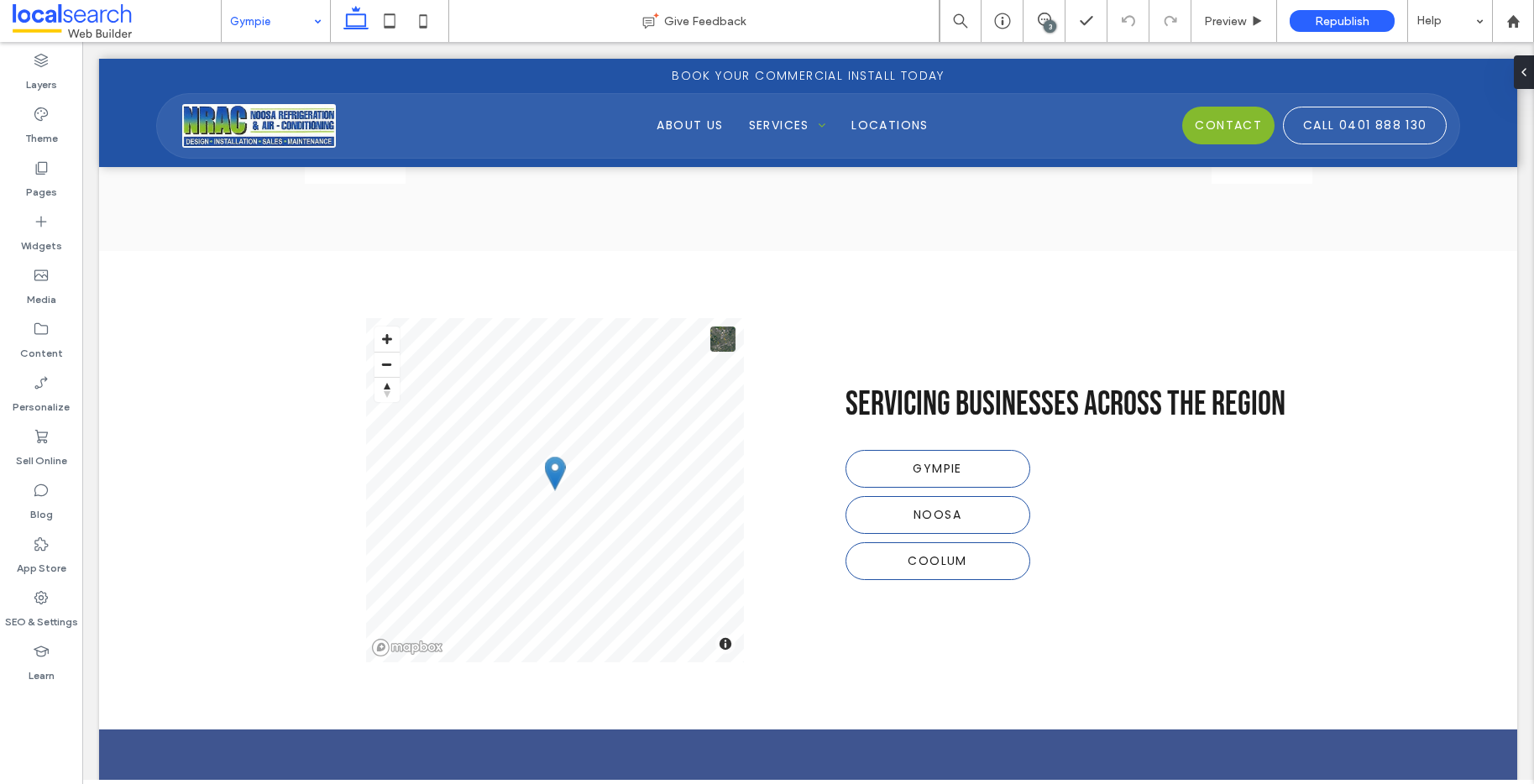 click at bounding box center (271, 21) 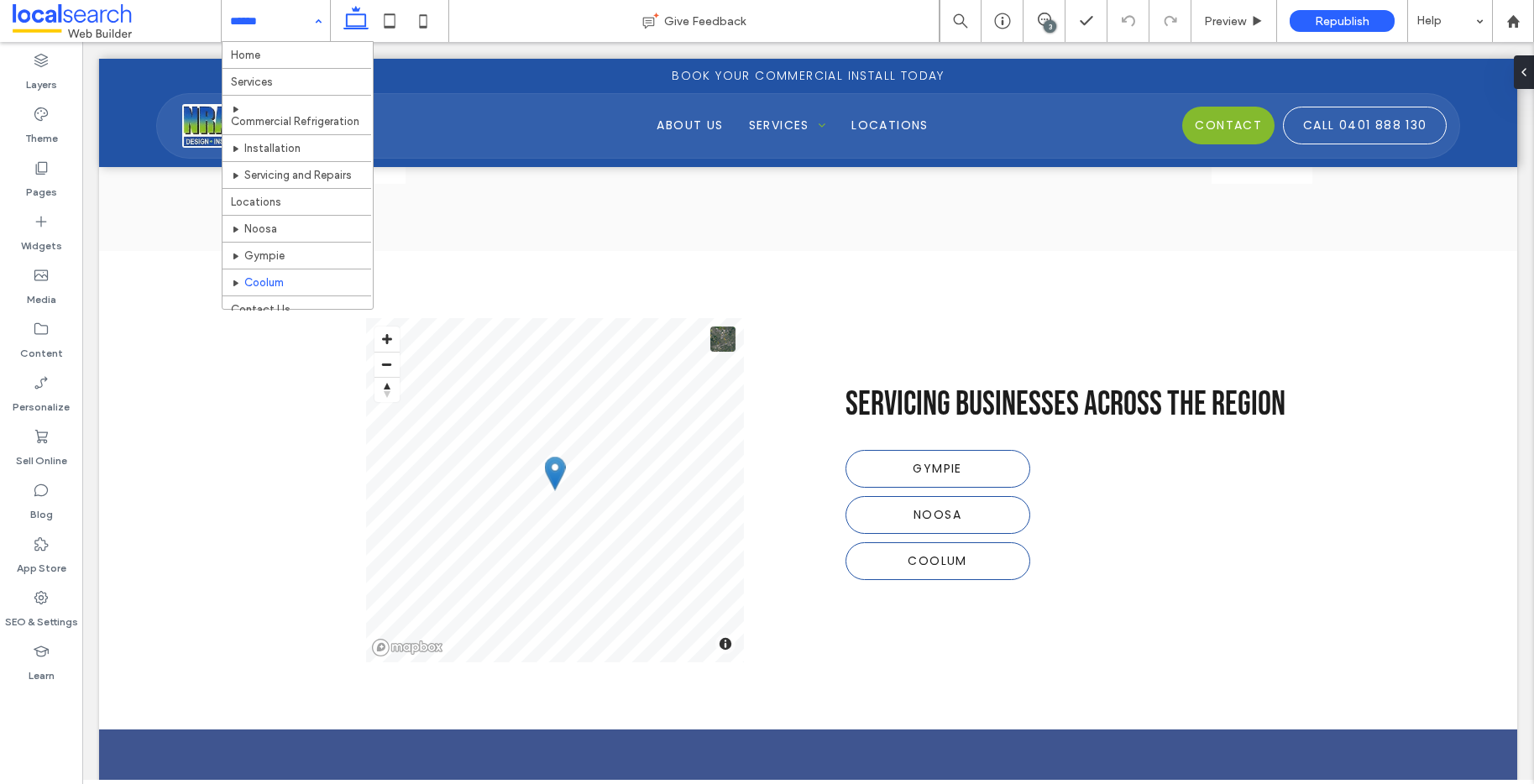 click on "Home Services Commercial Refrigeration Installation Servicing and Repairs Locations [CITY] [CITY] [CITY] Contact Us" at bounding box center (275, 21) 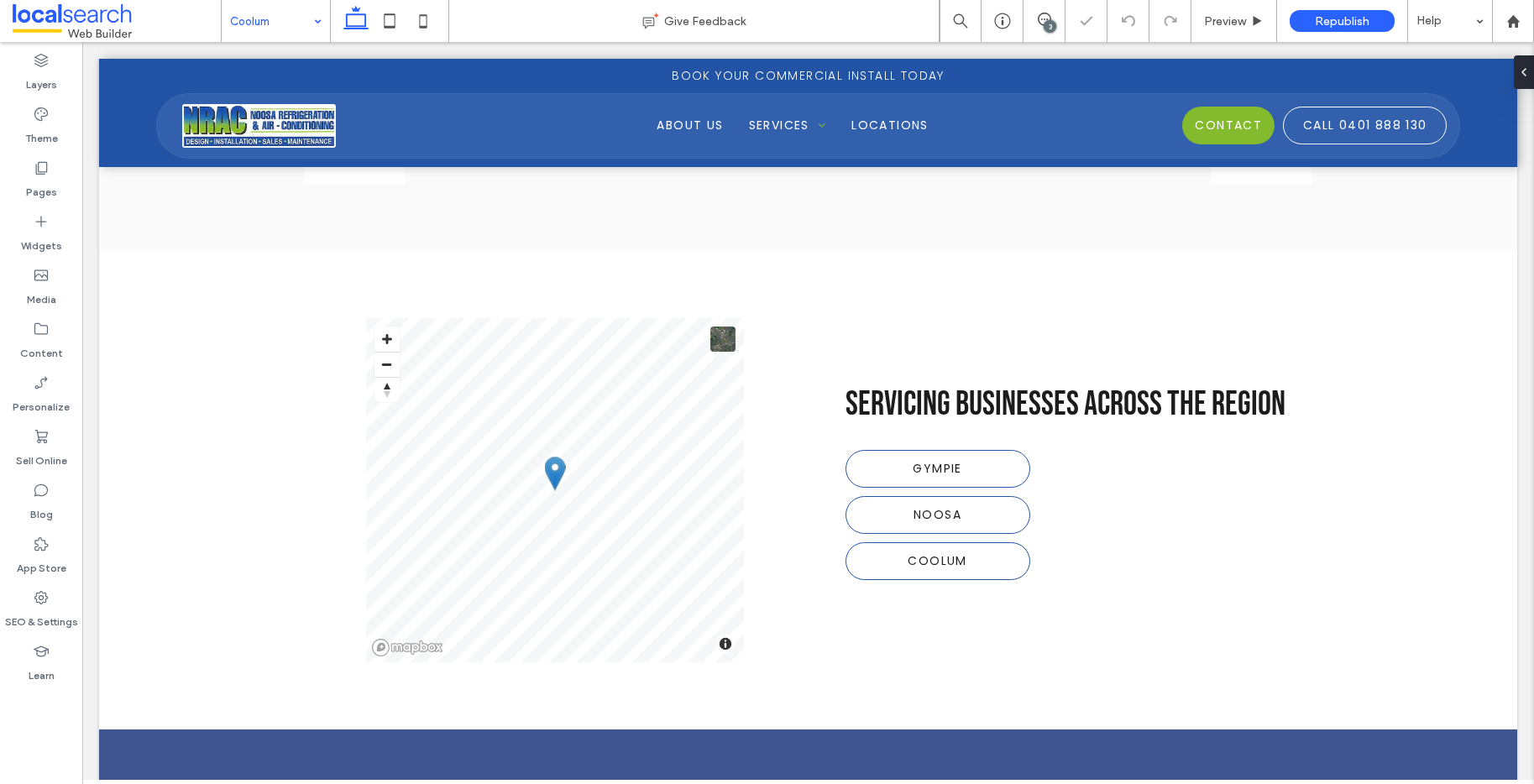 type on "***" 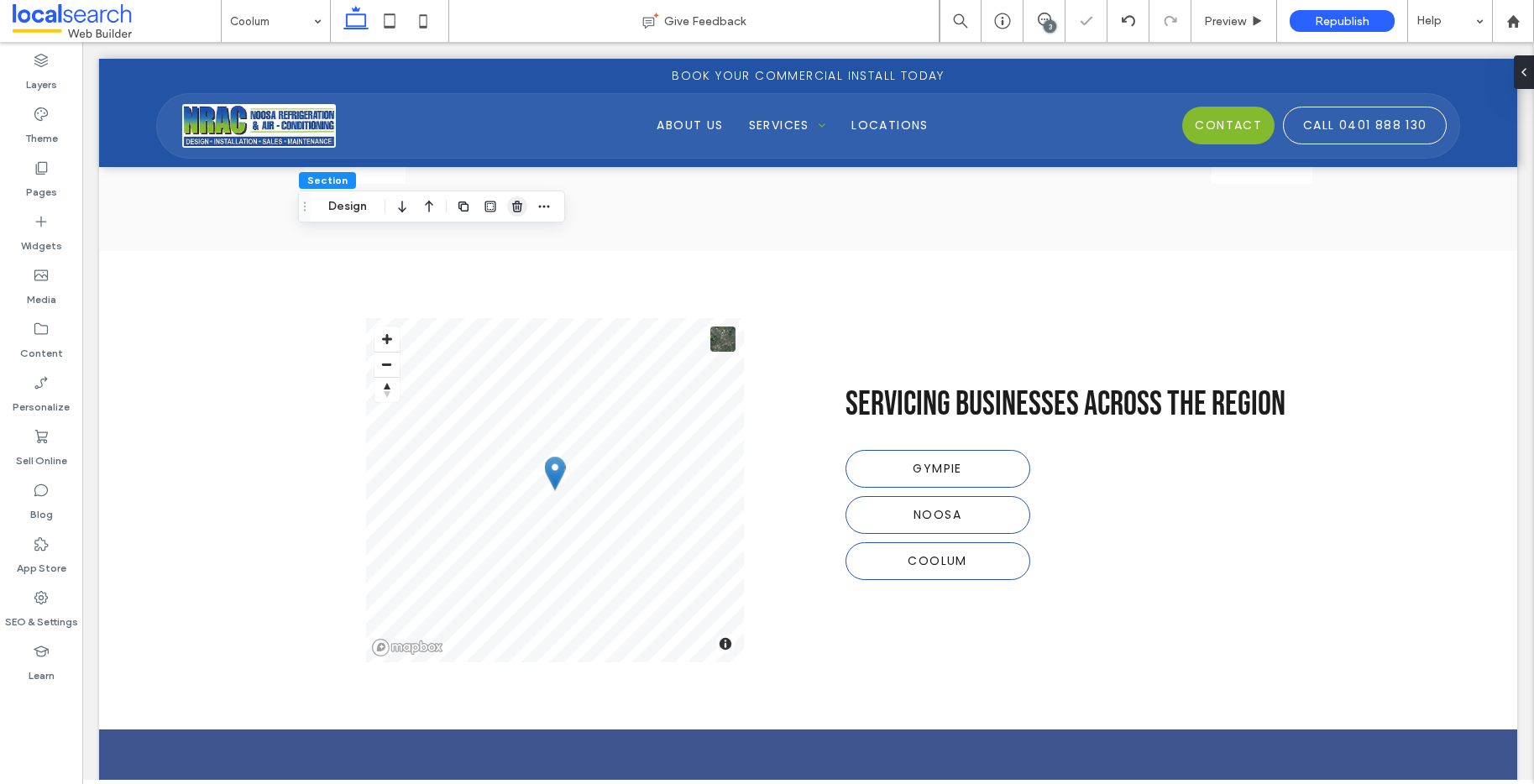 click at bounding box center (517, 206) 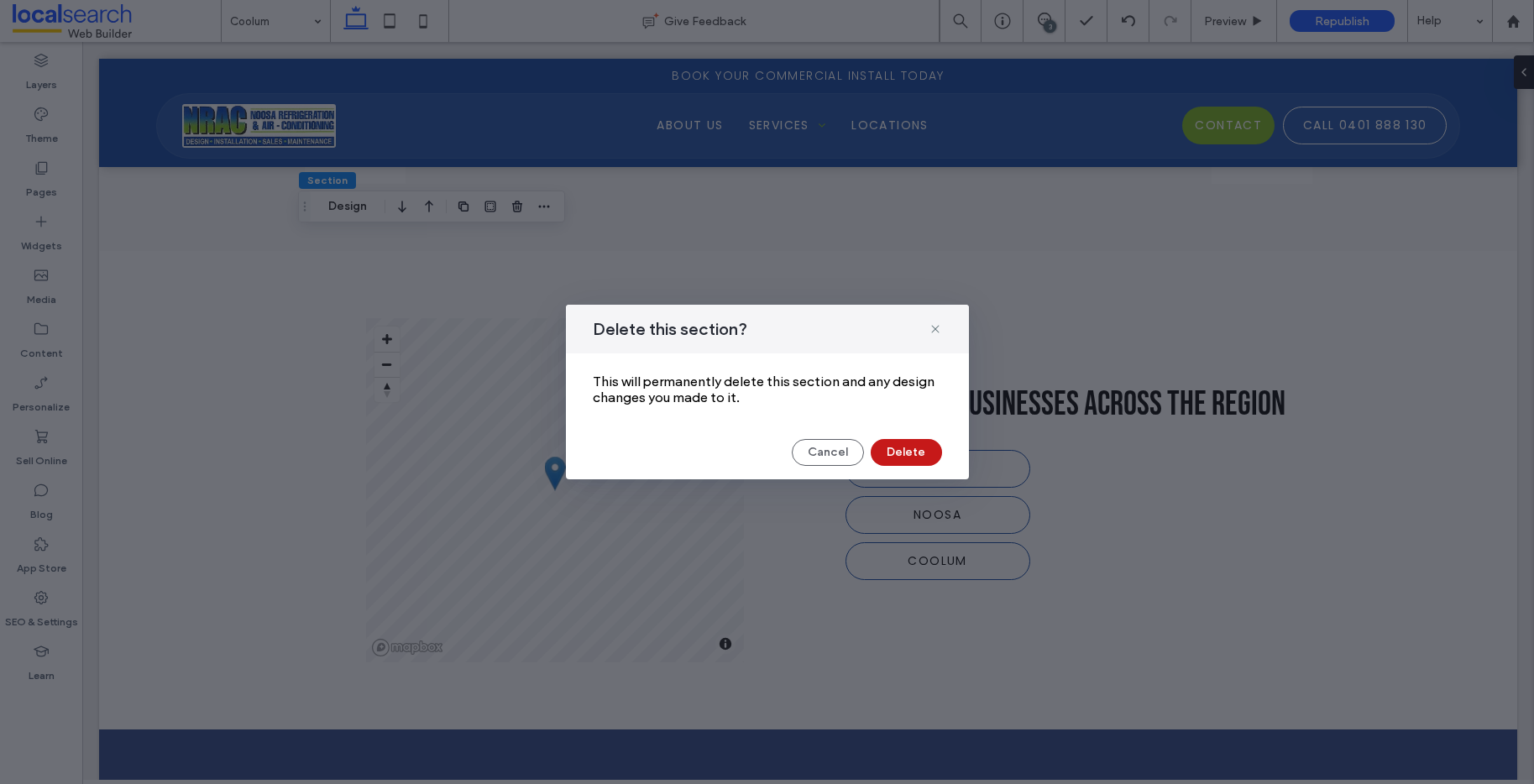 click on "Delete" at bounding box center [906, 452] 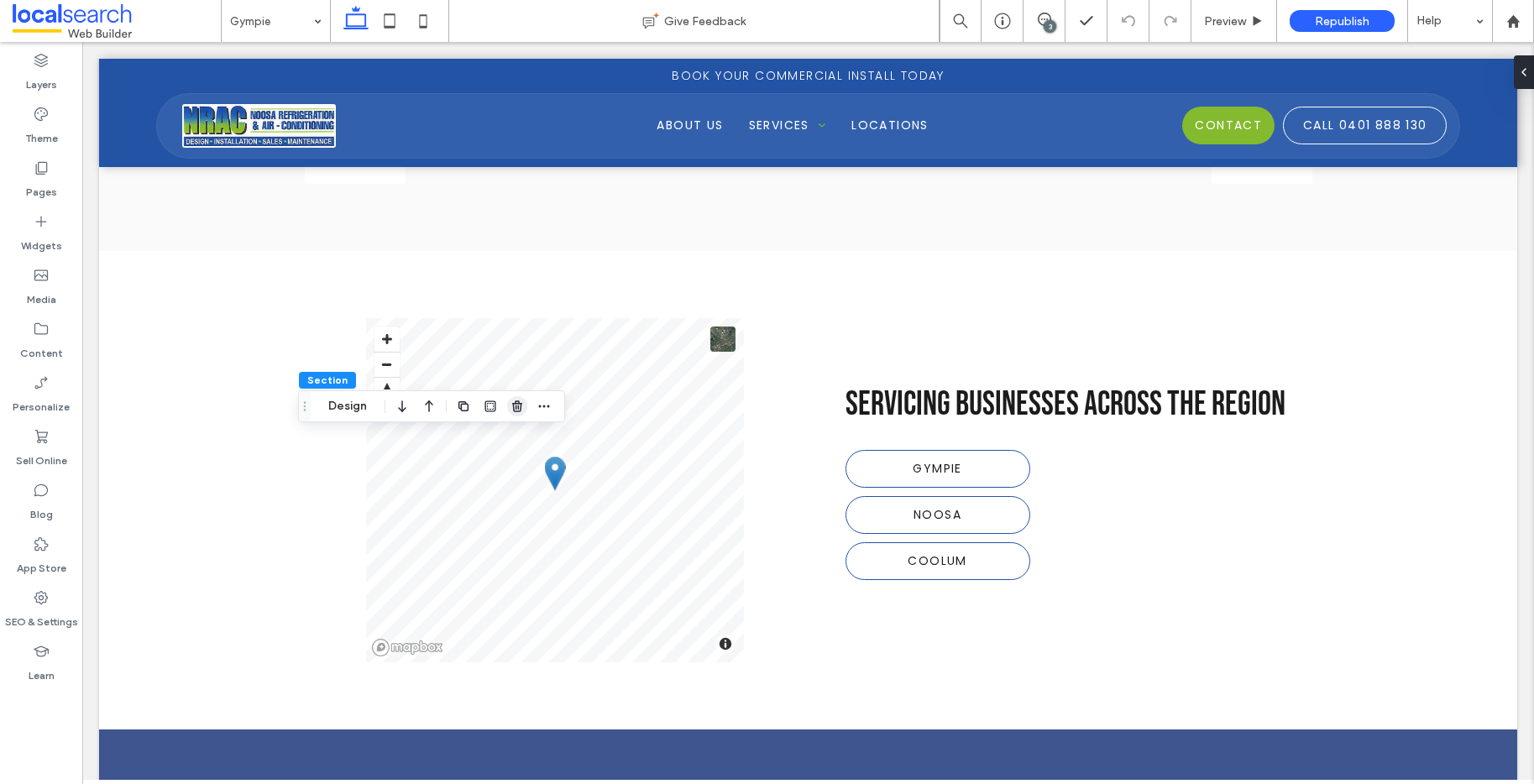click 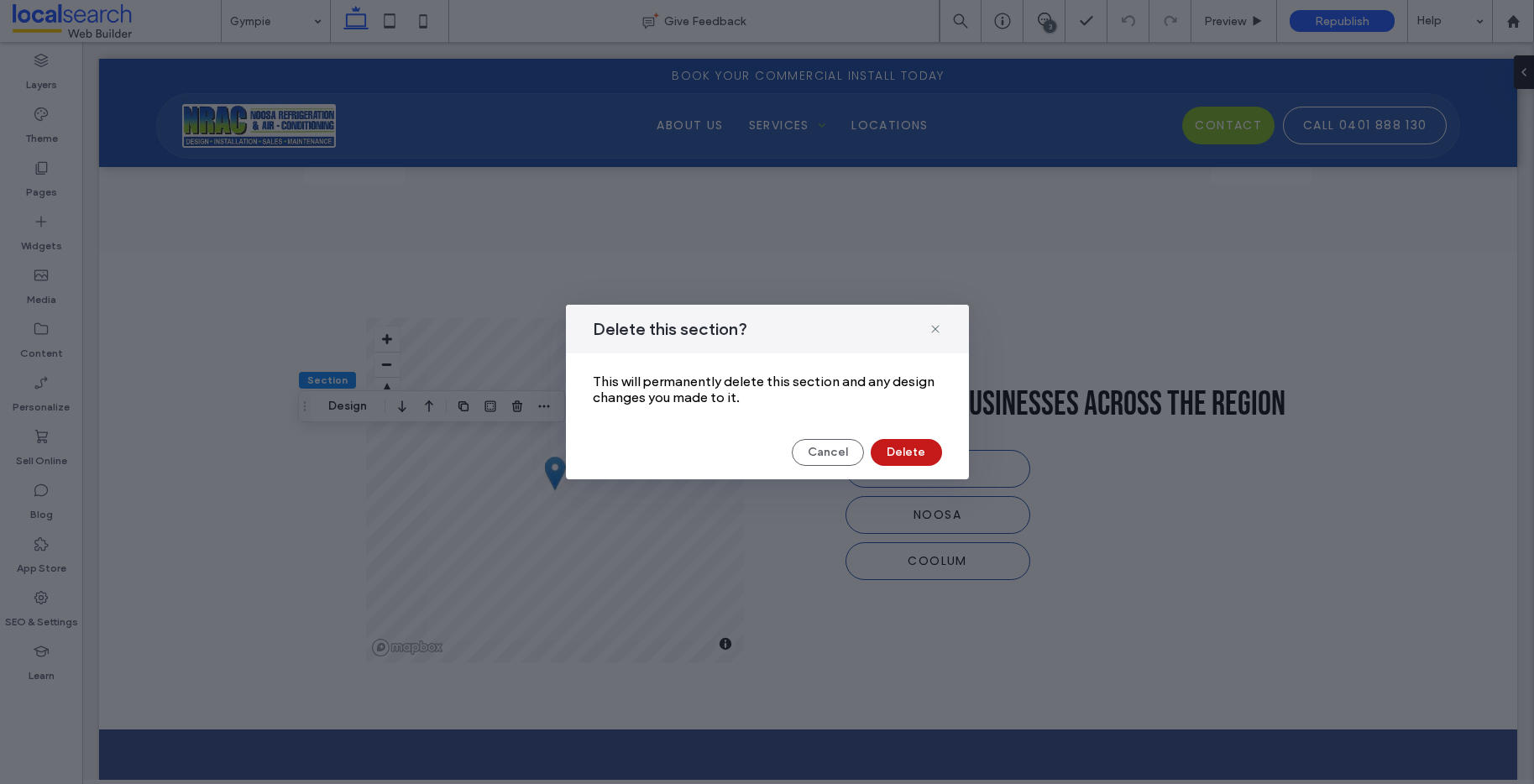 click on "Delete" at bounding box center (906, 452) 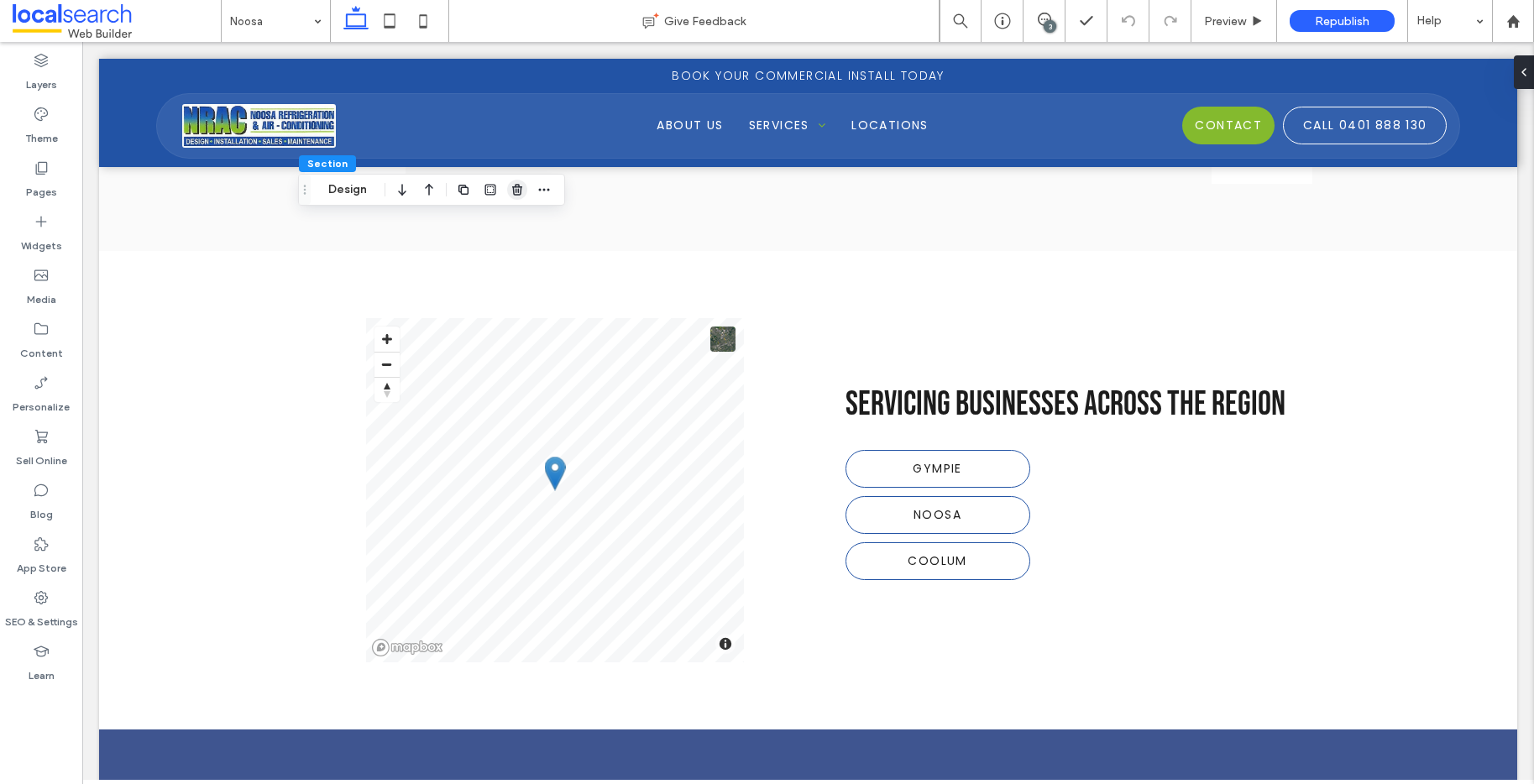 click 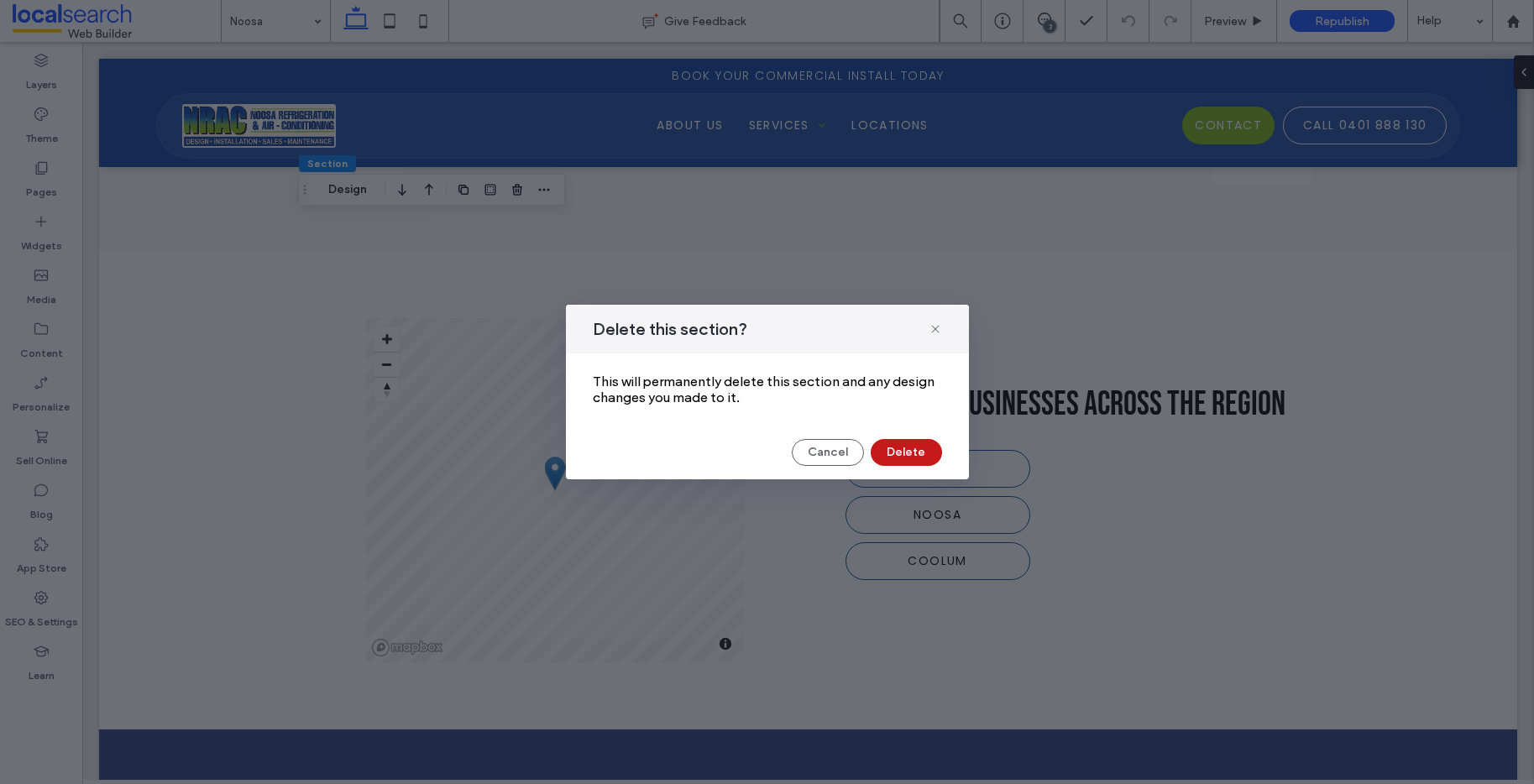 click on "Delete" at bounding box center [906, 452] 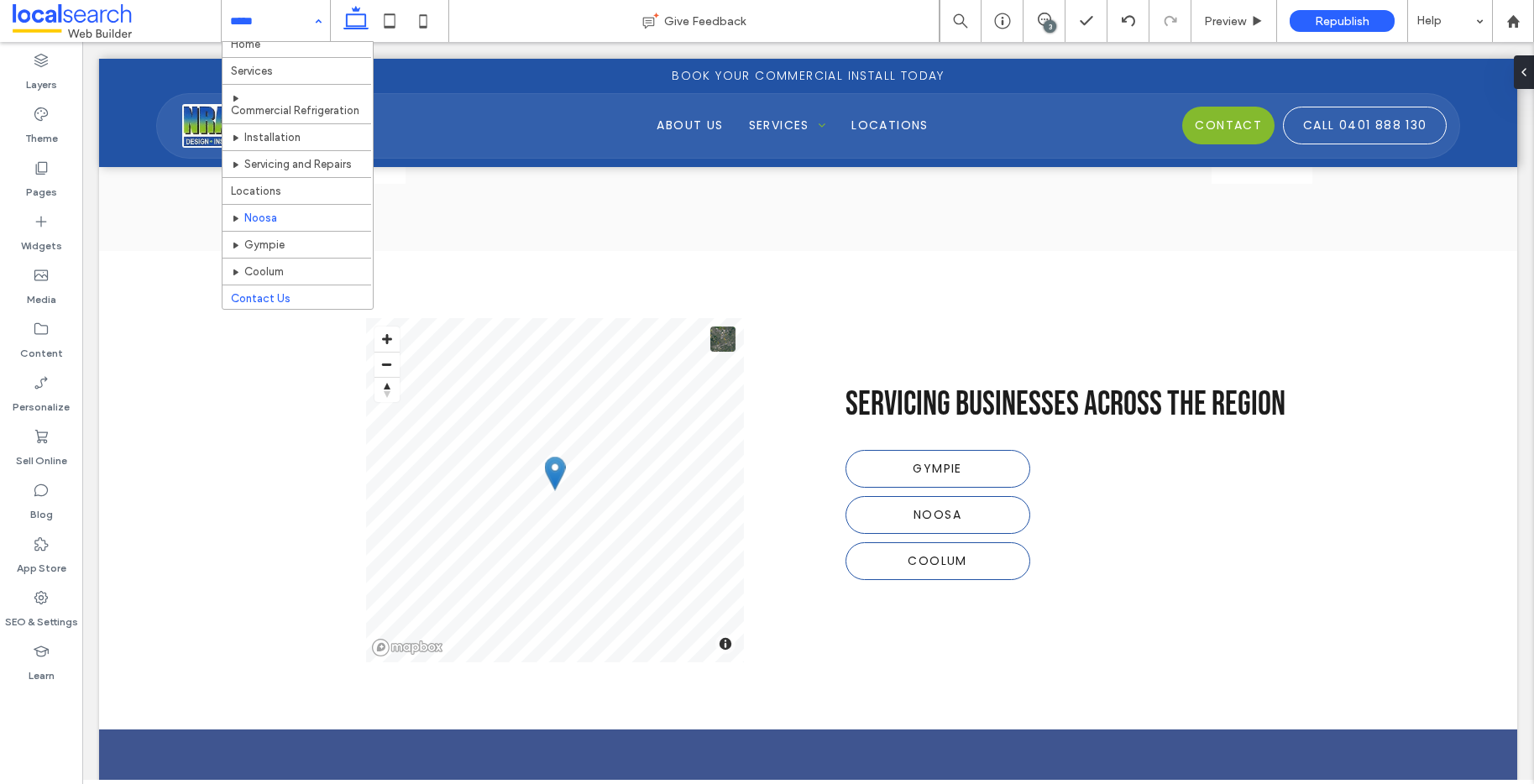 scroll, scrollTop: 12, scrollLeft: 0, axis: vertical 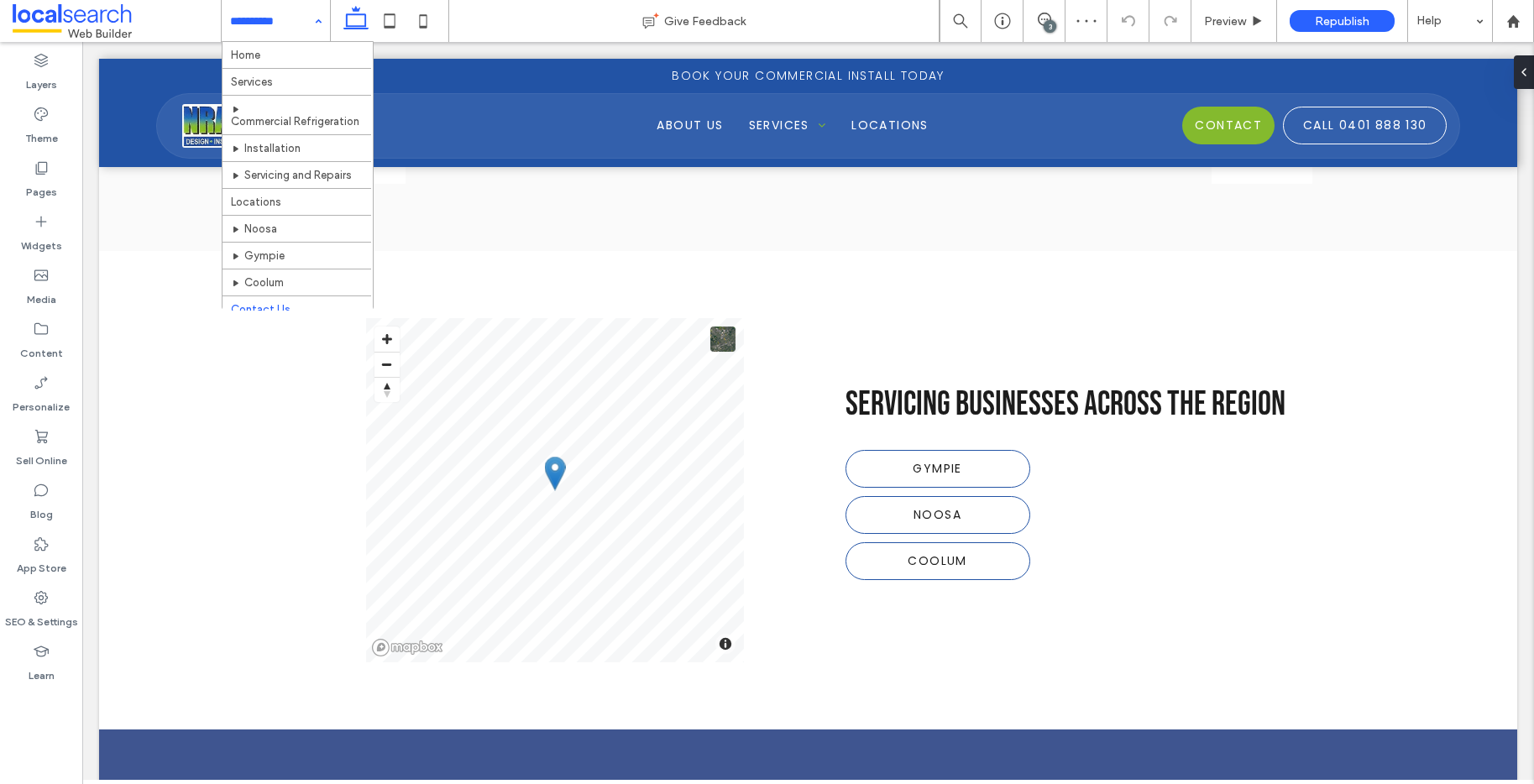 click at bounding box center [271, 21] 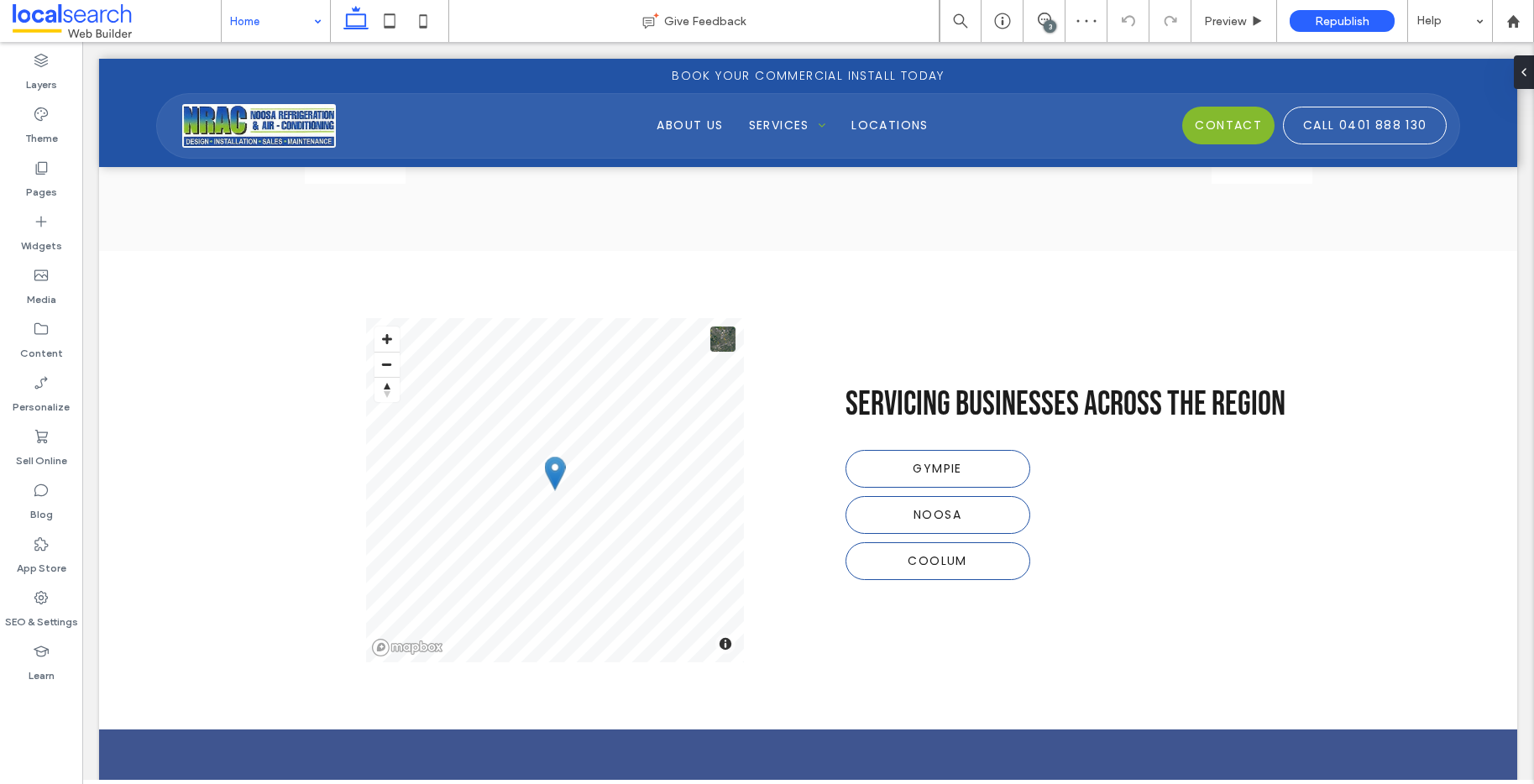click at bounding box center [271, 21] 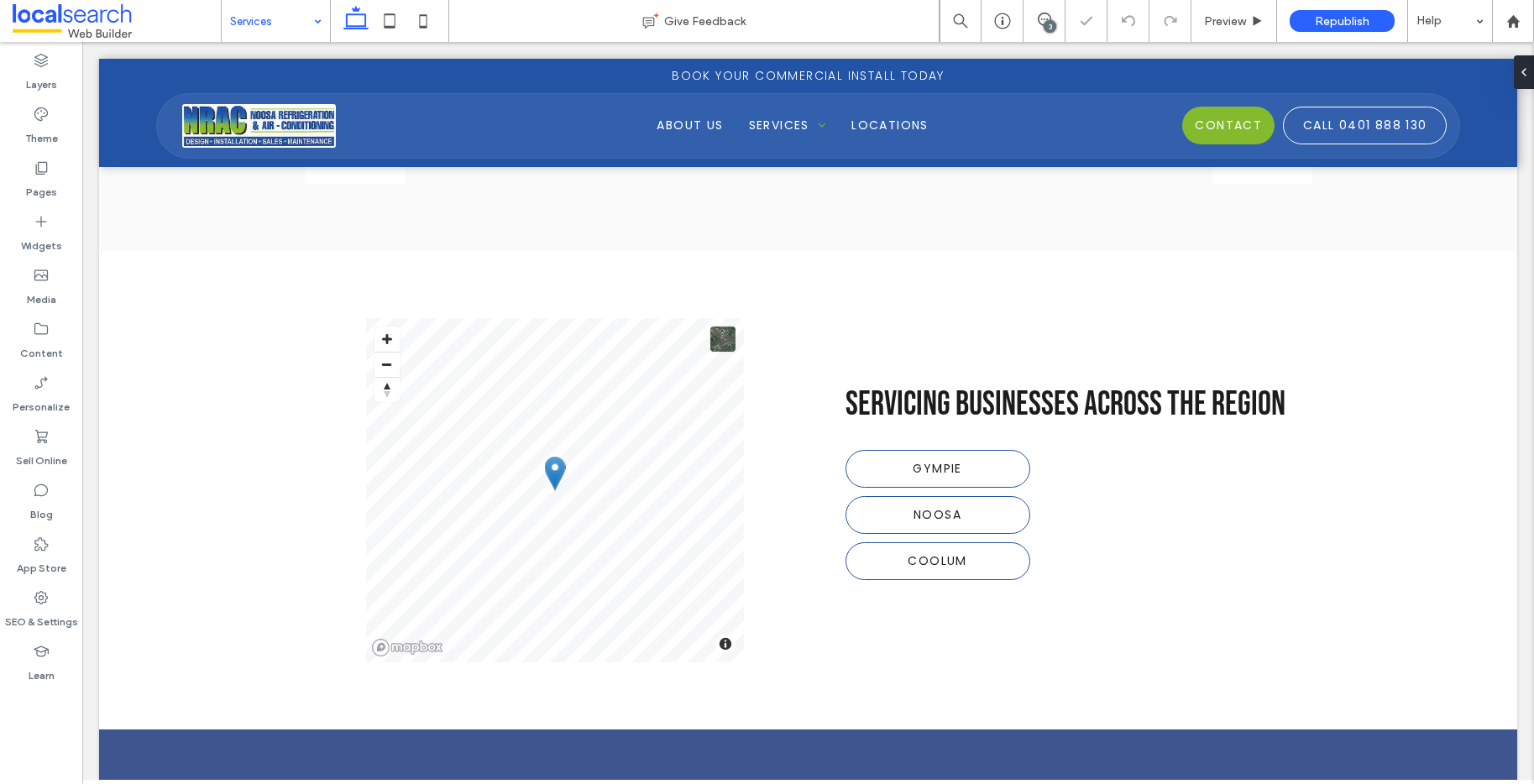 click at bounding box center (271, 21) 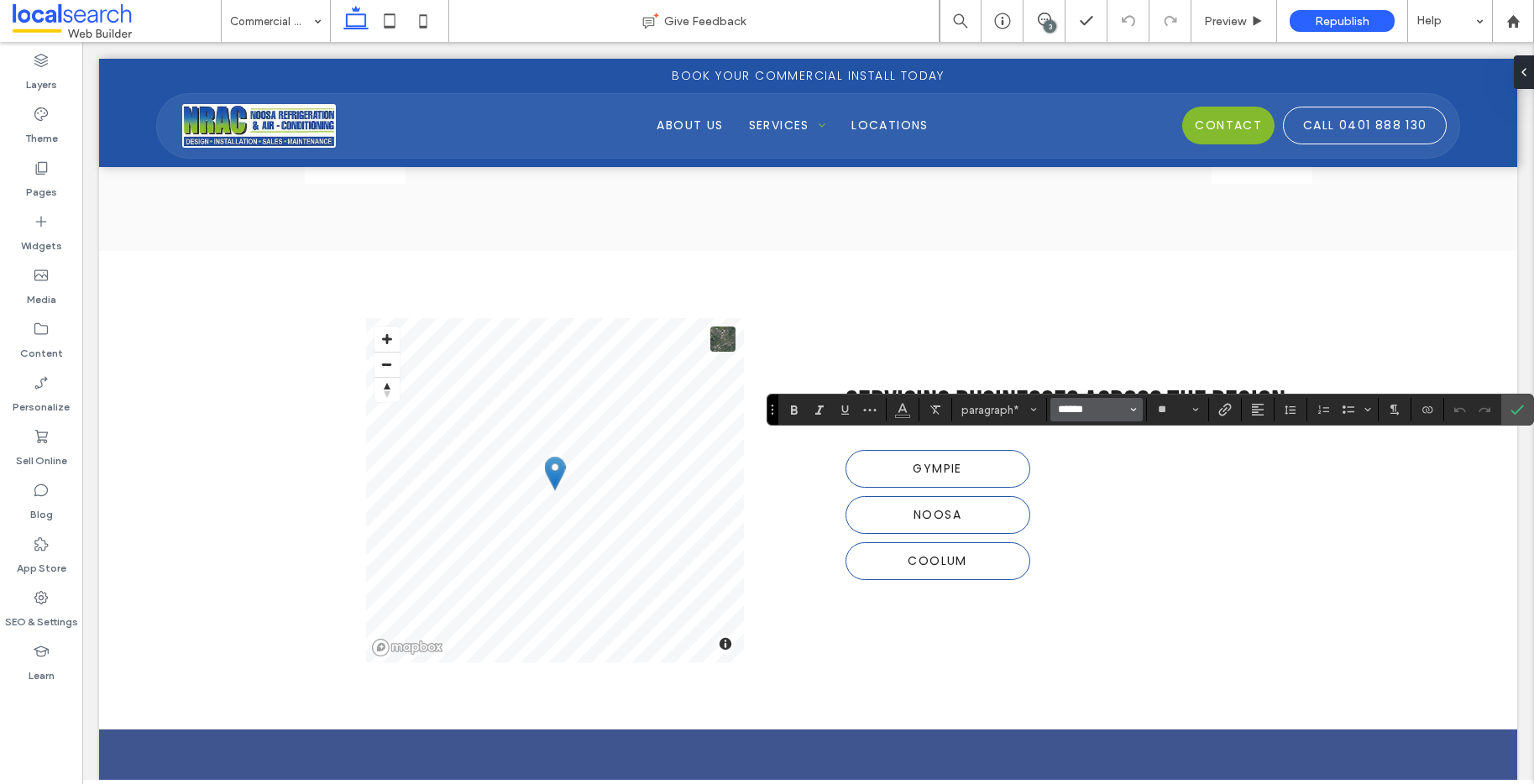 click on "******" at bounding box center (1092, 410) 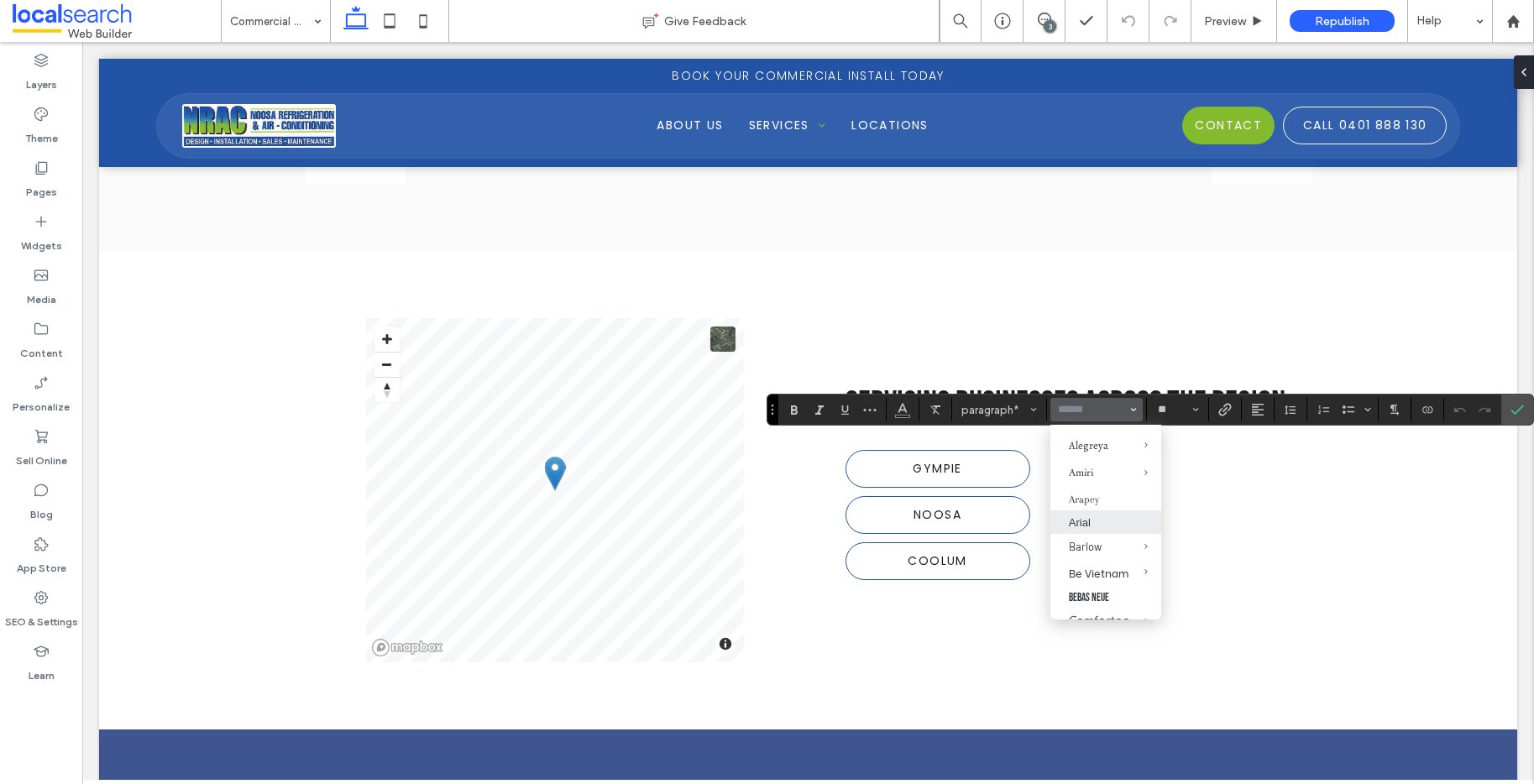scroll, scrollTop: 157, scrollLeft: 0, axis: vertical 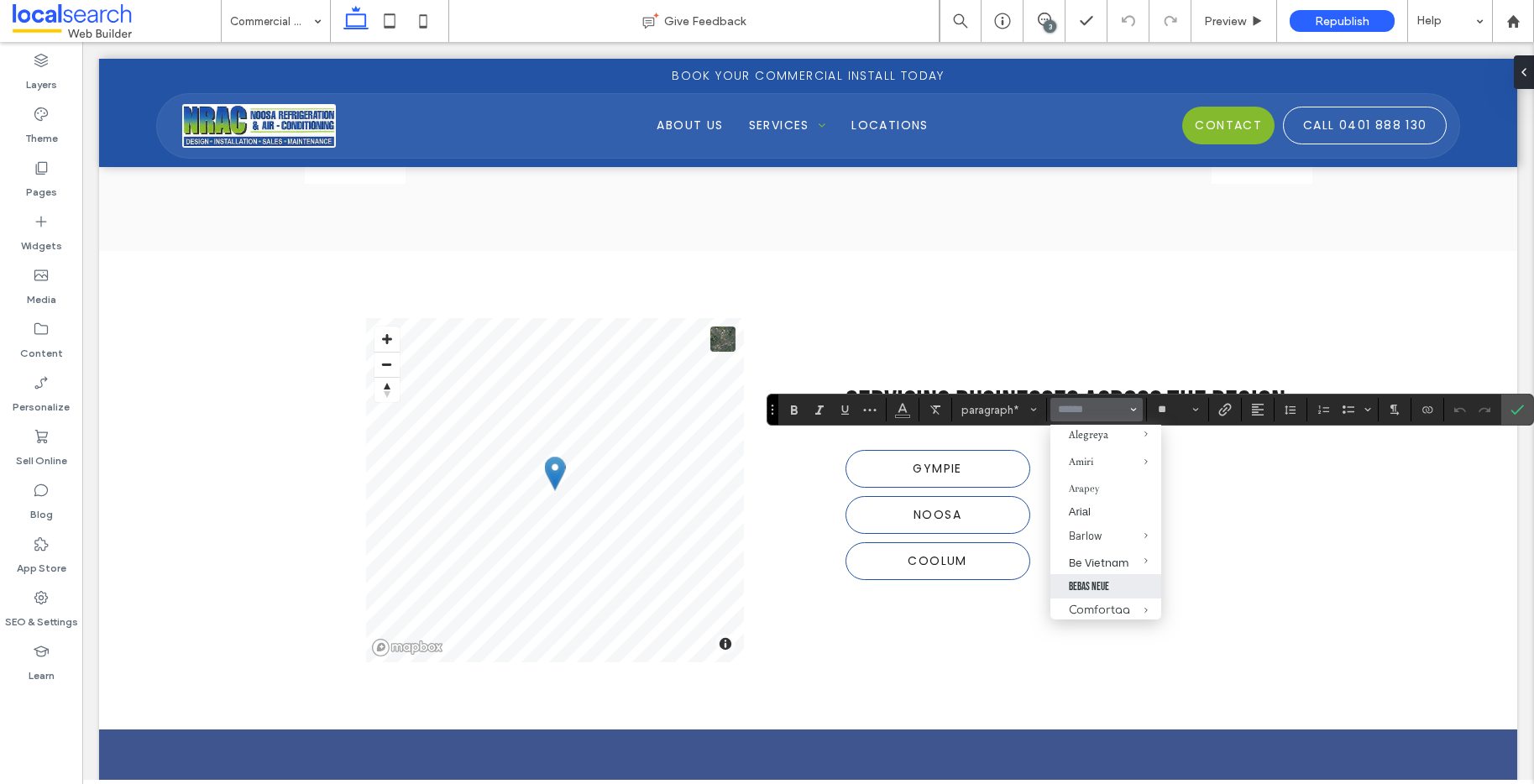 click on "Bebas Neue" at bounding box center [1106, 586] 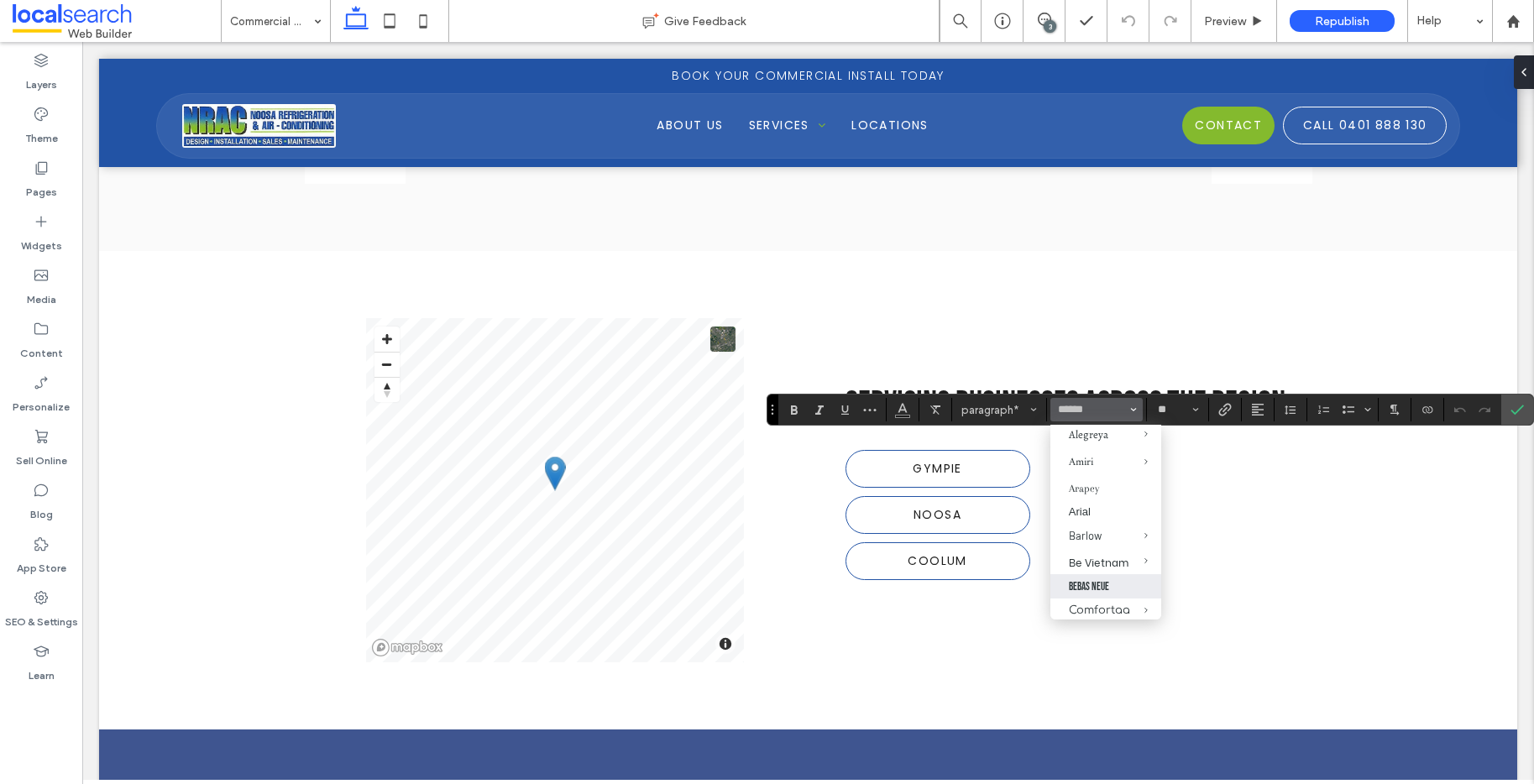 type on "**********" 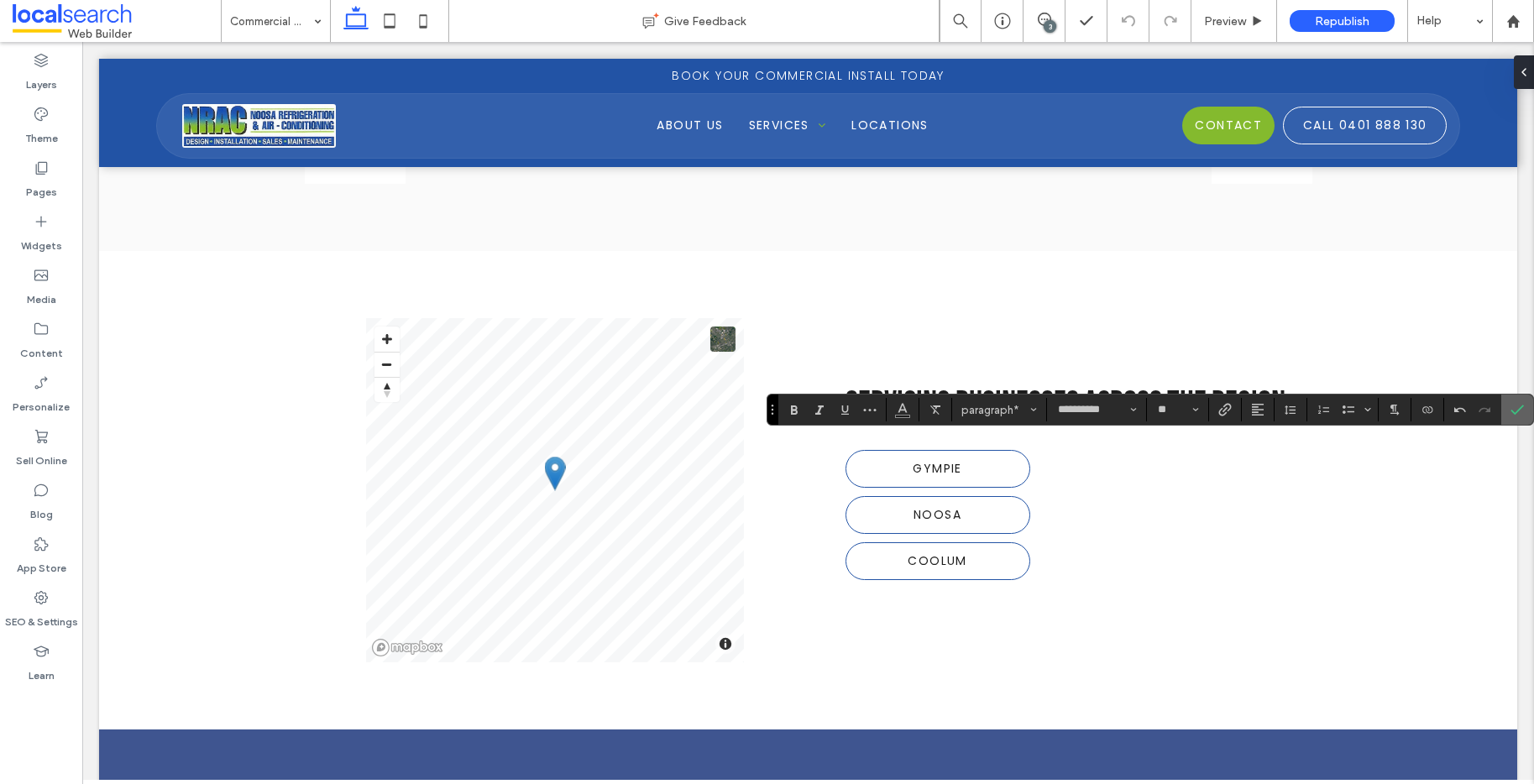 click 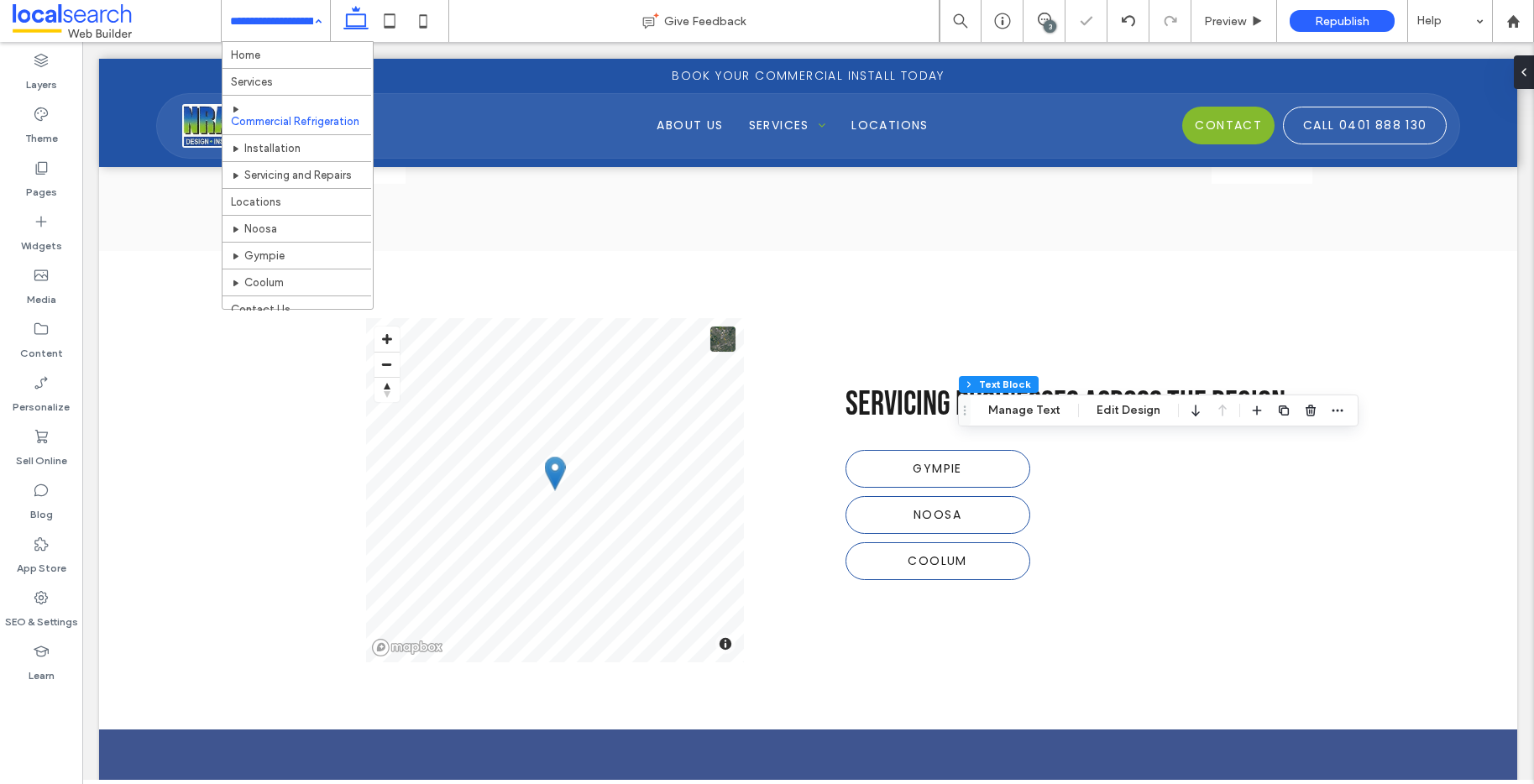 drag, startPoint x: 268, startPoint y: 20, endPoint x: 271, endPoint y: 40, distance: 20.22375 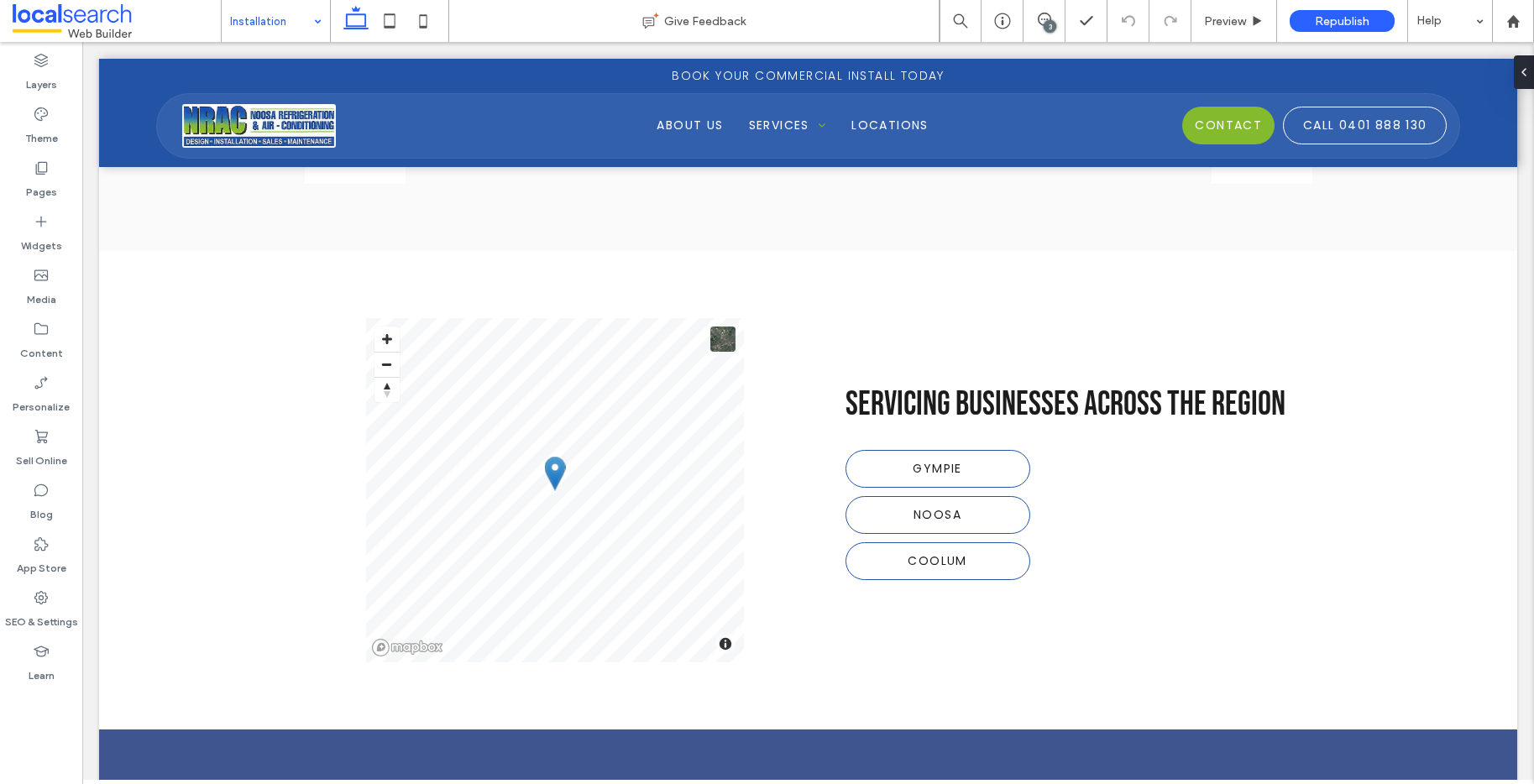 type on "******" 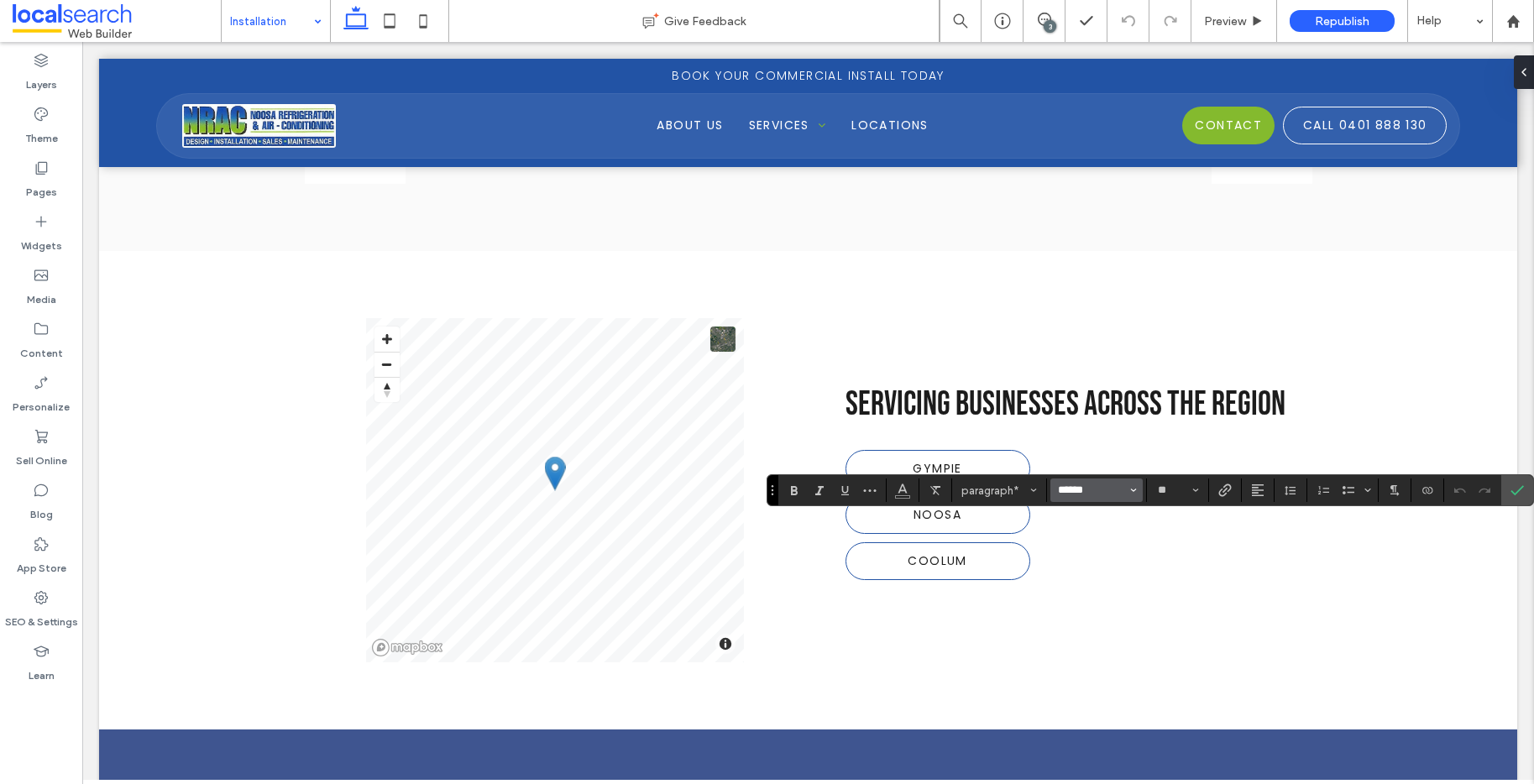 click on "******" at bounding box center [1092, 490] 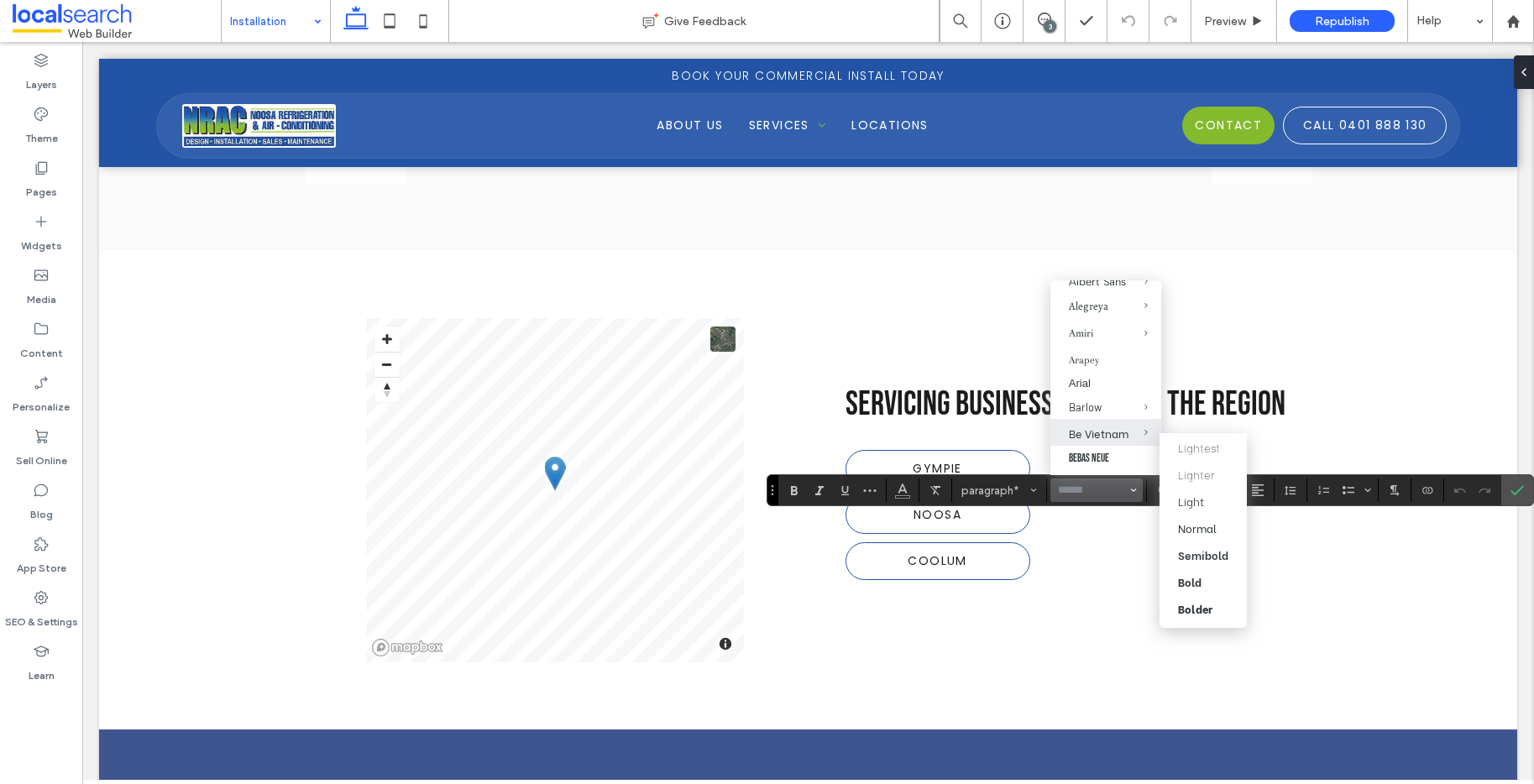 scroll, scrollTop: 144, scrollLeft: 0, axis: vertical 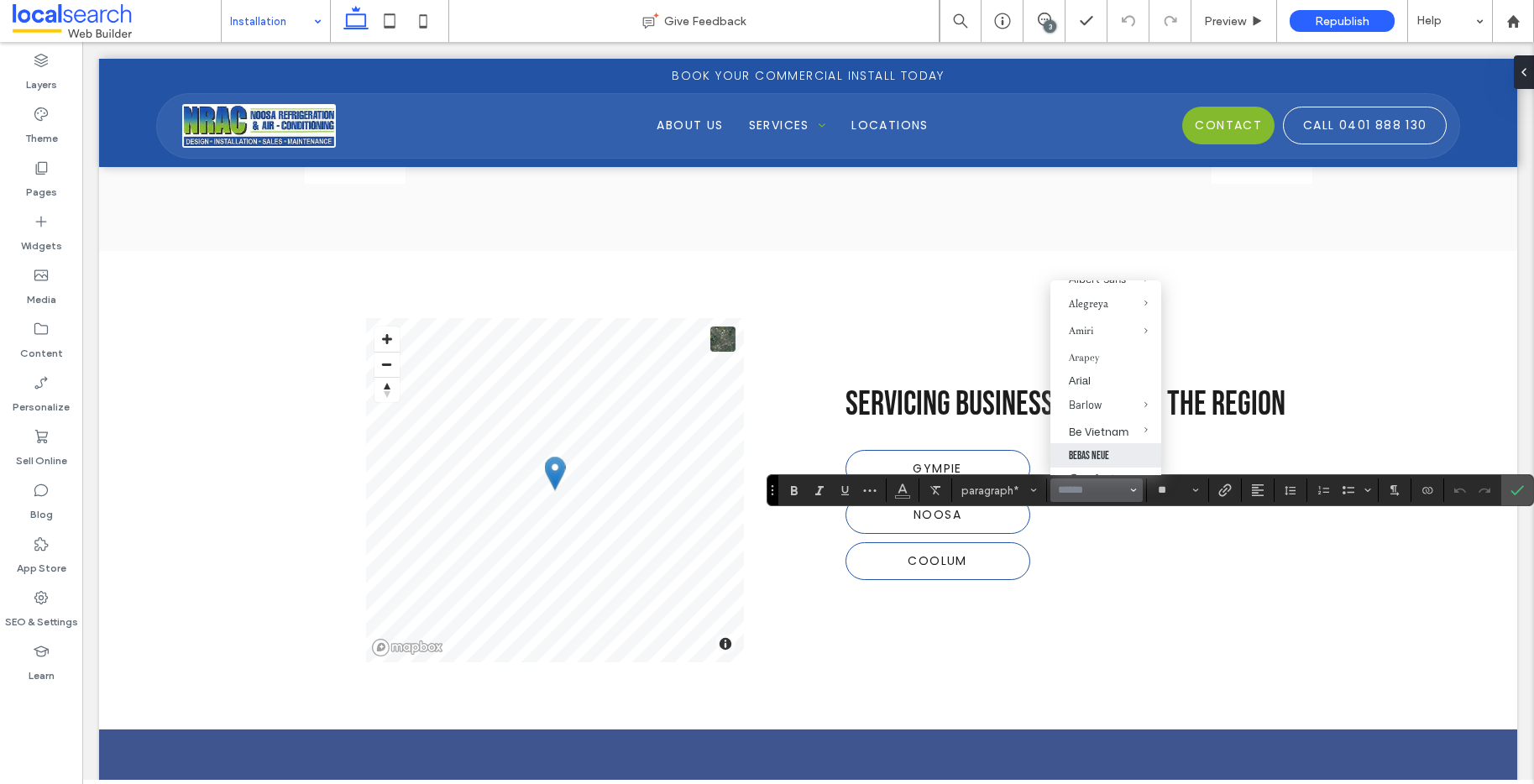 click on "Bebas Neue" at bounding box center (1106, 455) 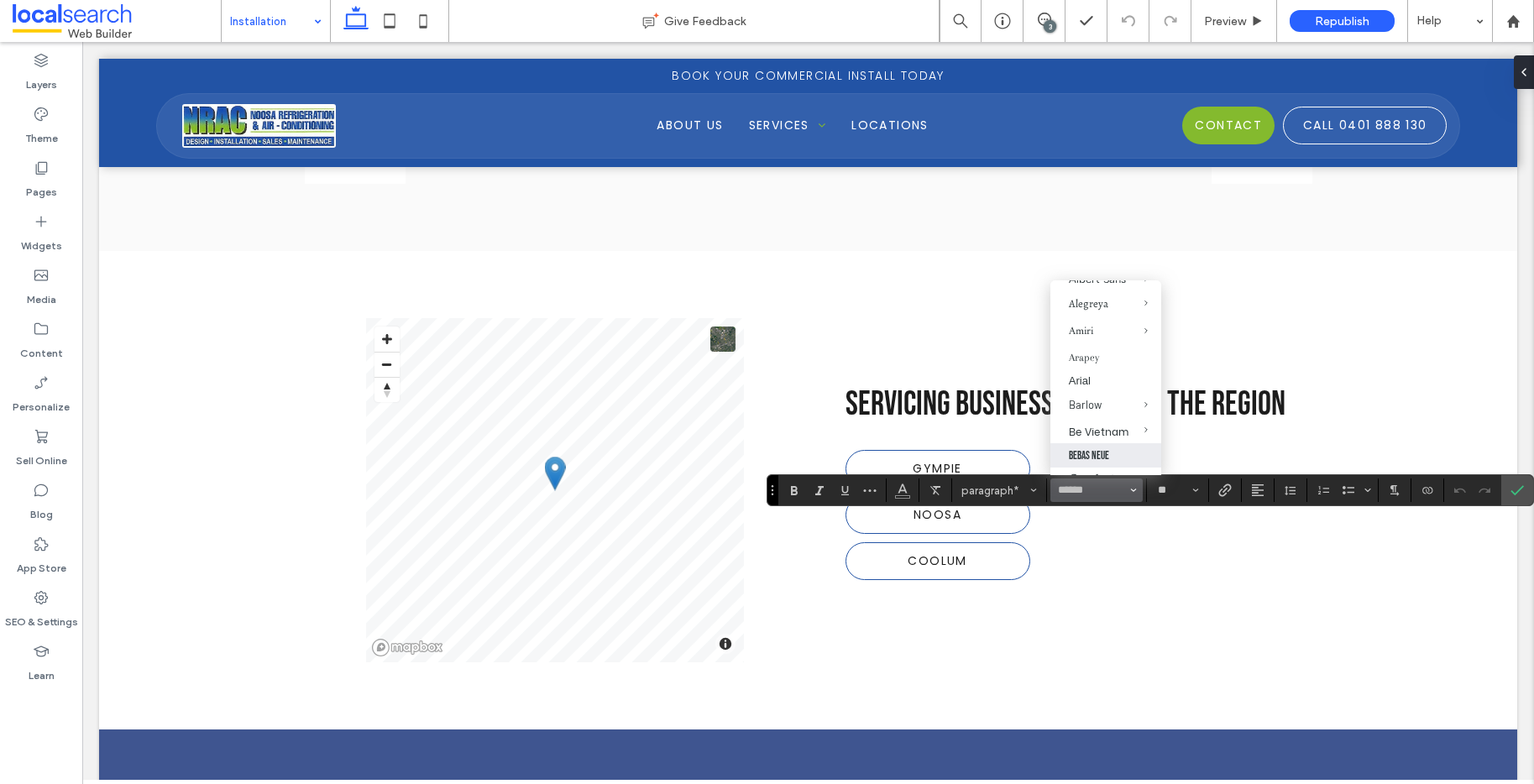 type on "**********" 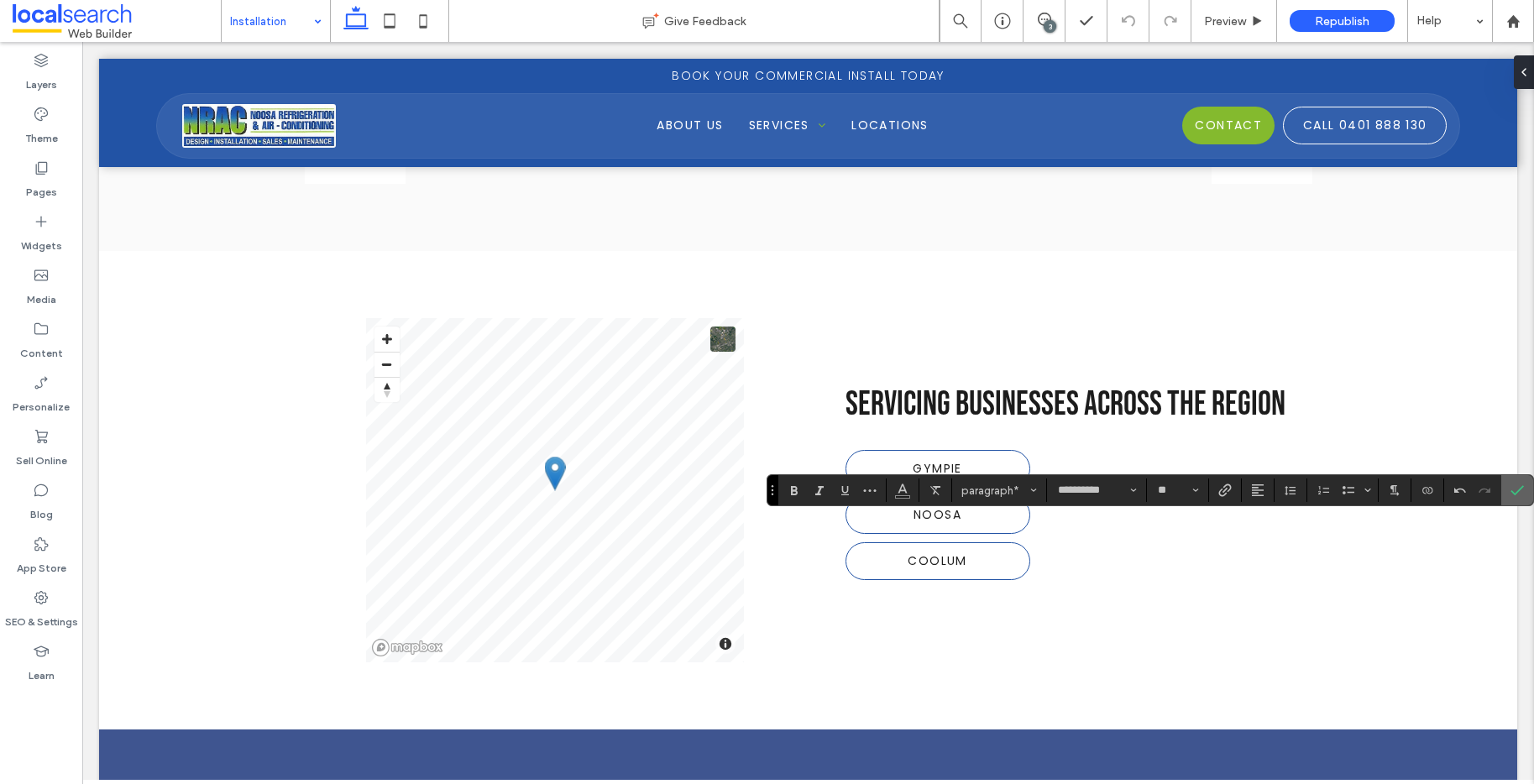 click at bounding box center [1517, 490] 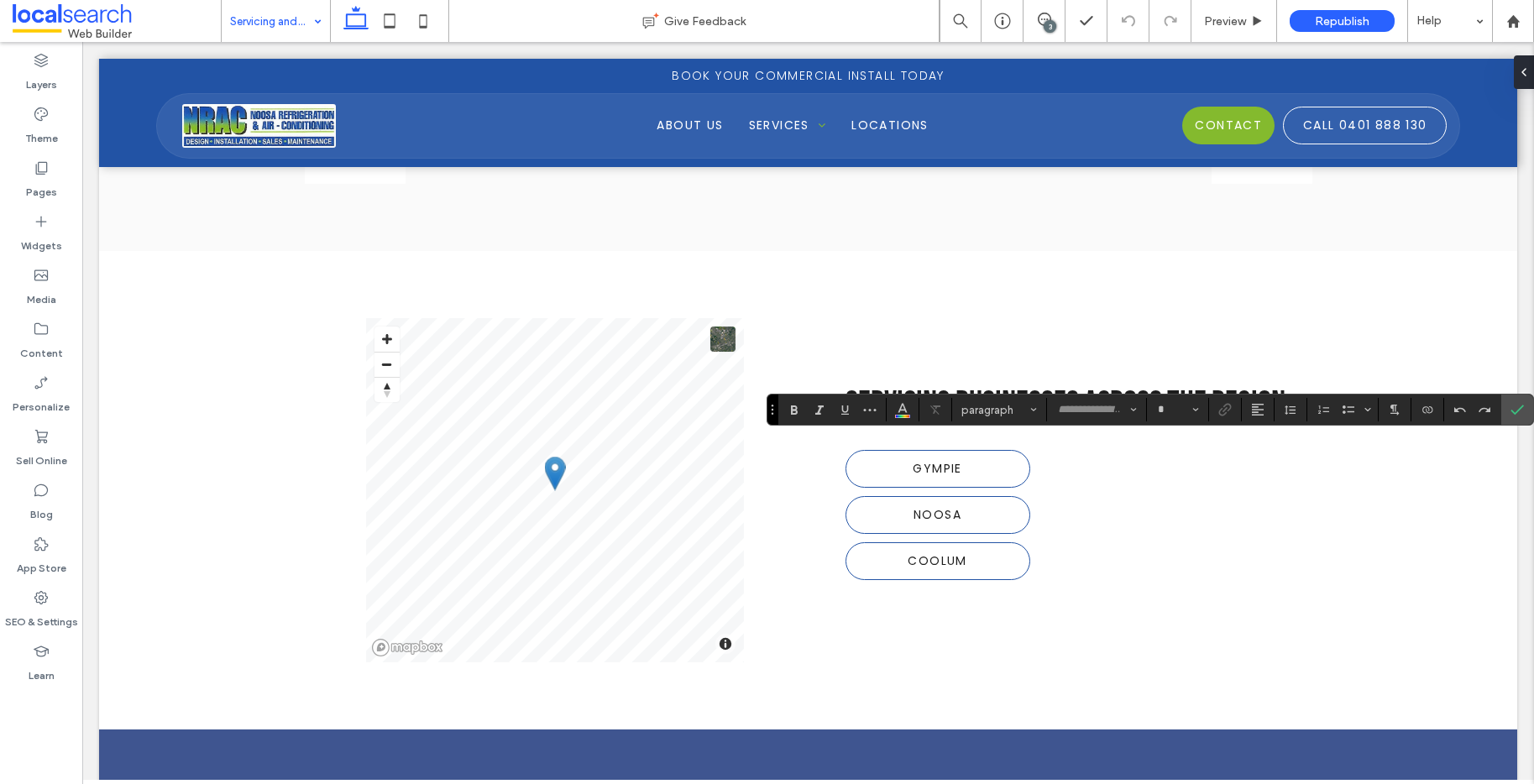 type on "******" 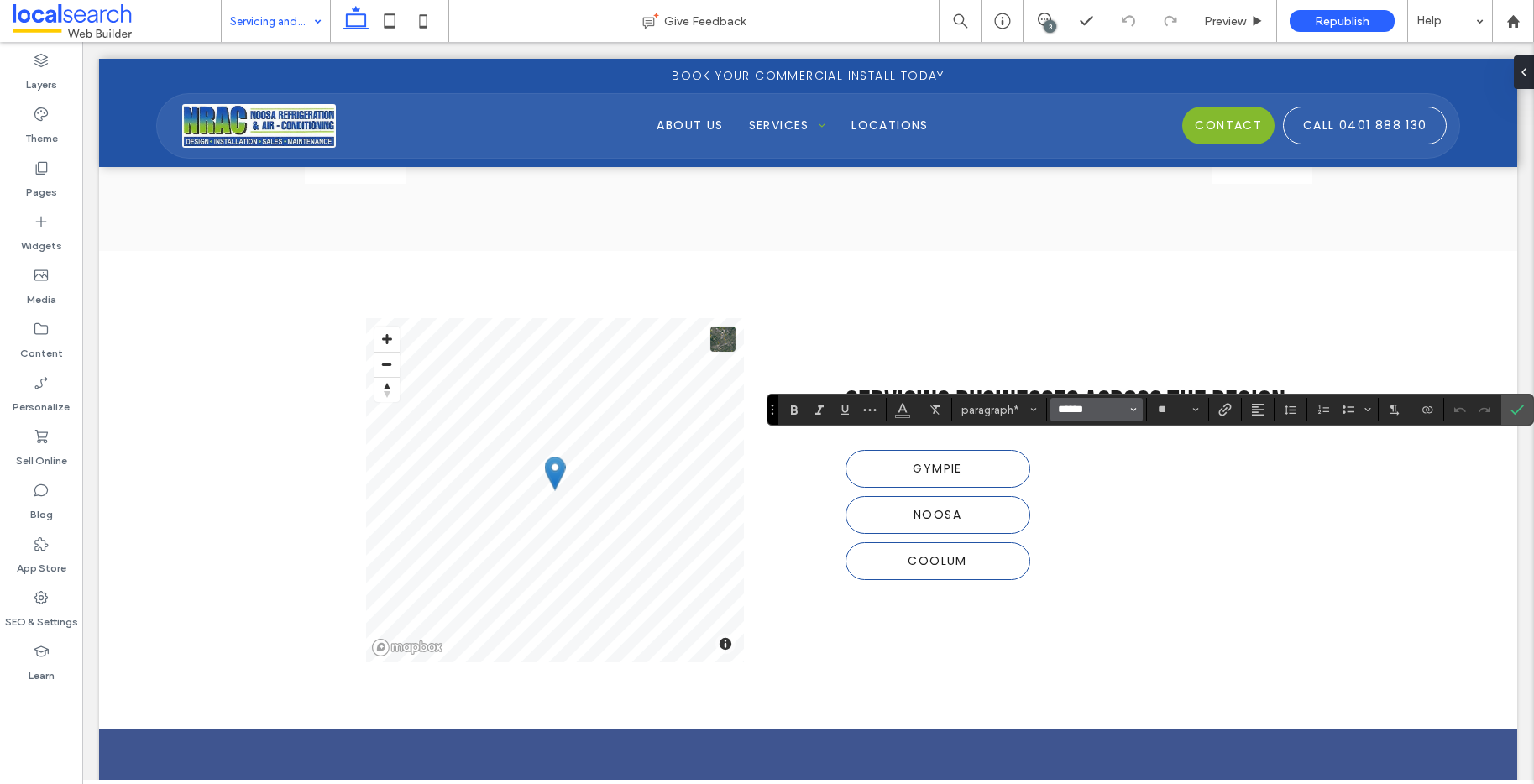 click on "******" at bounding box center (1092, 410) 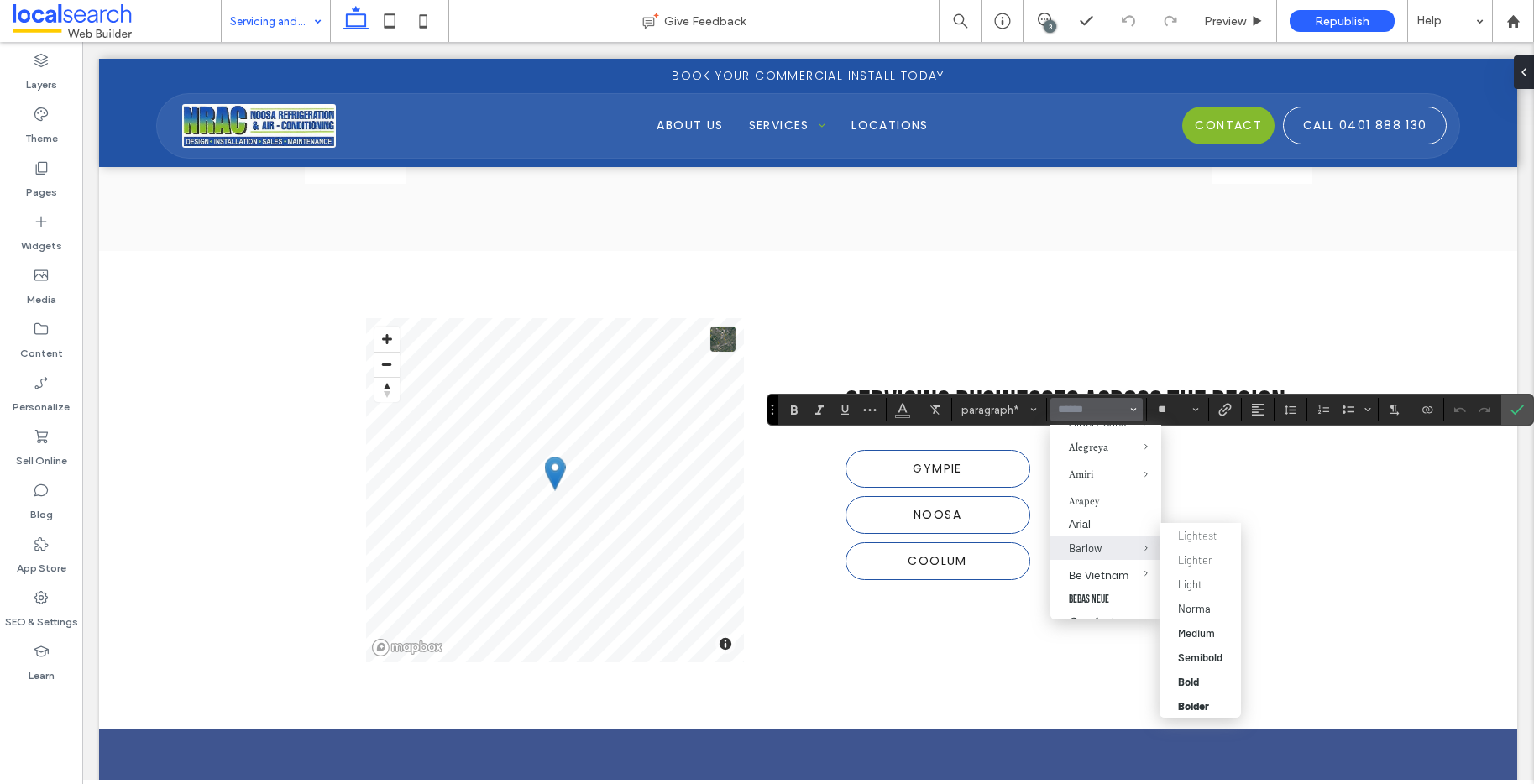 scroll, scrollTop: 145, scrollLeft: 0, axis: vertical 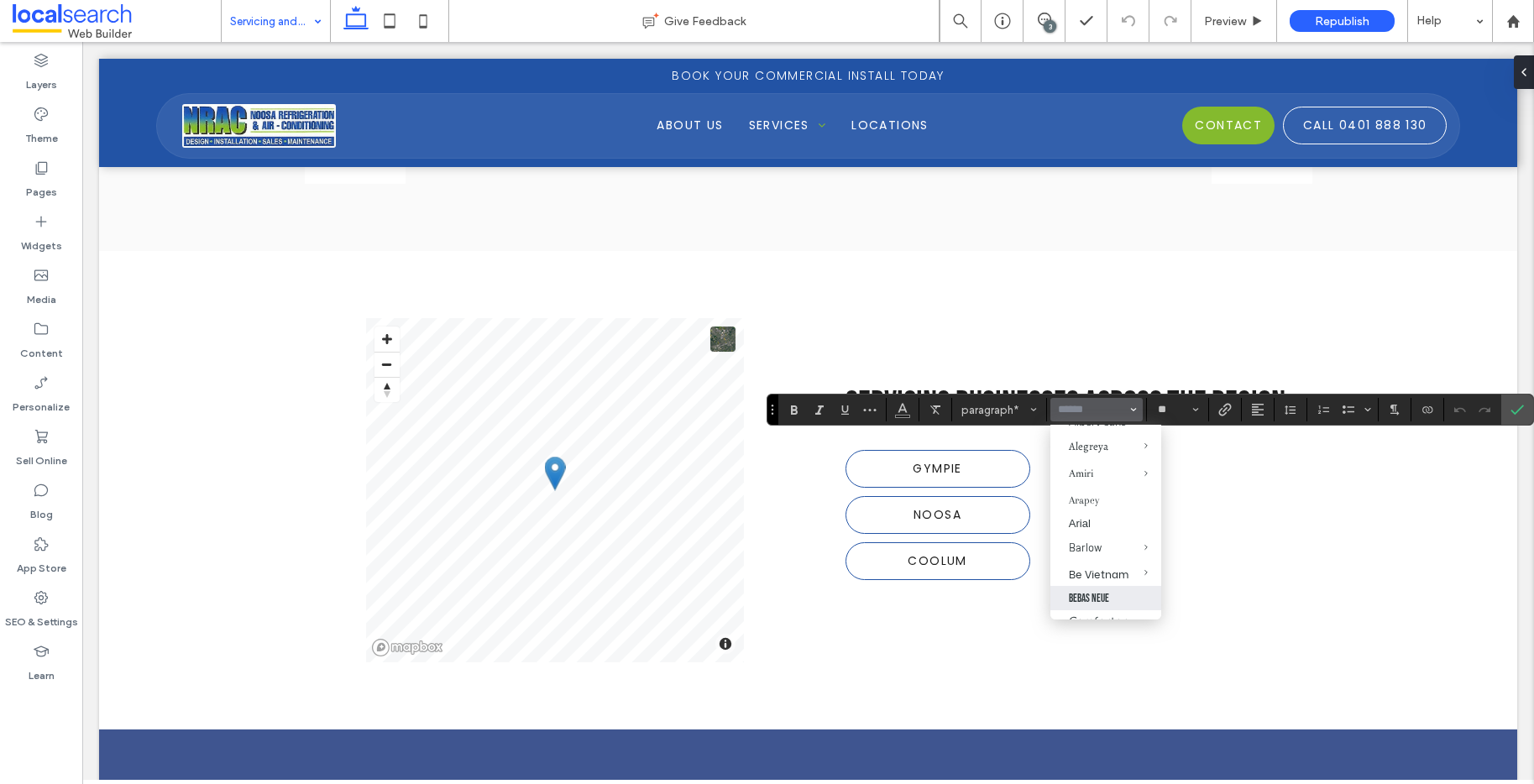 click on "Bebas Neue" at bounding box center [1106, 598] 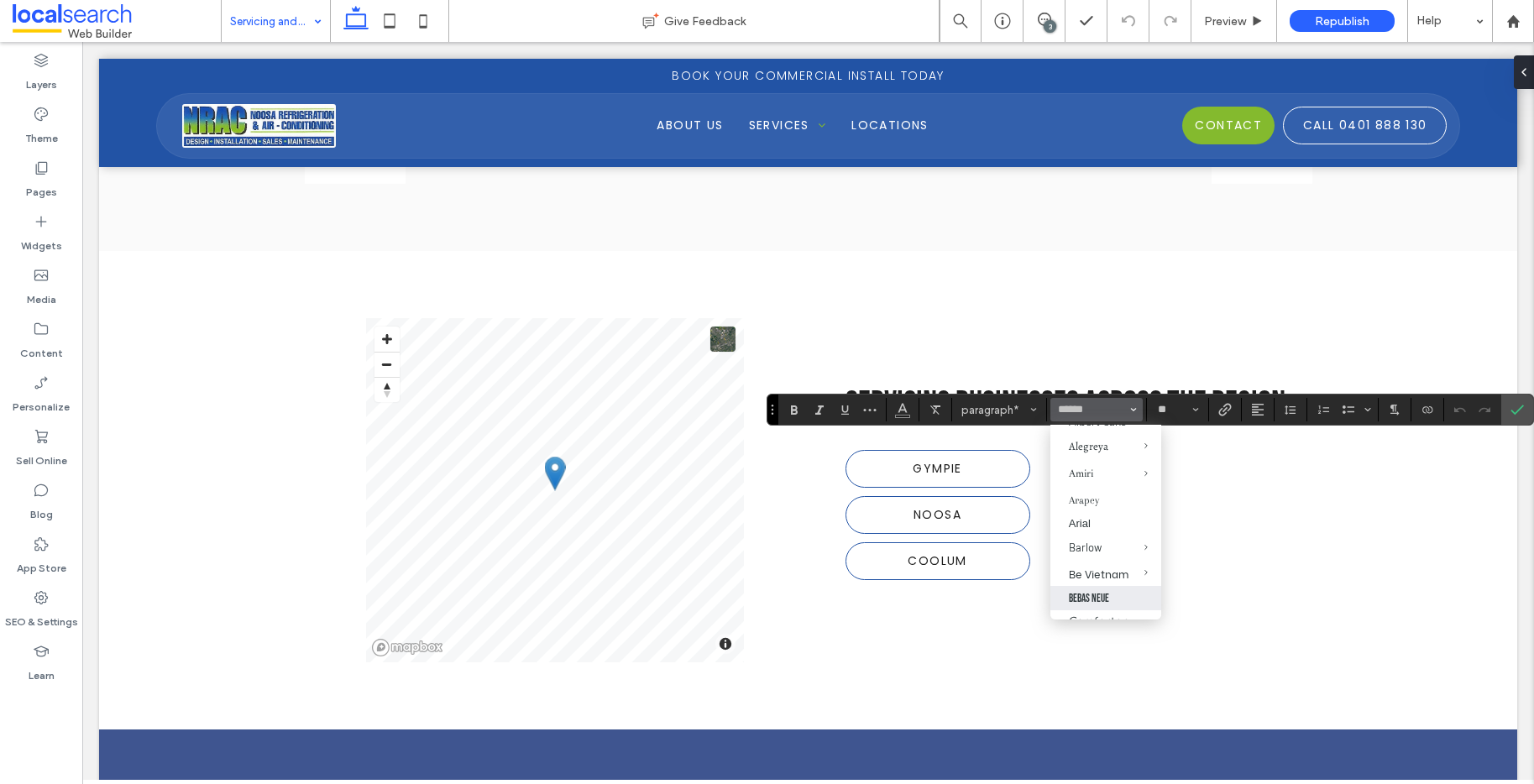 type on "**********" 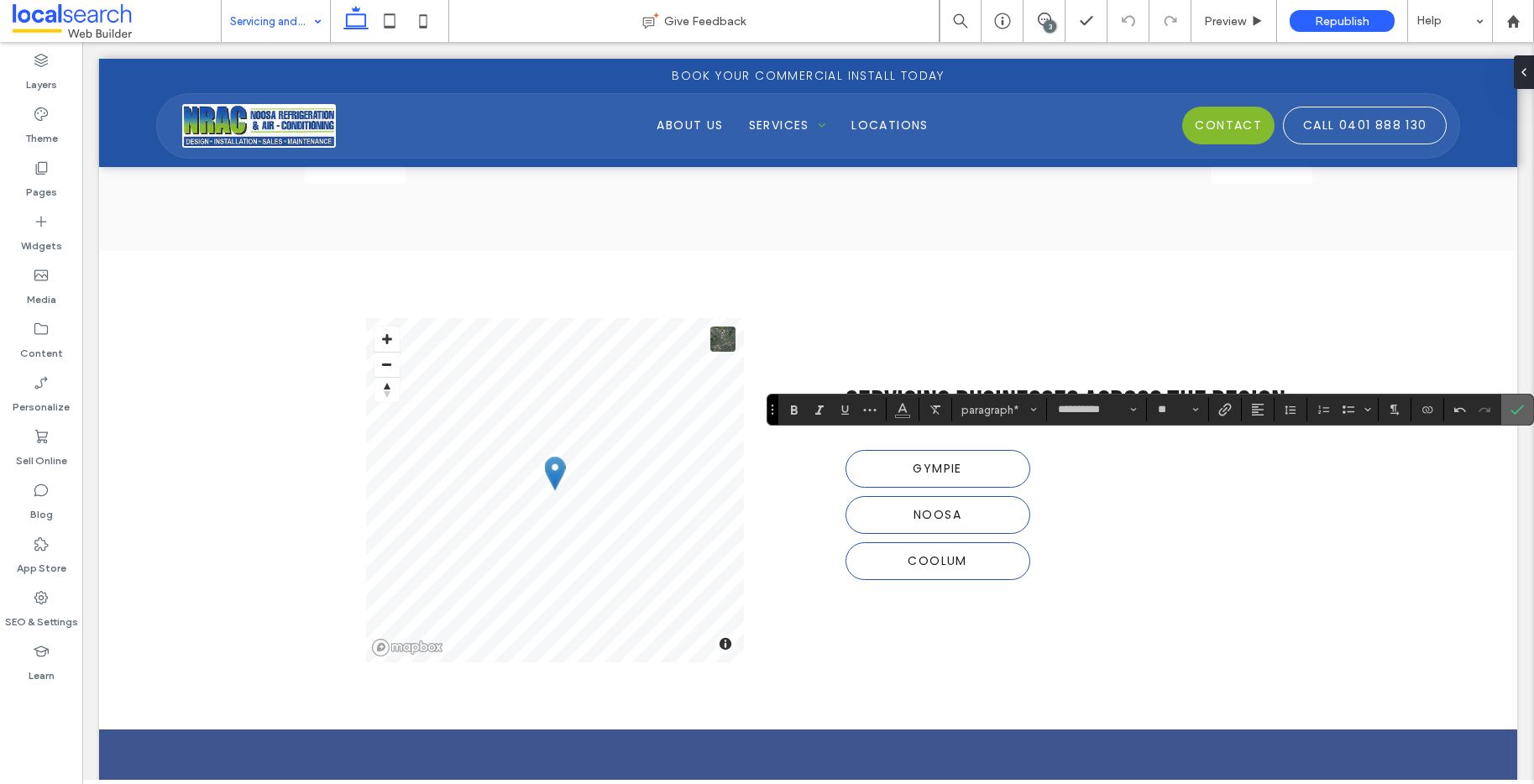 click at bounding box center [1517, 410] 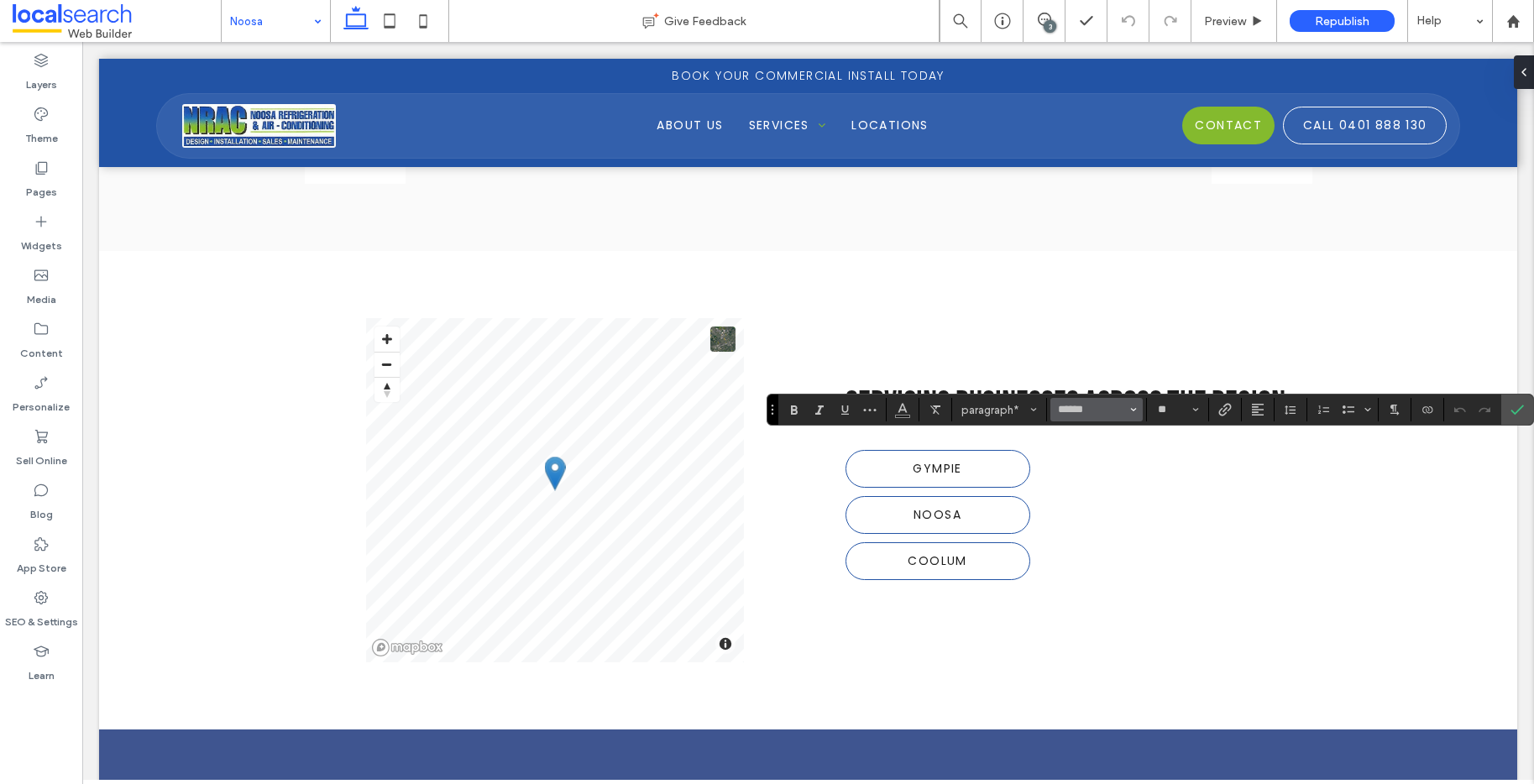 click on "******" at bounding box center [1097, 410] 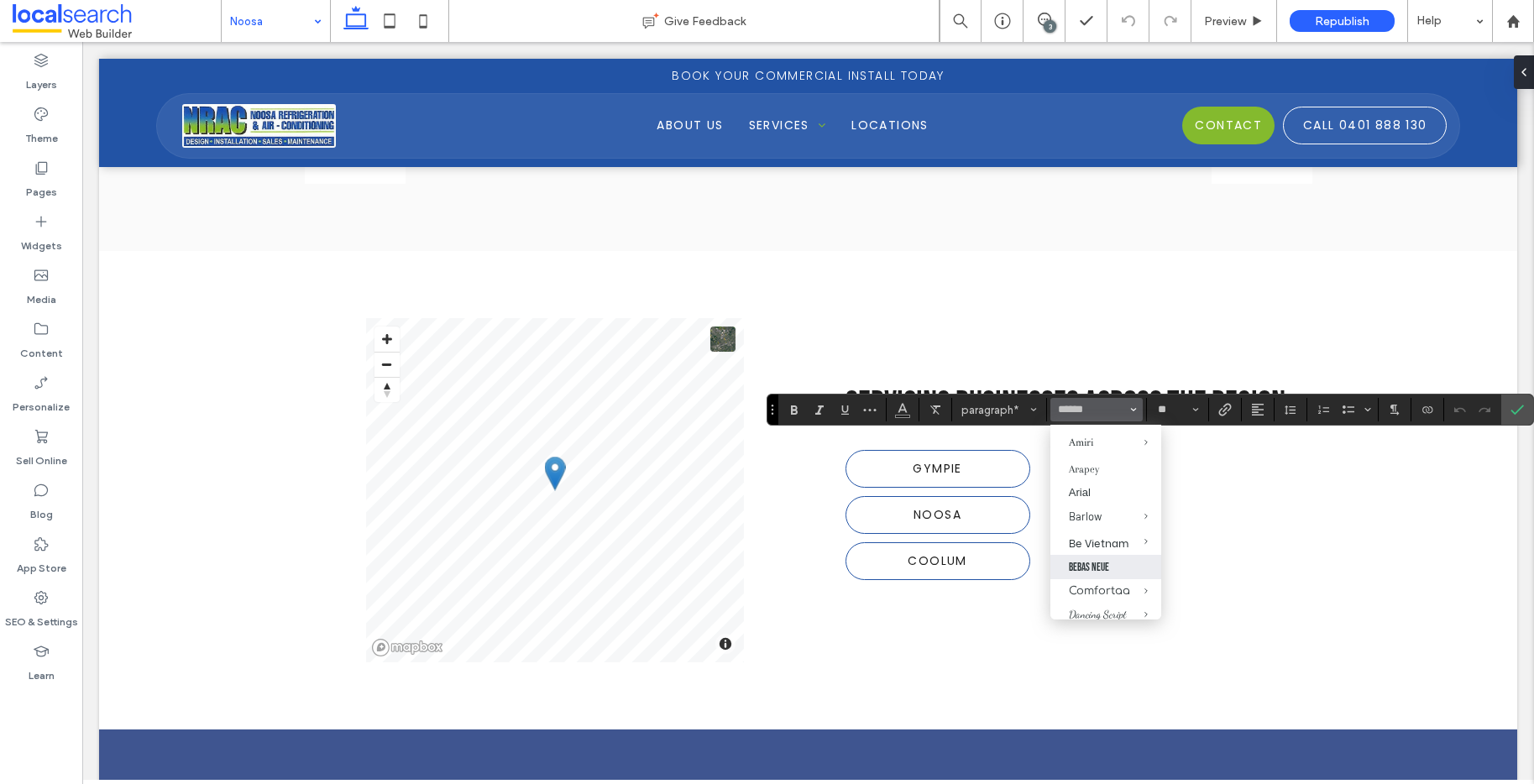 scroll, scrollTop: 188, scrollLeft: 0, axis: vertical 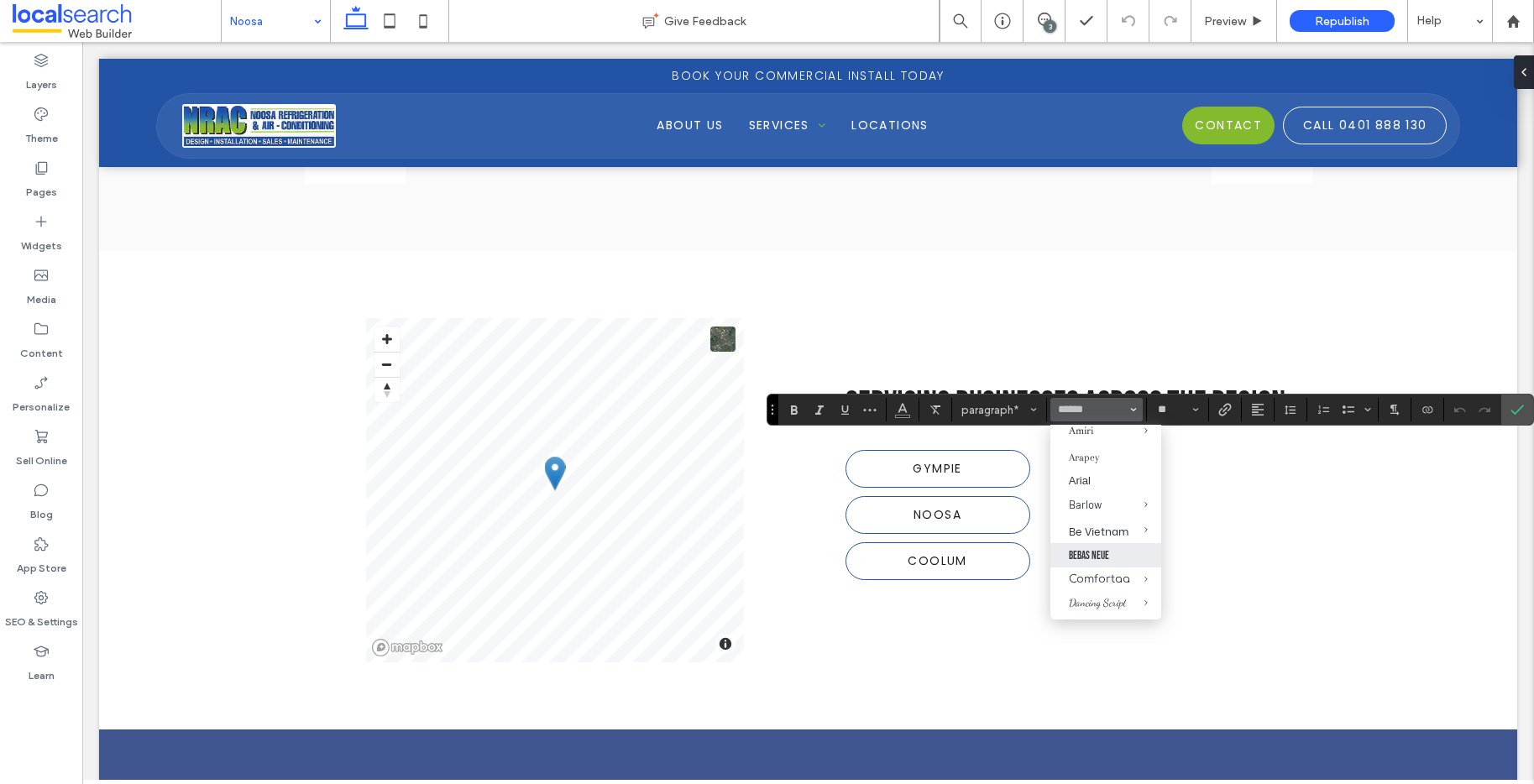 click on "Bebas Neue" at bounding box center (1106, 555) 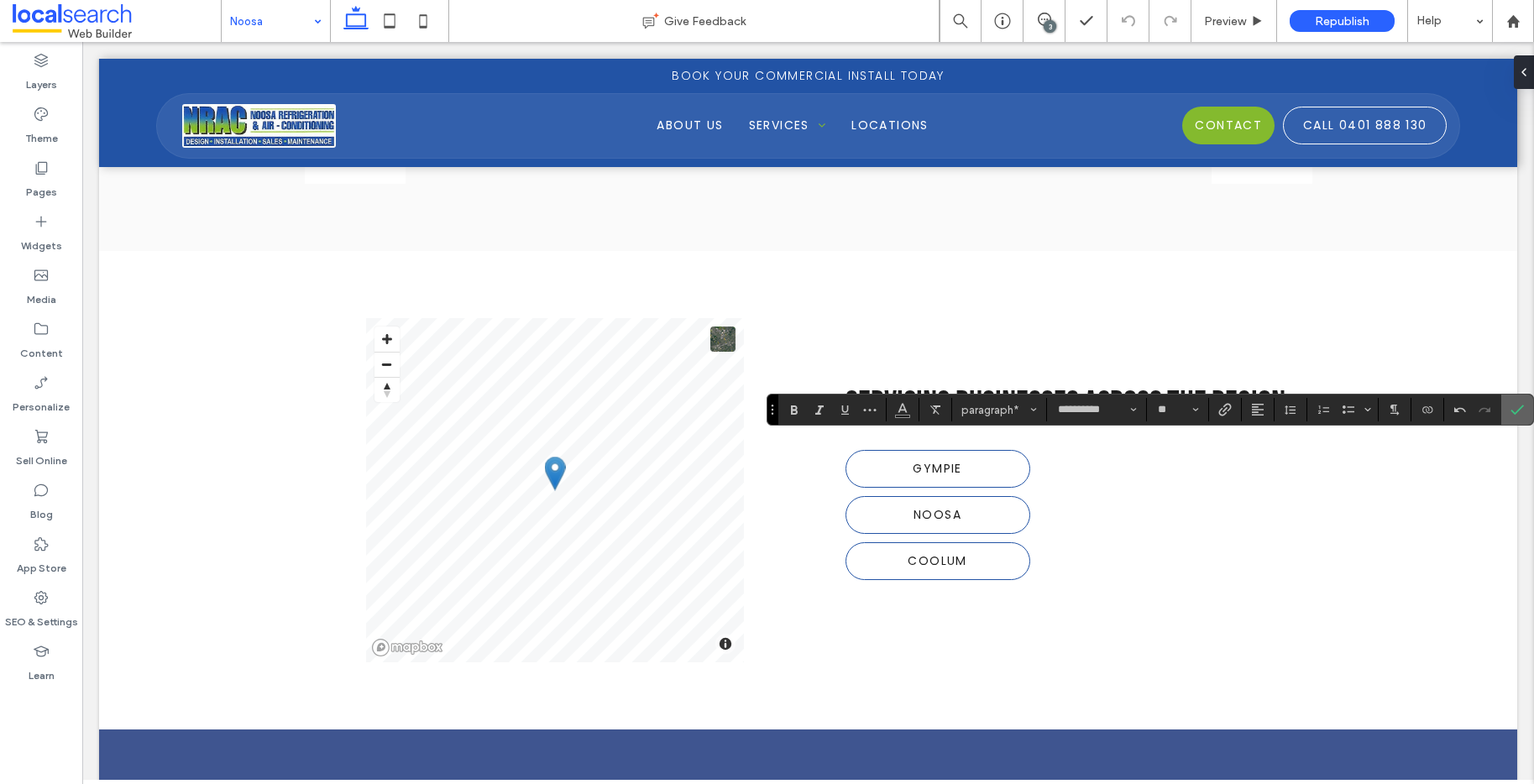 click 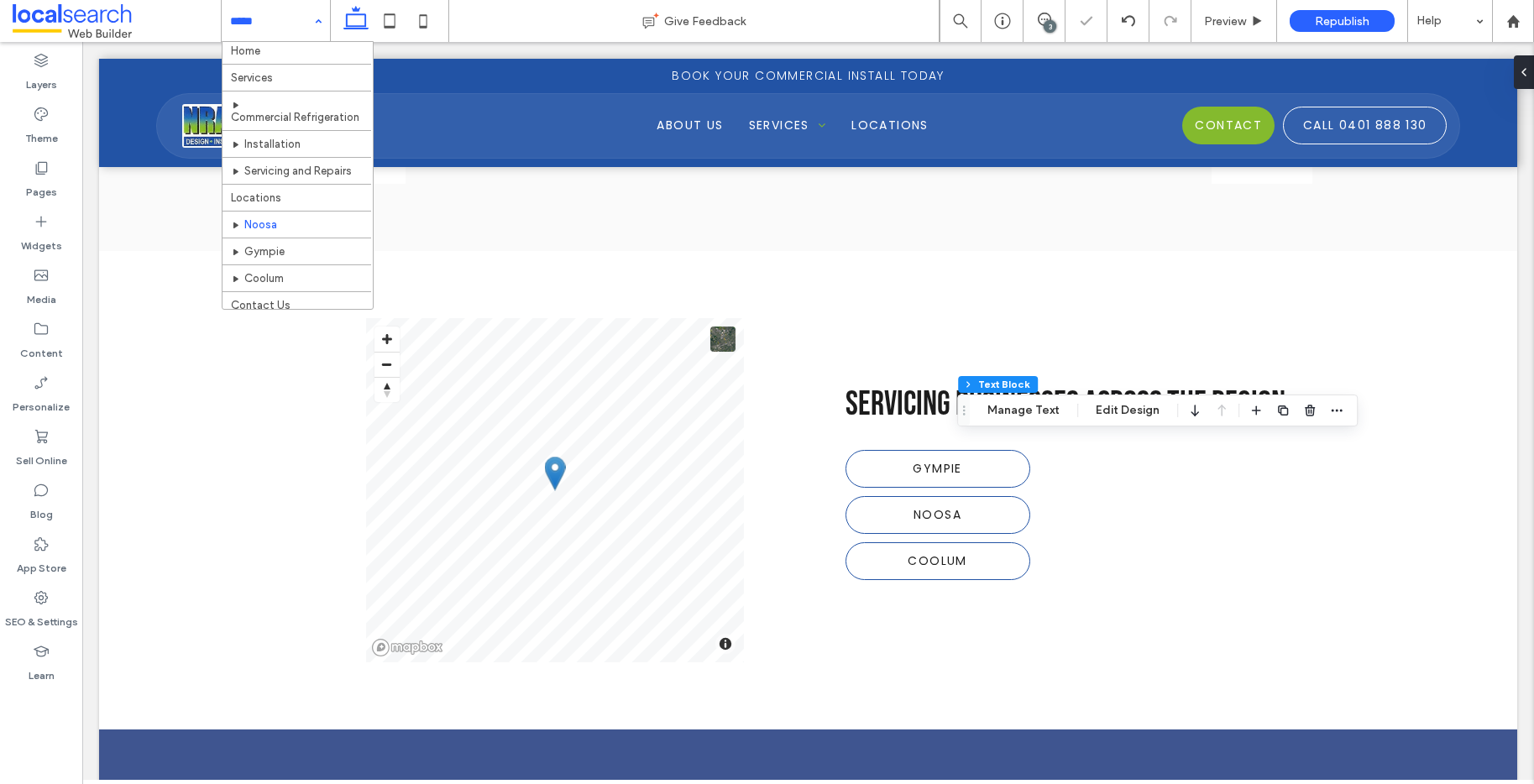 scroll, scrollTop: 12, scrollLeft: 0, axis: vertical 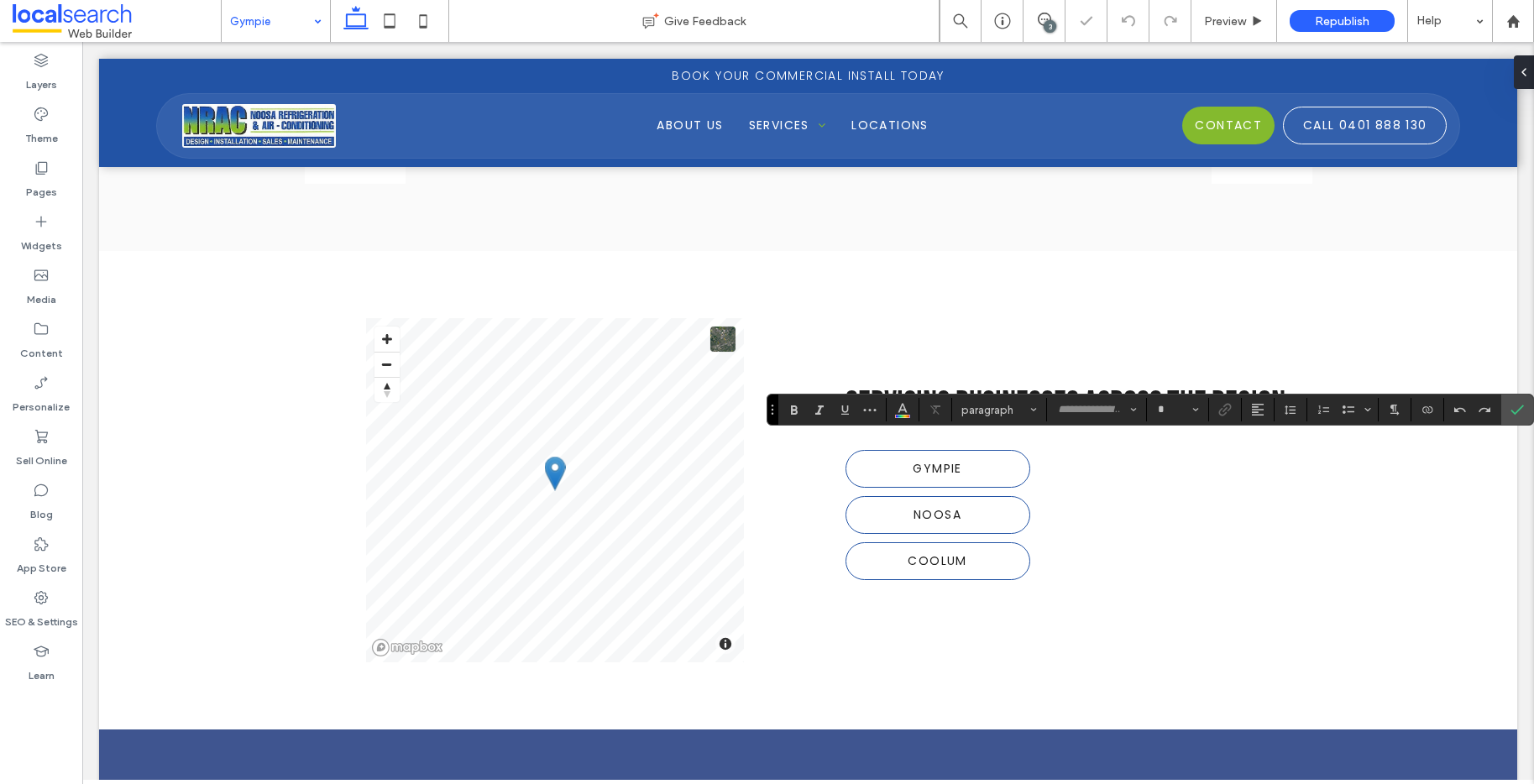 type on "******" 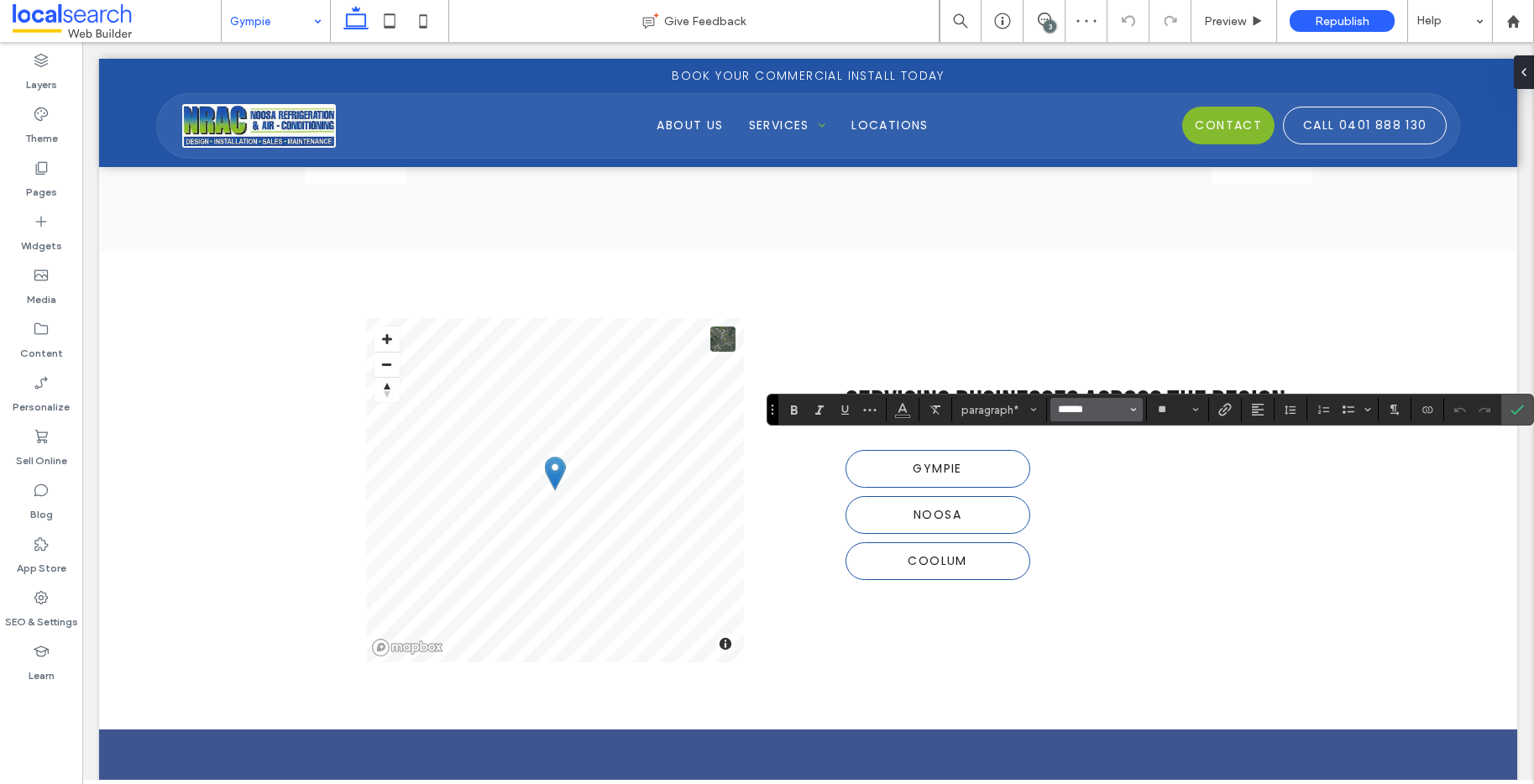 click on "******" at bounding box center [1092, 410] 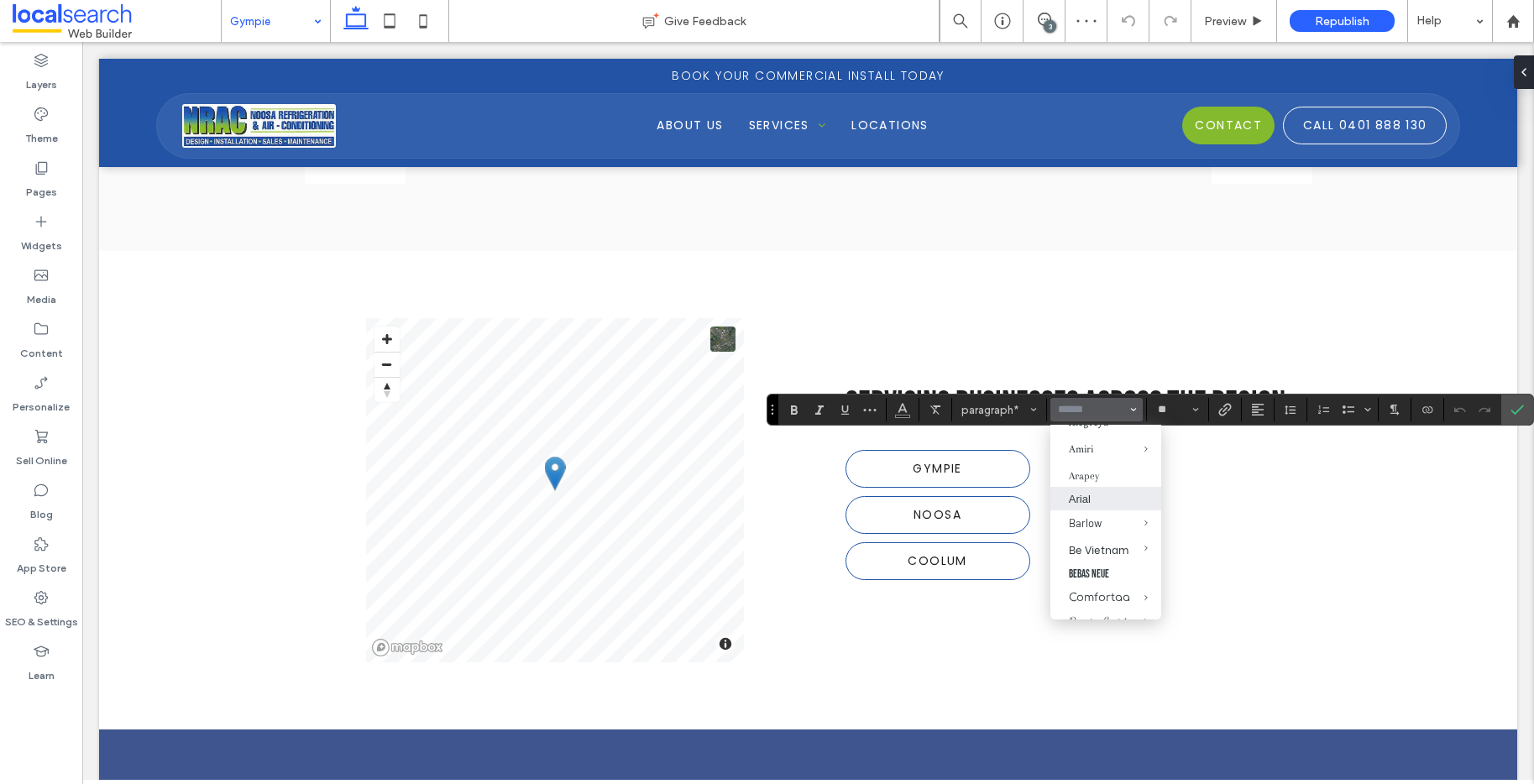 scroll, scrollTop: 198, scrollLeft: 0, axis: vertical 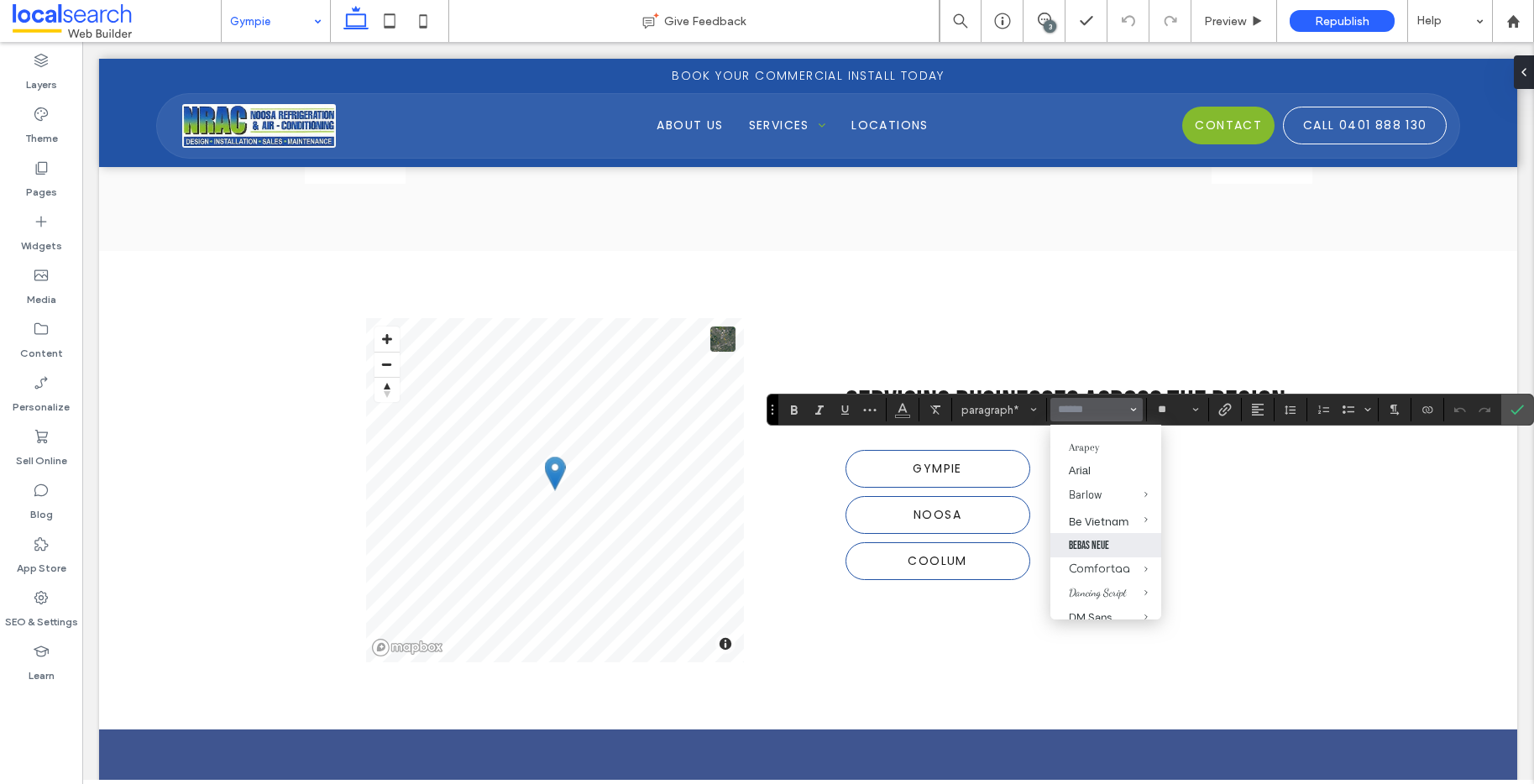 click on "Bebas Neue" at bounding box center (1106, 545) 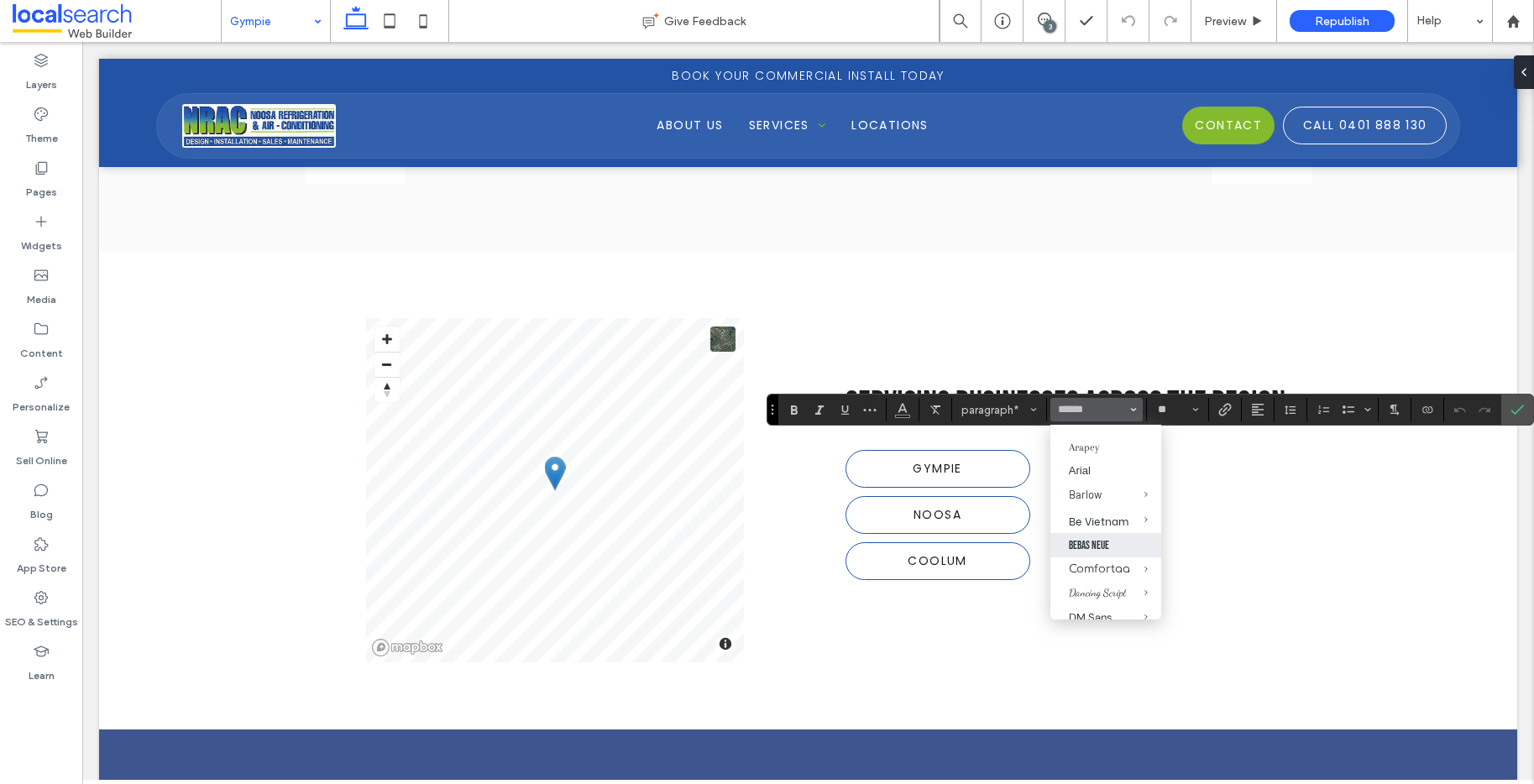 type on "**********" 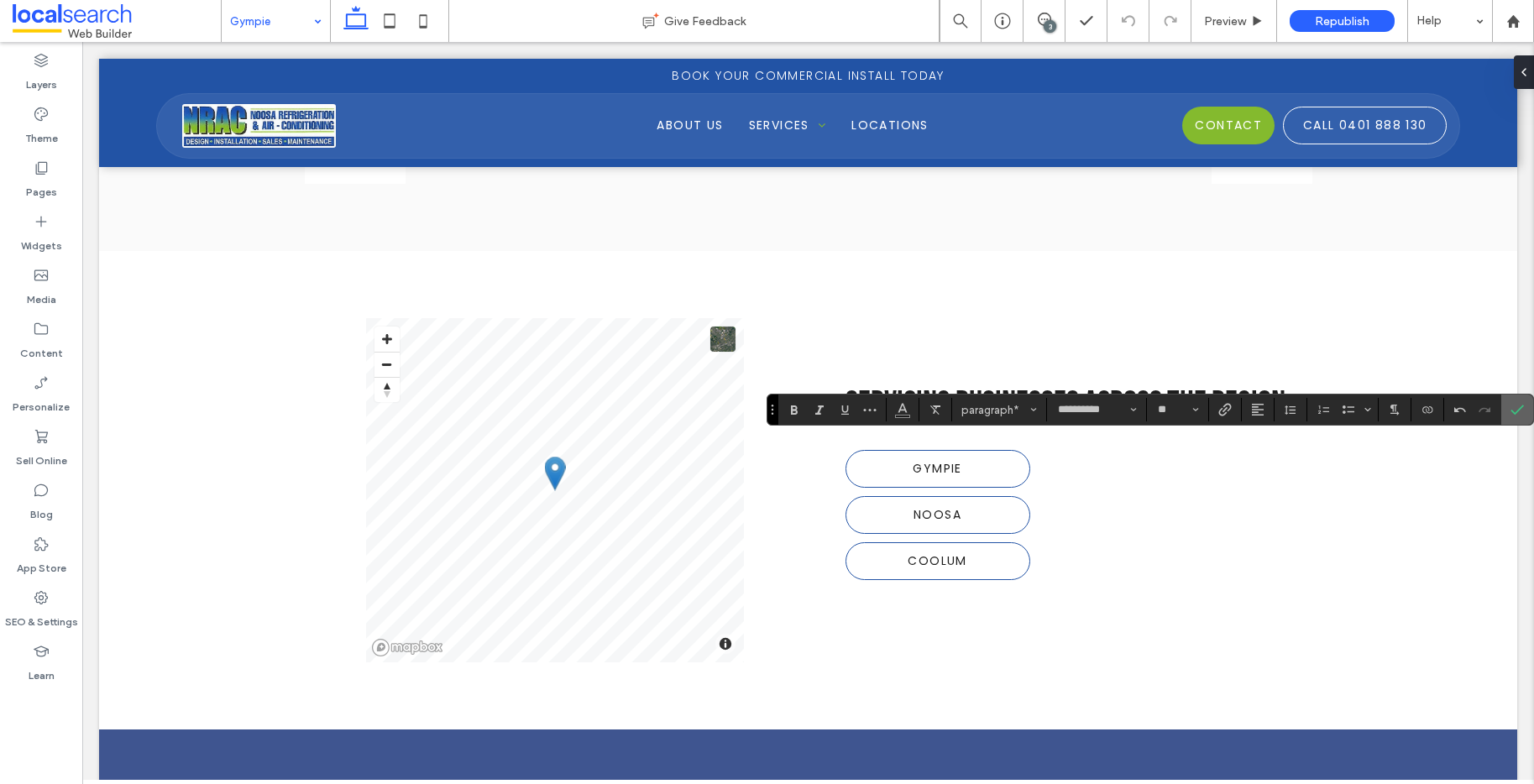 click 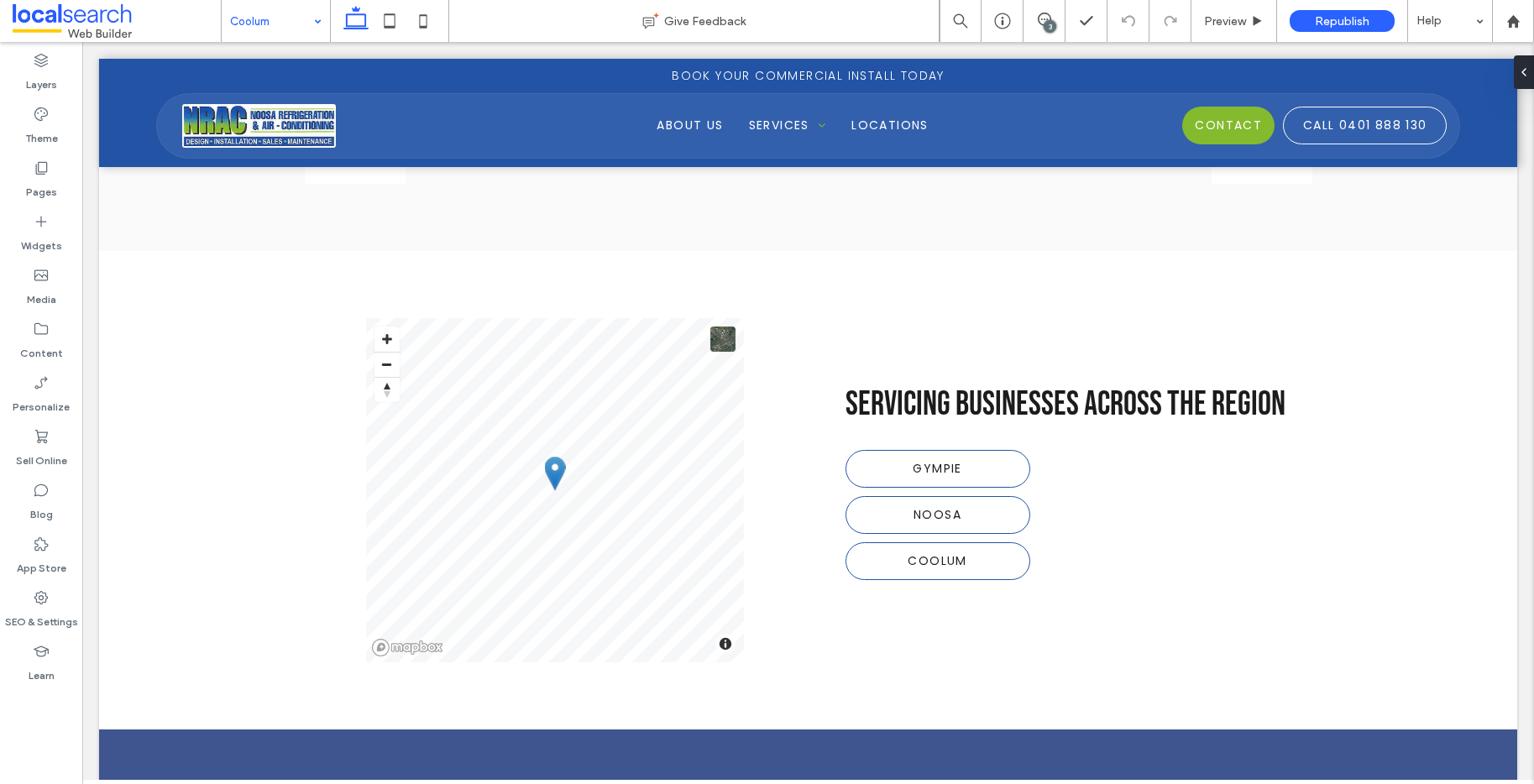 type on "******" 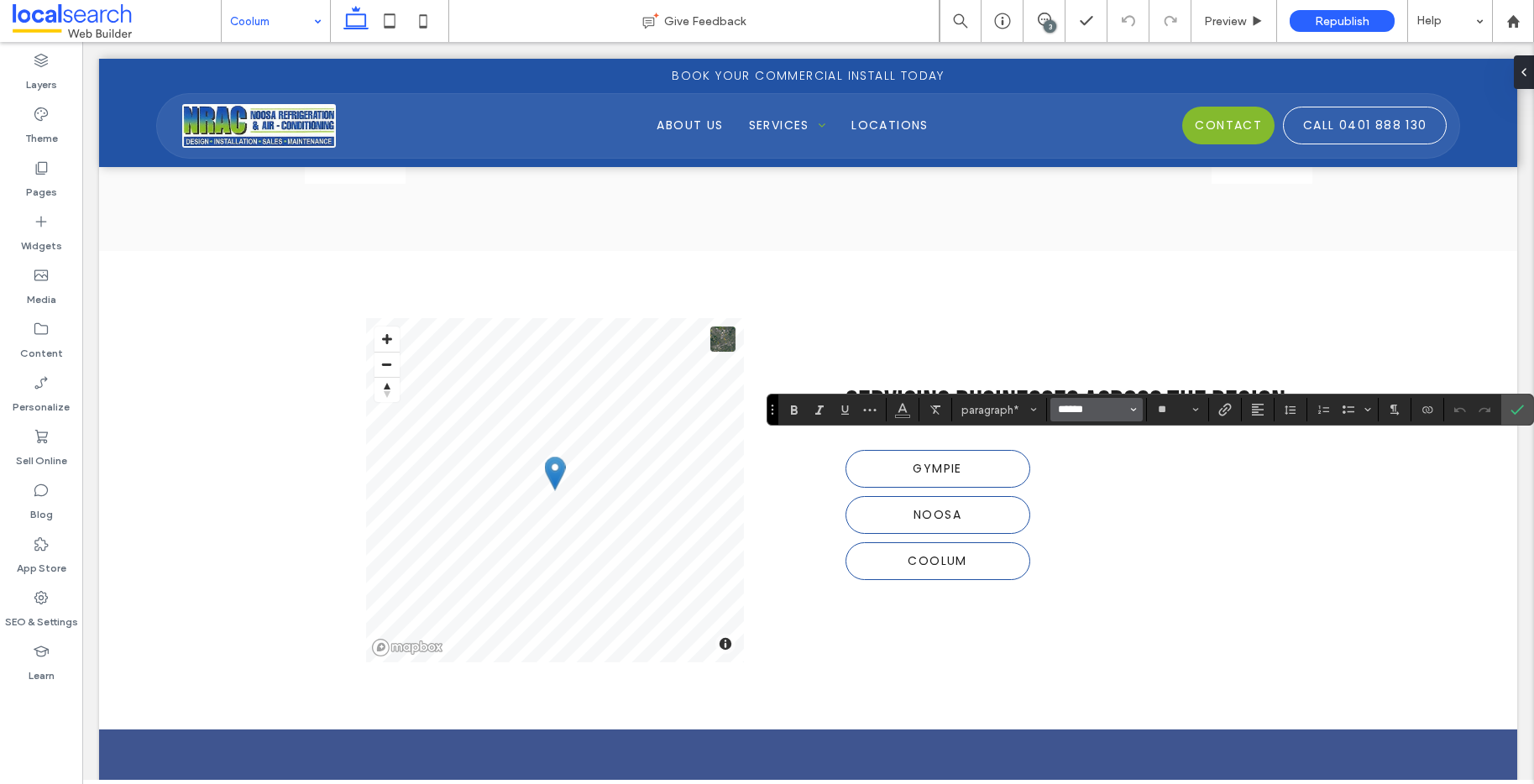 click on "******" at bounding box center (1092, 410) 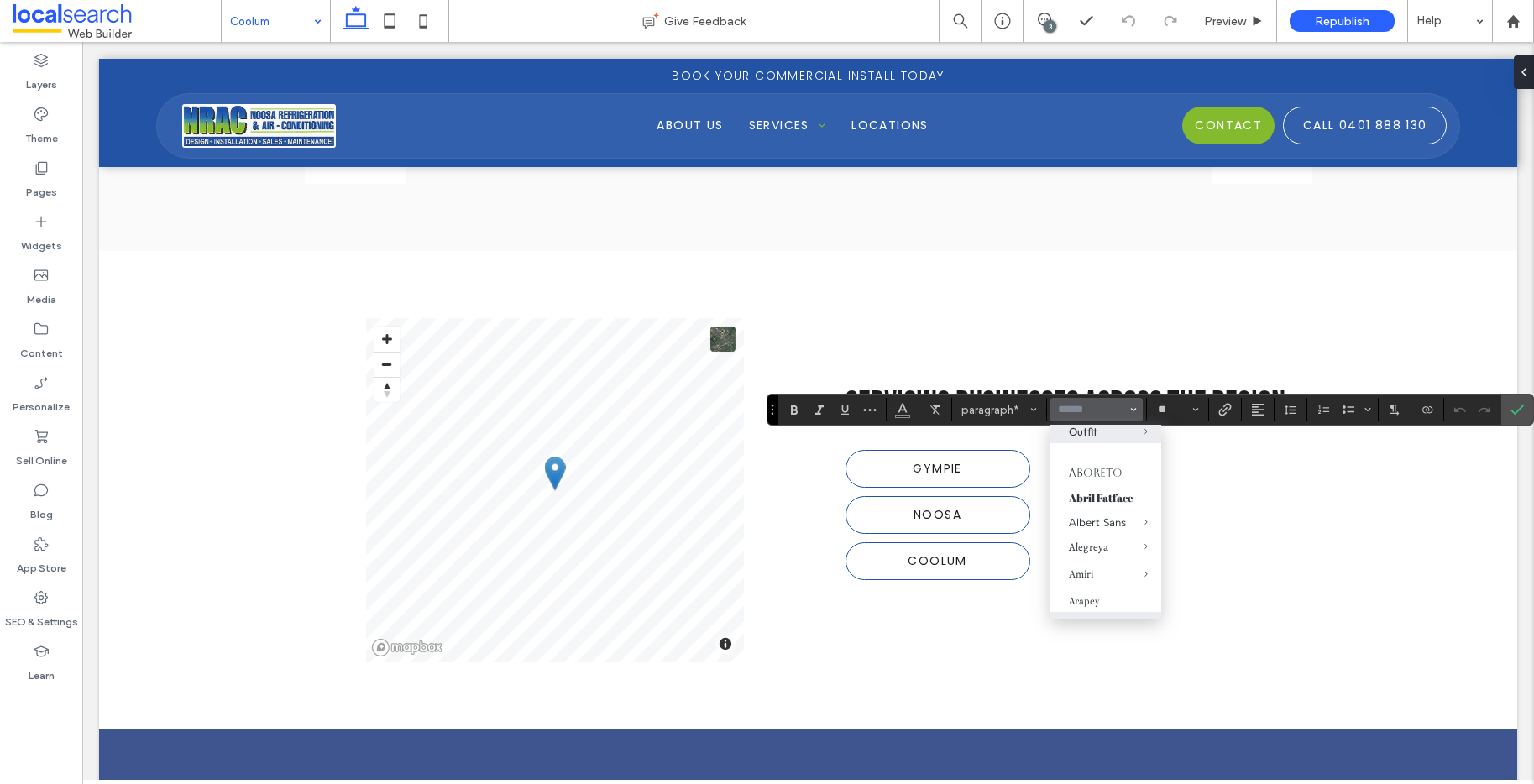 scroll, scrollTop: 144, scrollLeft: 0, axis: vertical 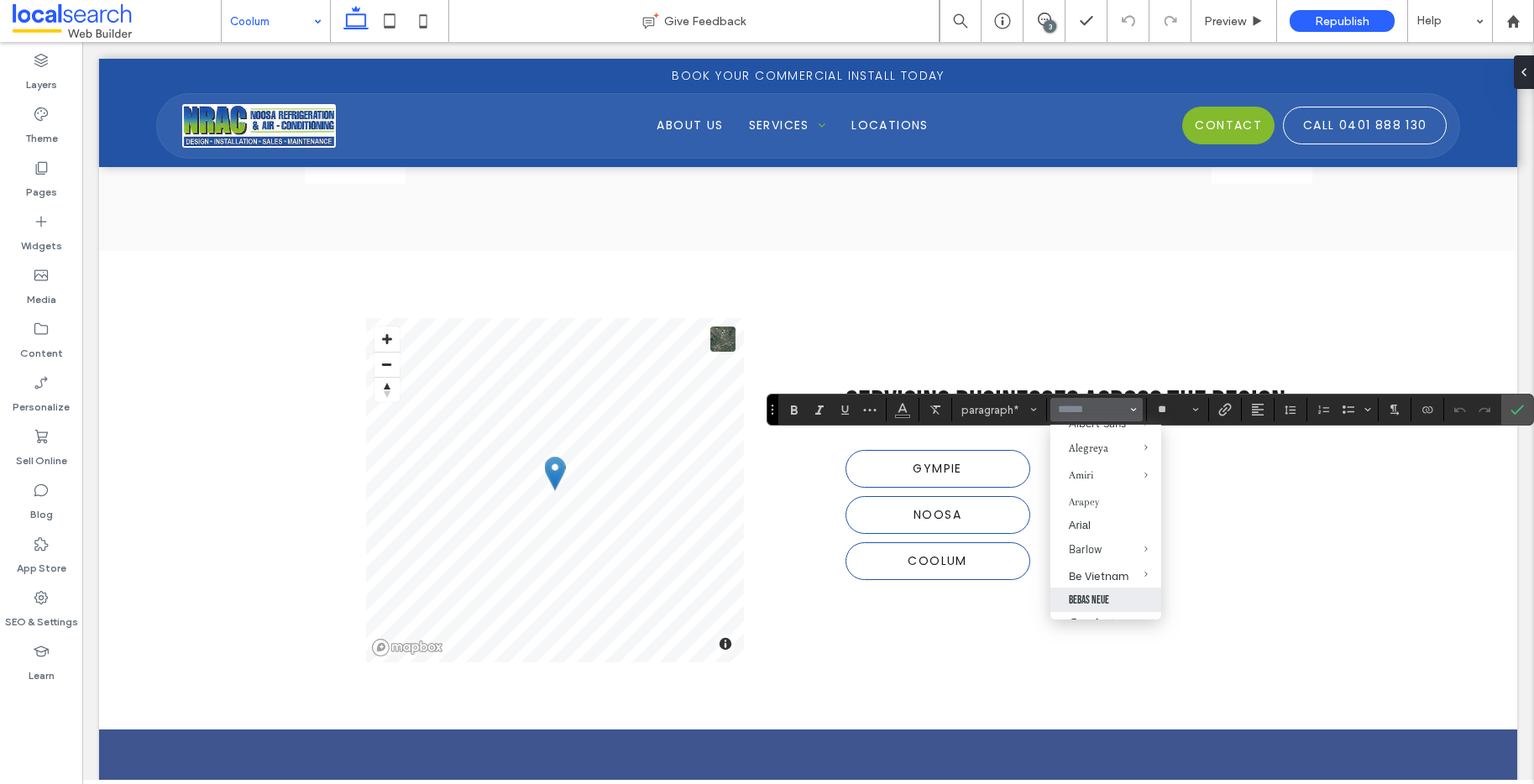 click on "Bebas Neue" at bounding box center [1106, 599] 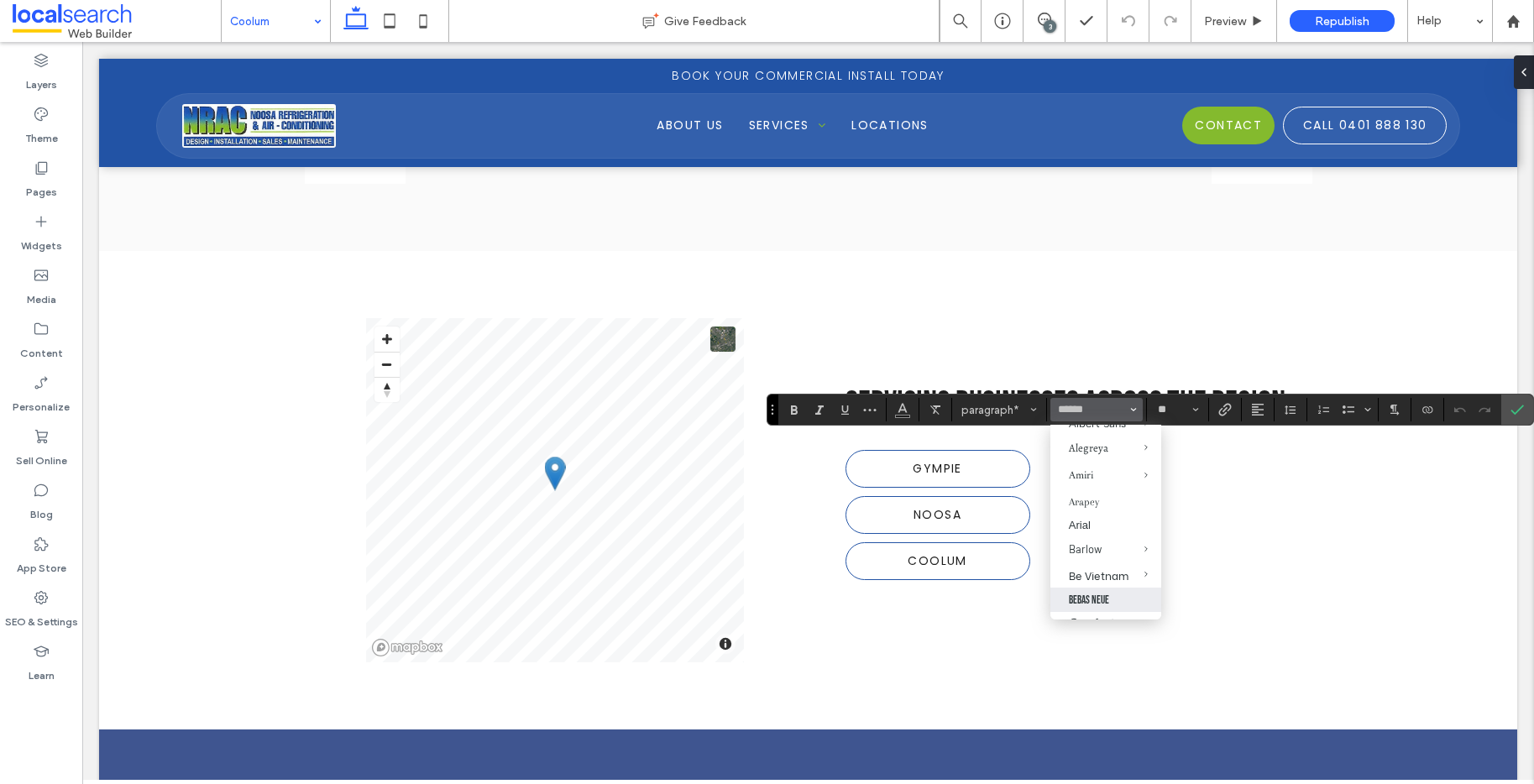 type on "**********" 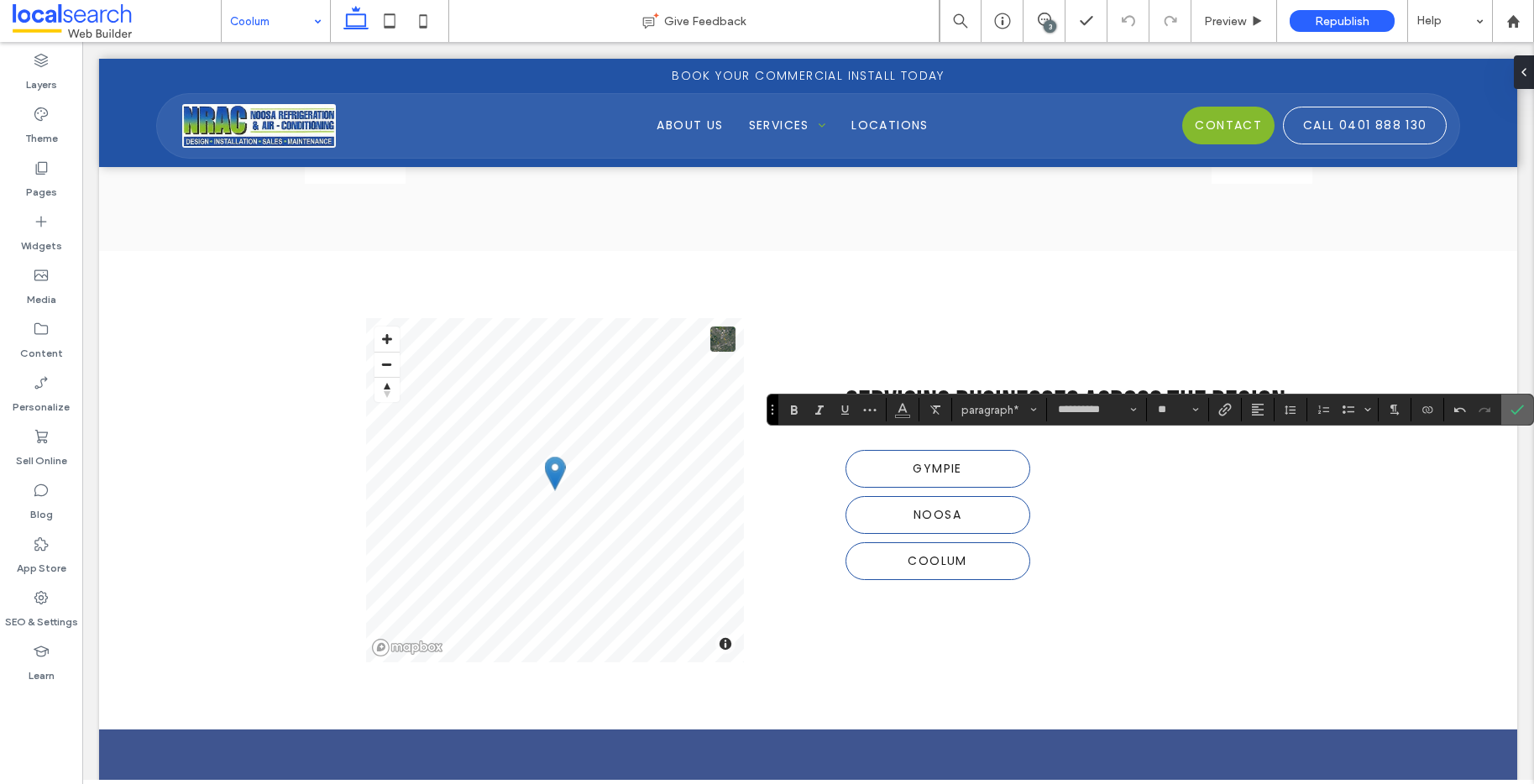 click at bounding box center [1514, 410] 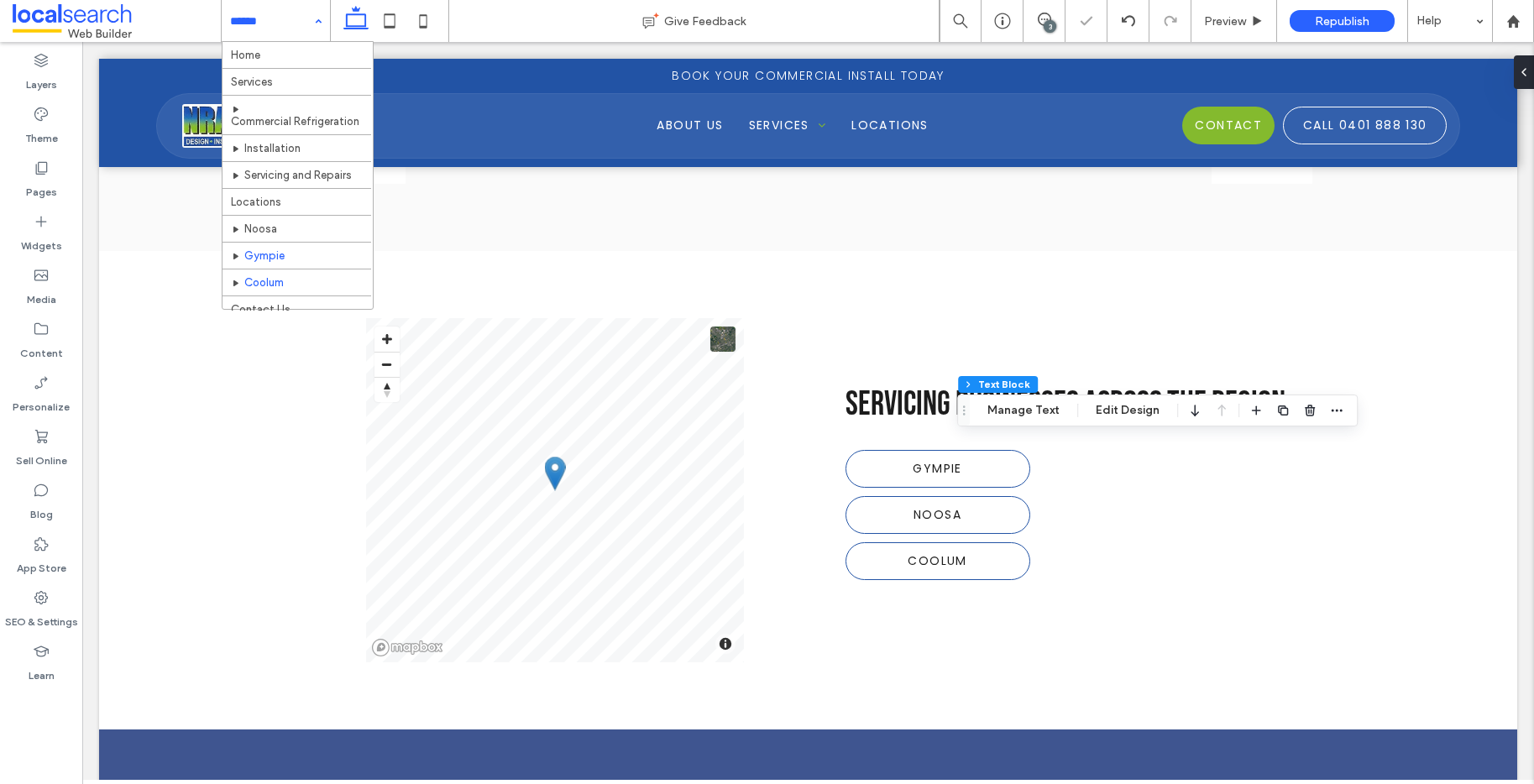 scroll, scrollTop: 12, scrollLeft: 0, axis: vertical 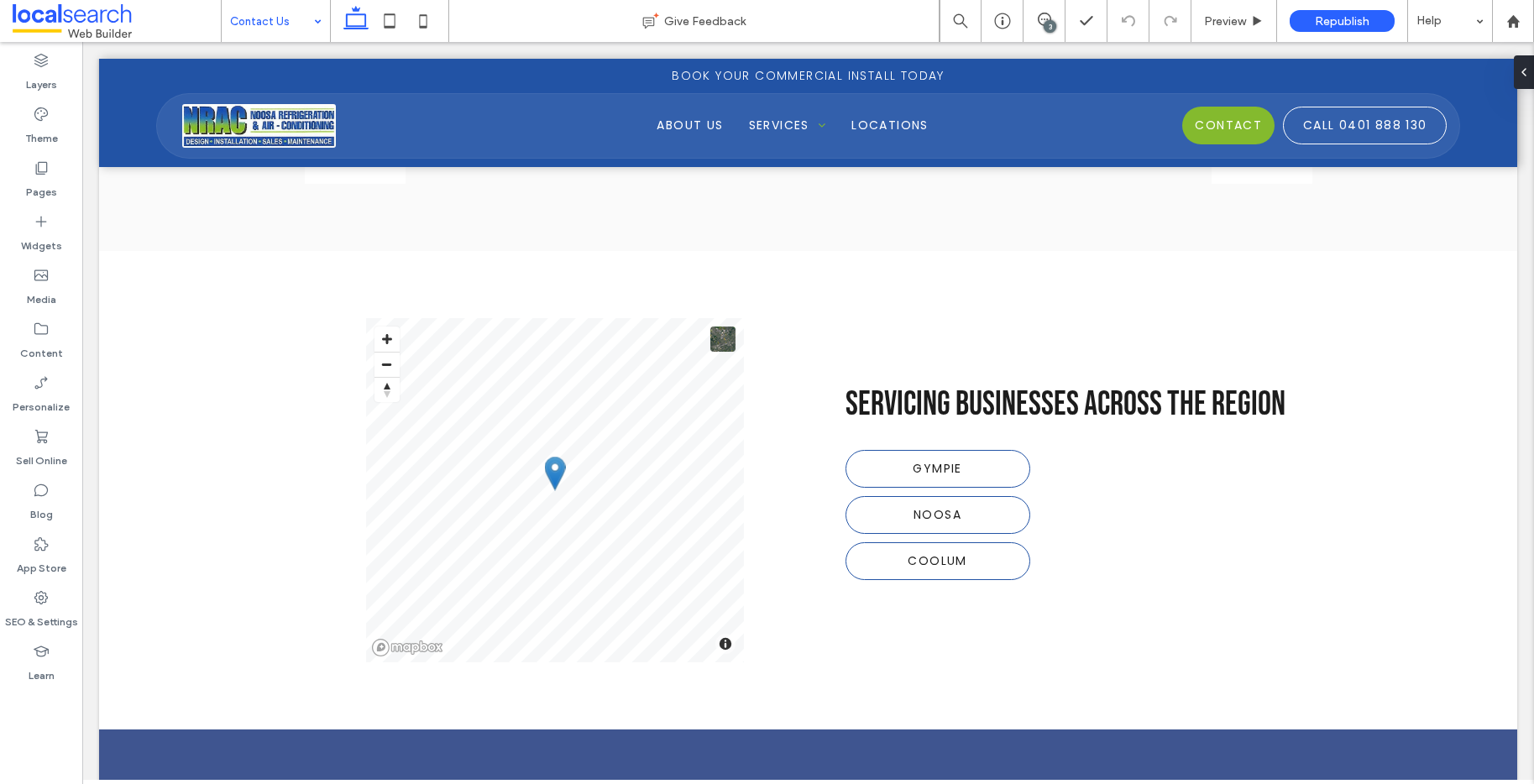 click at bounding box center [271, 21] 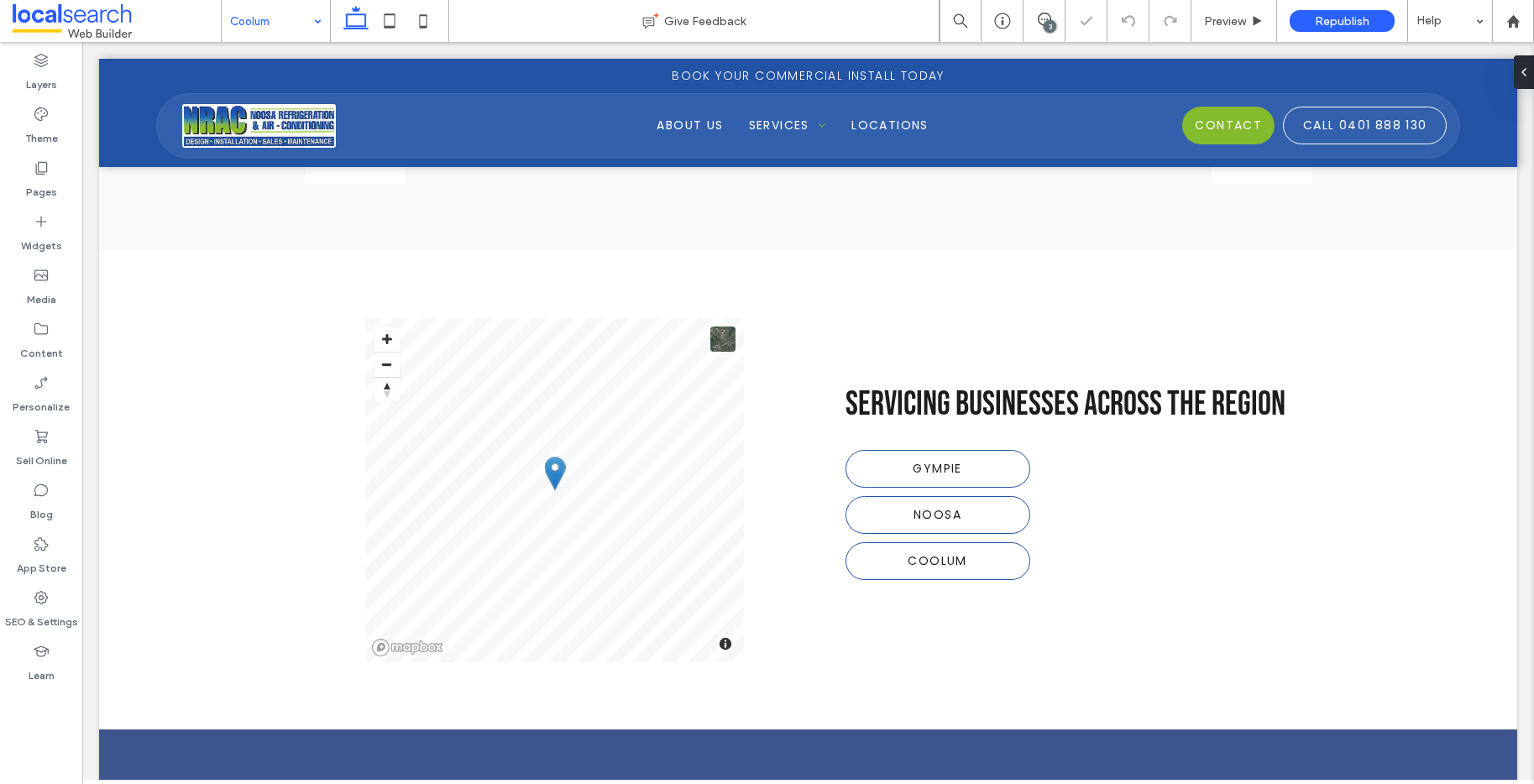 click at bounding box center [271, 21] 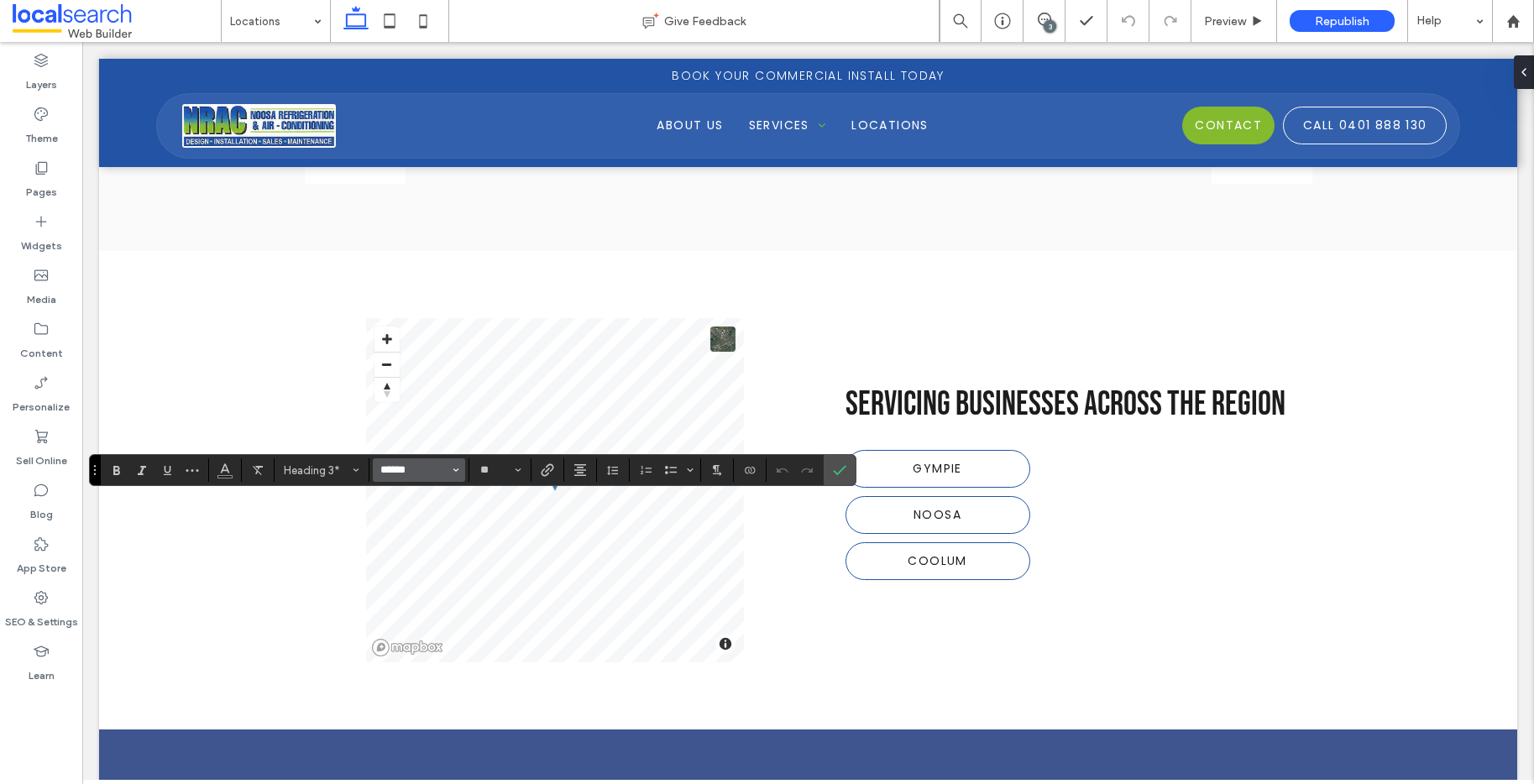 click on "******" at bounding box center (414, 470) 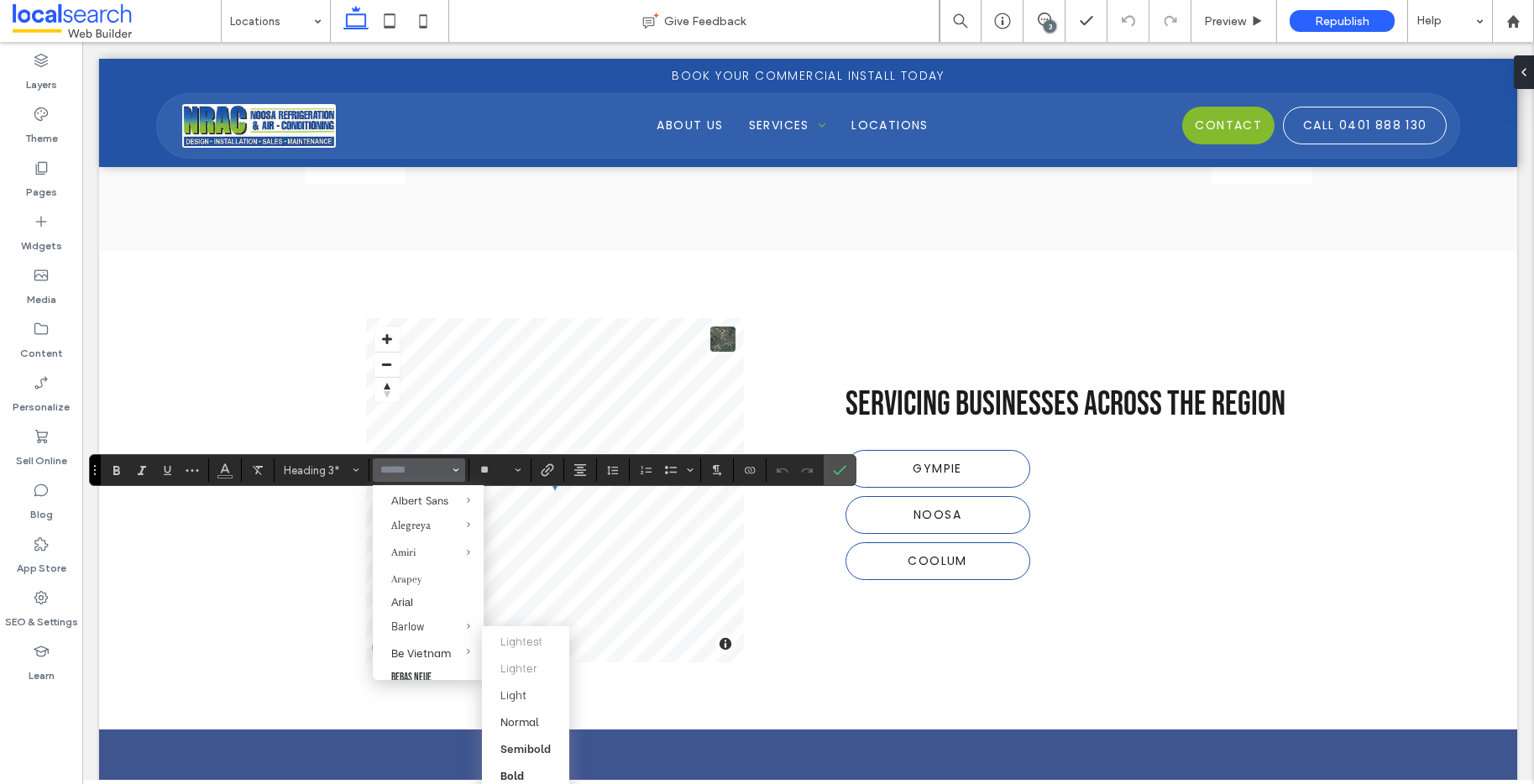 scroll, scrollTop: 157, scrollLeft: 0, axis: vertical 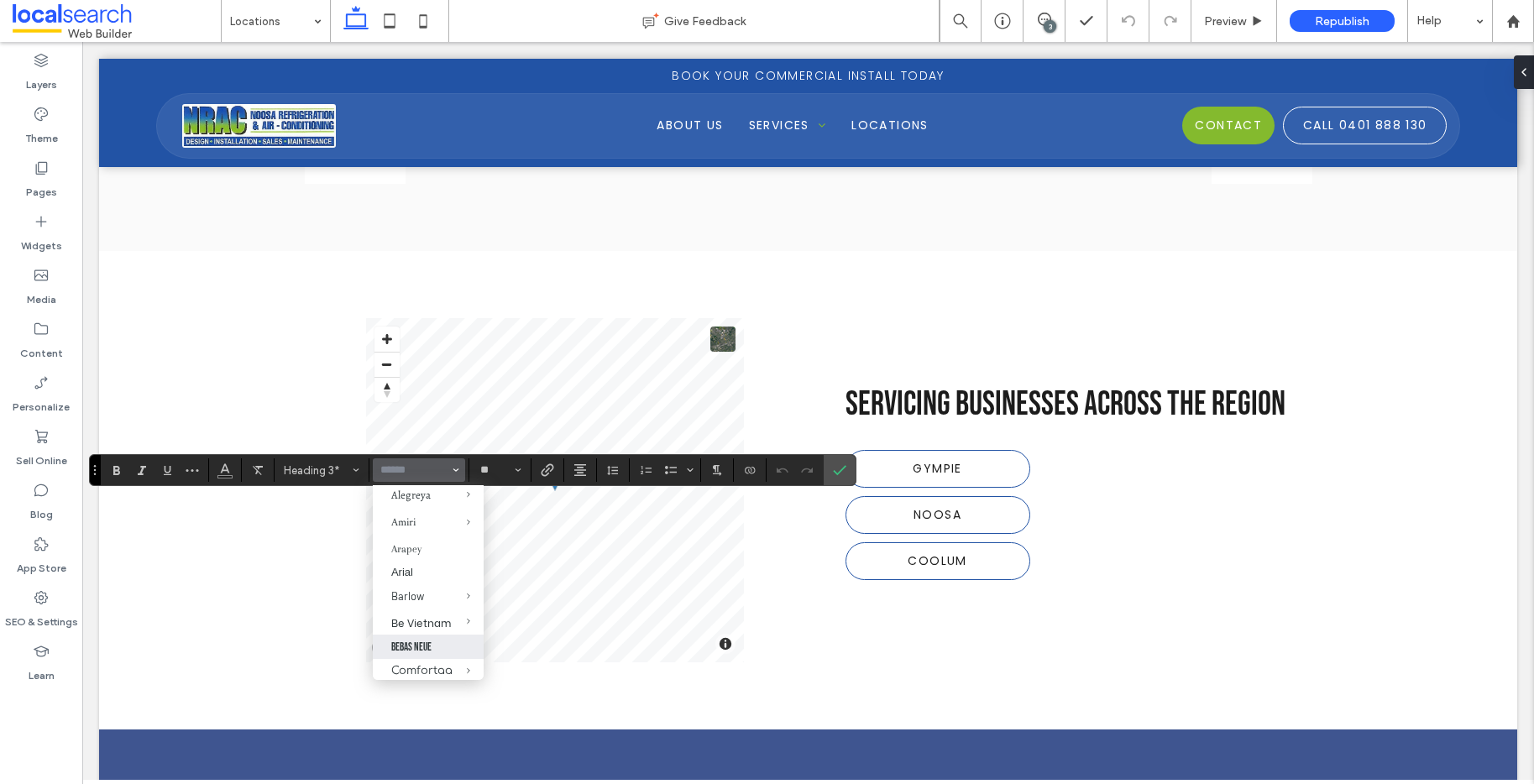 click on "Bebas Neue" at bounding box center [428, 646] 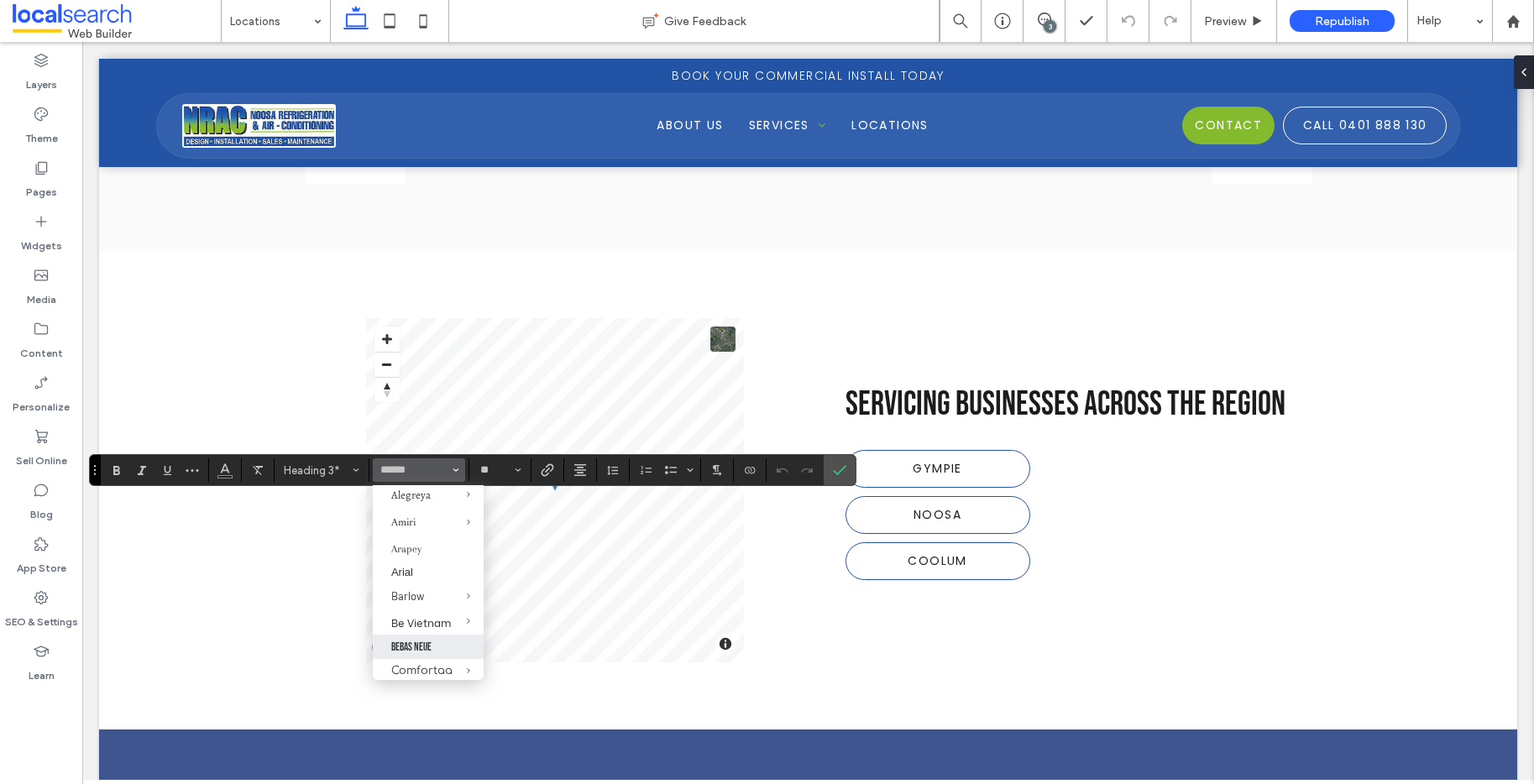type on "**********" 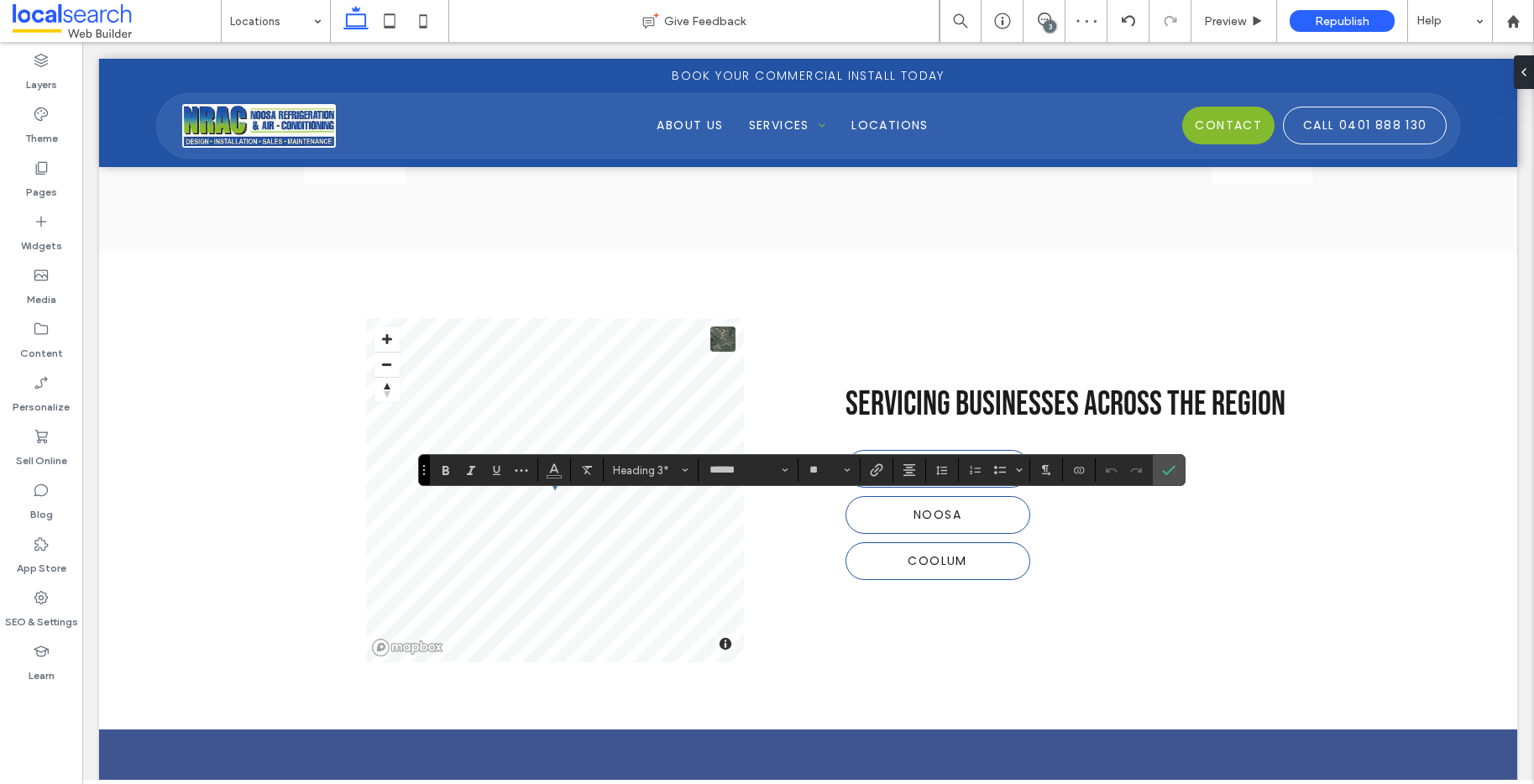 click on "Heading 3* ****** **" at bounding box center [802, 470] 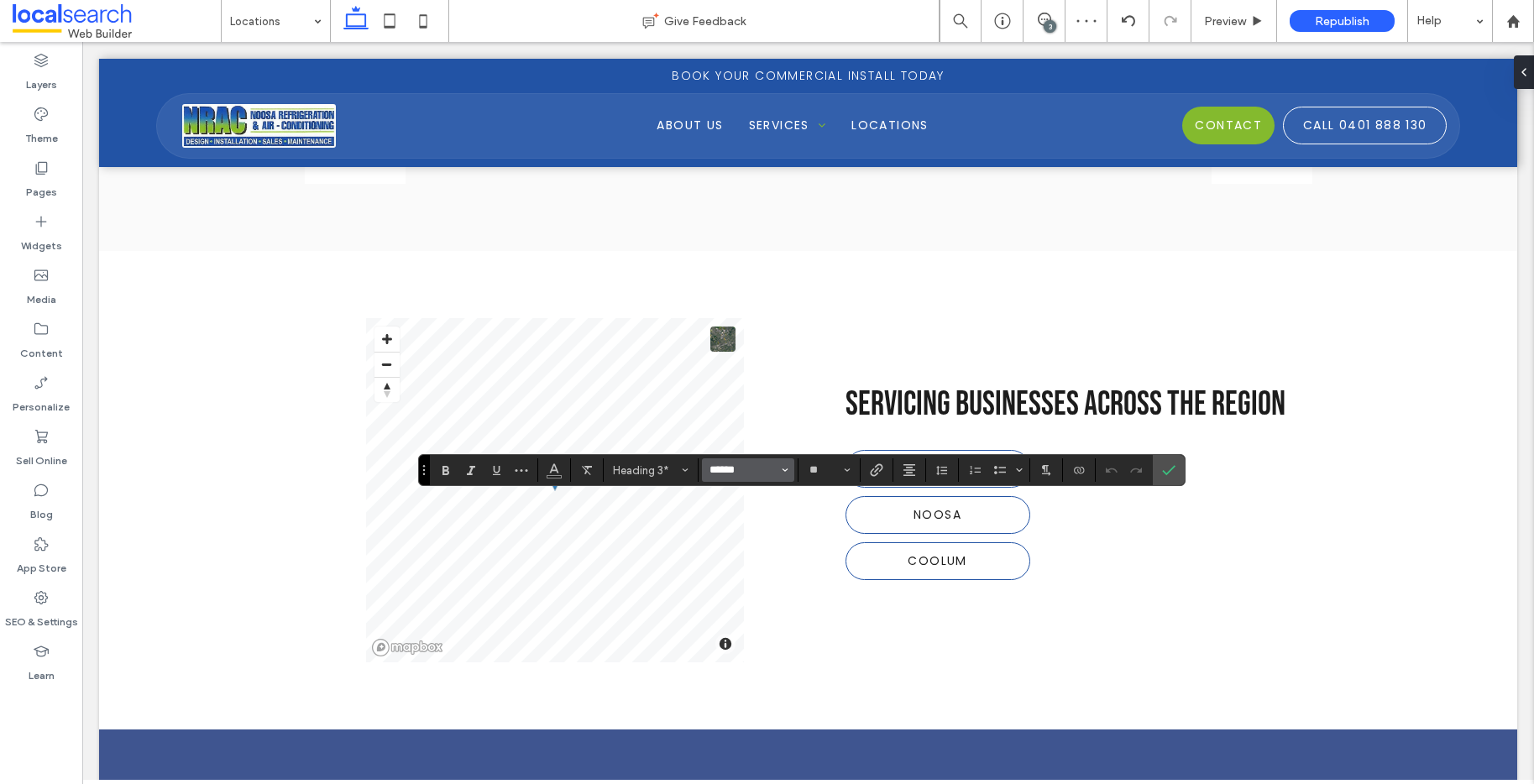 click on "******" at bounding box center [743, 470] 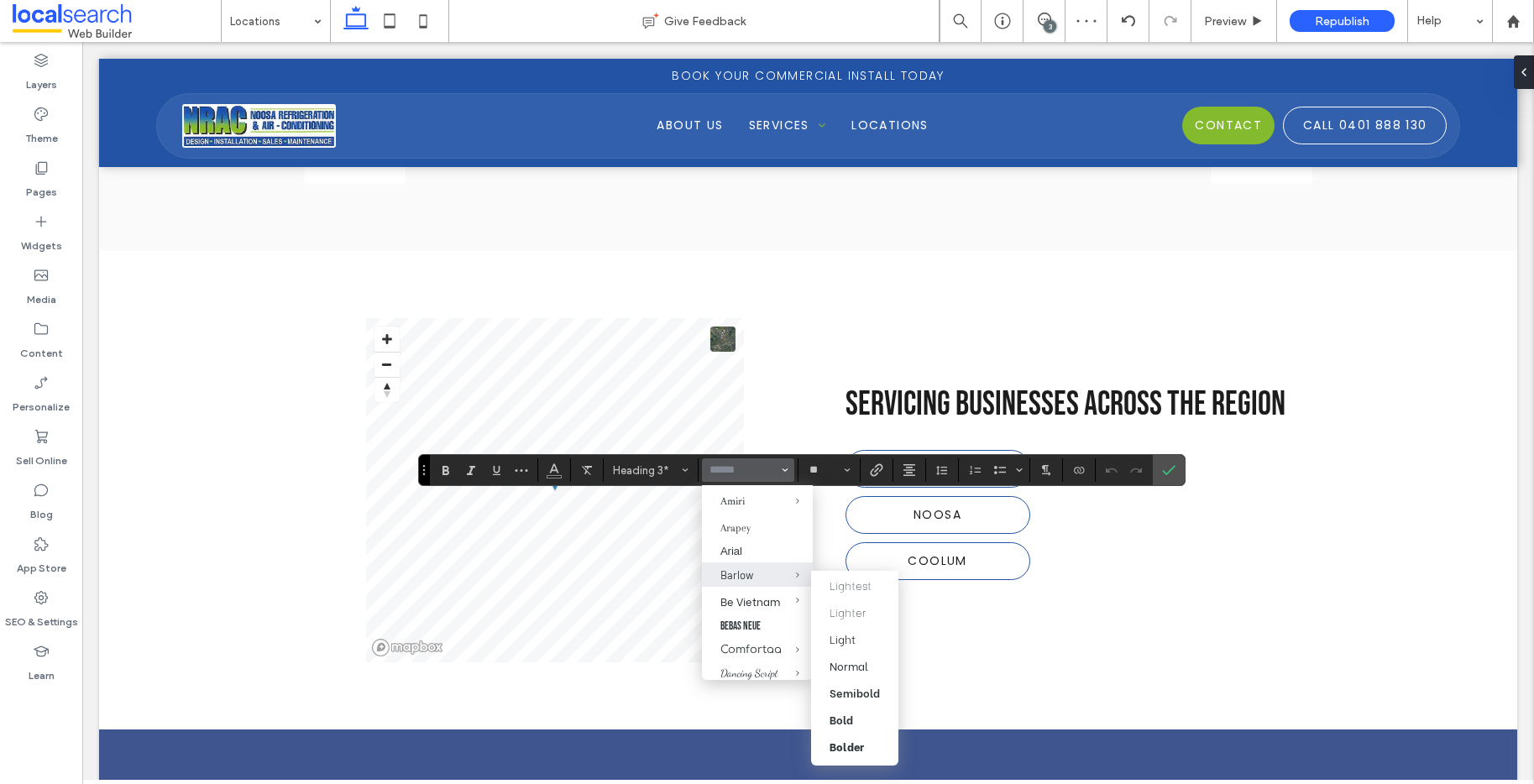 scroll, scrollTop: 182, scrollLeft: 0, axis: vertical 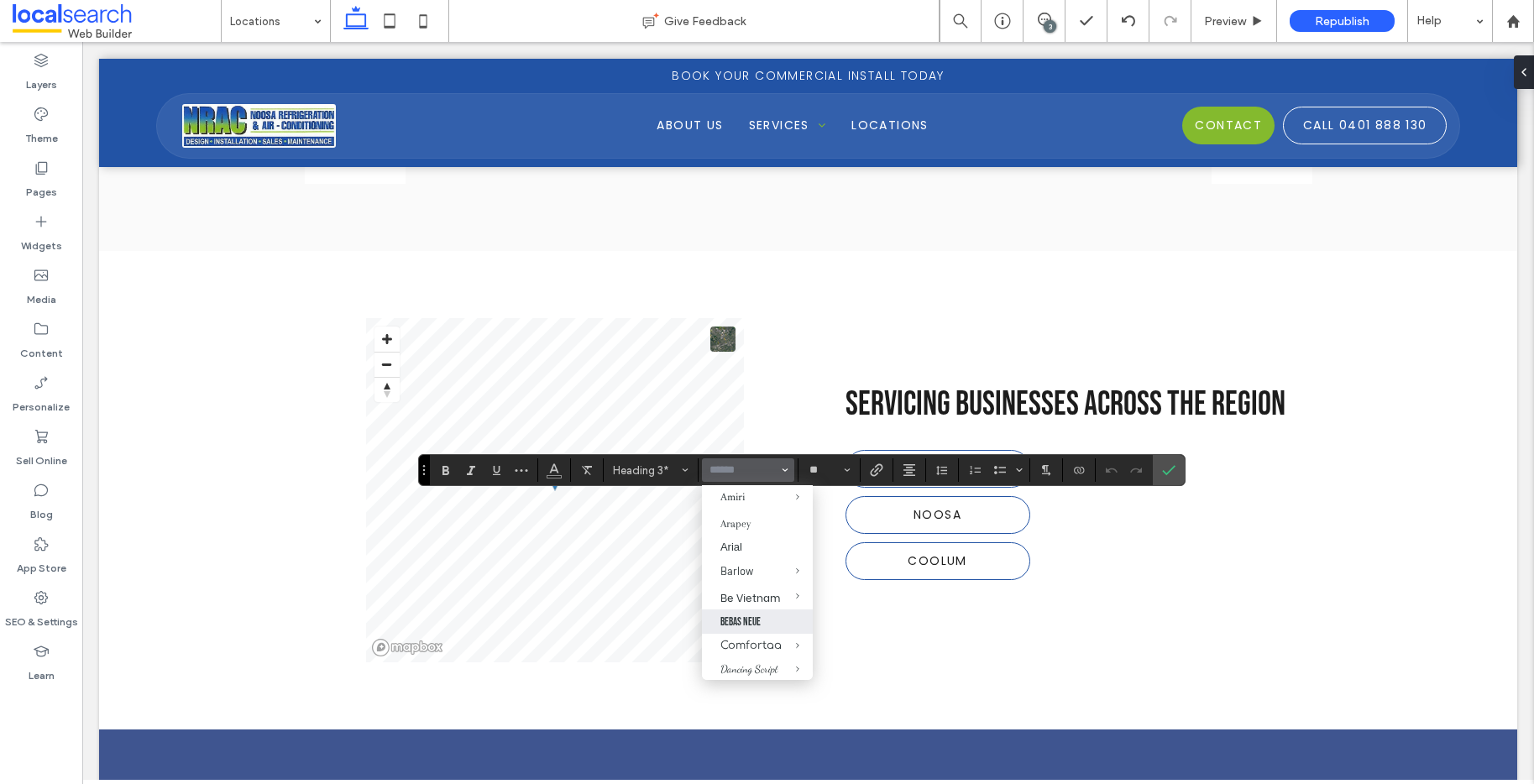 click on "Bebas Neue" at bounding box center [757, 621] 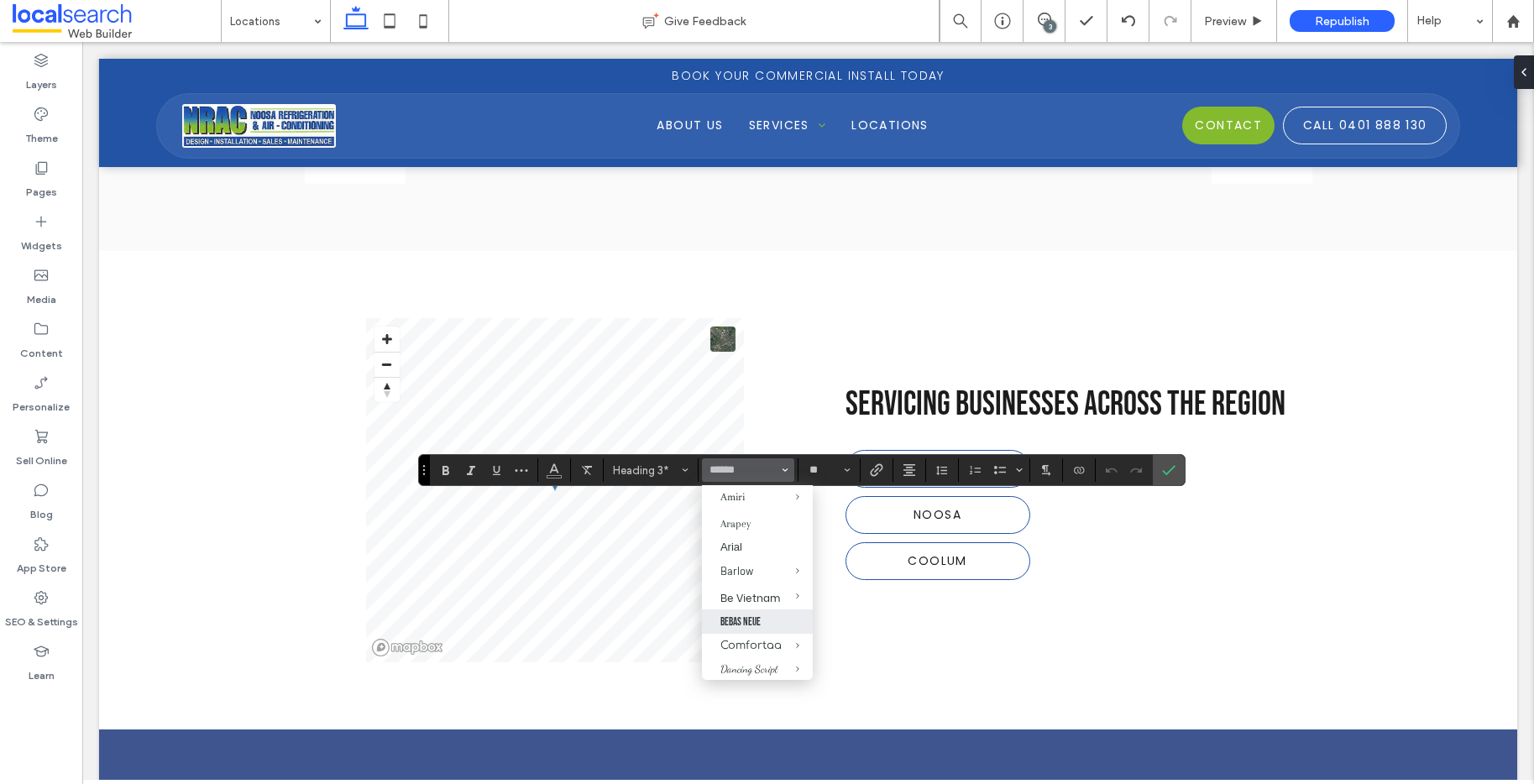 type on "**********" 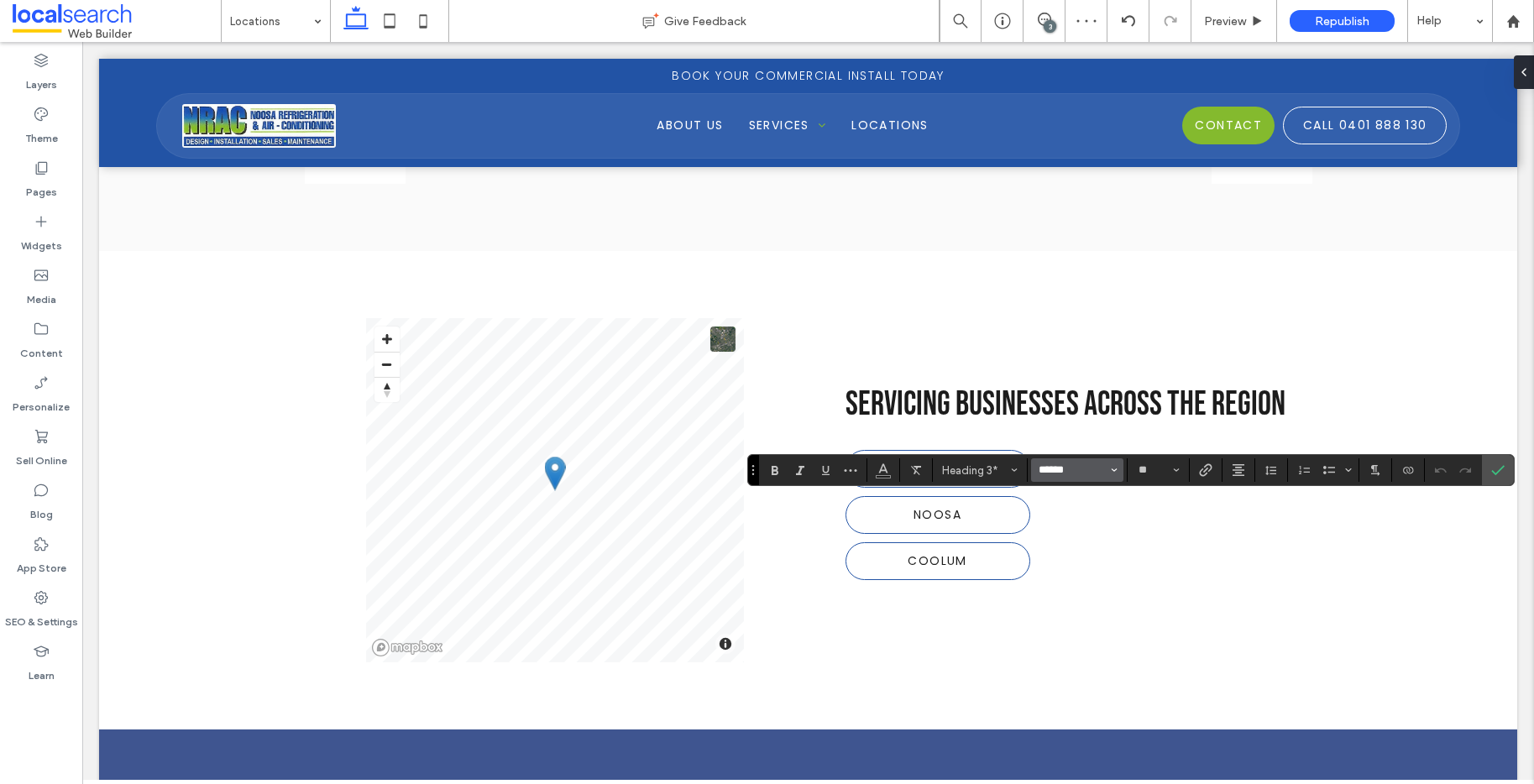 click on "******" at bounding box center [1072, 470] 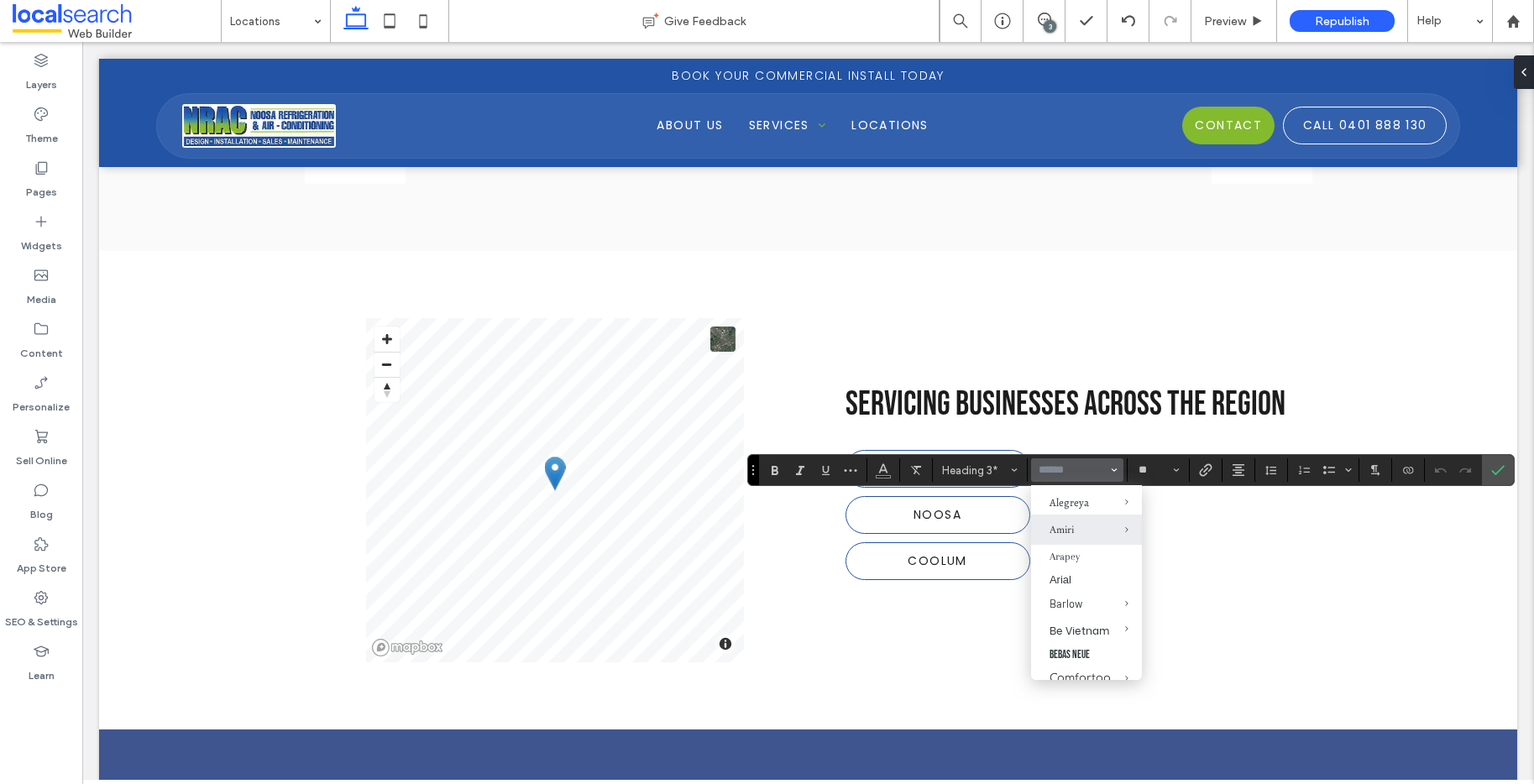 scroll, scrollTop: 166, scrollLeft: 0, axis: vertical 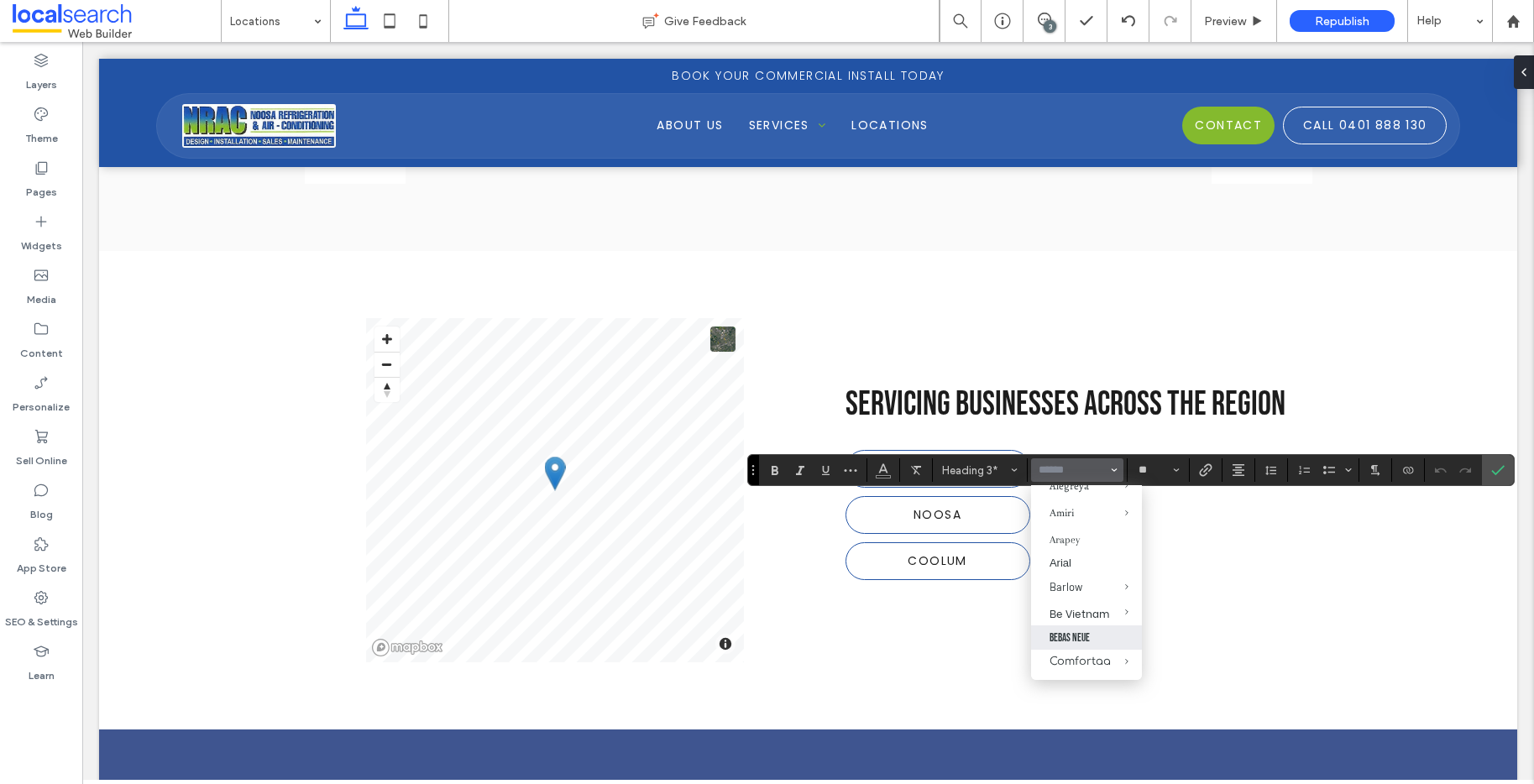 click on "Bebas Neue" at bounding box center (1086, 637) 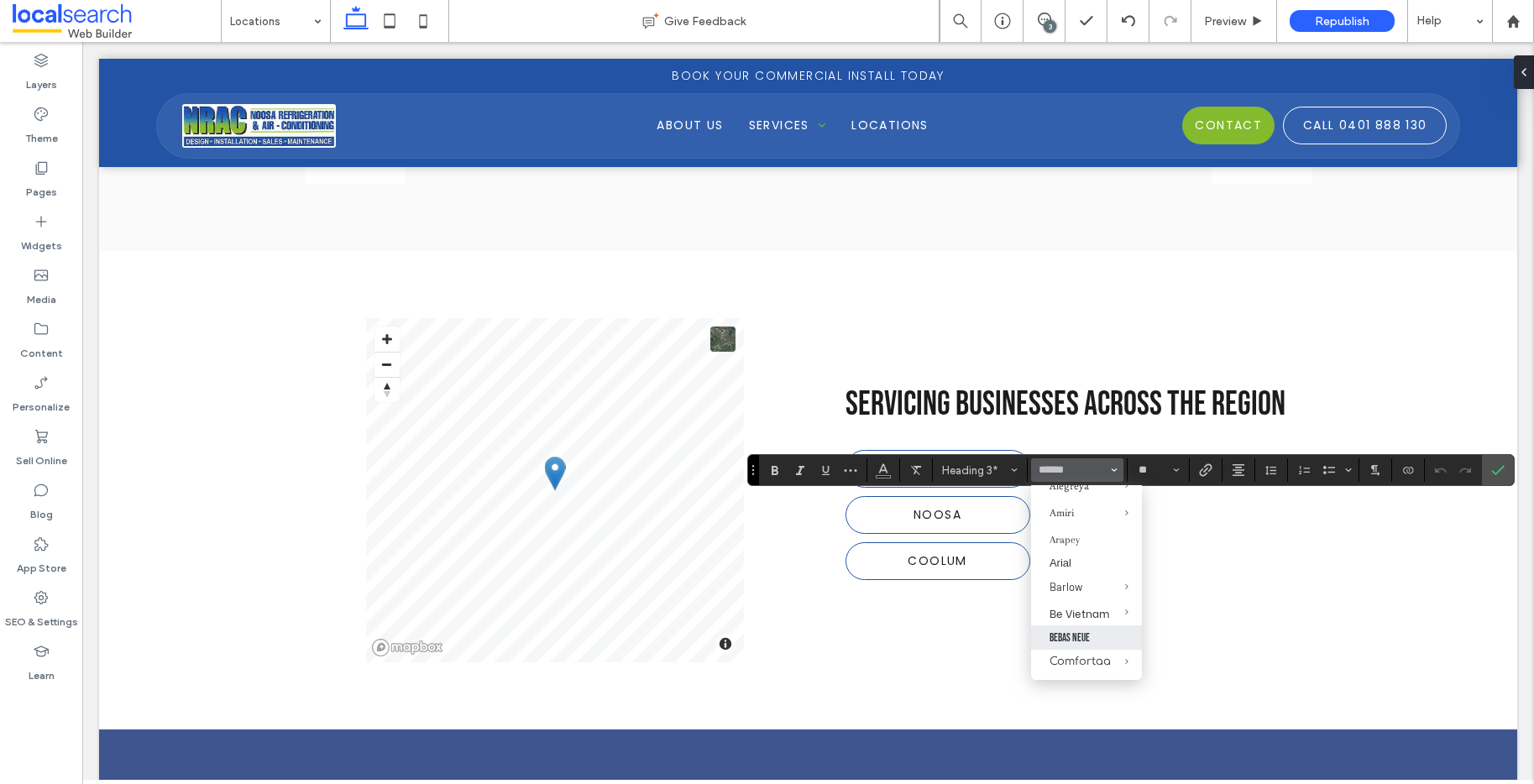 type on "**********" 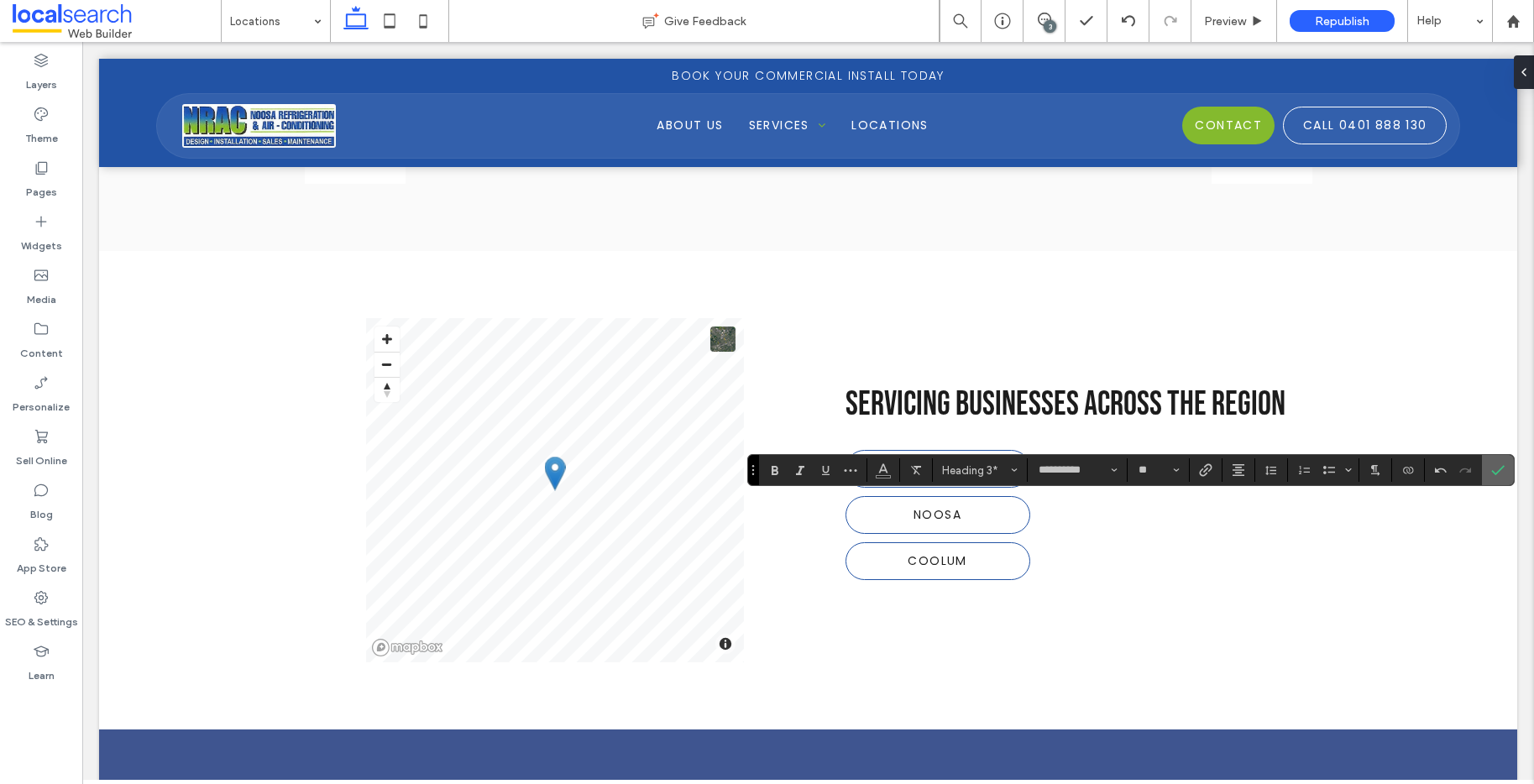 click at bounding box center [1498, 470] 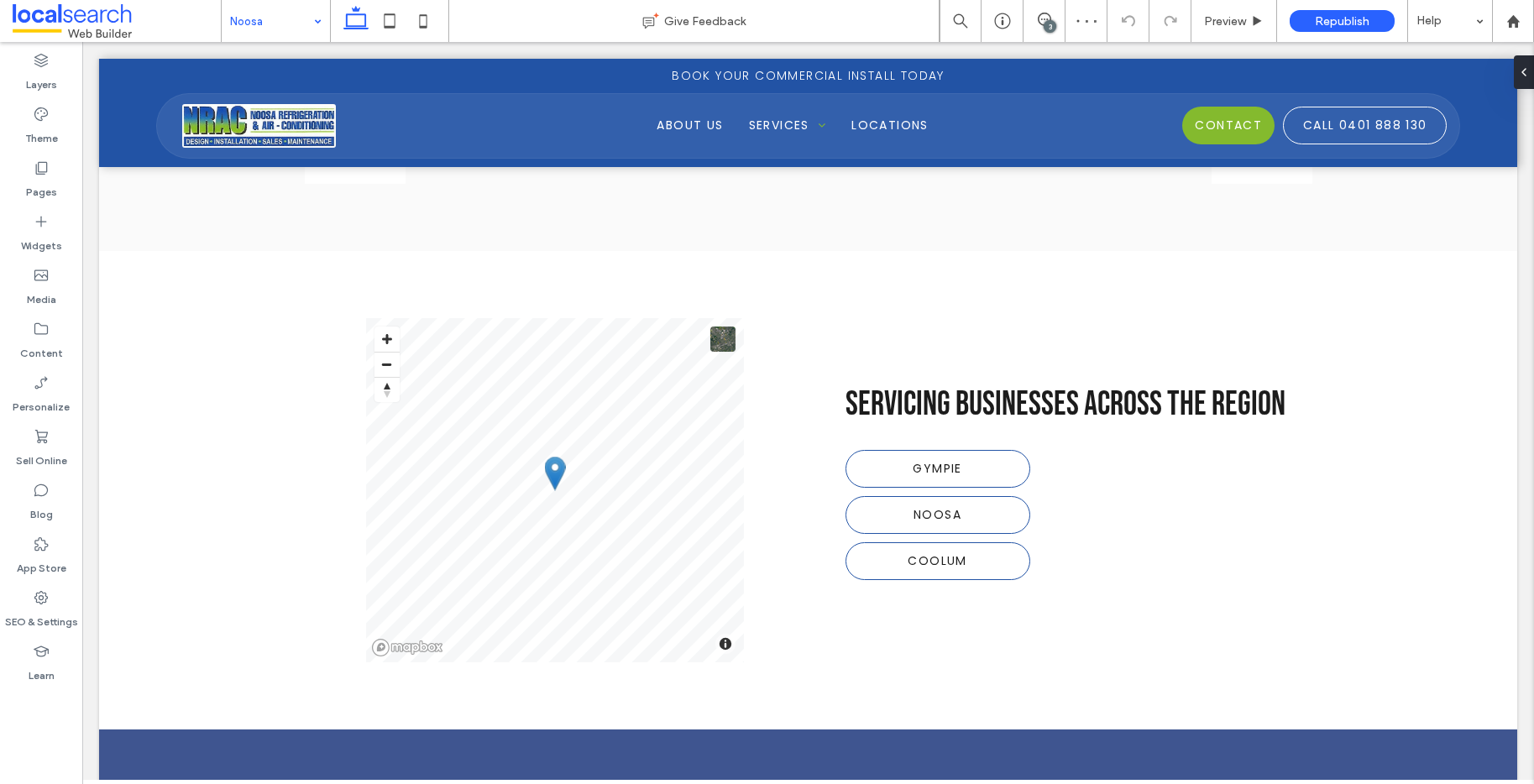 click at bounding box center [271, 21] 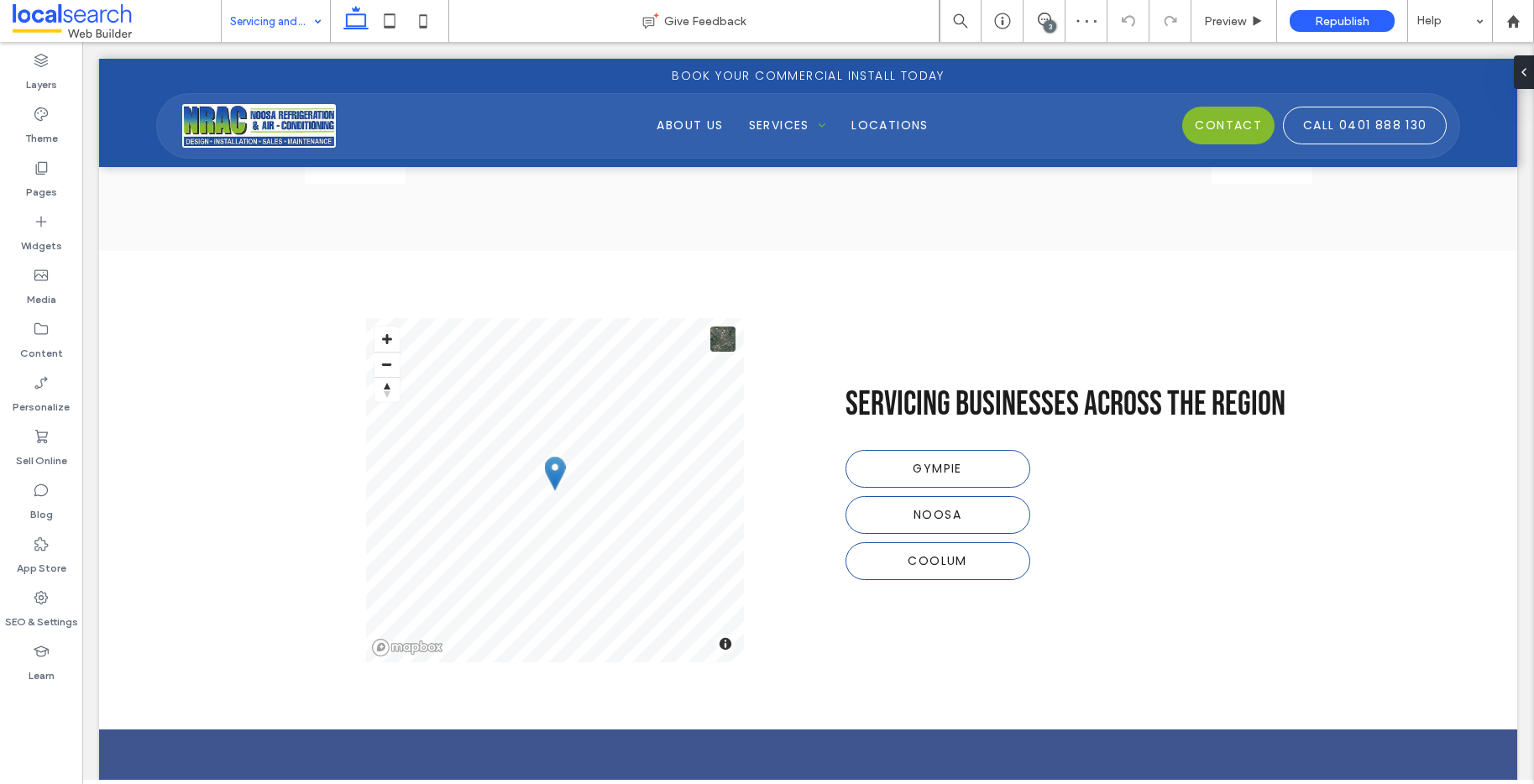 click at bounding box center [271, 21] 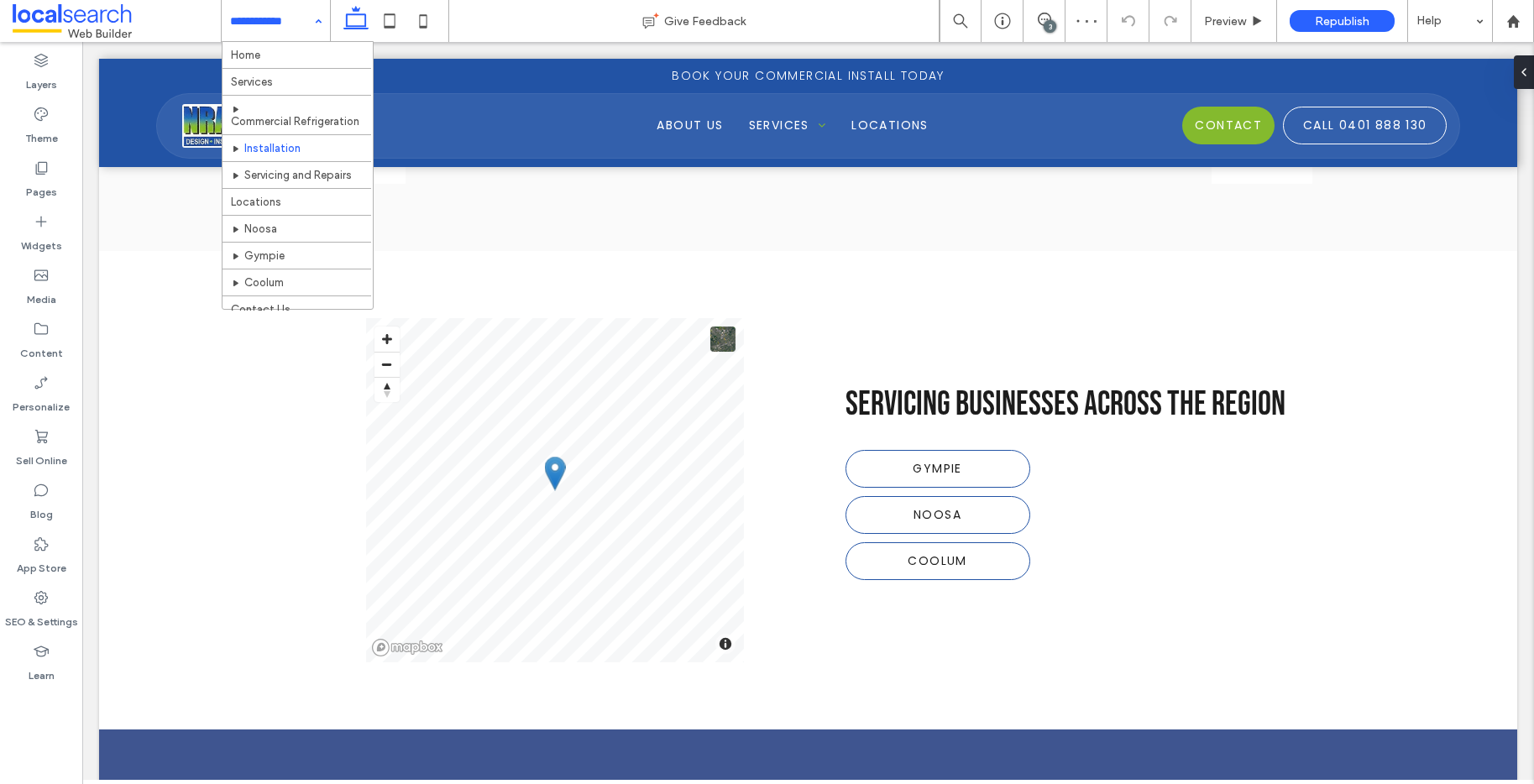 drag, startPoint x: 280, startPoint y: 24, endPoint x: 278, endPoint y: 35, distance: 11.18034 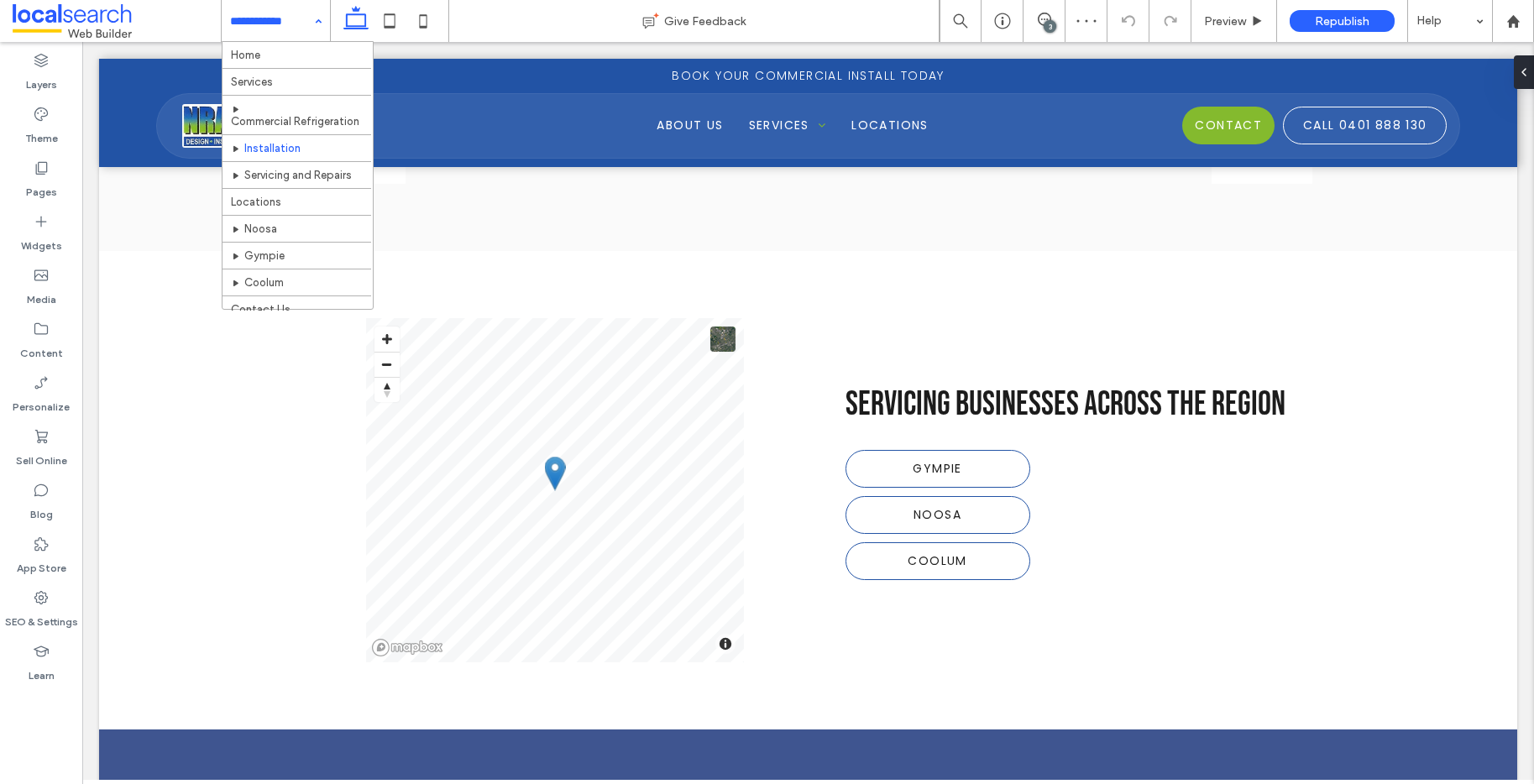 click at bounding box center (271, 21) 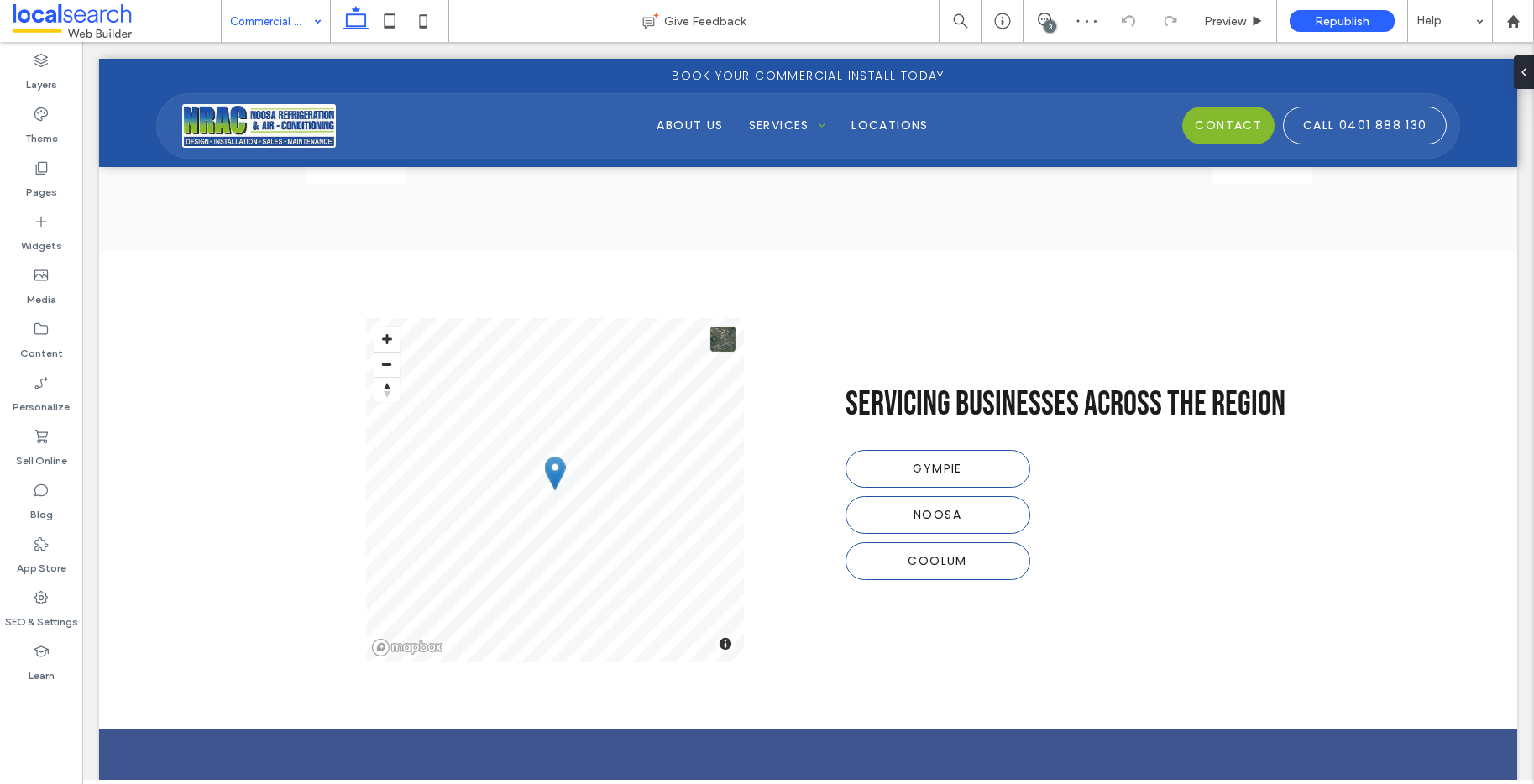 click at bounding box center [271, 21] 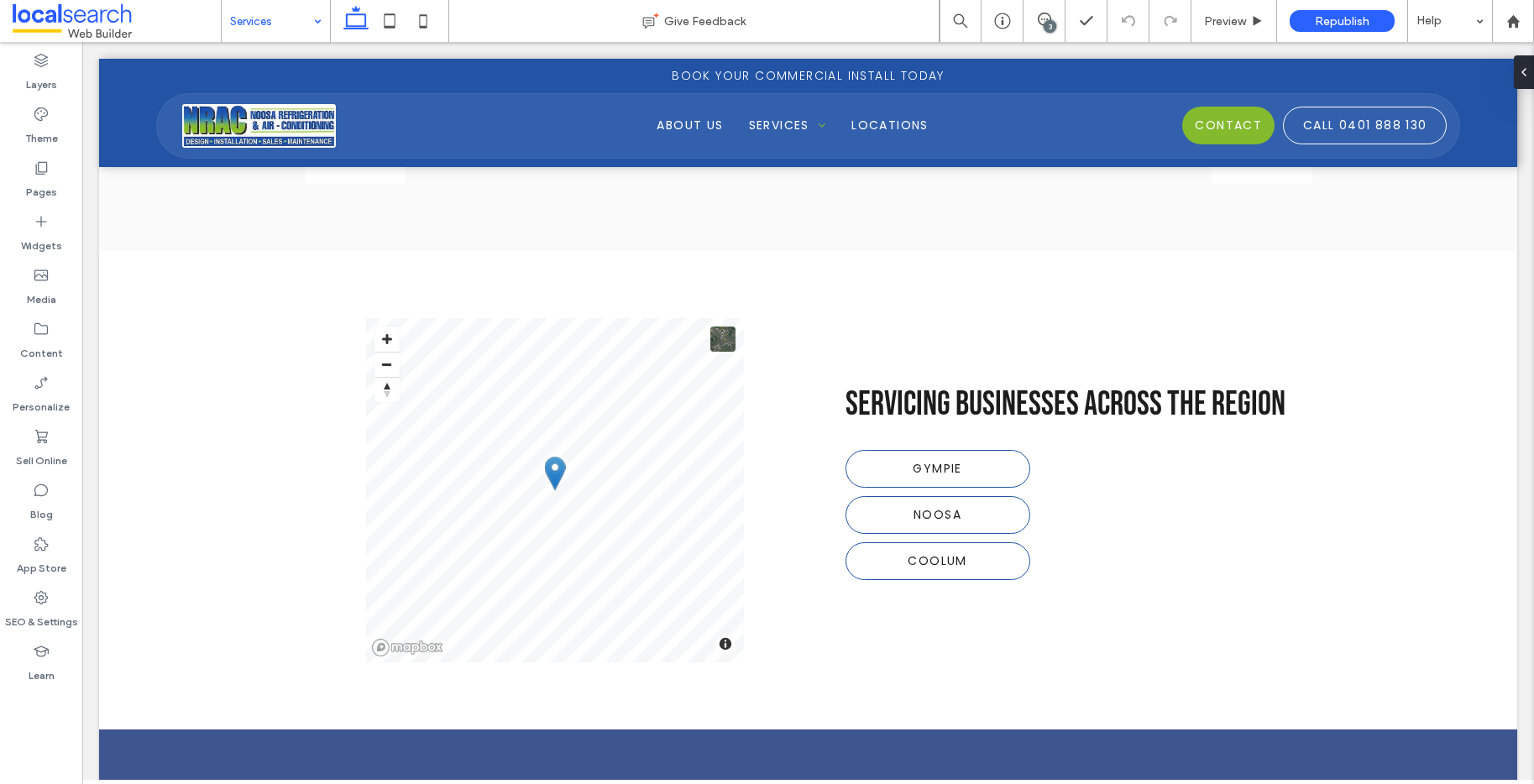 click at bounding box center (271, 21) 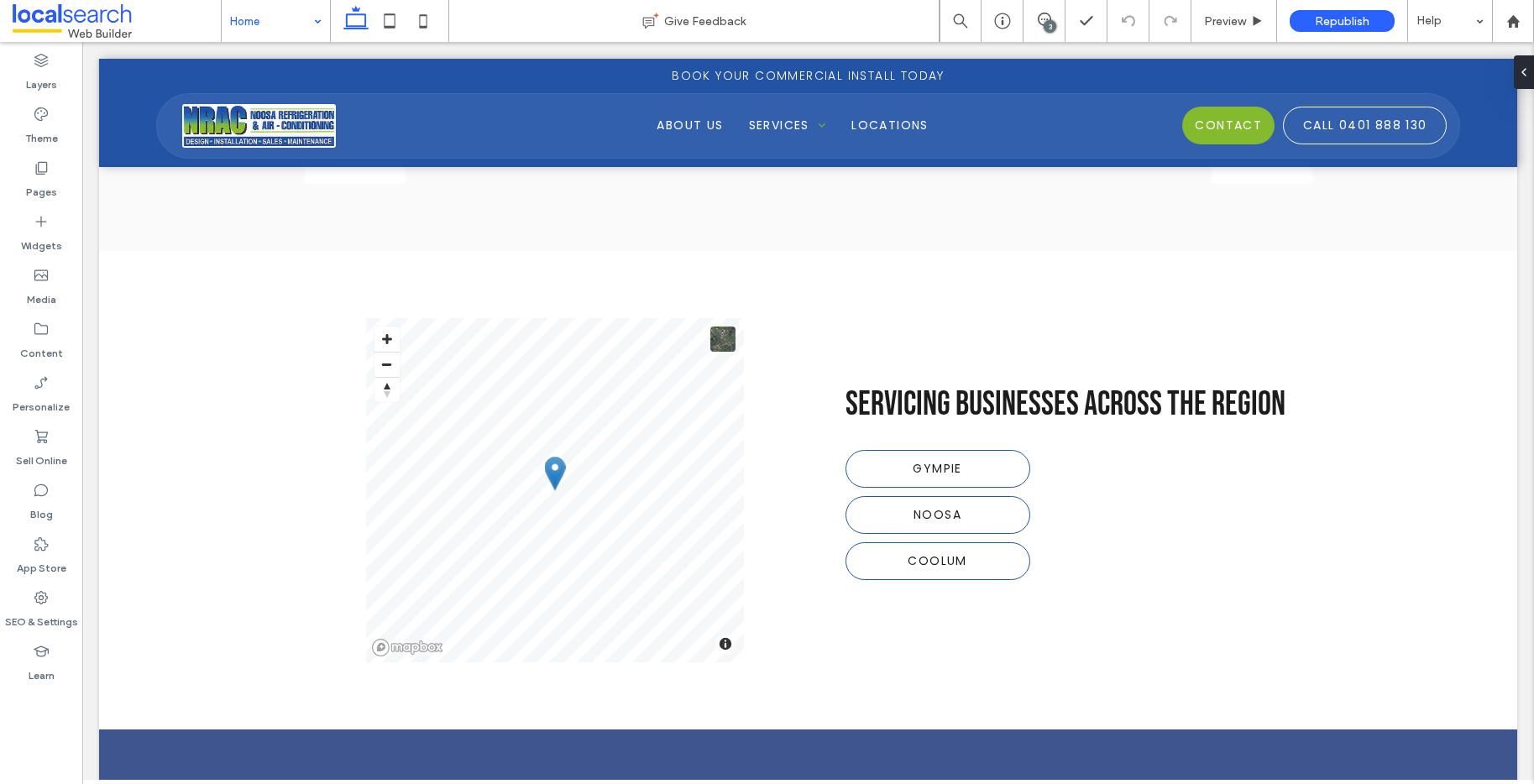 click at bounding box center (271, 21) 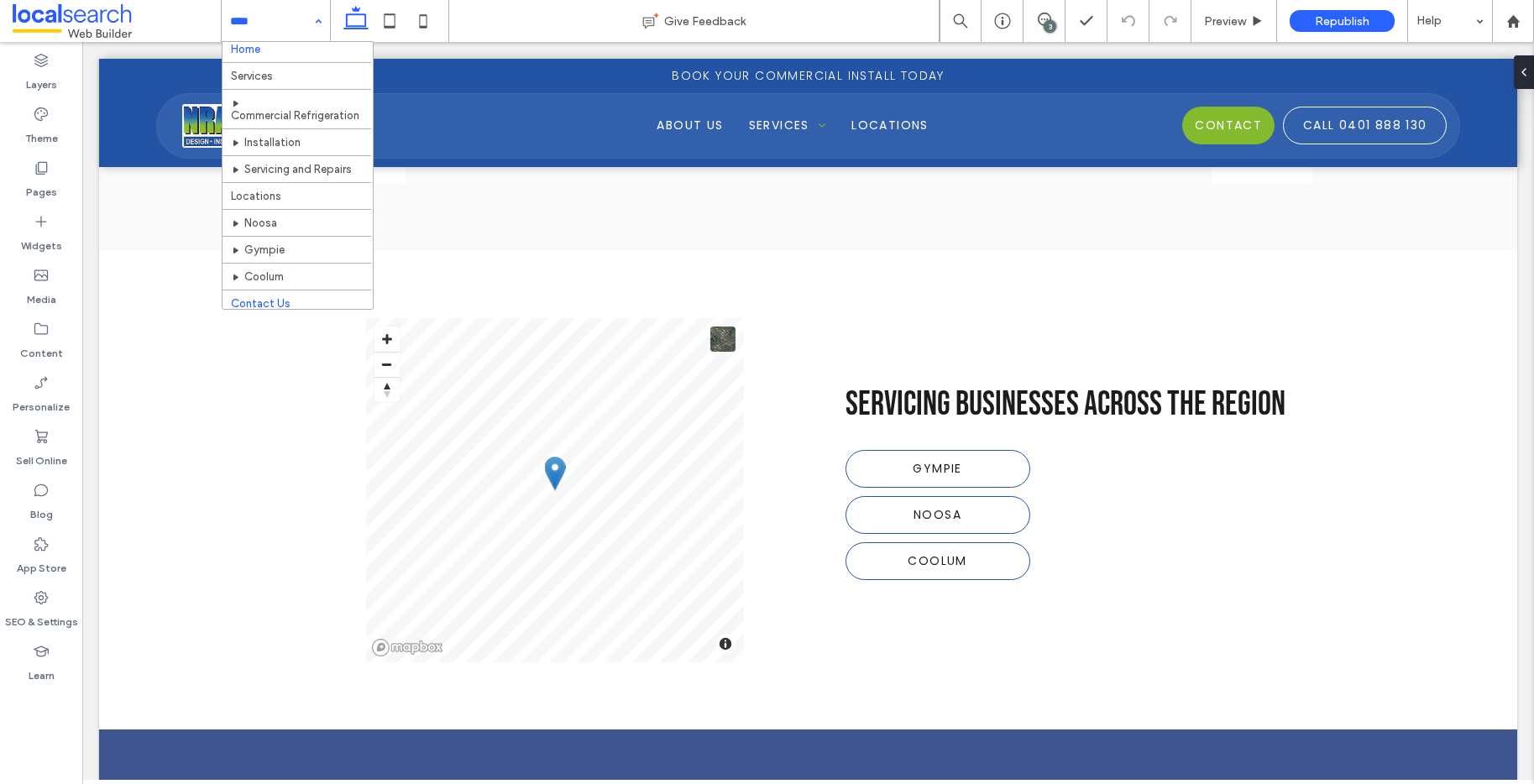 scroll, scrollTop: 12, scrollLeft: 0, axis: vertical 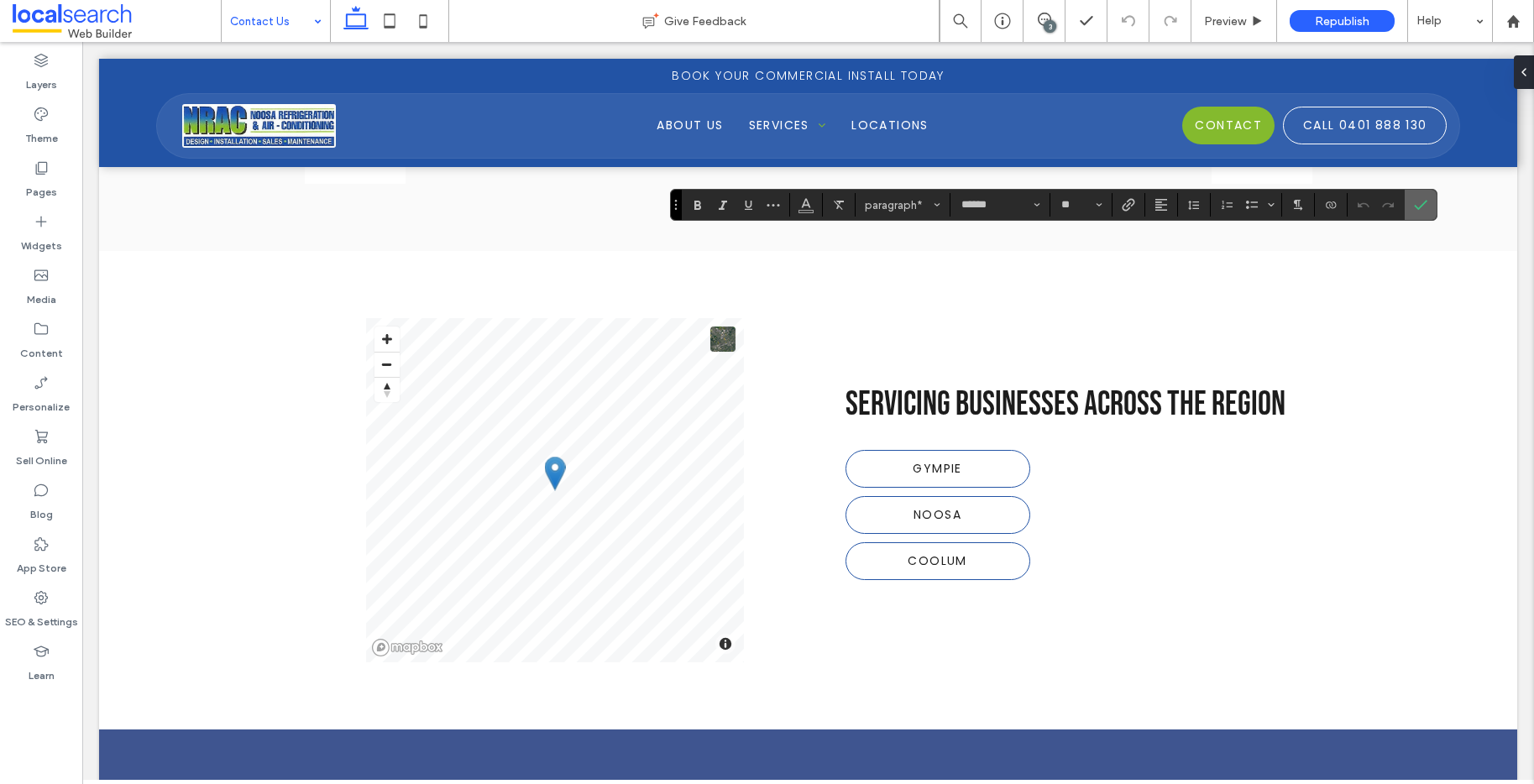 click 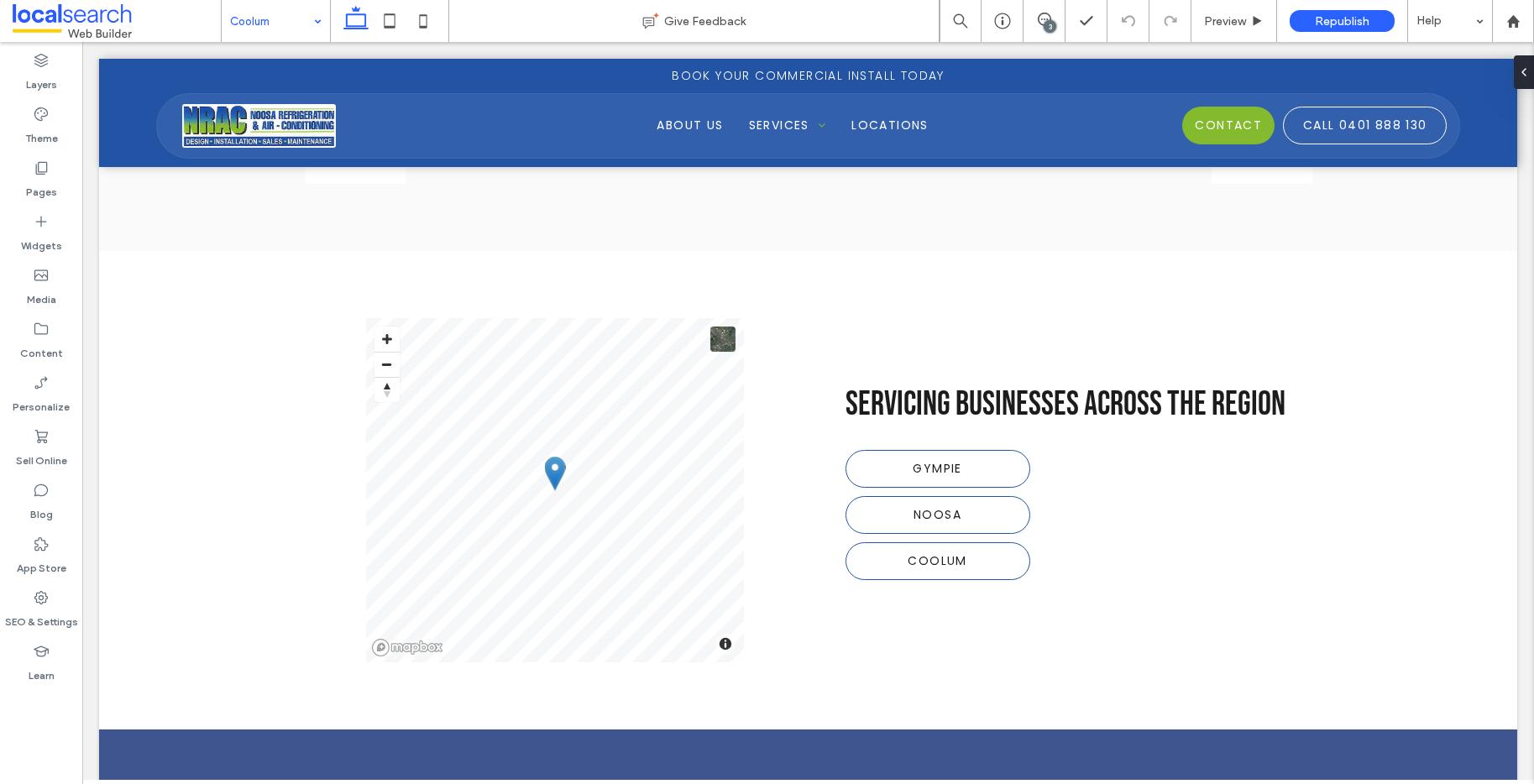 click at bounding box center (271, 21) 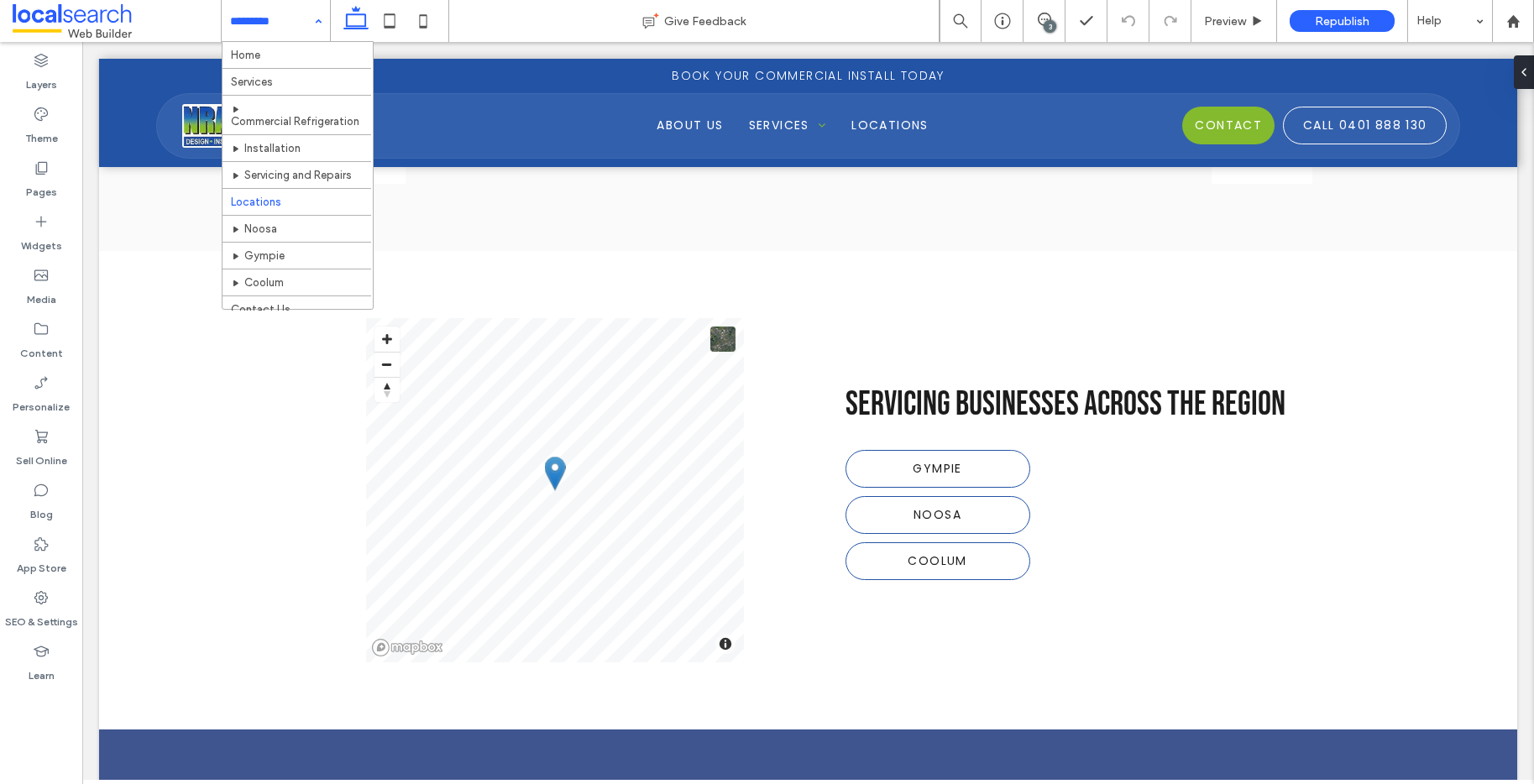 click at bounding box center [271, 21] 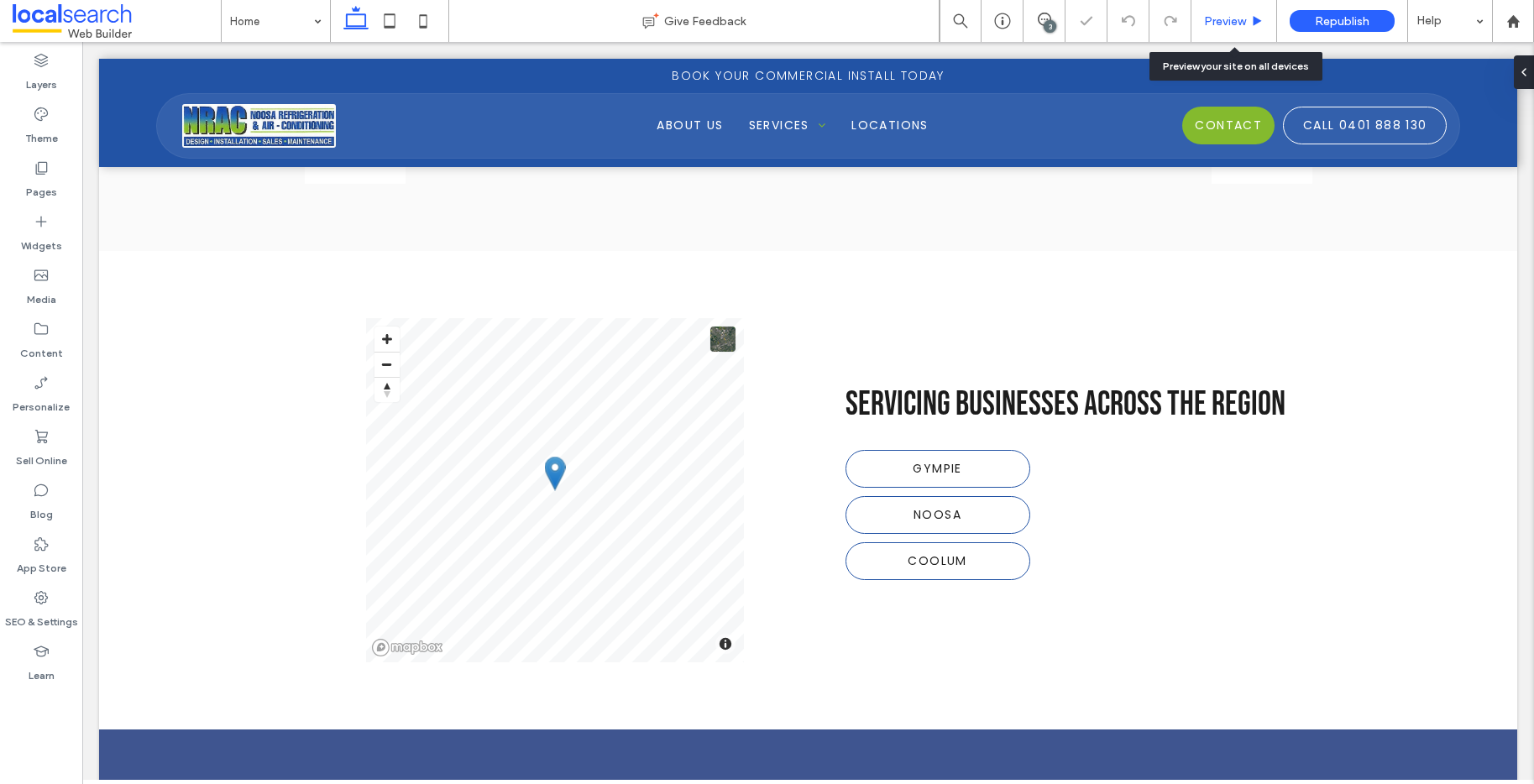 click on "Preview" at bounding box center (1234, 21) 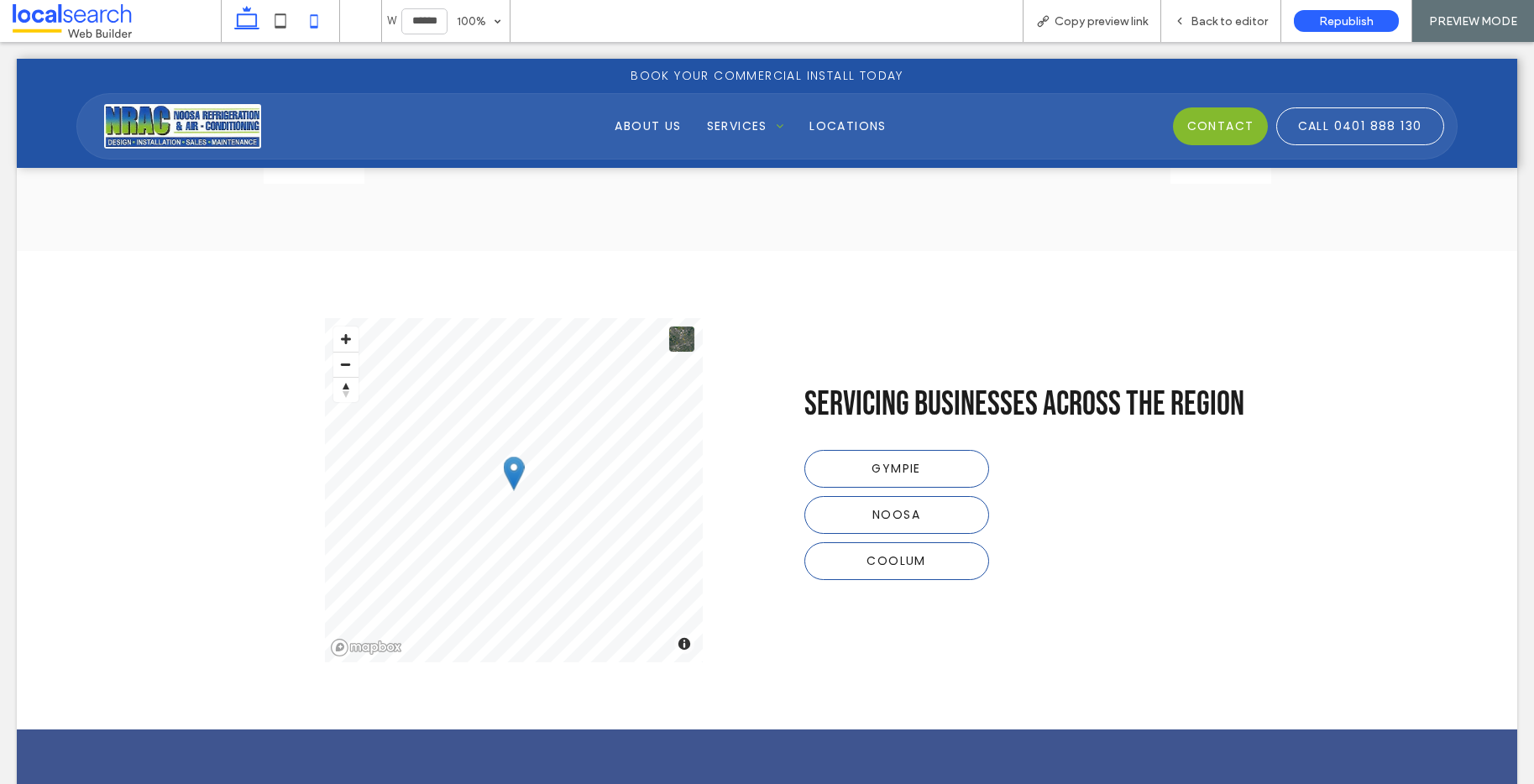 click 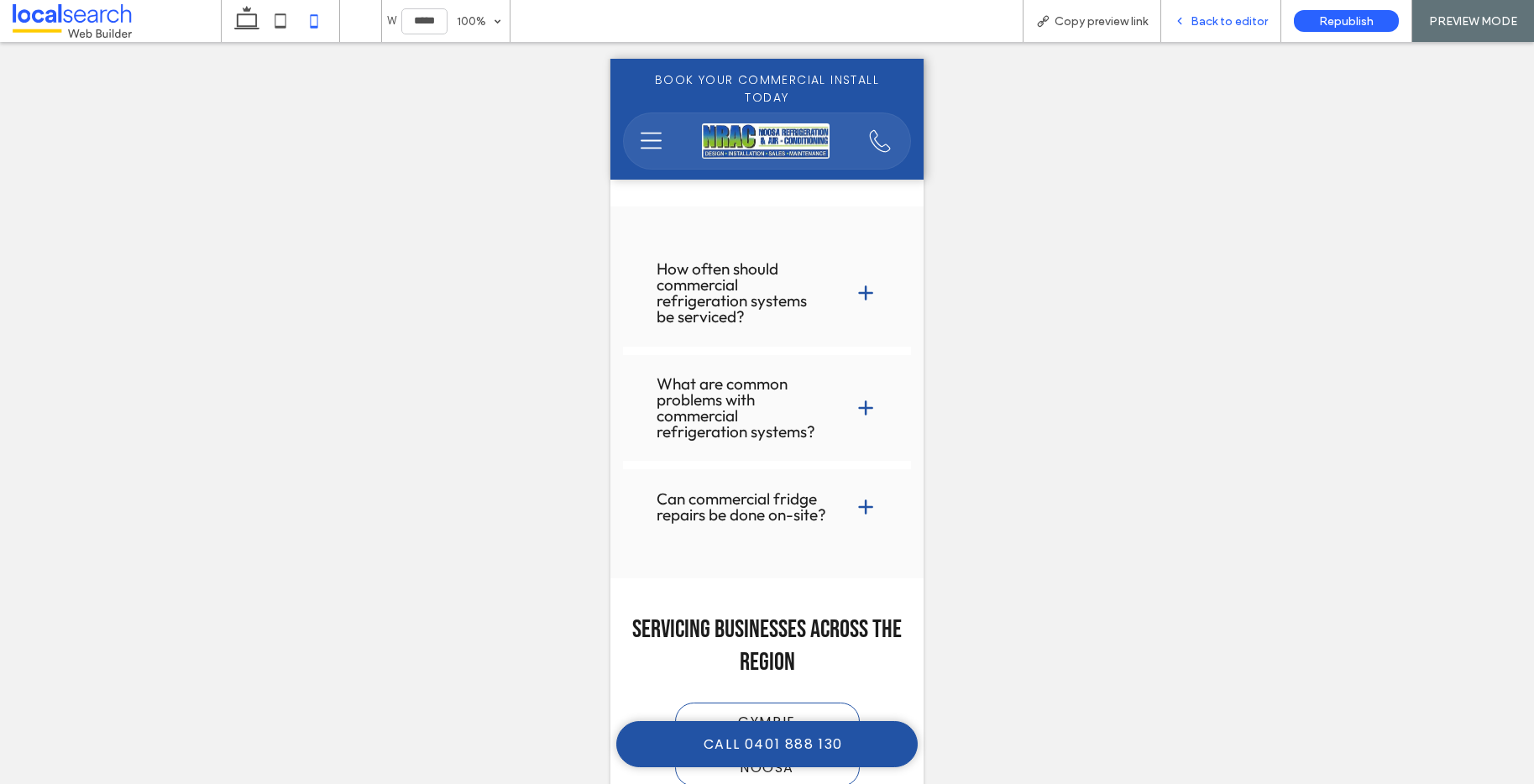 click 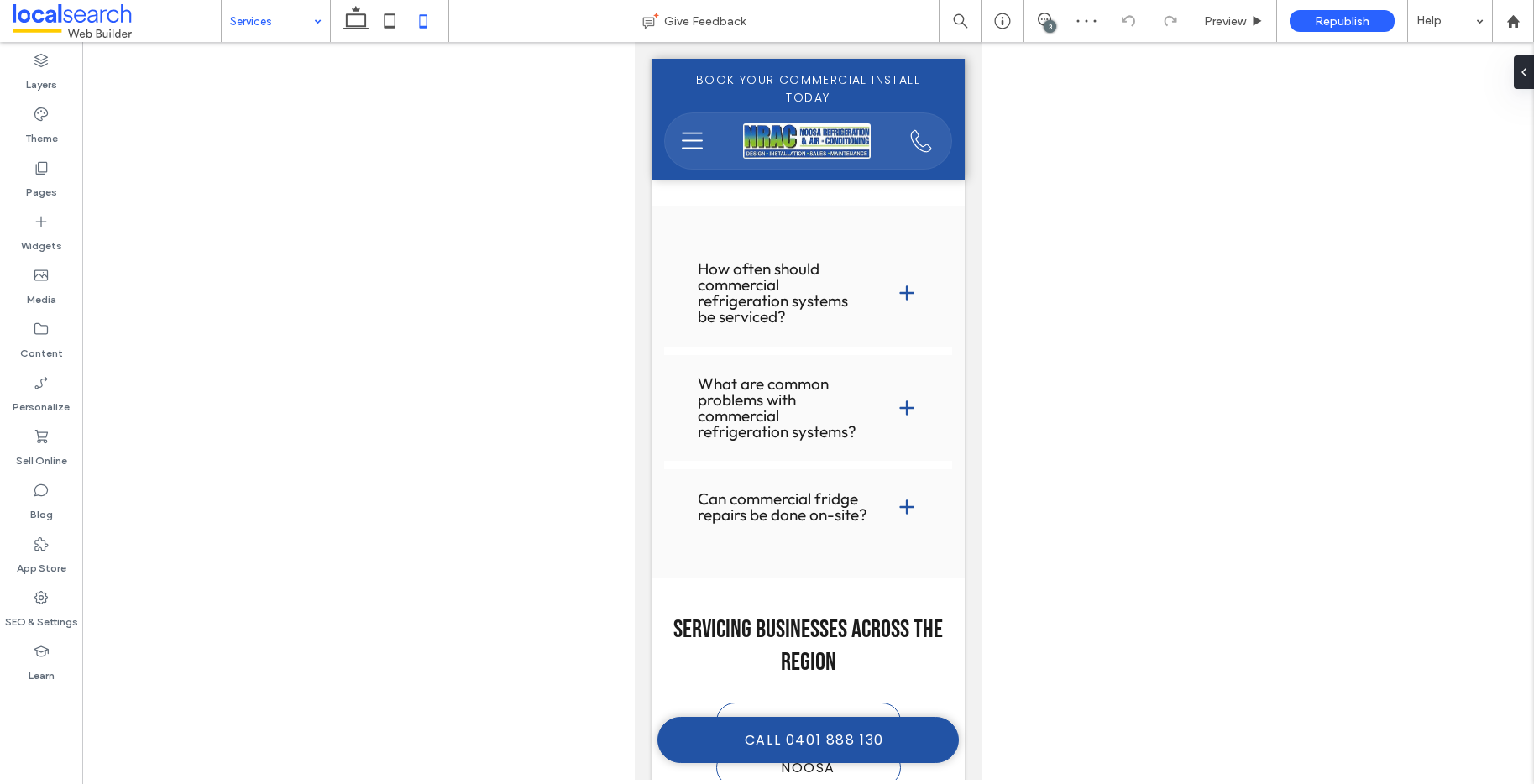 click at bounding box center [271, 21] 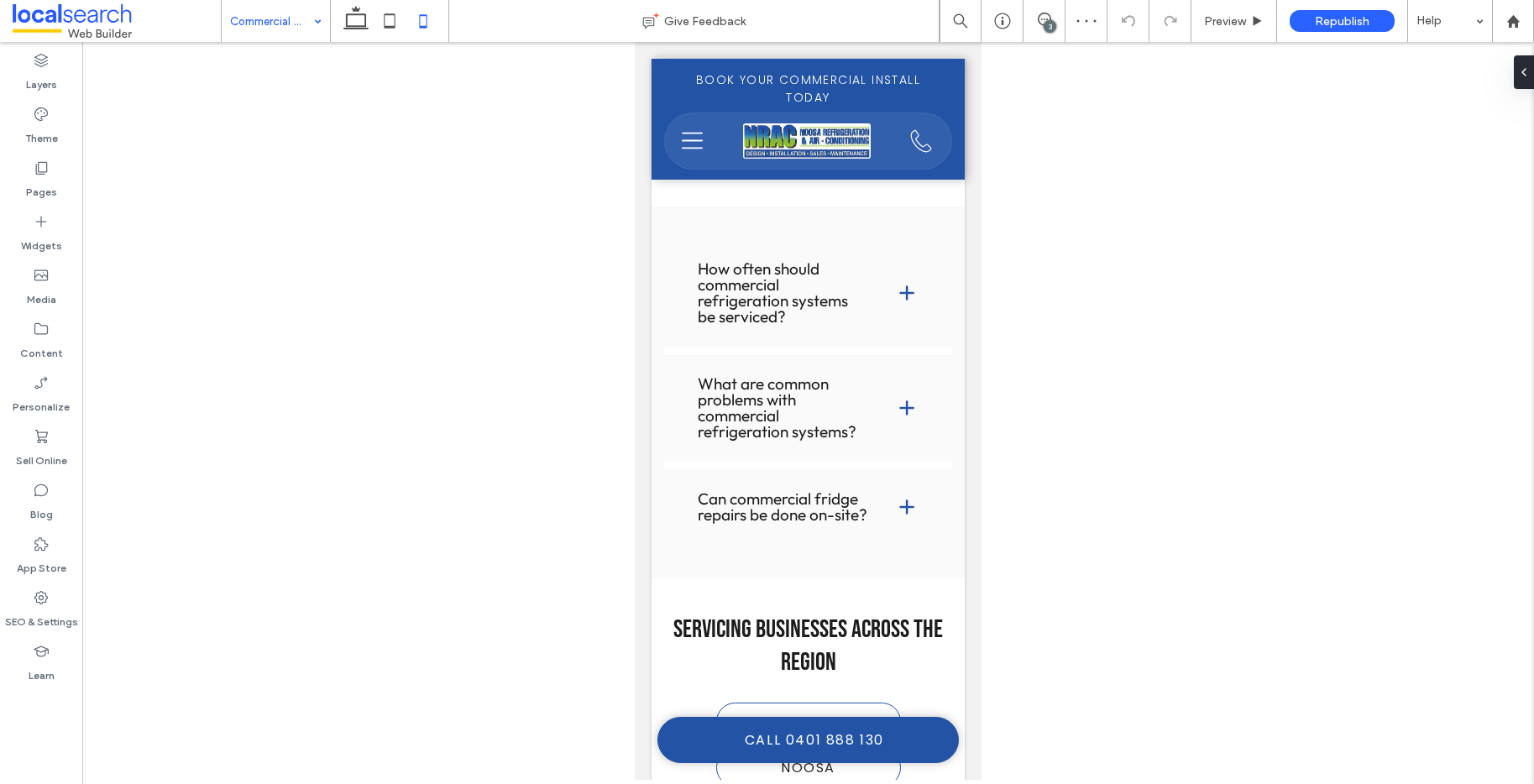click at bounding box center (271, 21) 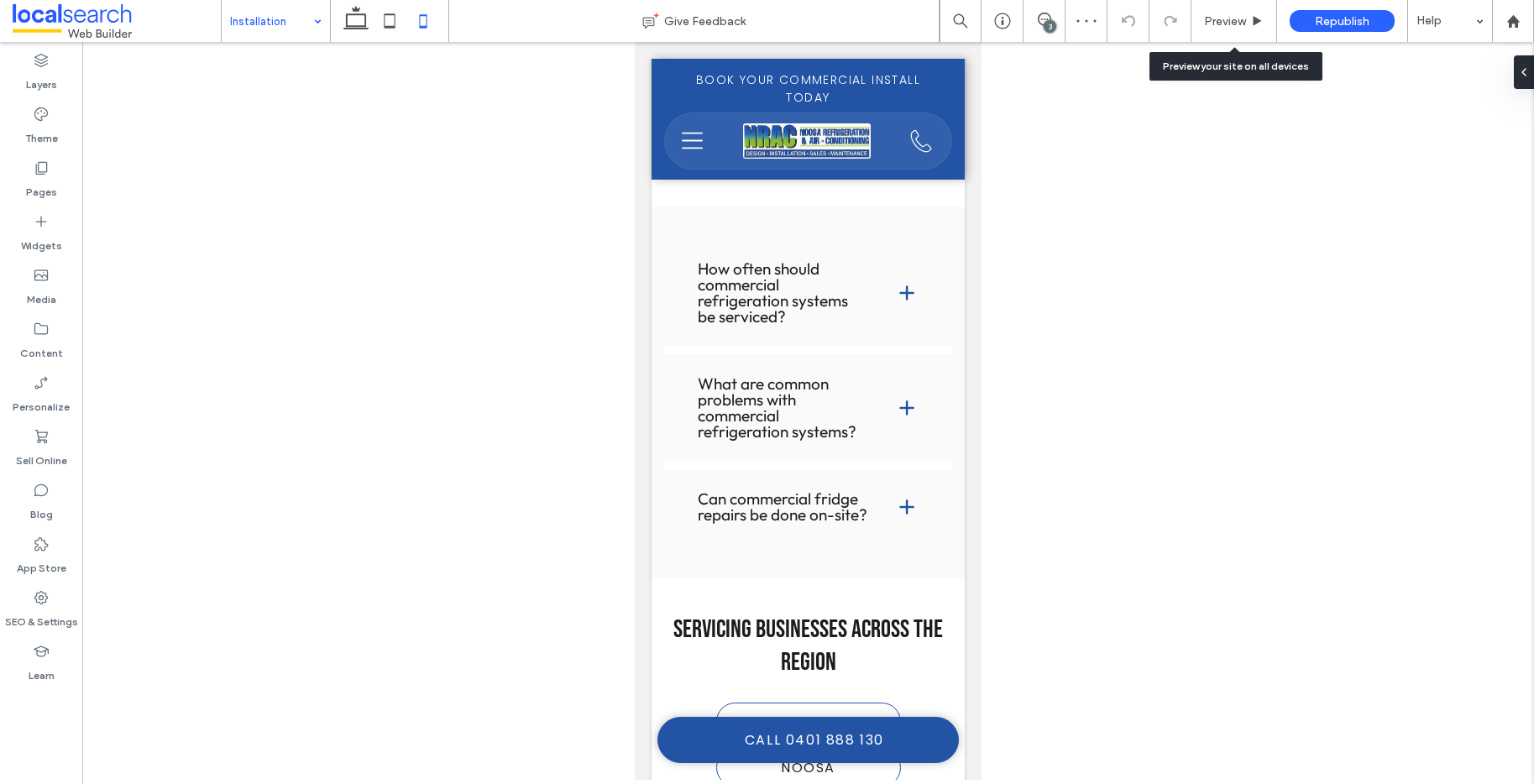 click on "Preview" at bounding box center [1225, 21] 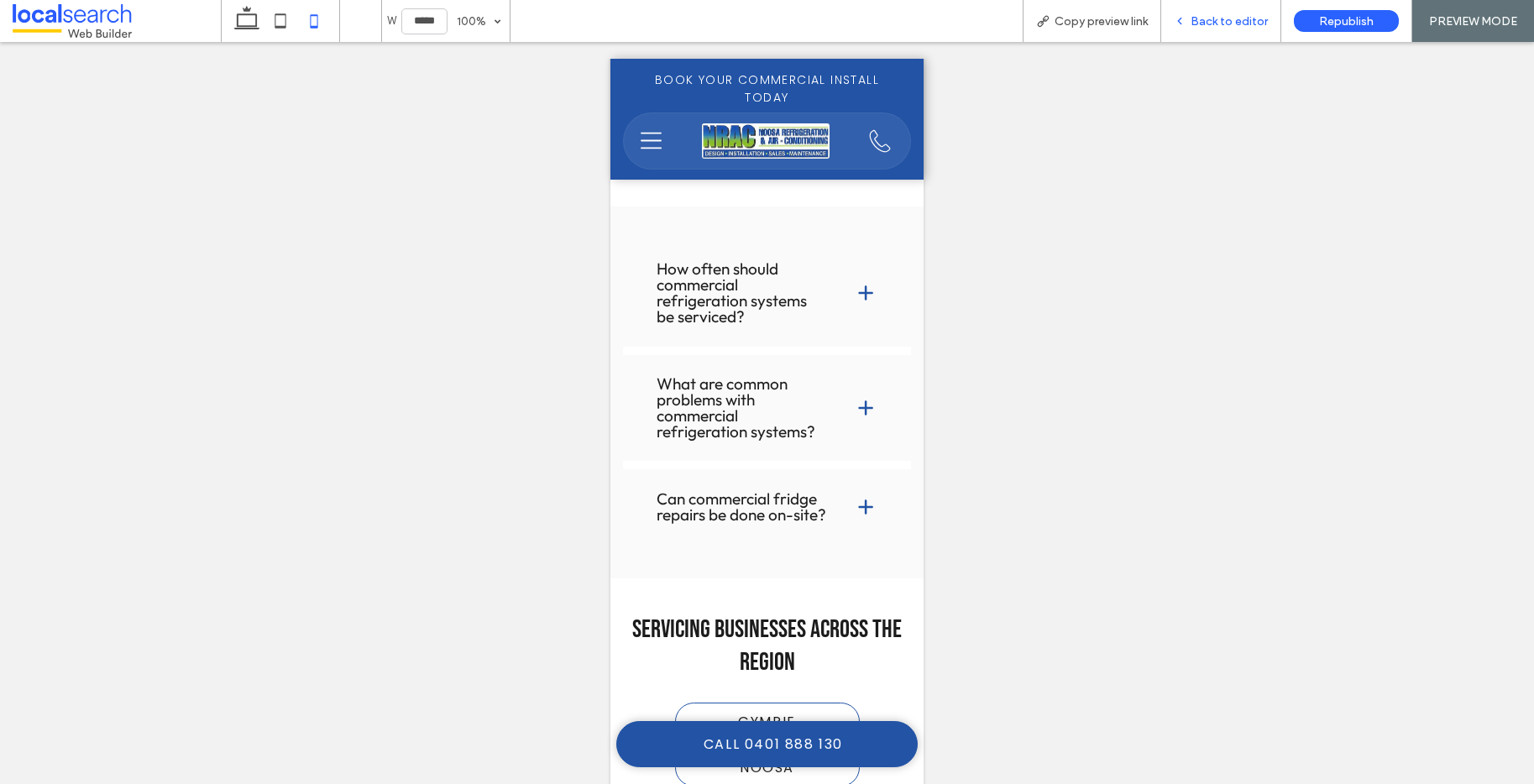 click on "Back to editor" at bounding box center (1221, 21) 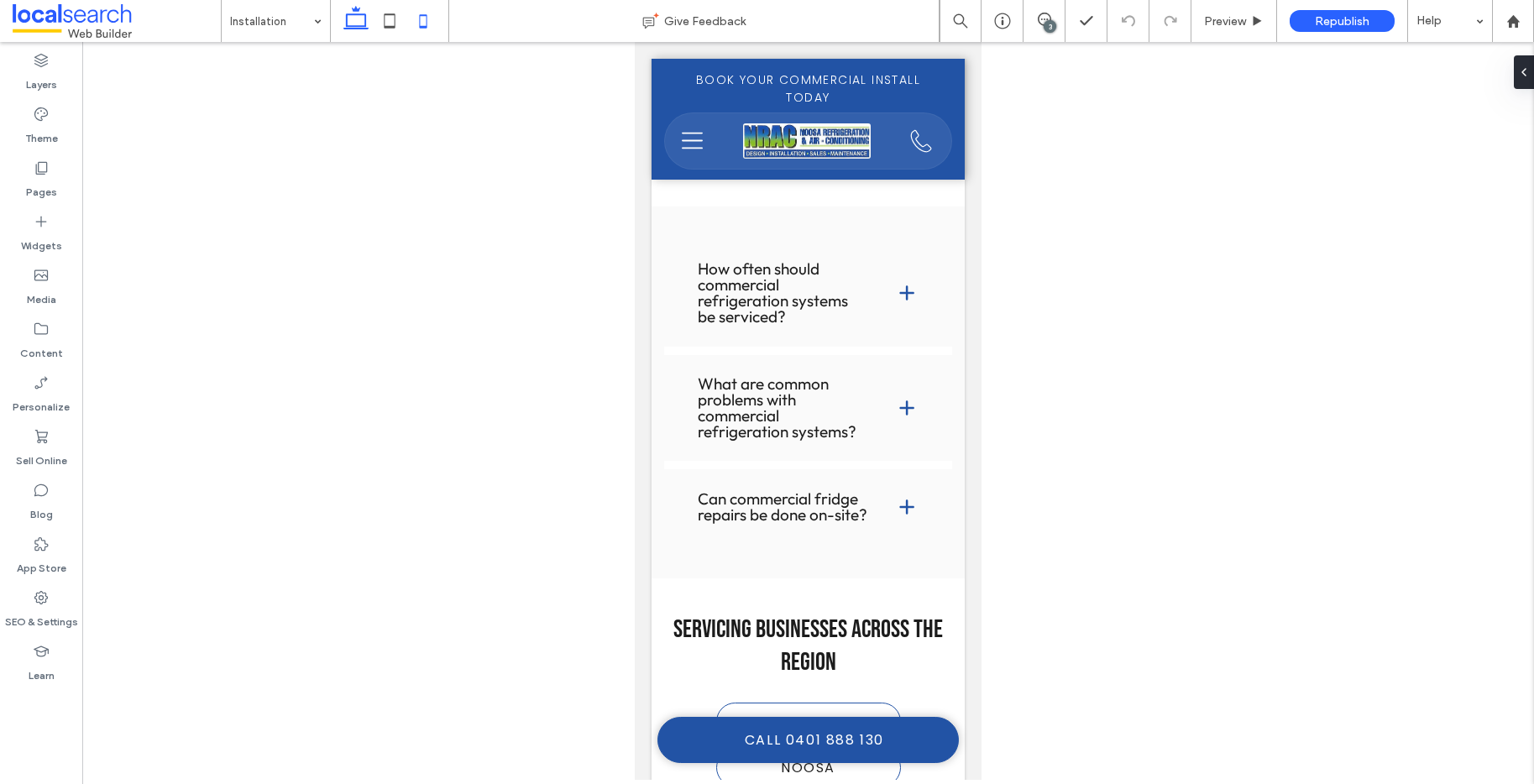 click 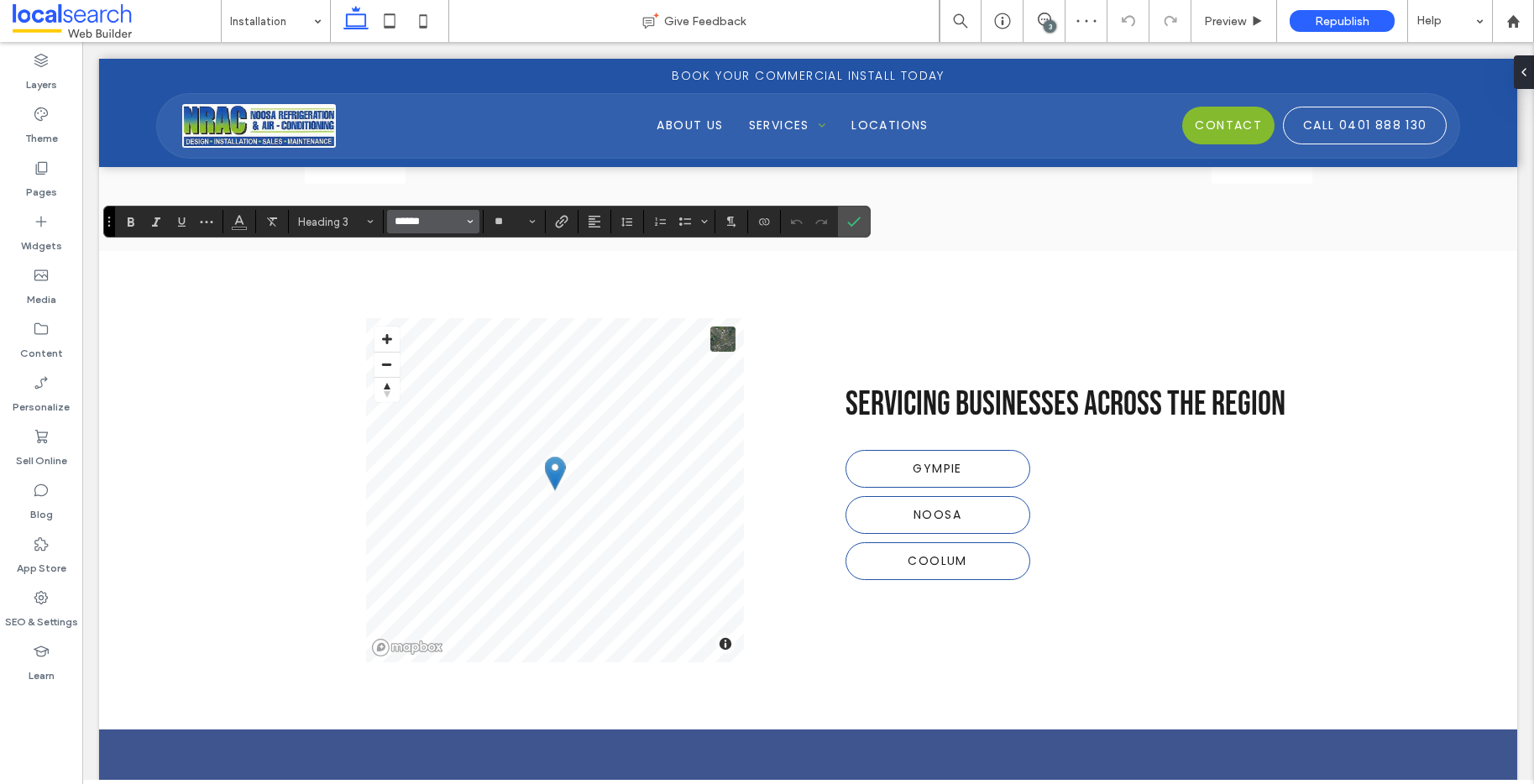 click on "******" at bounding box center [428, 222] 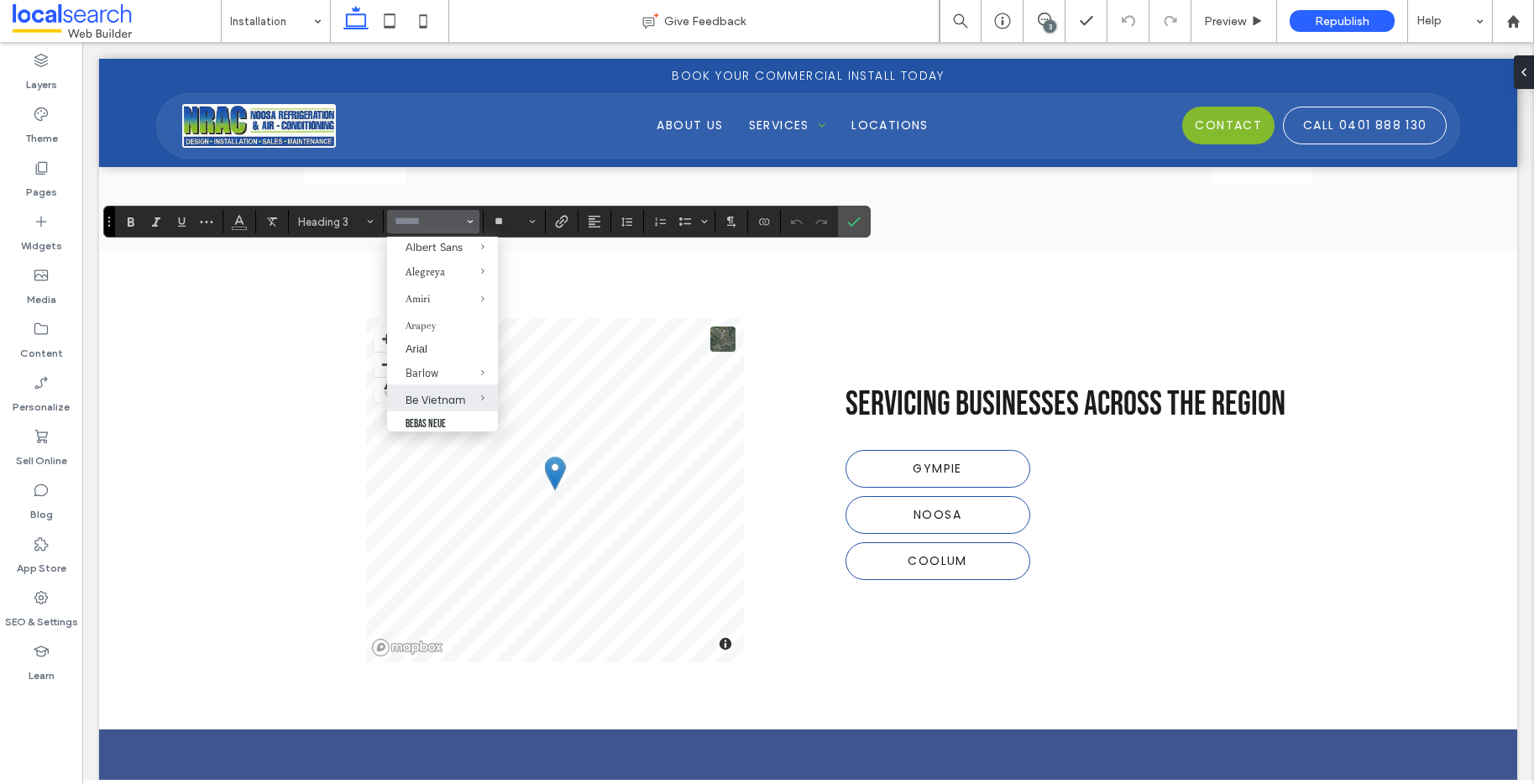 scroll, scrollTop: 133, scrollLeft: 0, axis: vertical 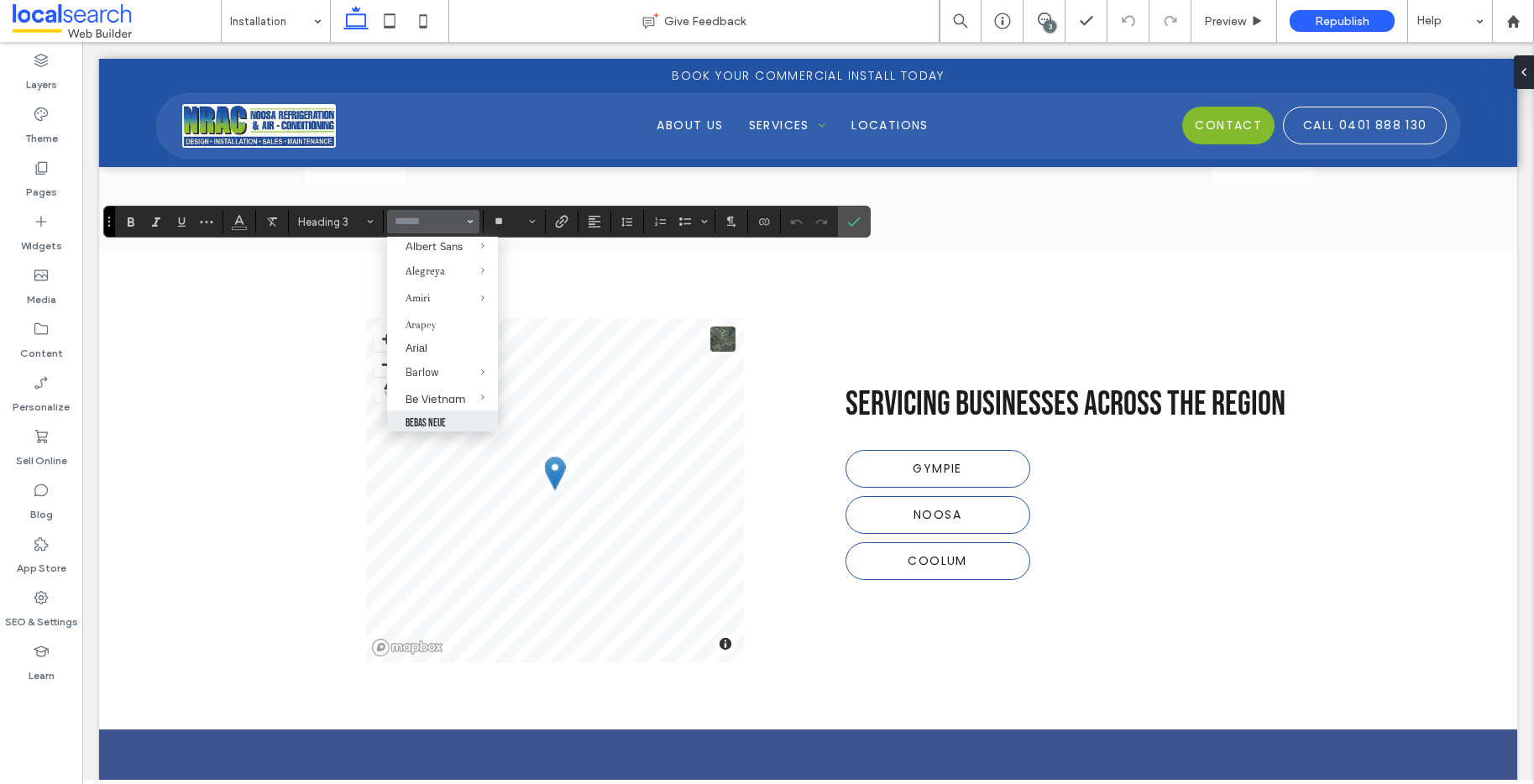 click on "Bebas Neue" at bounding box center (442, 422) 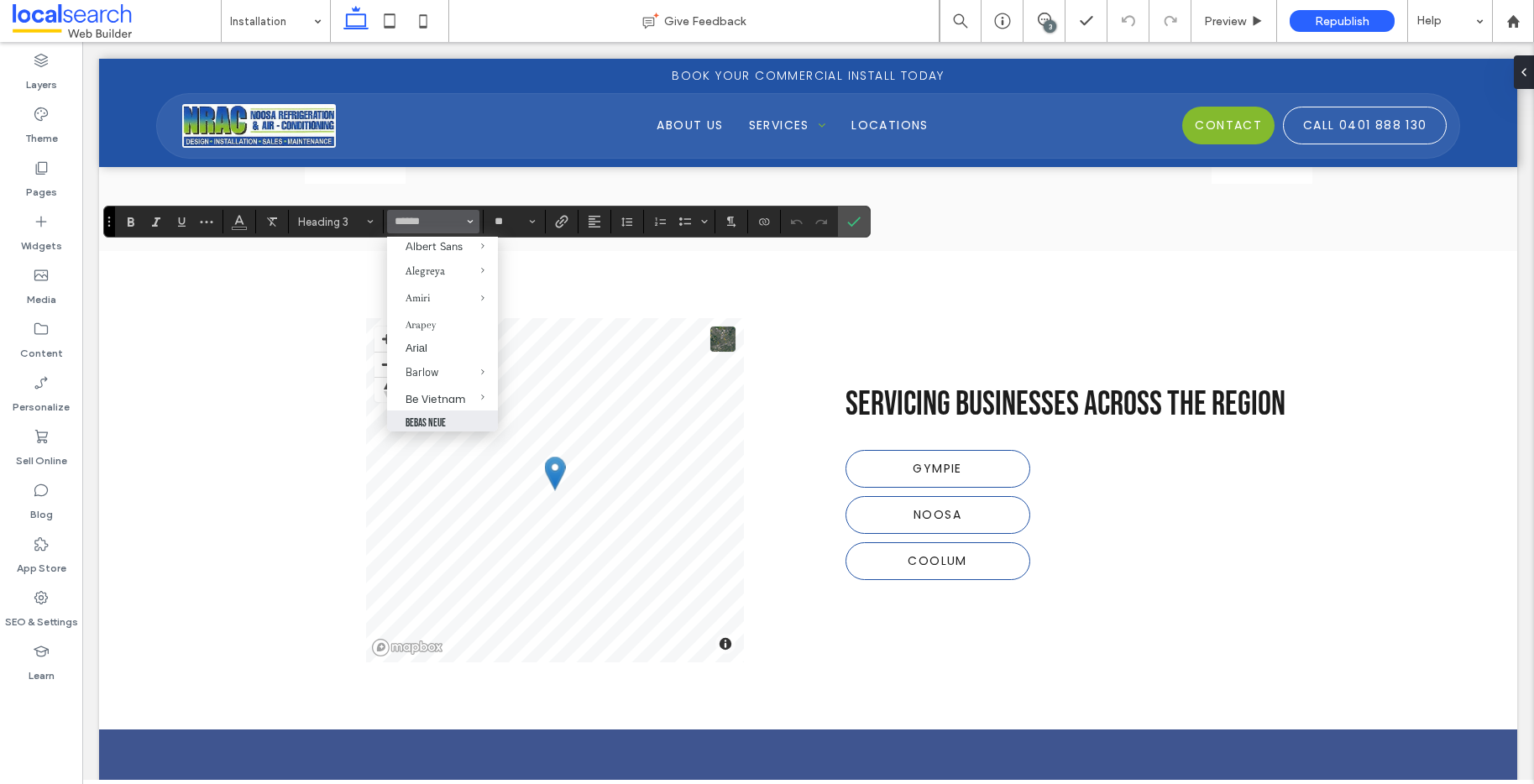 type on "**********" 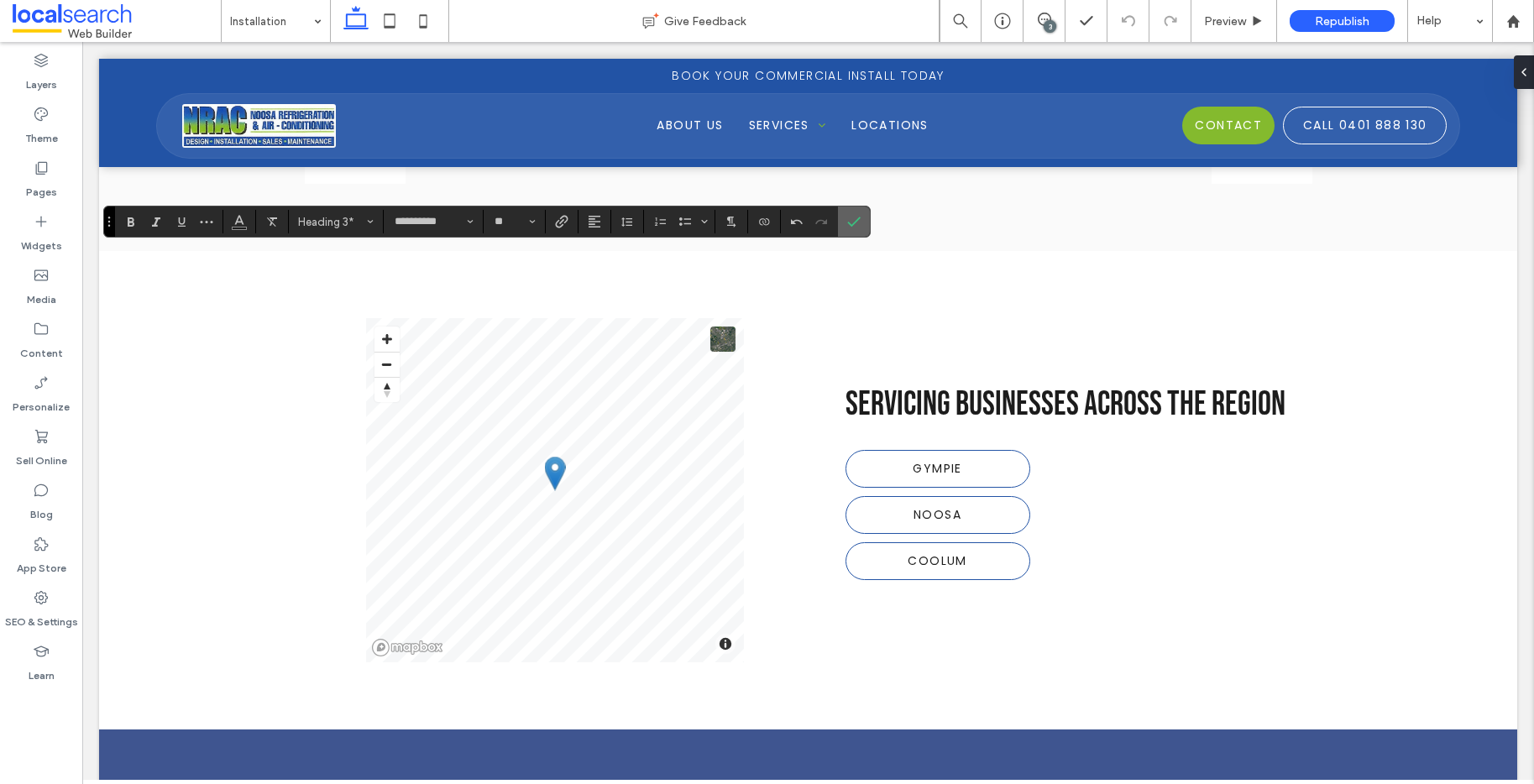click 